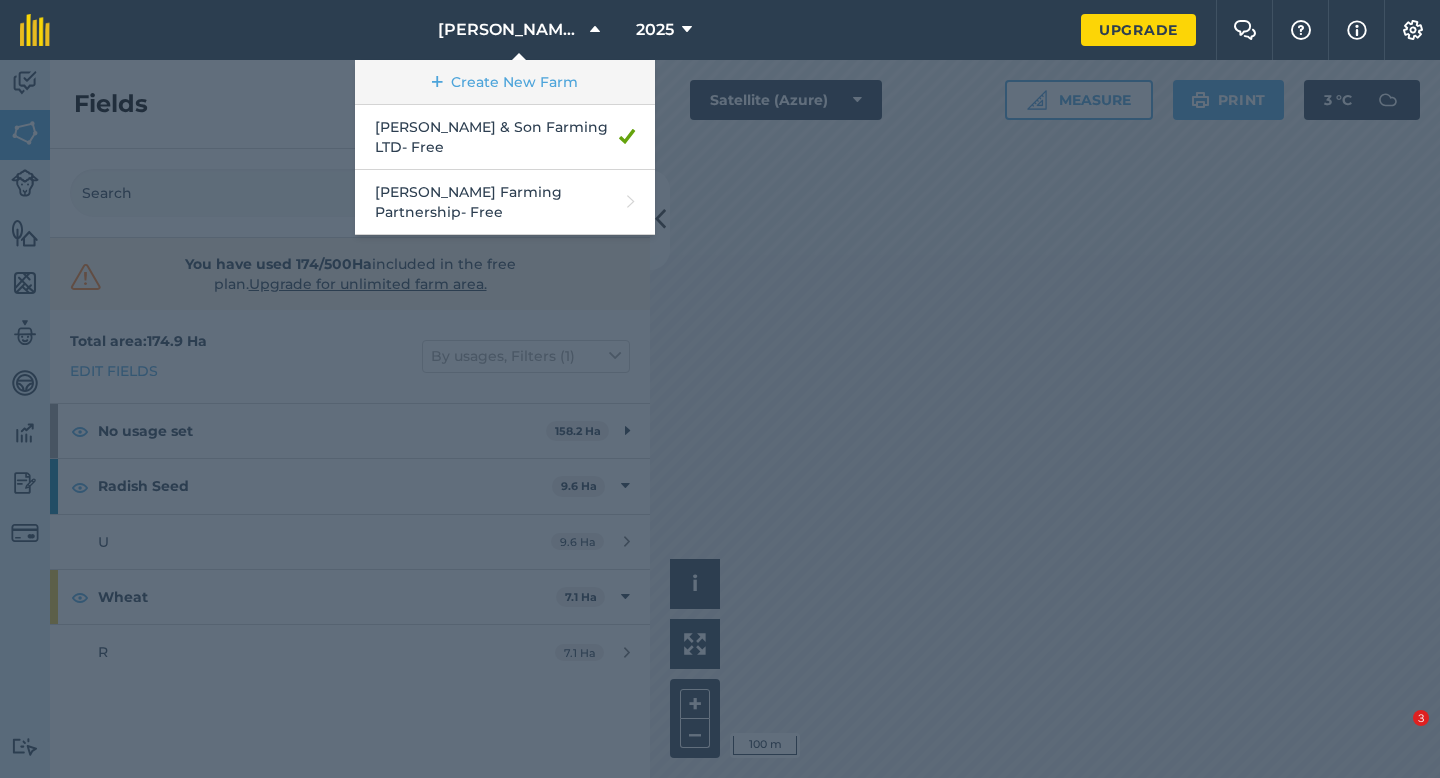 scroll, scrollTop: 0, scrollLeft: 0, axis: both 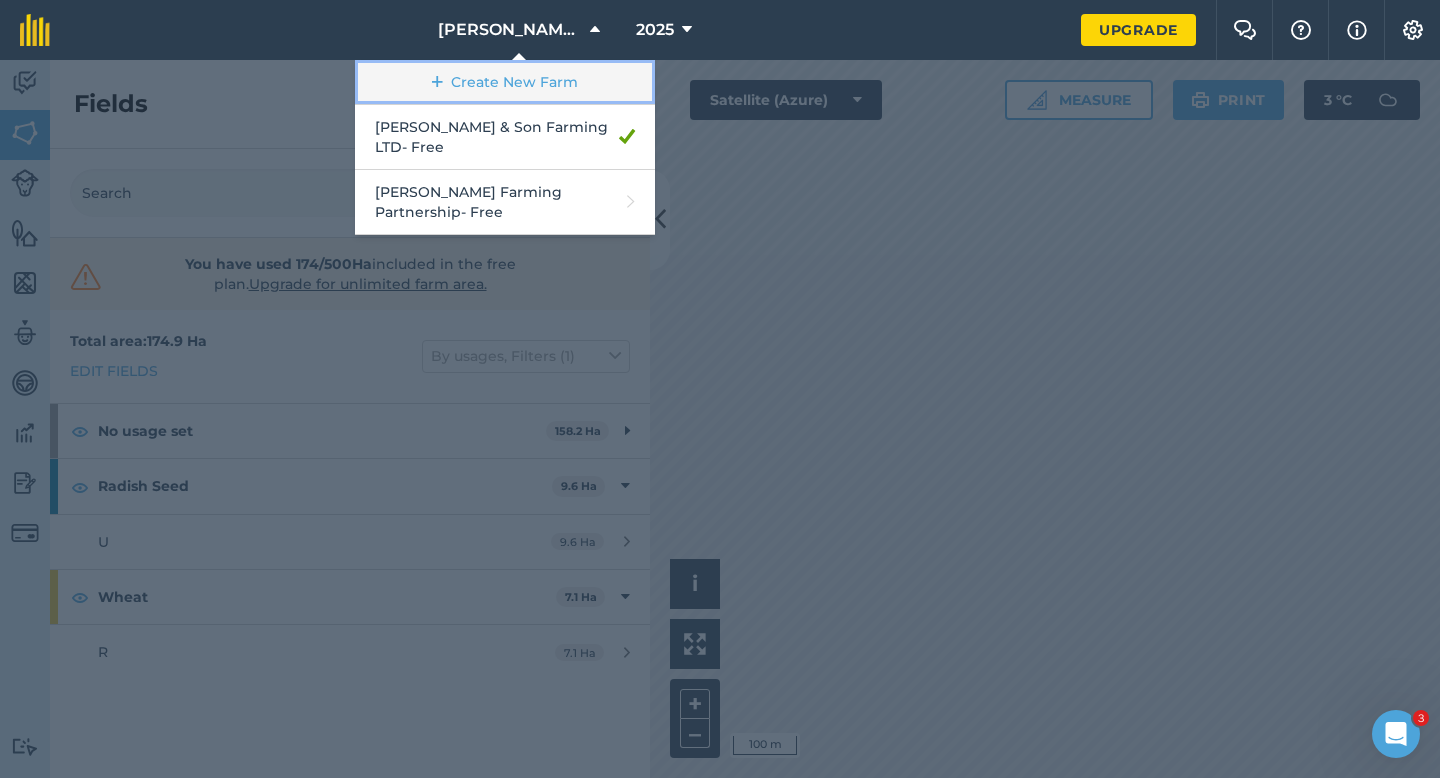 click on "Create New Farm" at bounding box center (505, 82) 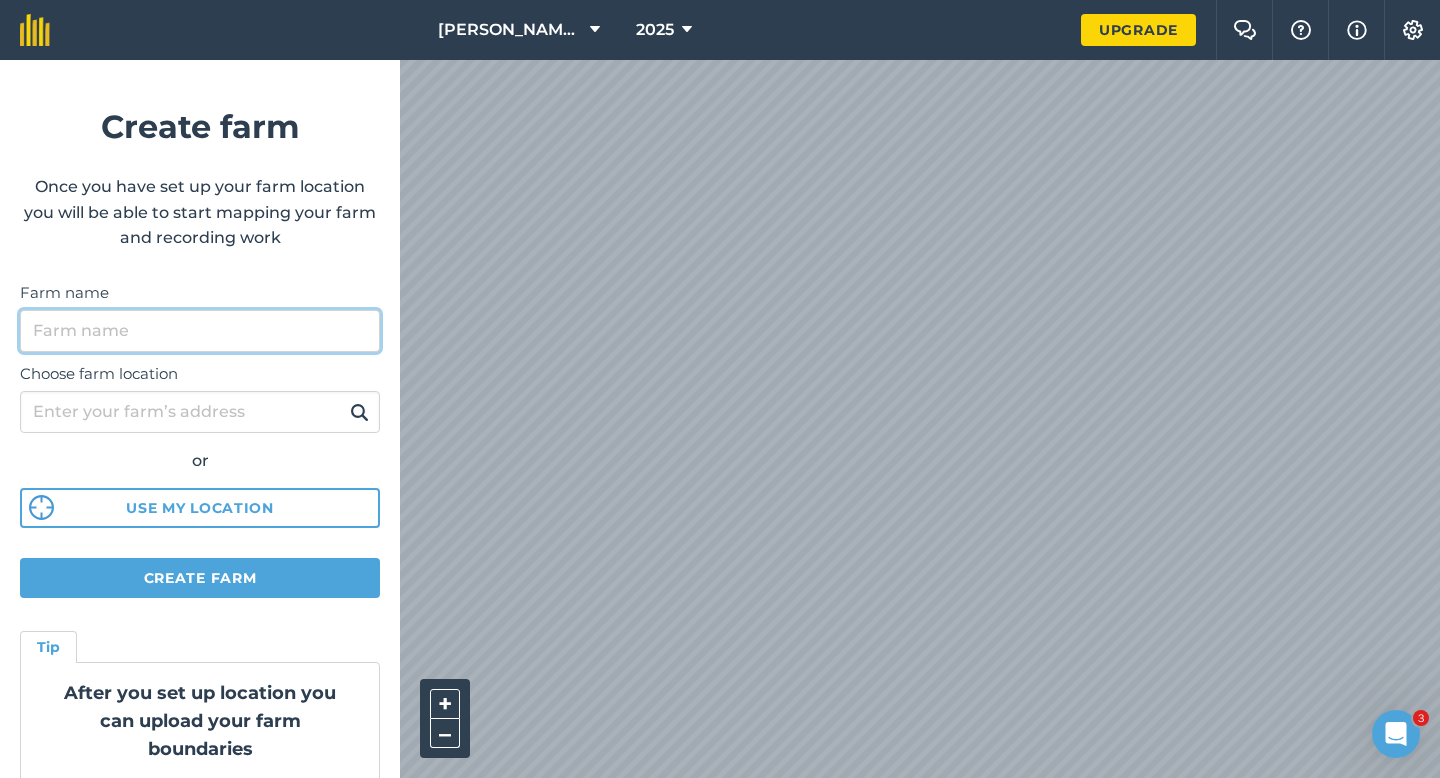 click on "Farm name" at bounding box center [200, 331] 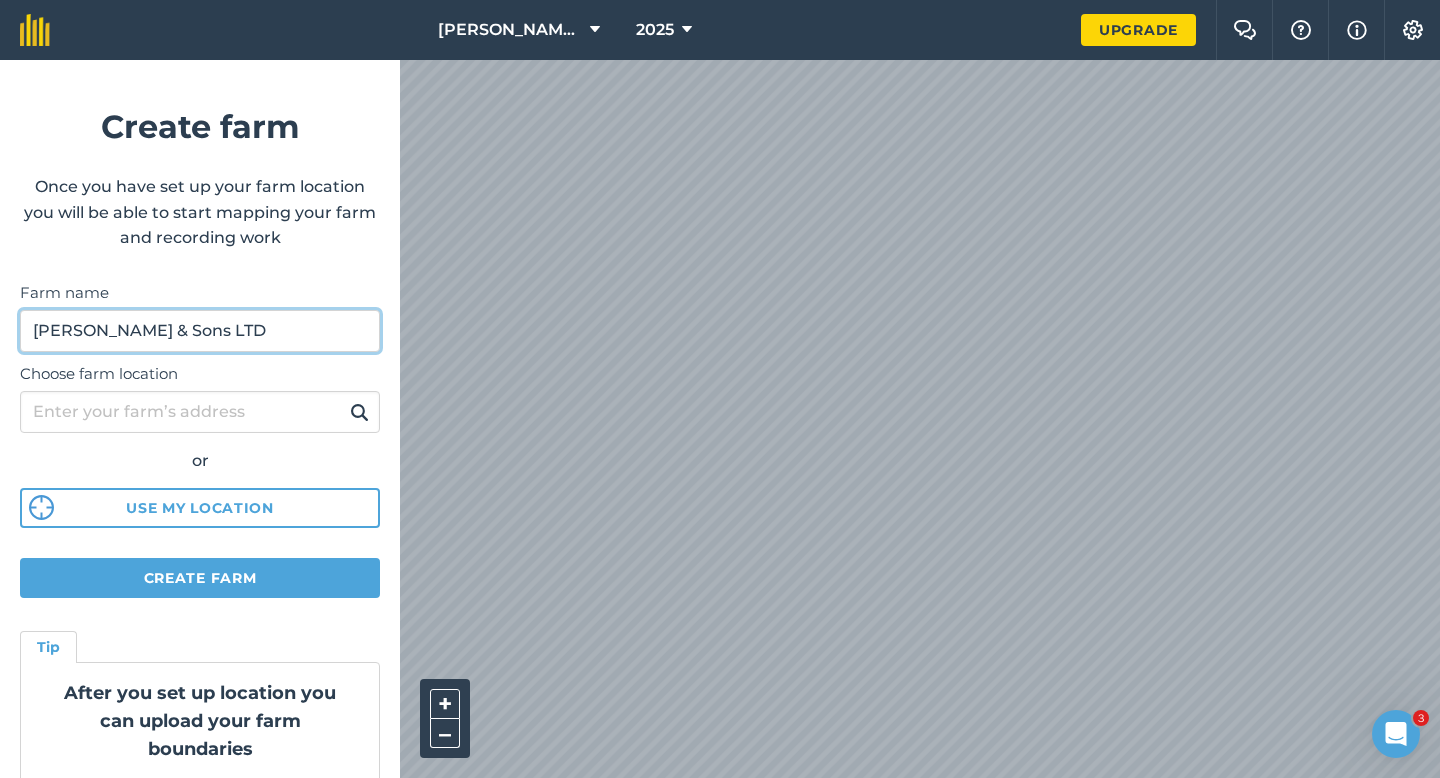 type on "[PERSON_NAME] & Sons LTD" 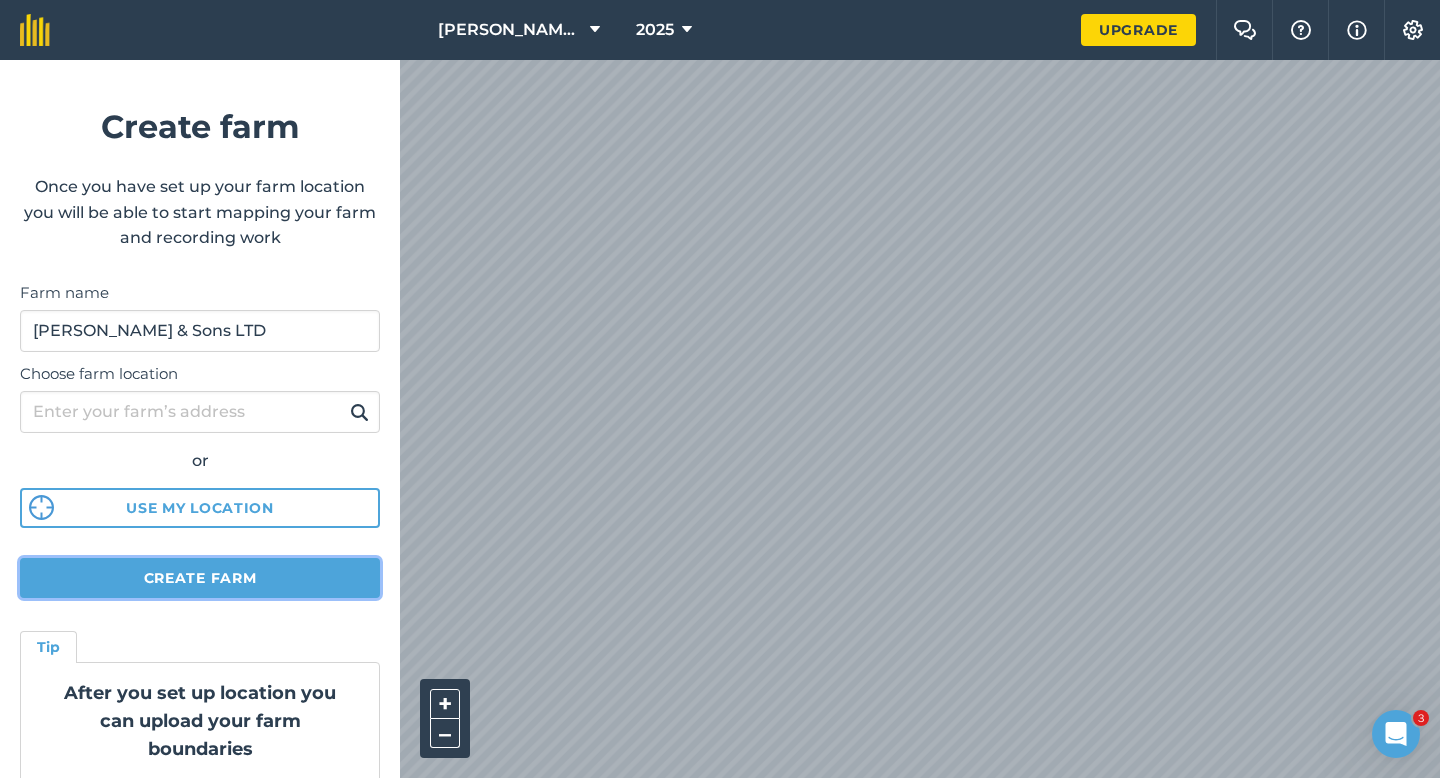 click on "Create farm" at bounding box center [200, 578] 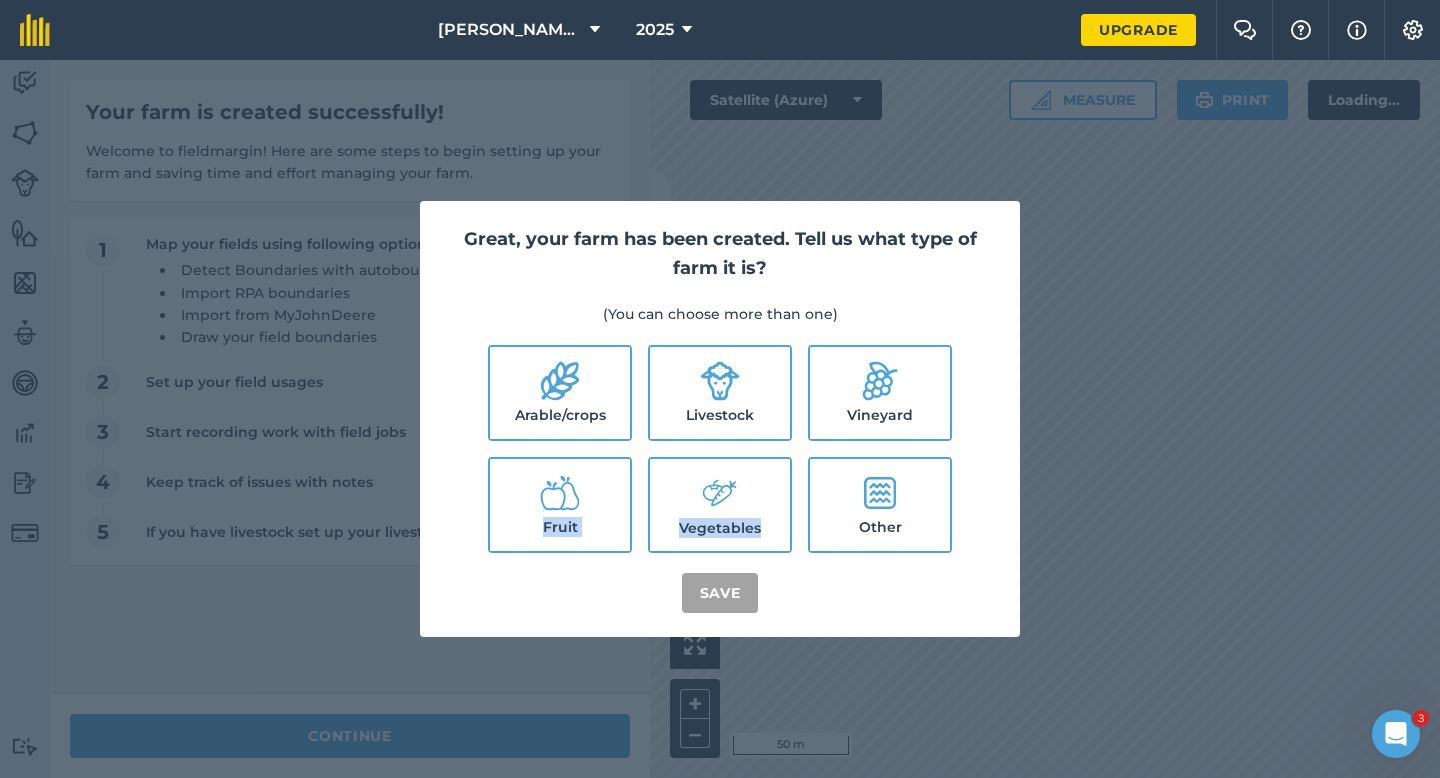 drag, startPoint x: 849, startPoint y: 468, endPoint x: 877, endPoint y: 433, distance: 44.82187 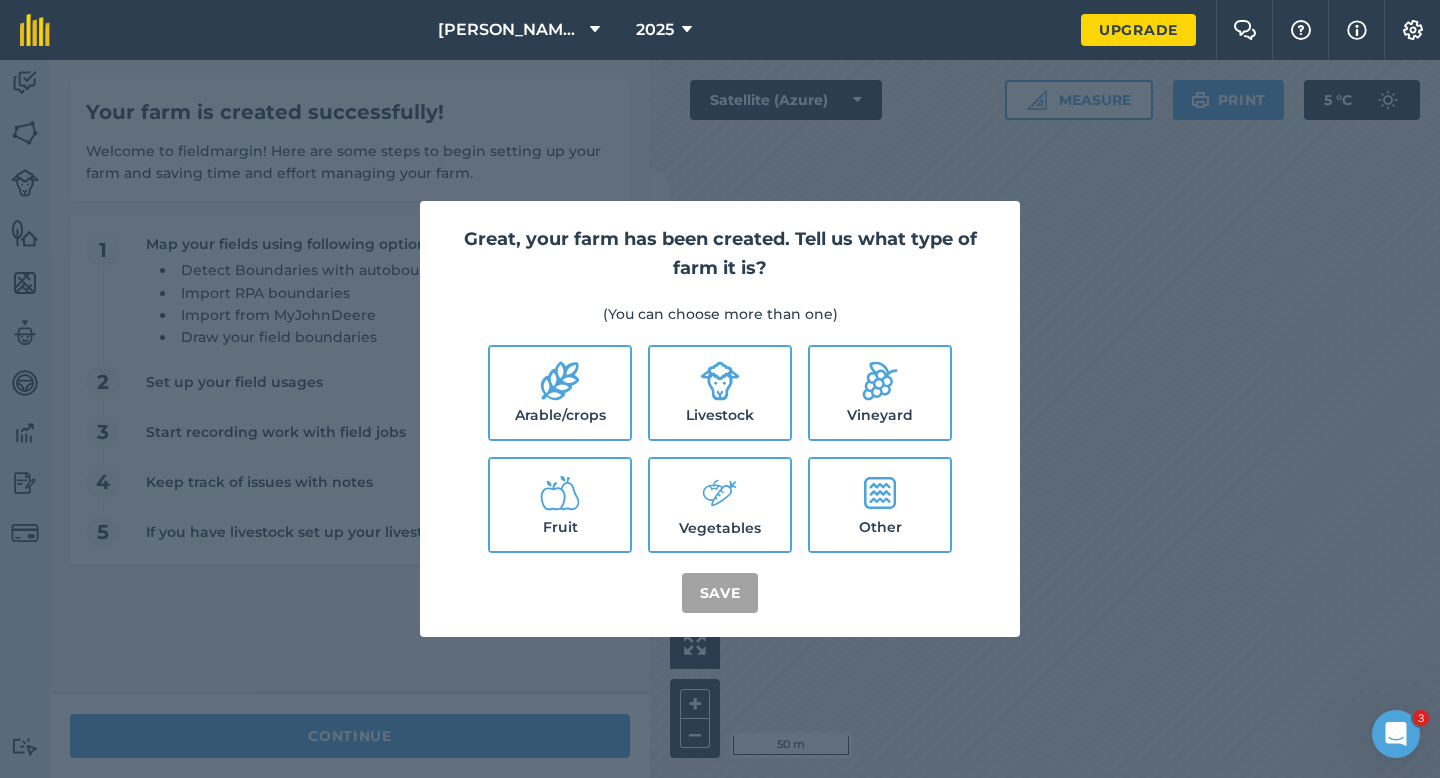 click on "Arable/crops" at bounding box center [560, 393] 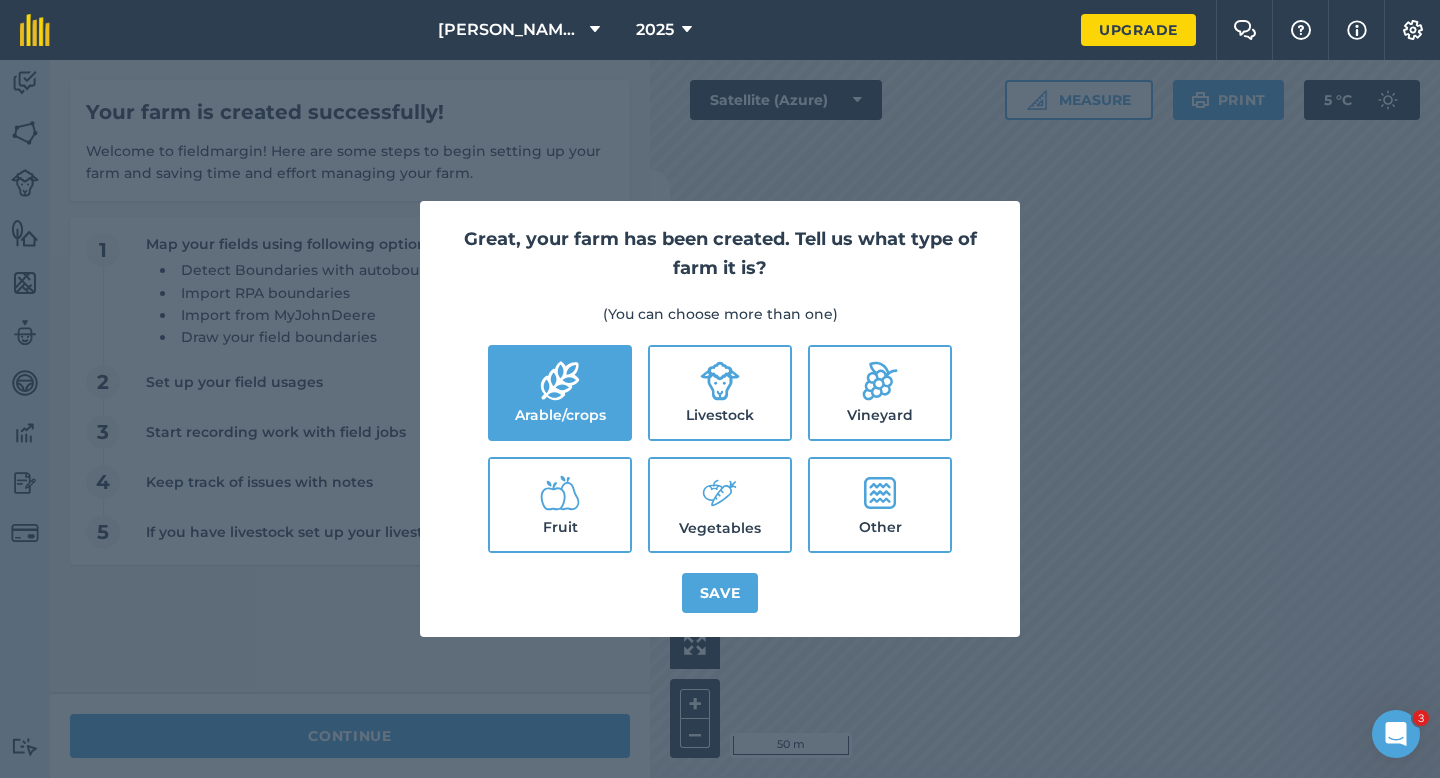 click on "Livestock" at bounding box center (720, 393) 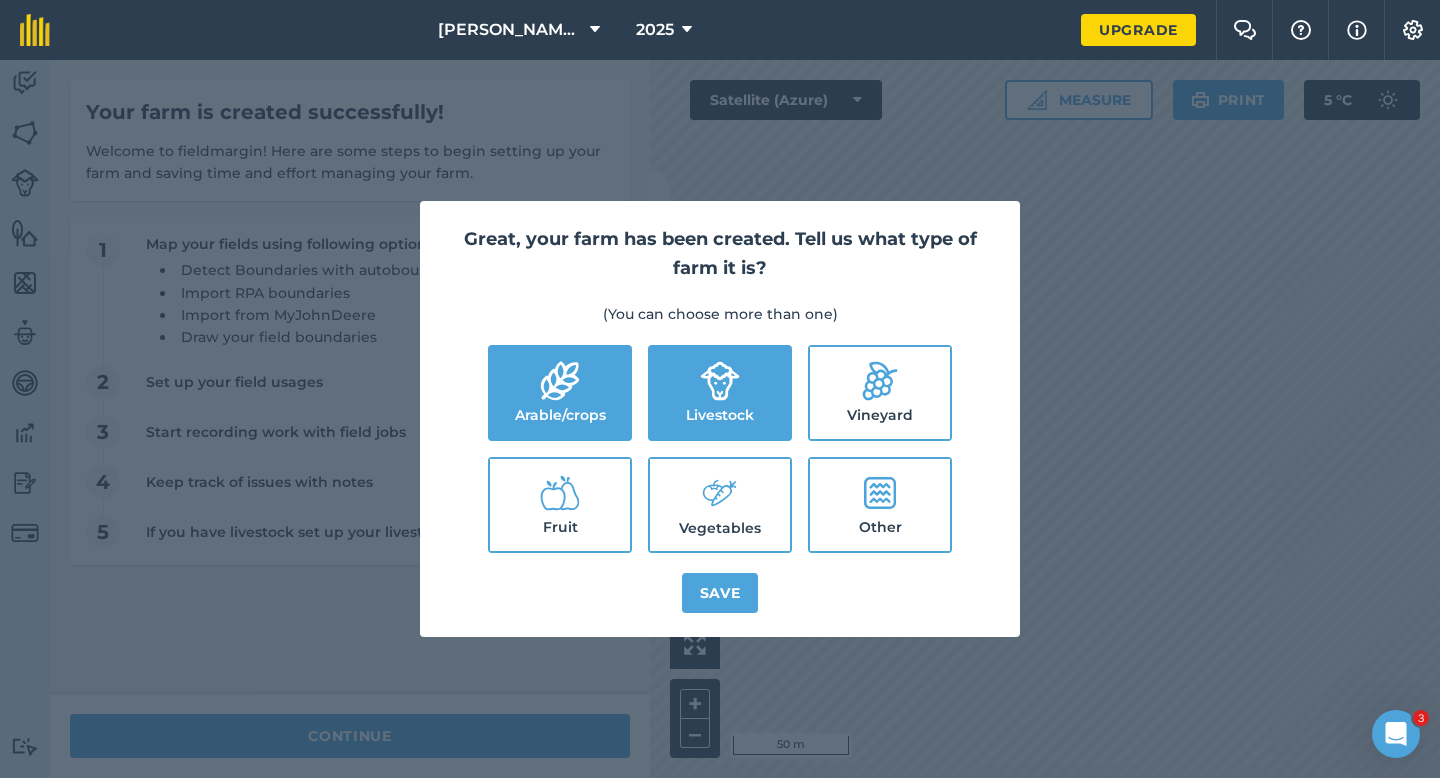 click on "Vegetables" at bounding box center (720, 505) 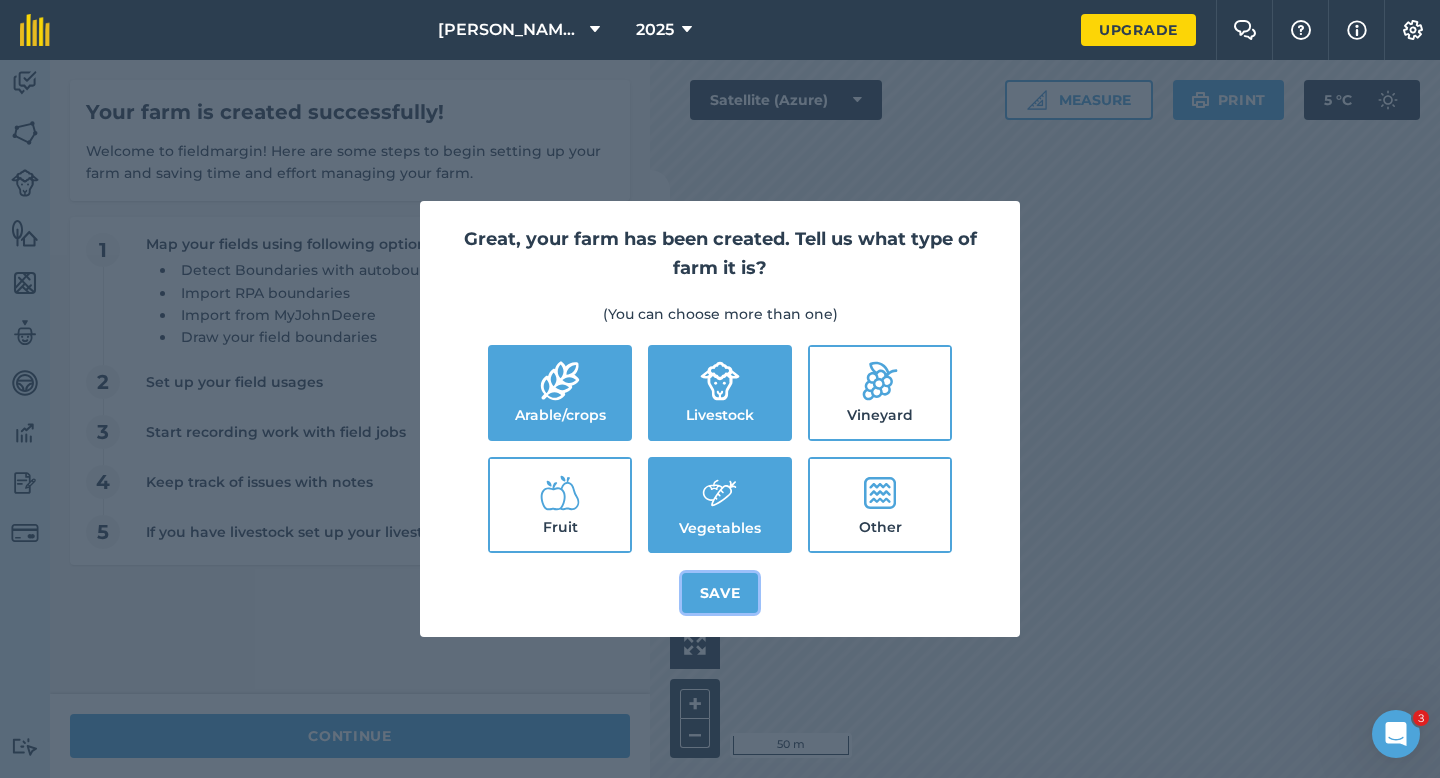 click on "Save" at bounding box center (720, 593) 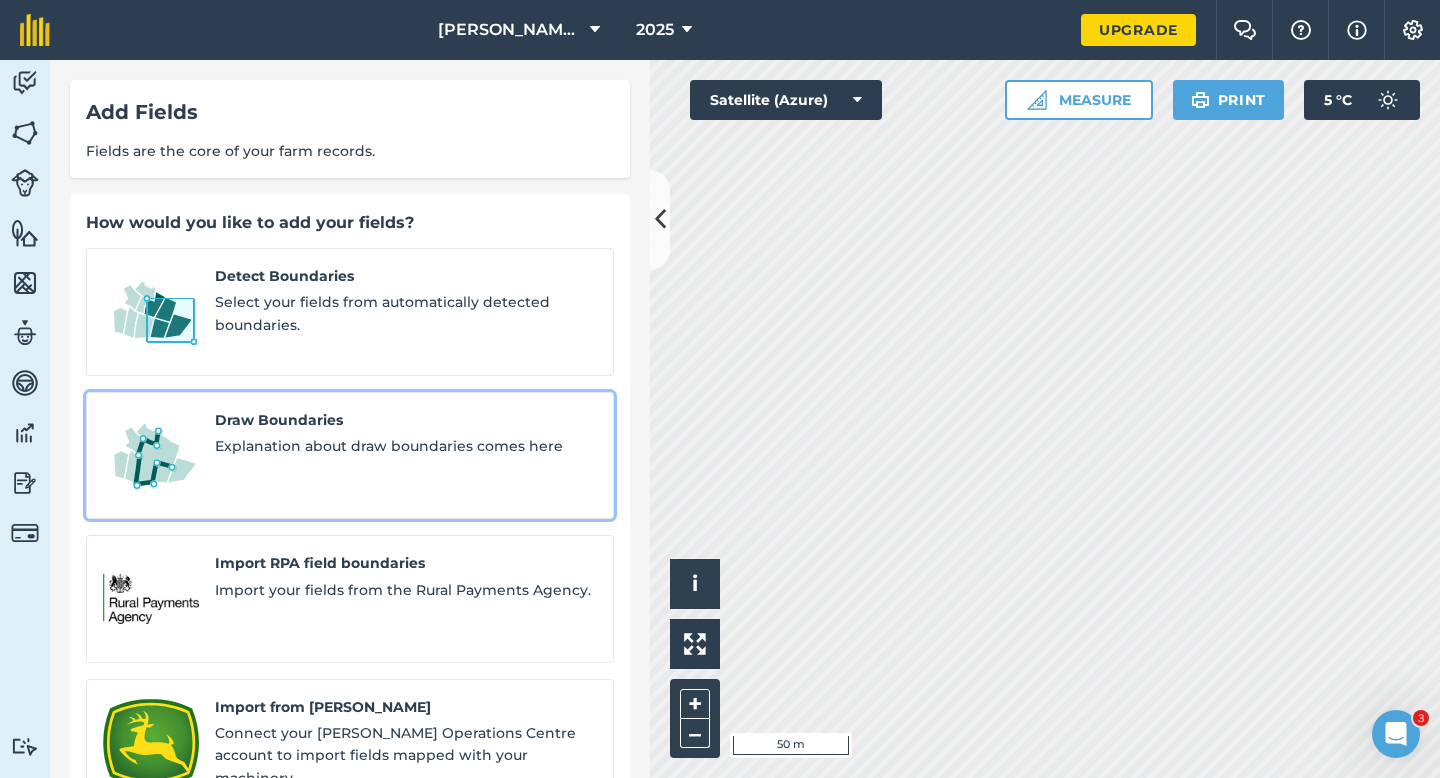 click on "Draw Boundaries Explanation about draw boundaries comes here" at bounding box center [350, 456] 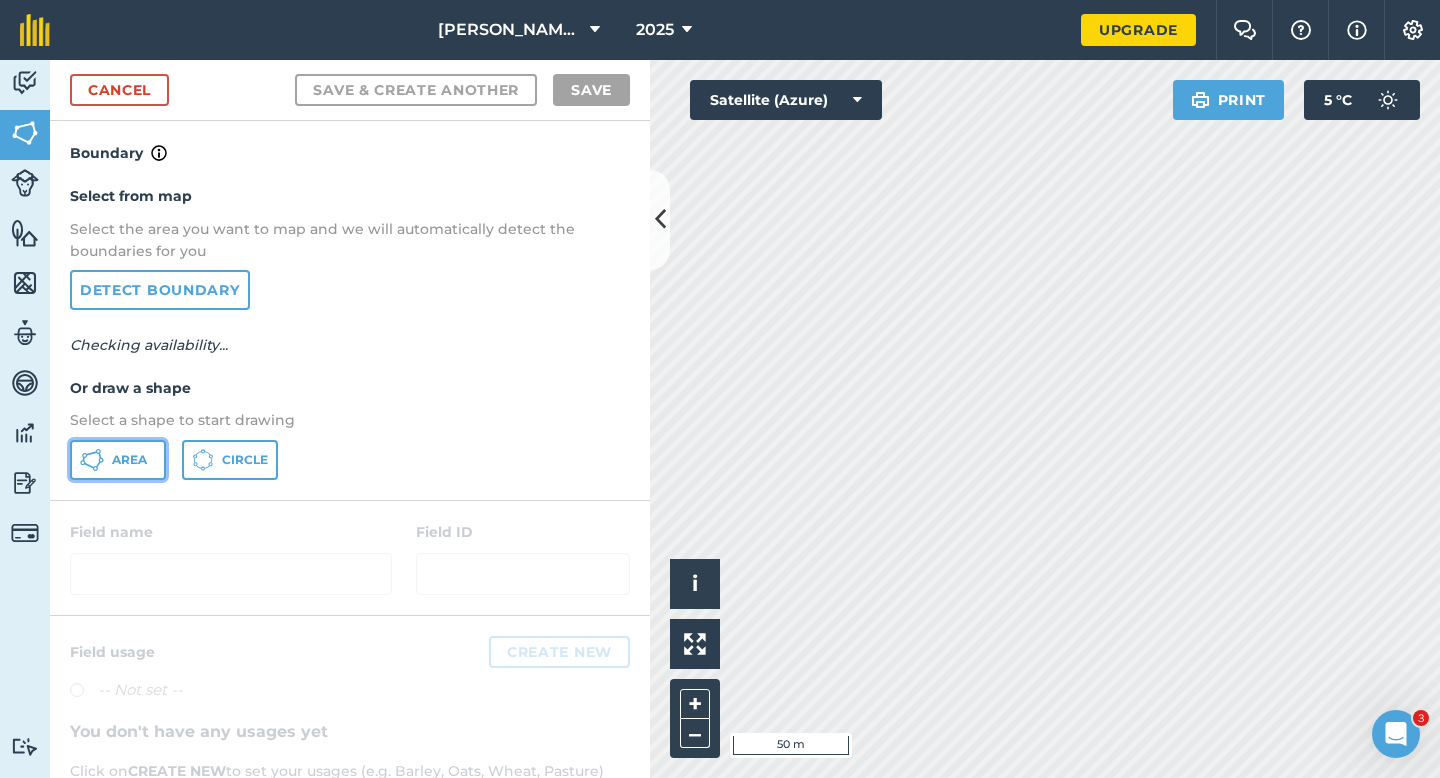 click on "Area" at bounding box center [129, 460] 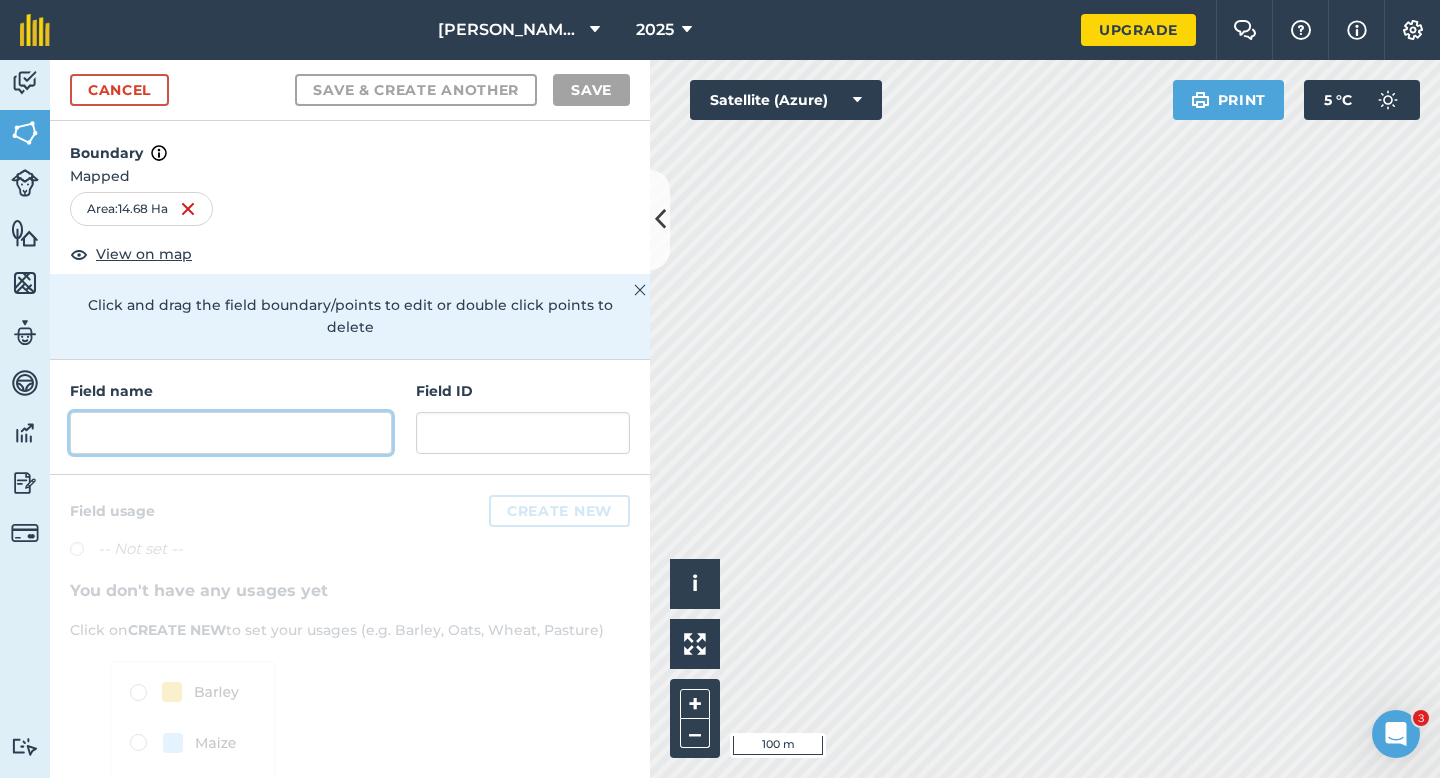 click at bounding box center [231, 433] 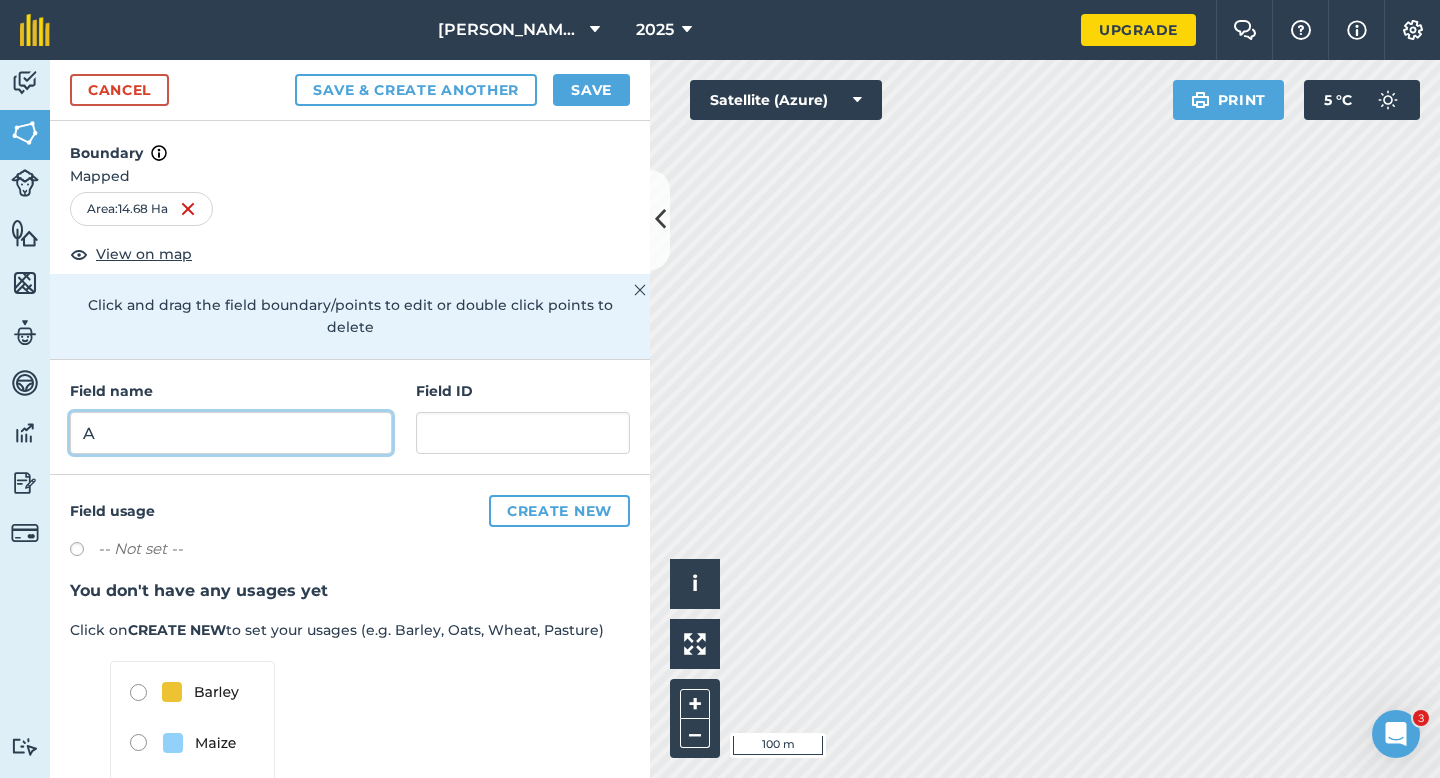 type on "A" 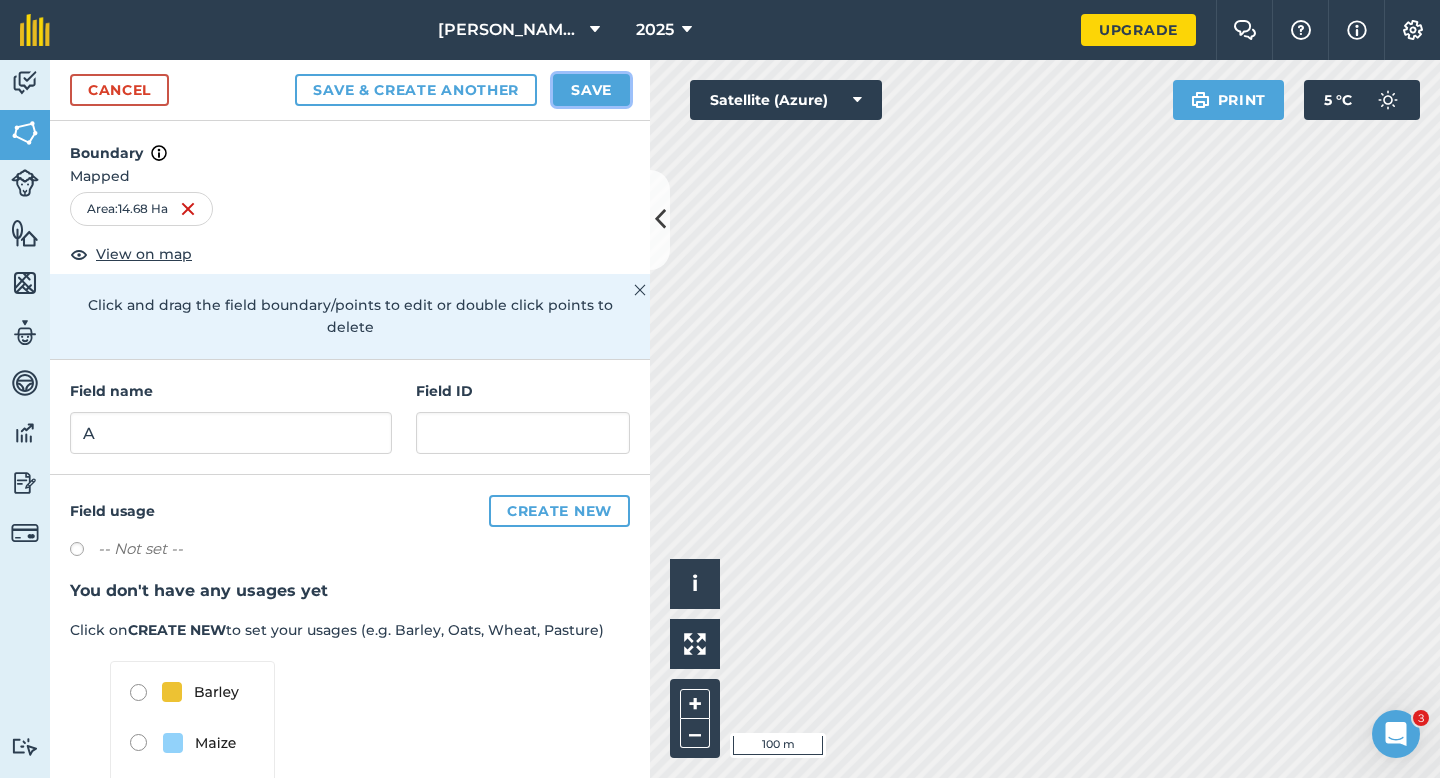 click on "Save" at bounding box center (591, 90) 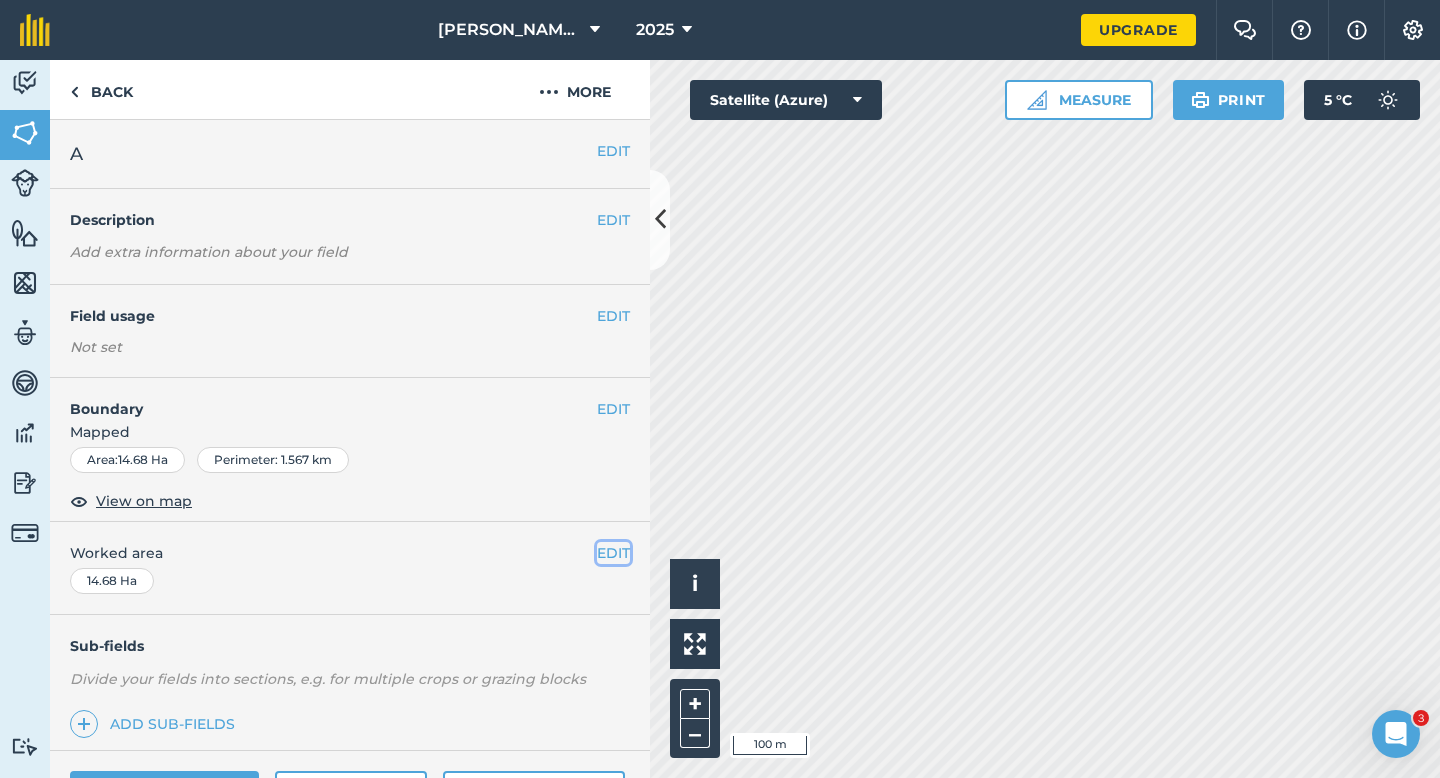 click on "EDIT" at bounding box center (613, 553) 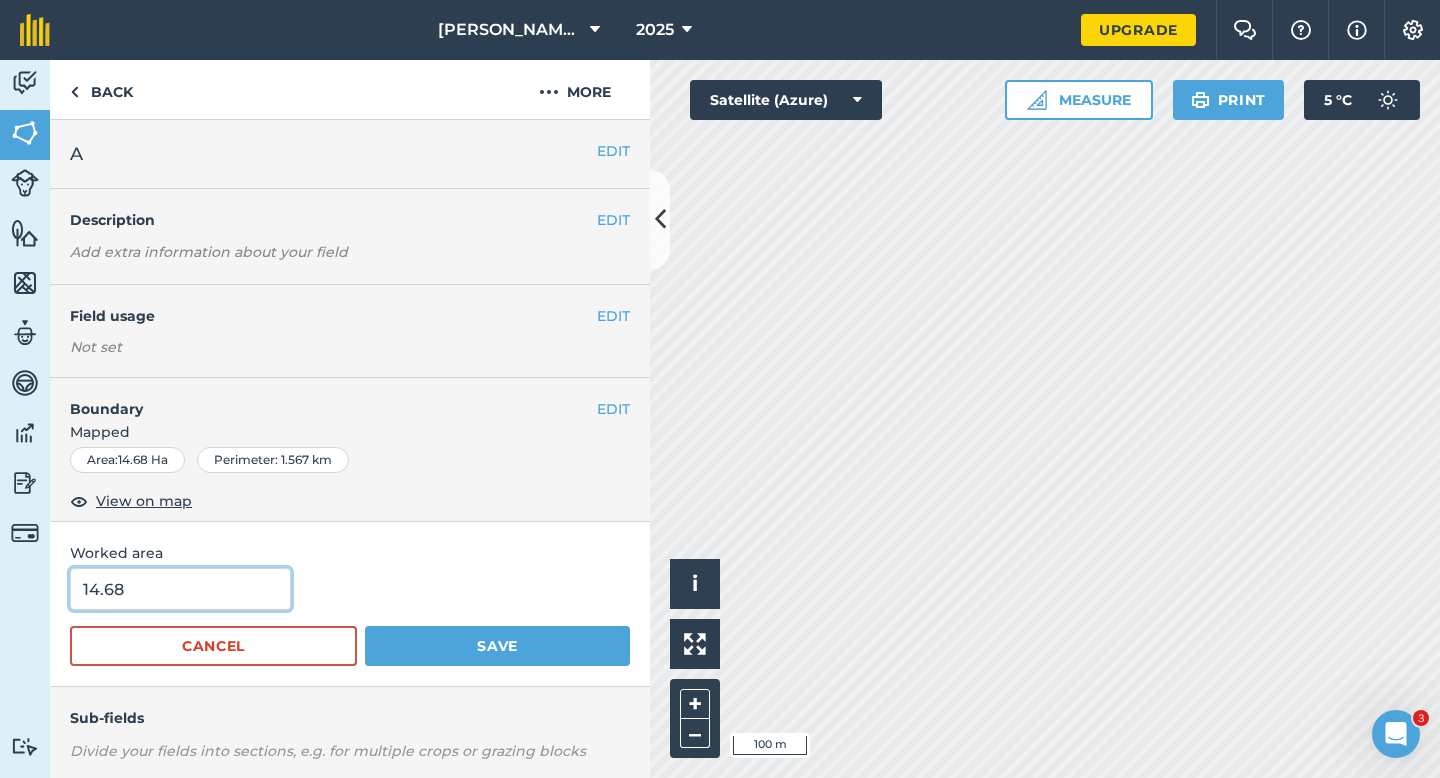 click on "14.68" at bounding box center [180, 589] 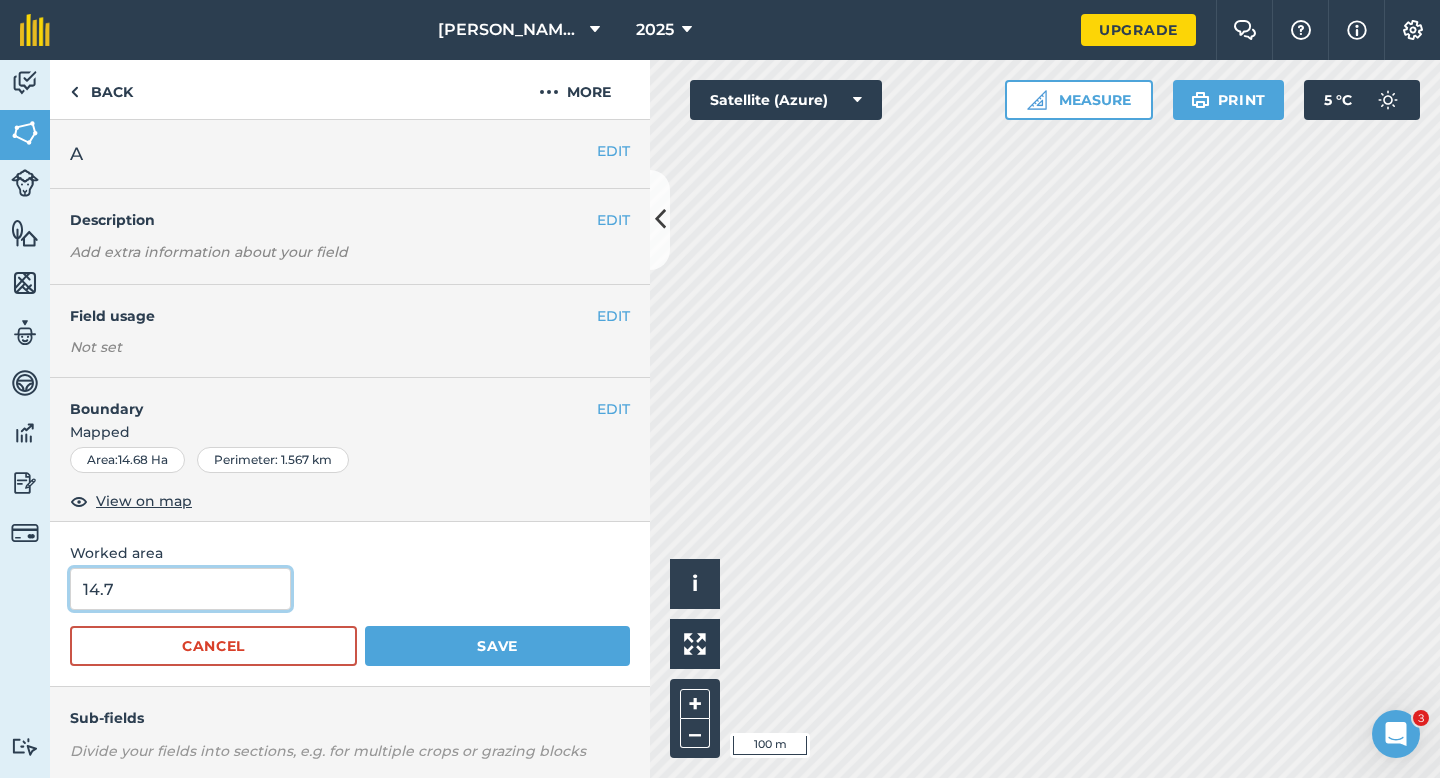 type on "14.7" 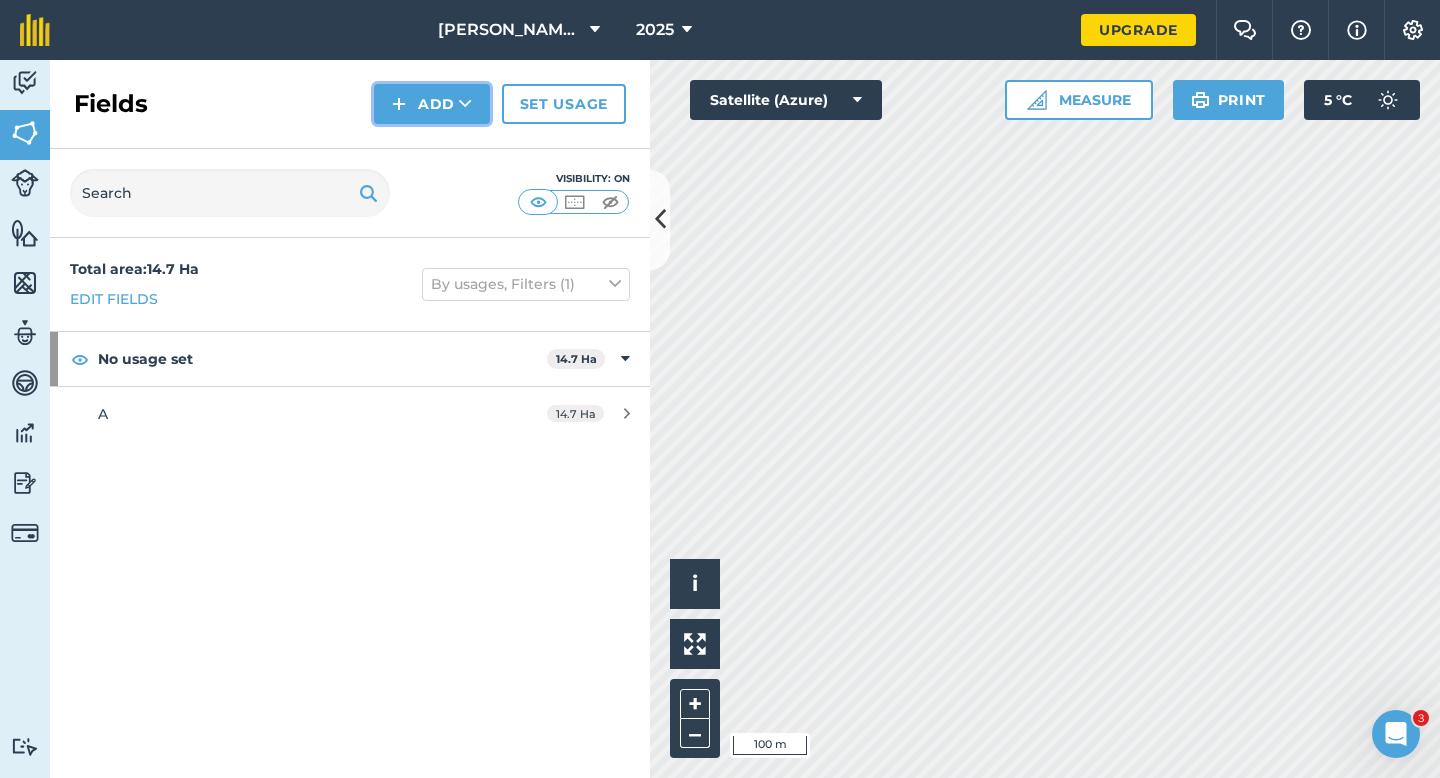 click on "Add" at bounding box center (432, 104) 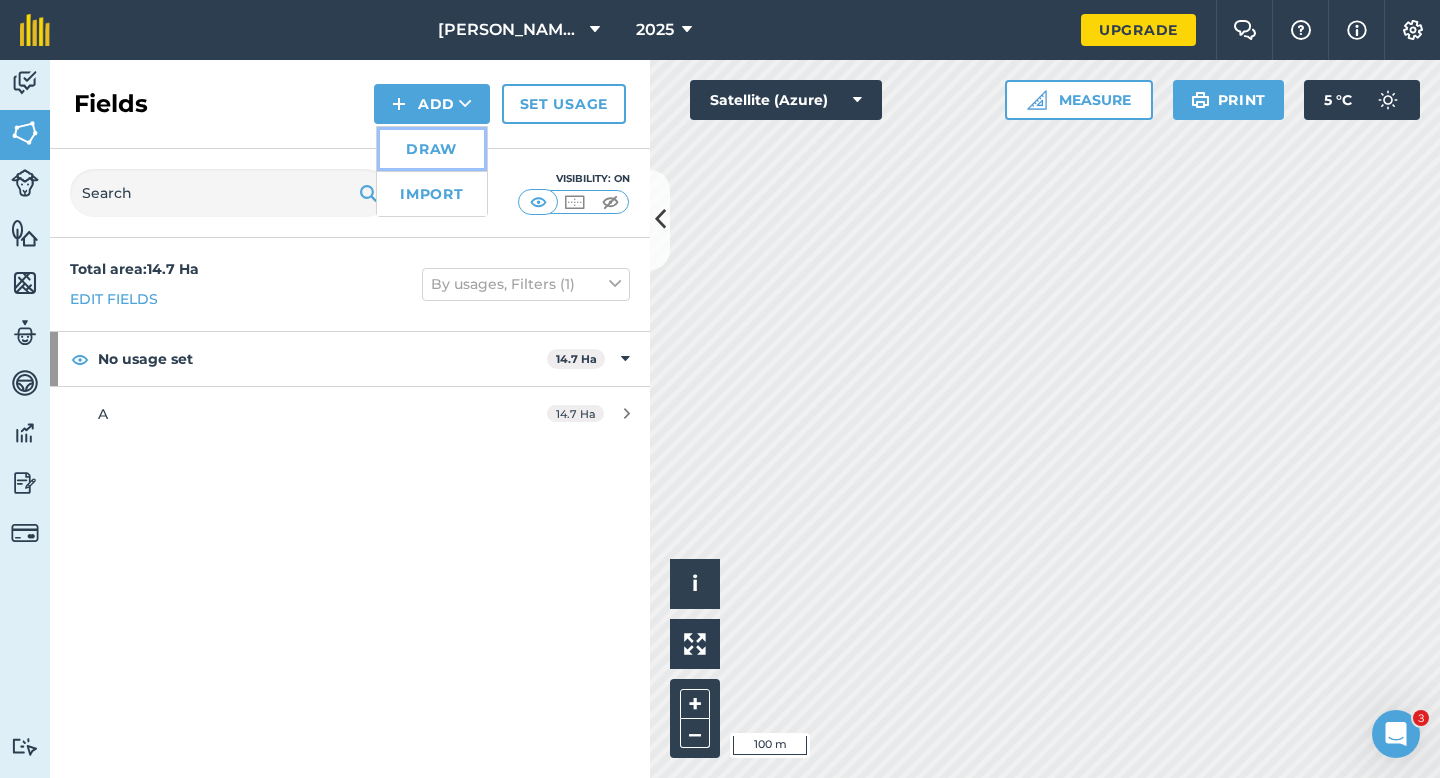 click on "Draw" at bounding box center (432, 149) 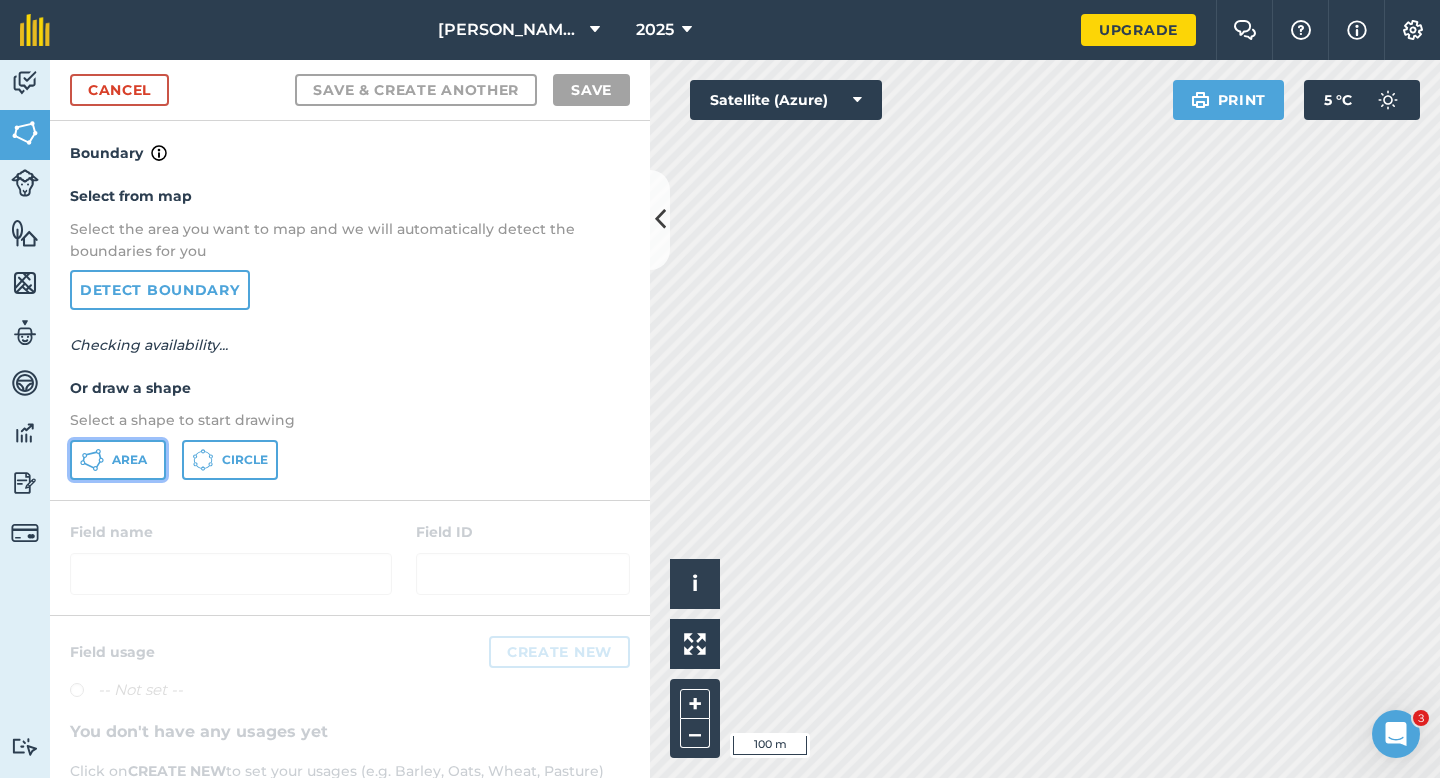 click on "Area" at bounding box center (118, 460) 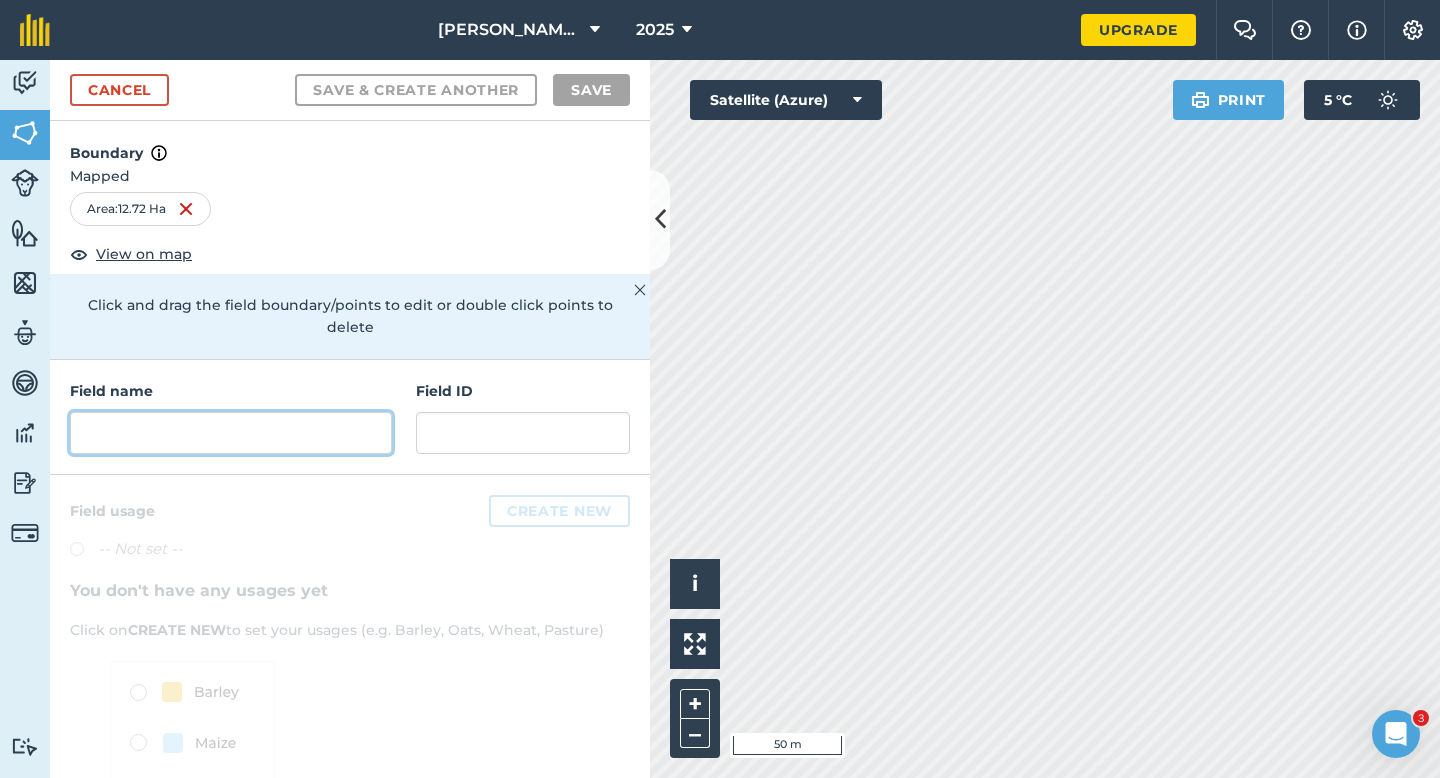 click at bounding box center [231, 433] 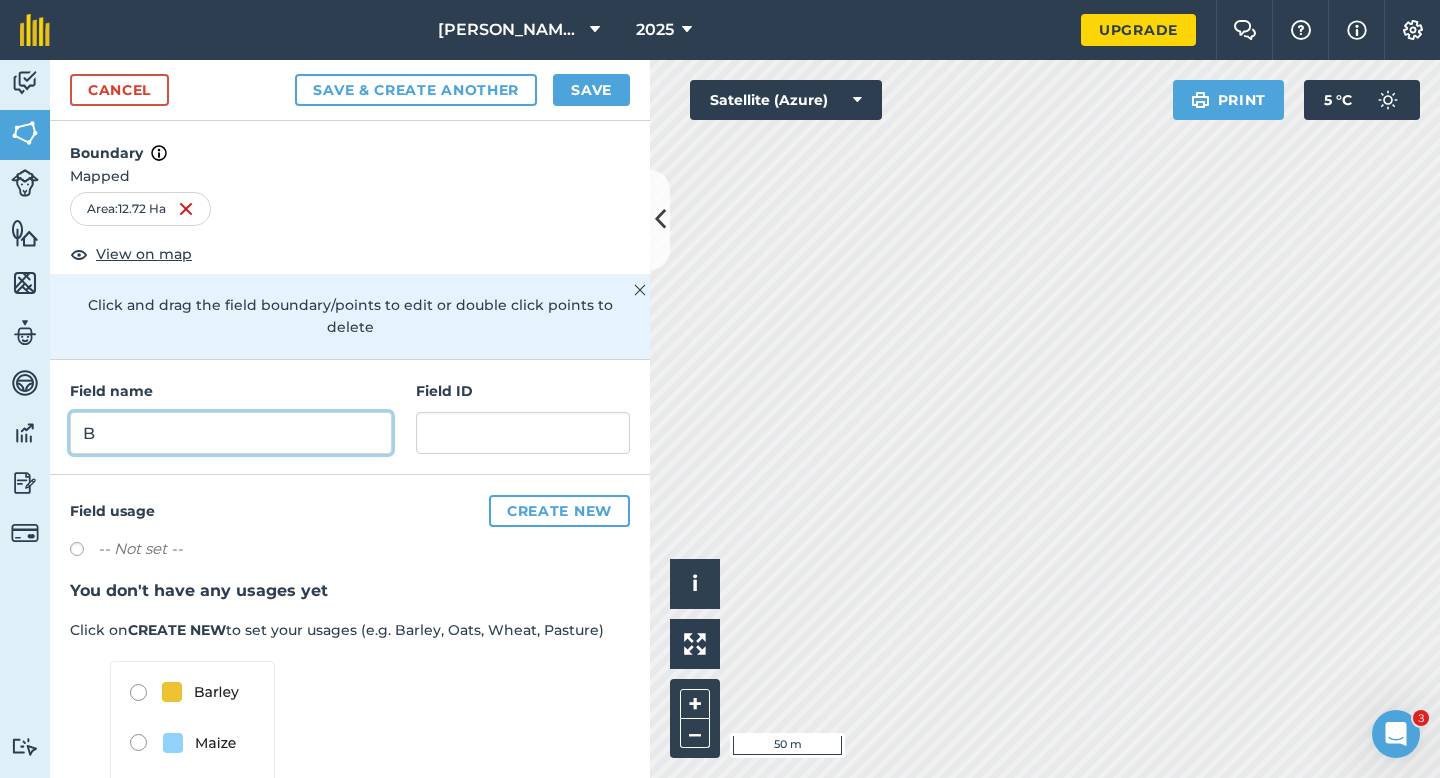 type on "B" 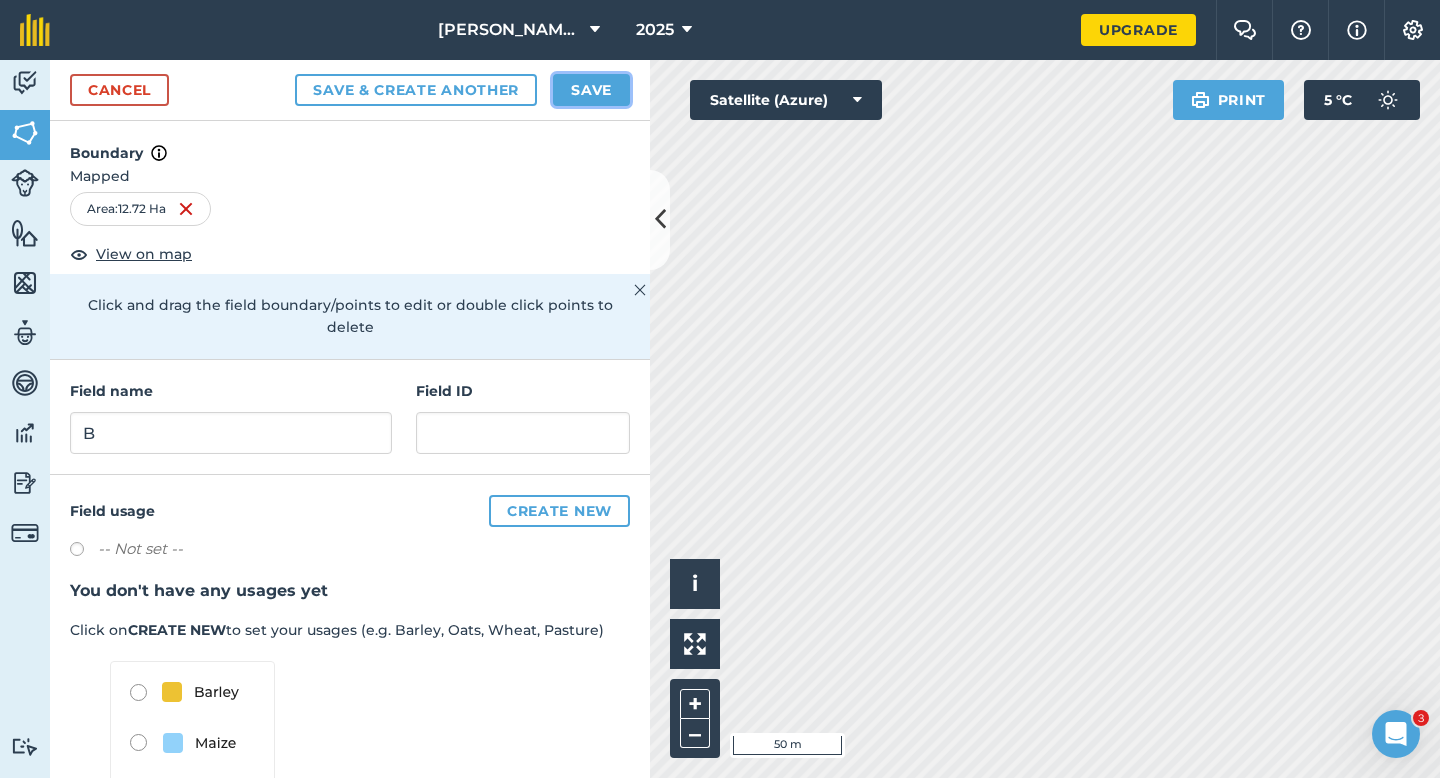 click on "Save" at bounding box center (591, 90) 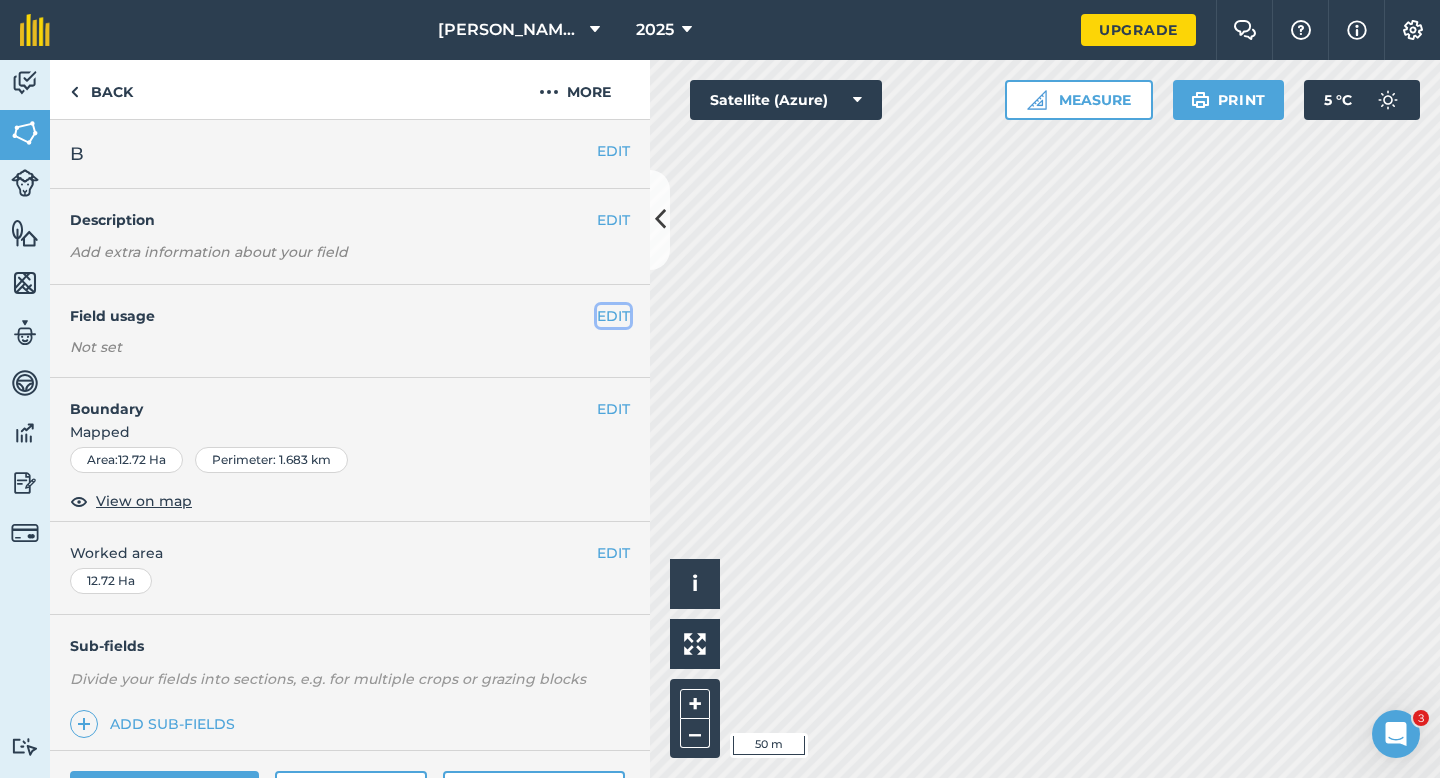 click on "EDIT" at bounding box center [613, 316] 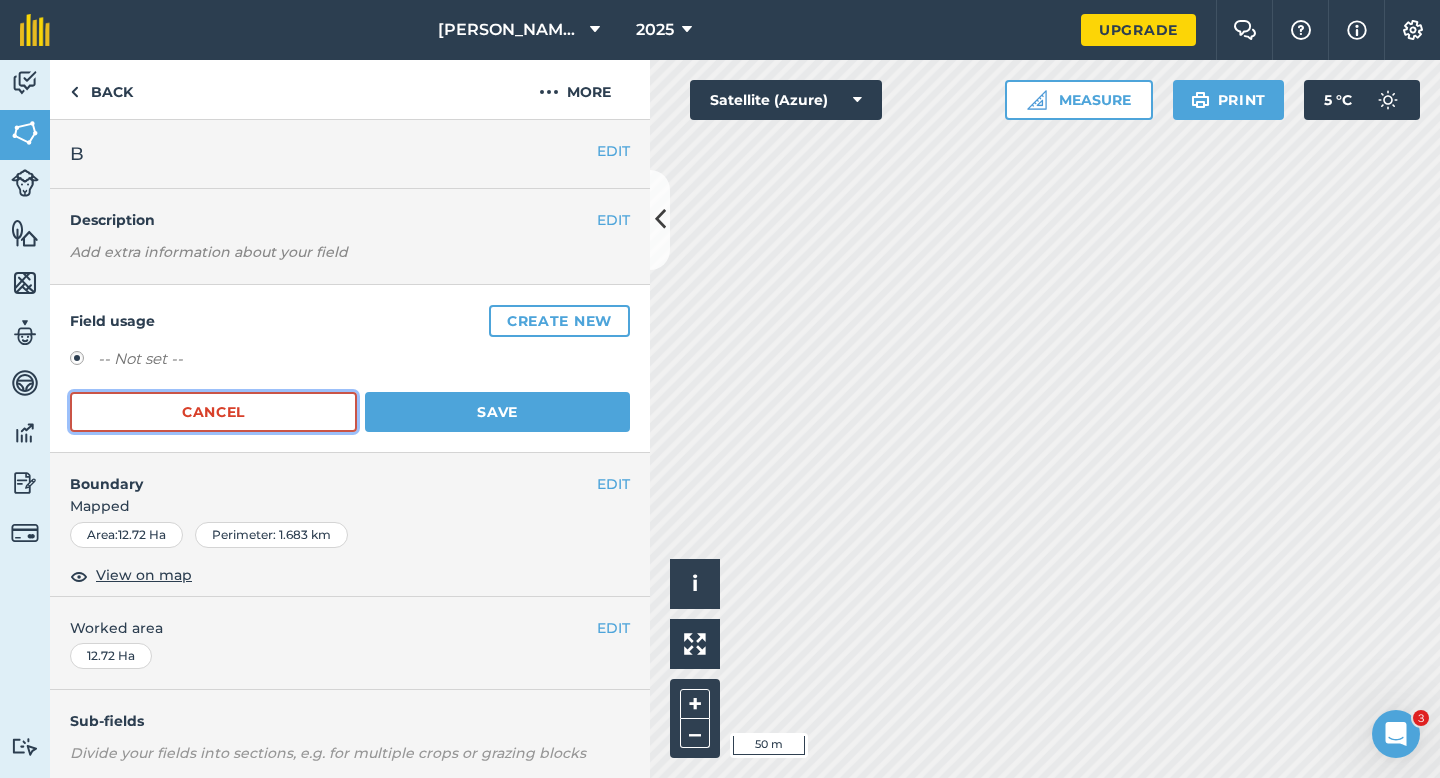 click on "Cancel" at bounding box center (213, 412) 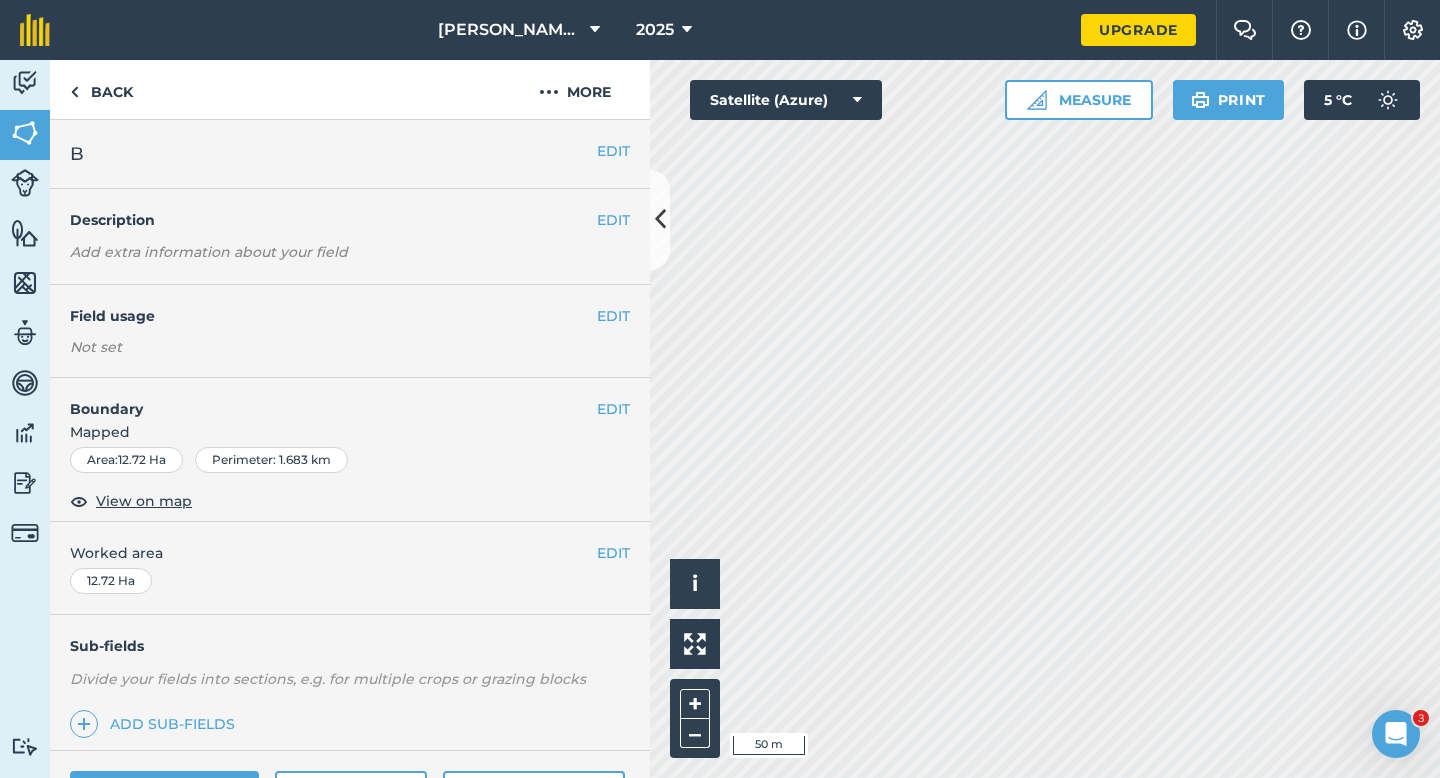 click on "EDIT Boundary   Mapped Area :  12.72   Ha Perimeter :   1.683   km   View on map" at bounding box center (350, 450) 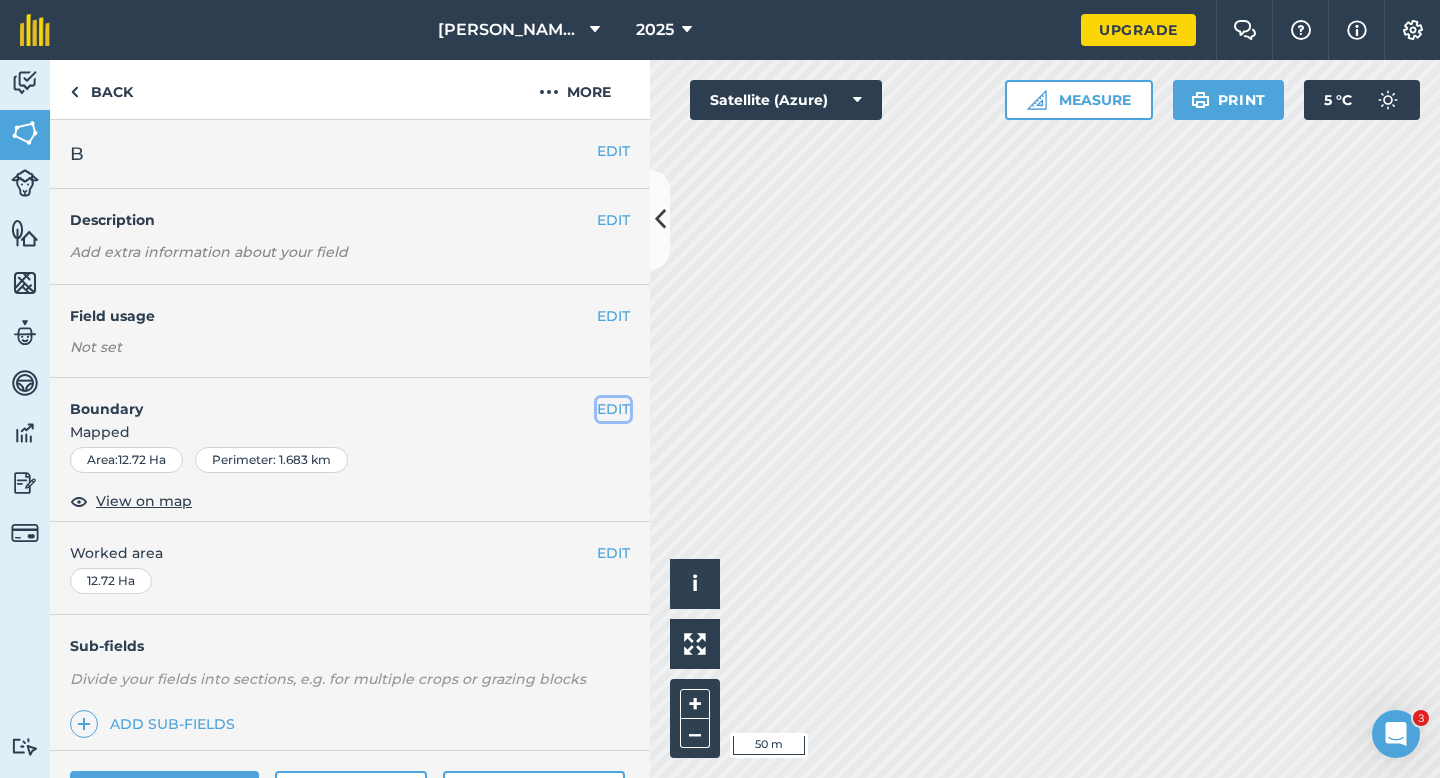 click on "EDIT" at bounding box center [613, 409] 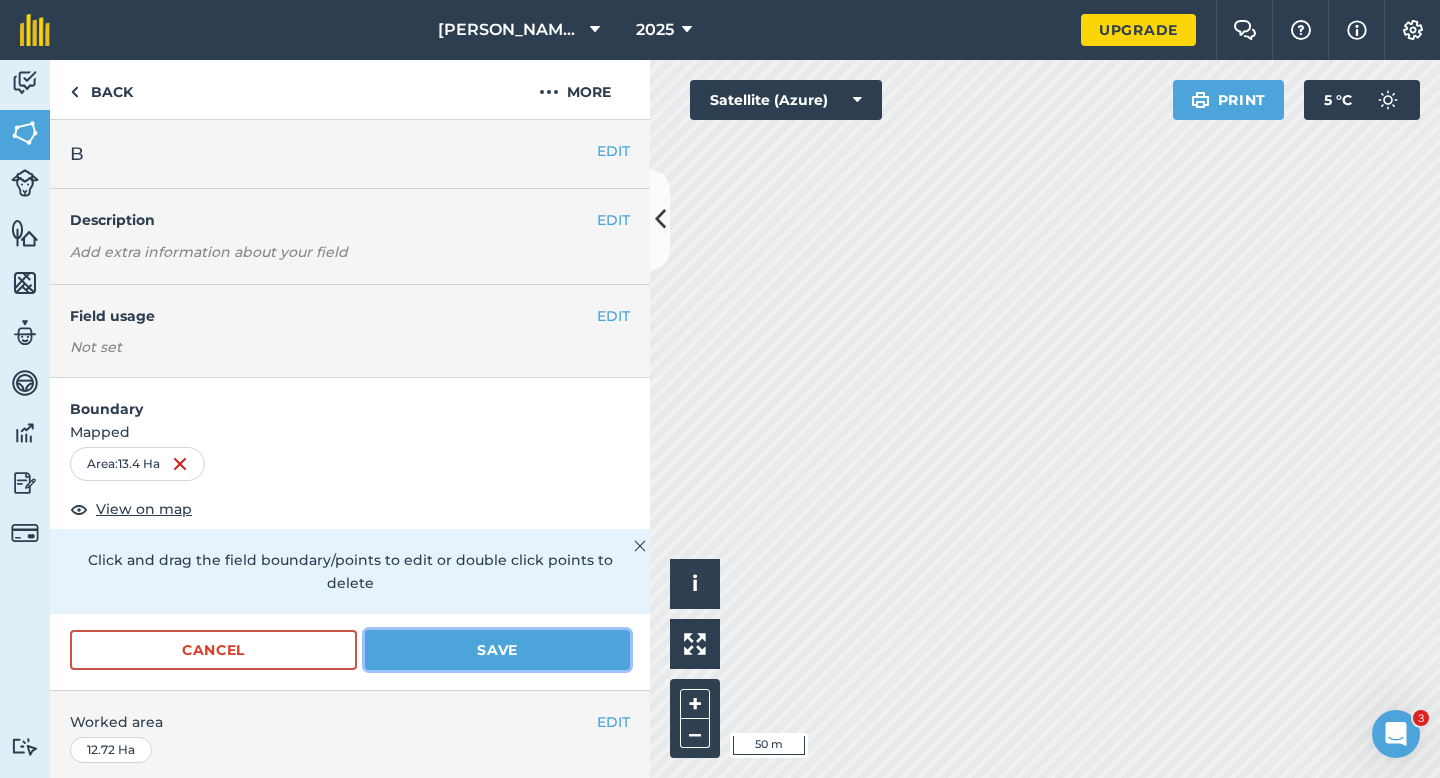 click on "Save" at bounding box center (497, 650) 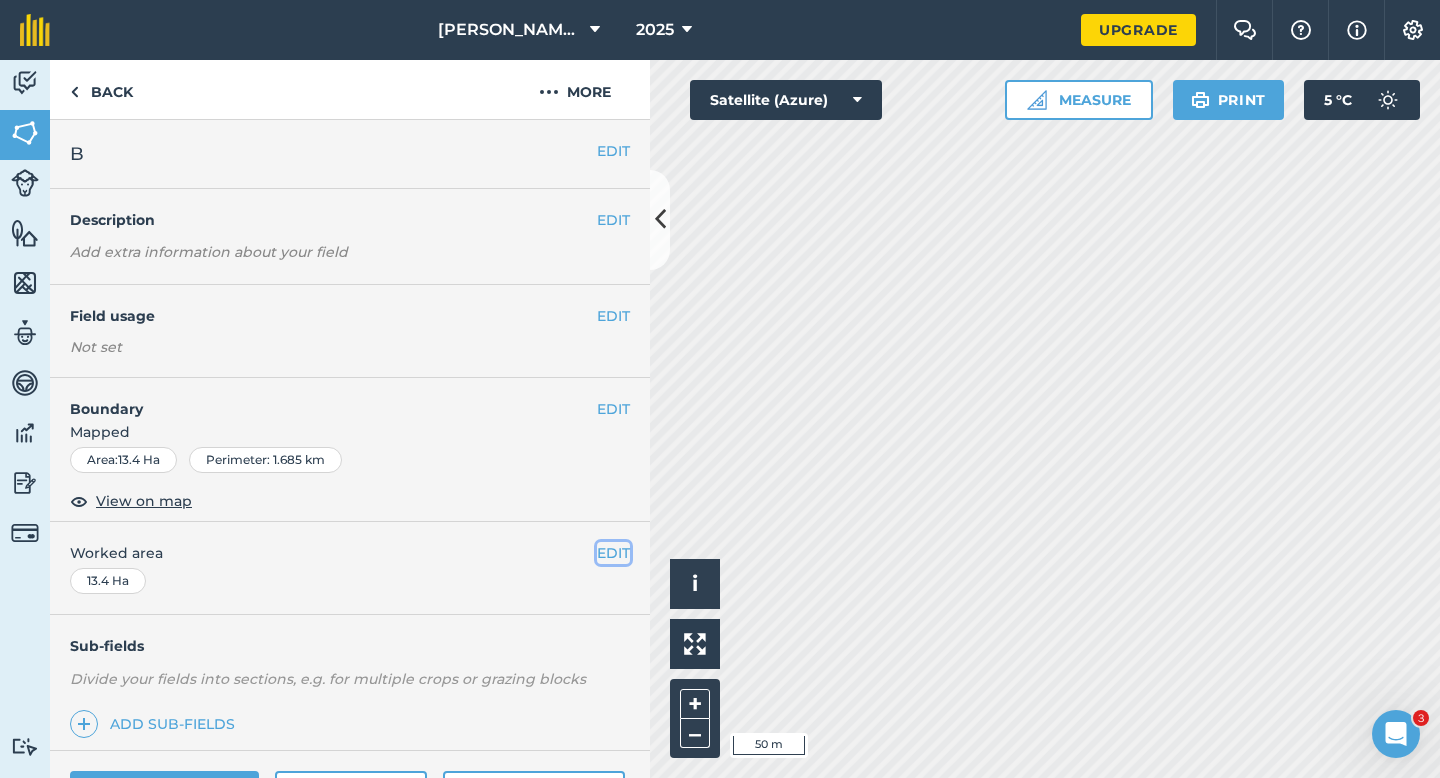 click on "EDIT" at bounding box center (613, 553) 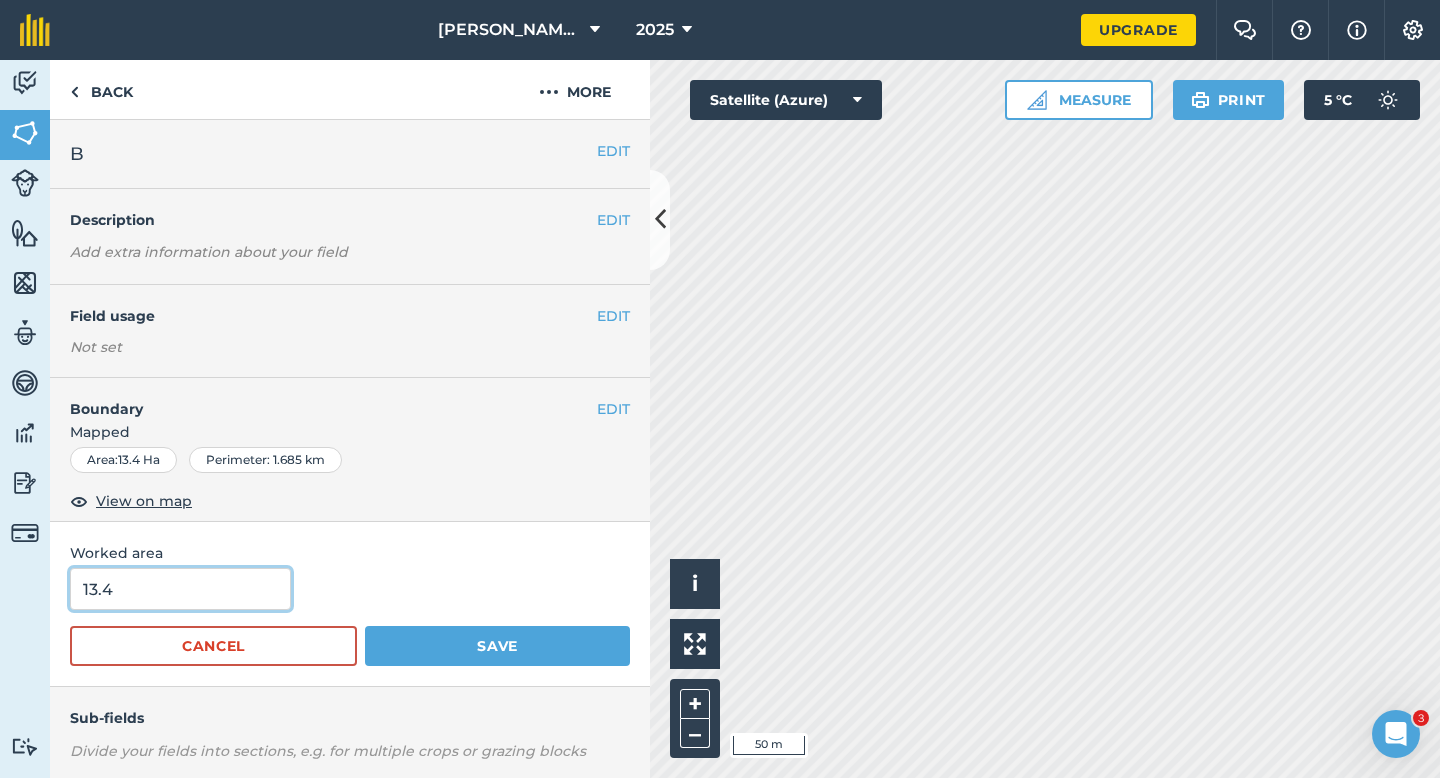 click on "13.4" at bounding box center (180, 589) 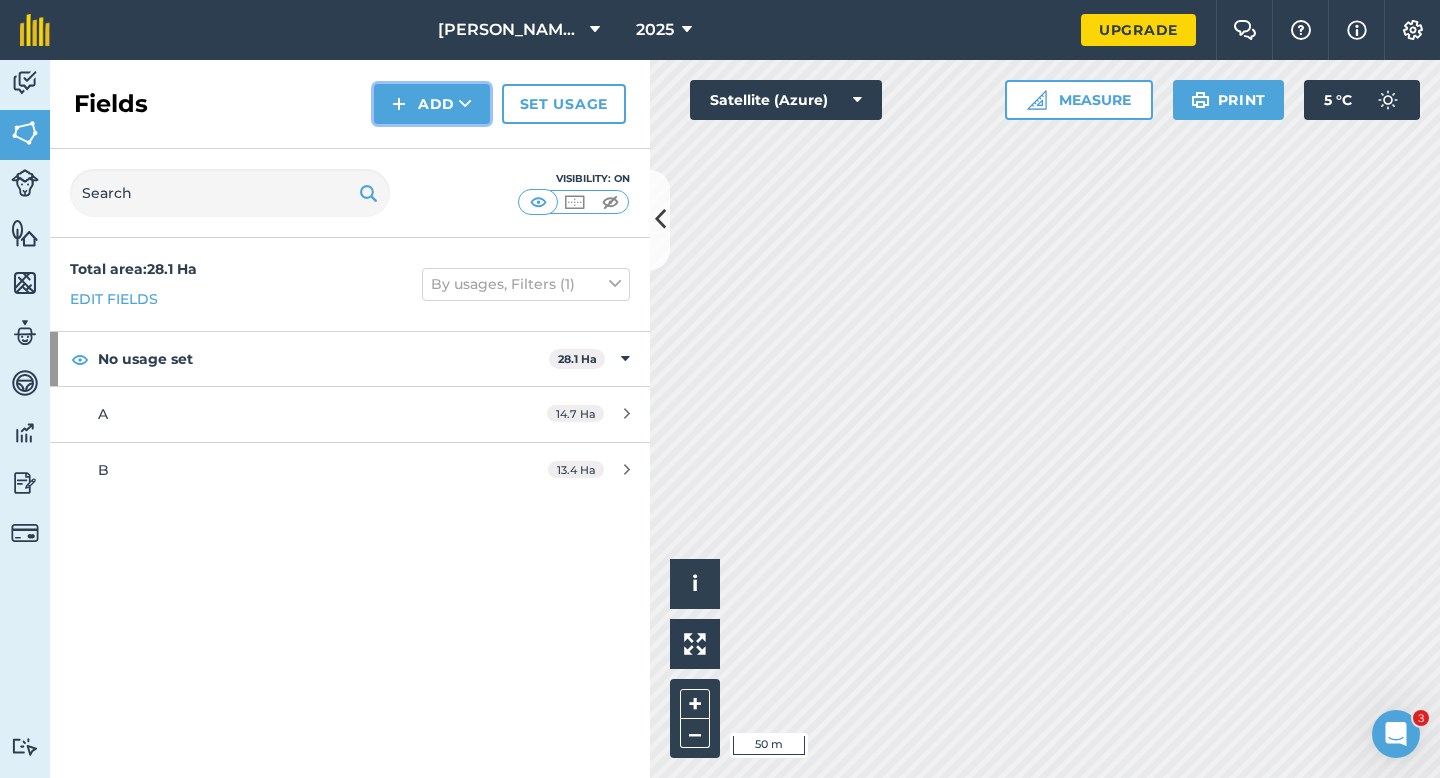 click on "Add" at bounding box center (432, 104) 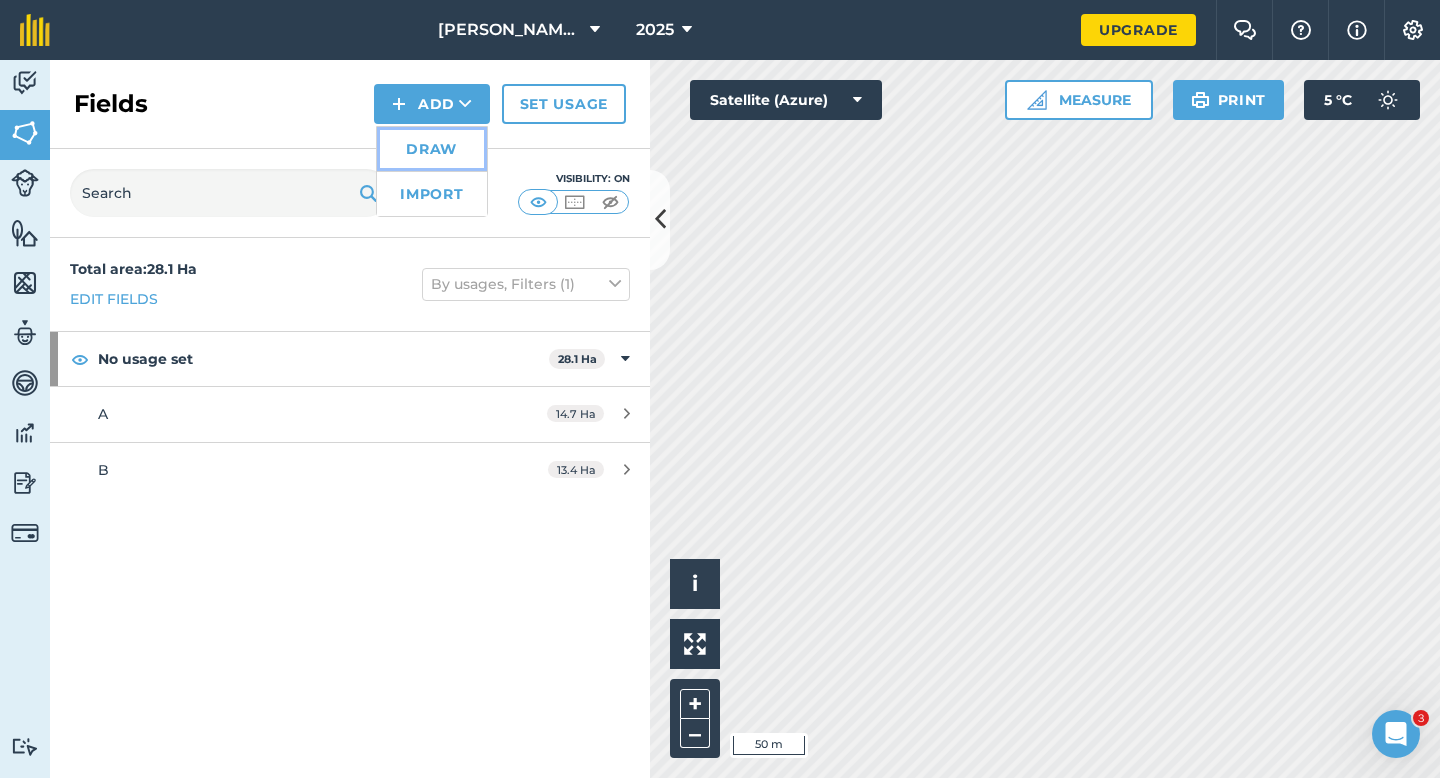 click on "Draw" at bounding box center (432, 149) 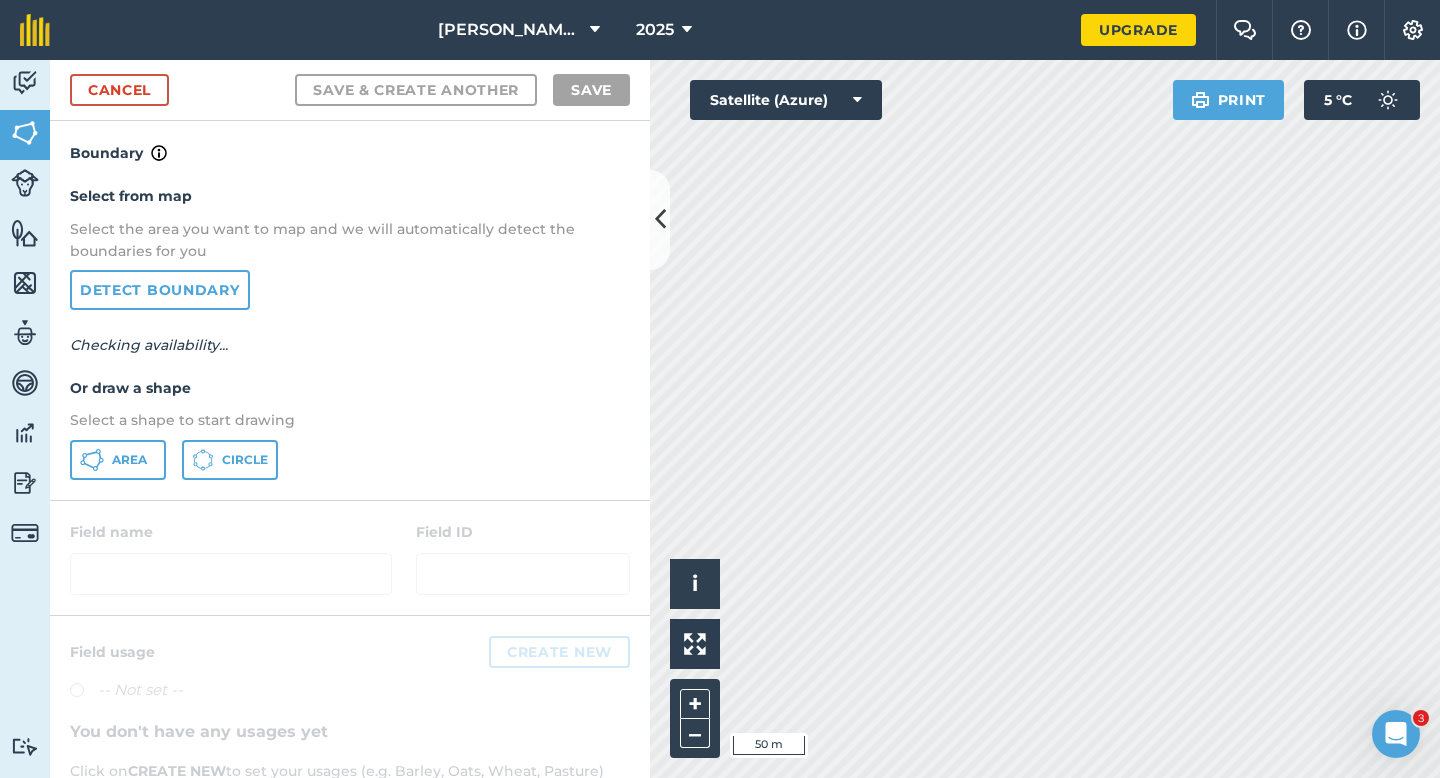 click on "Select from map Select the area you want to map and we will automatically detect the boundaries for you Detect boundary Checking availability... Or draw a shape Select a shape to start drawing Area Circle" at bounding box center (350, 332) 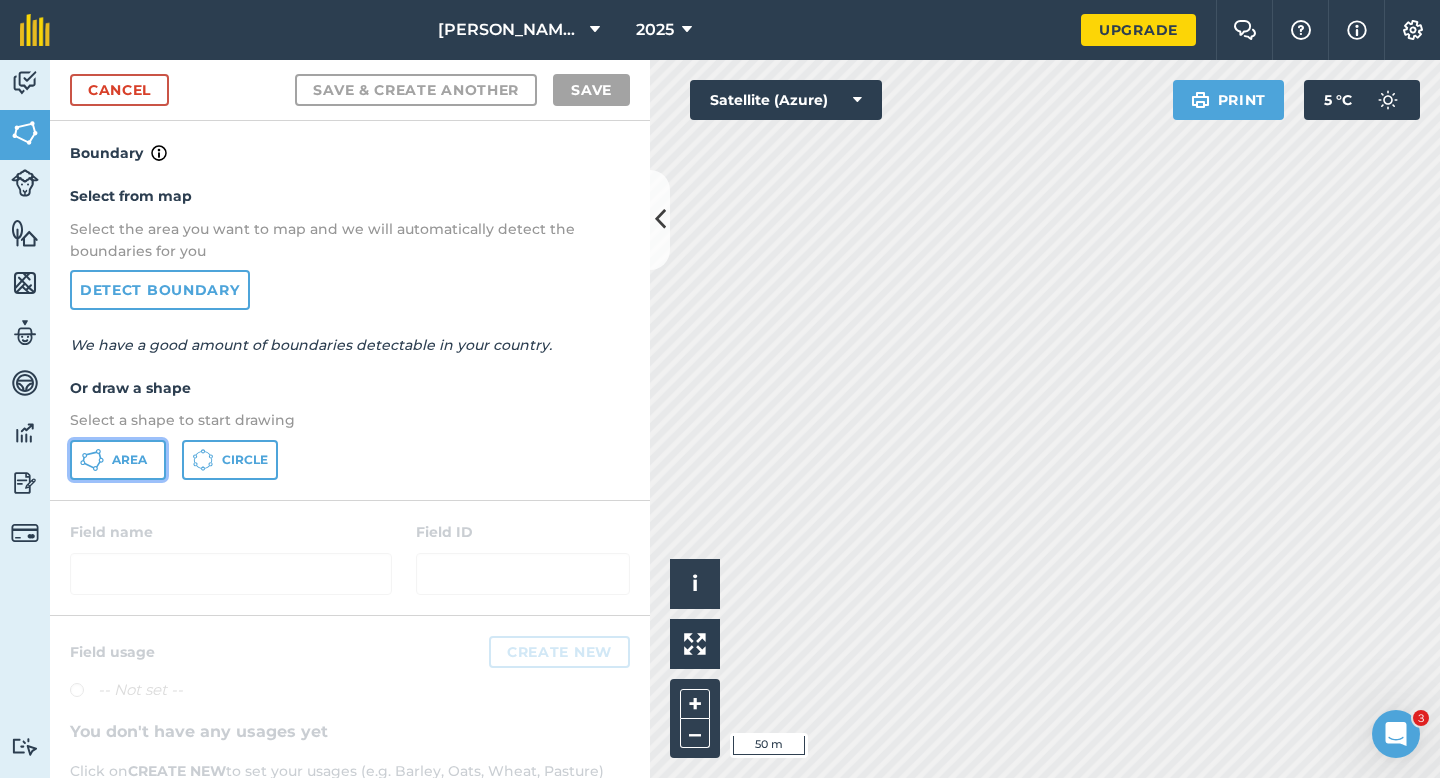 click on "Area" at bounding box center [118, 460] 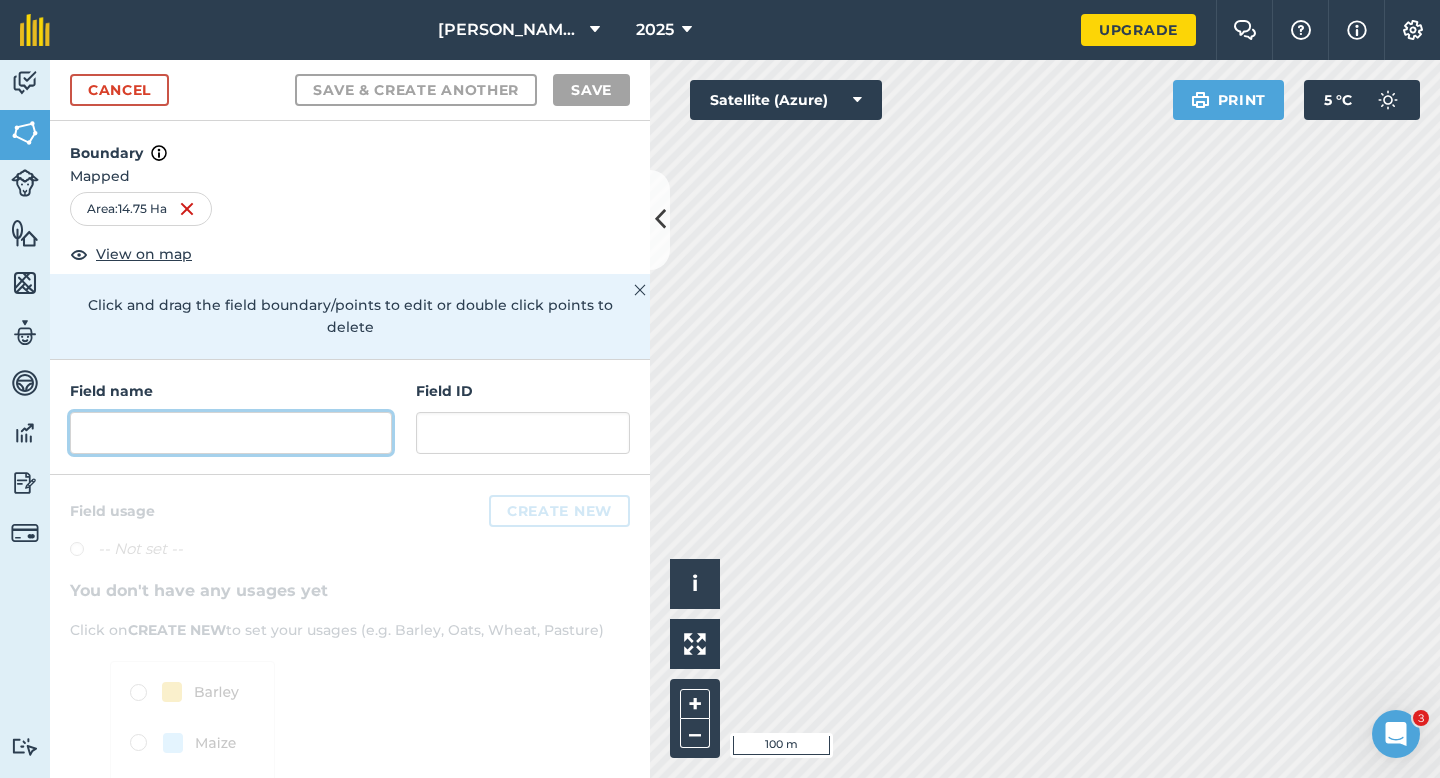 click at bounding box center (231, 433) 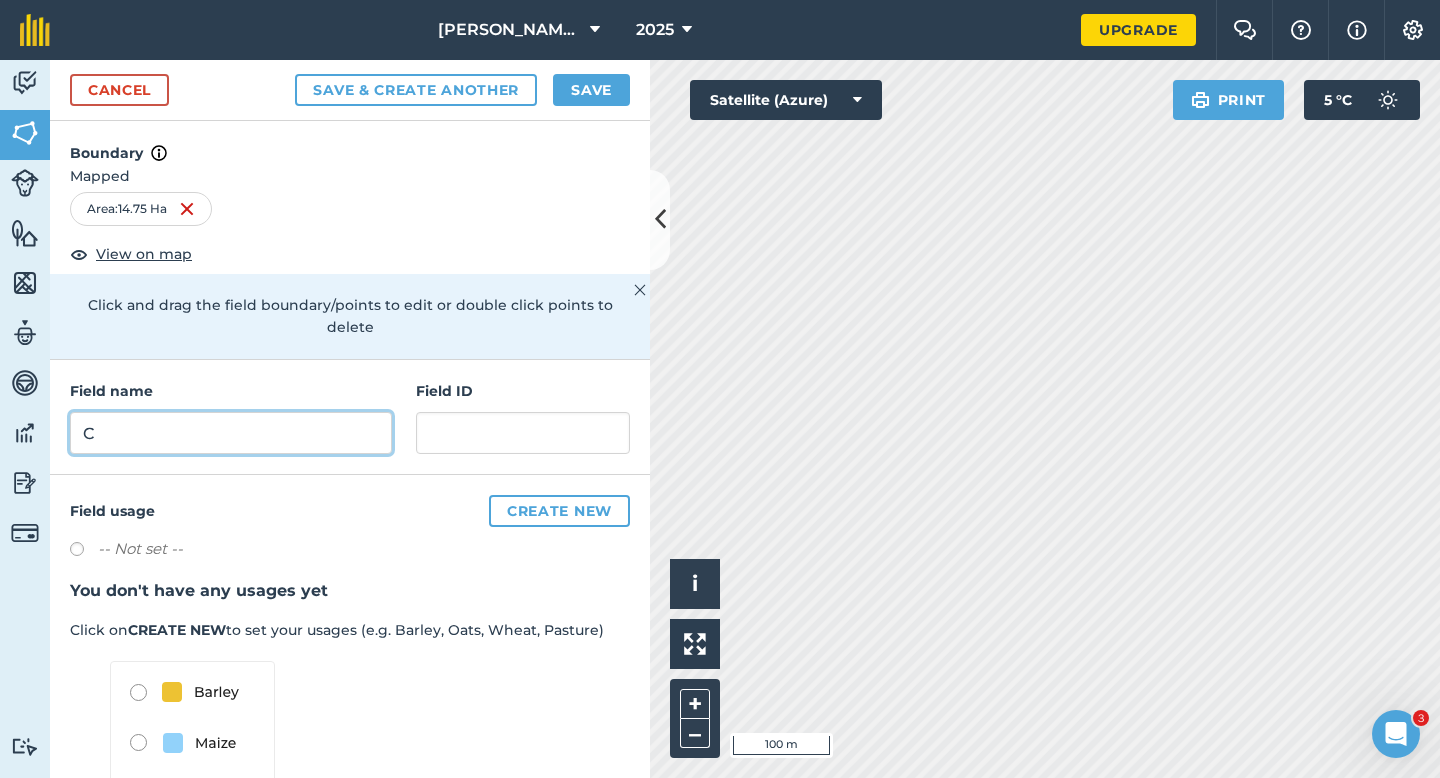 type on "C" 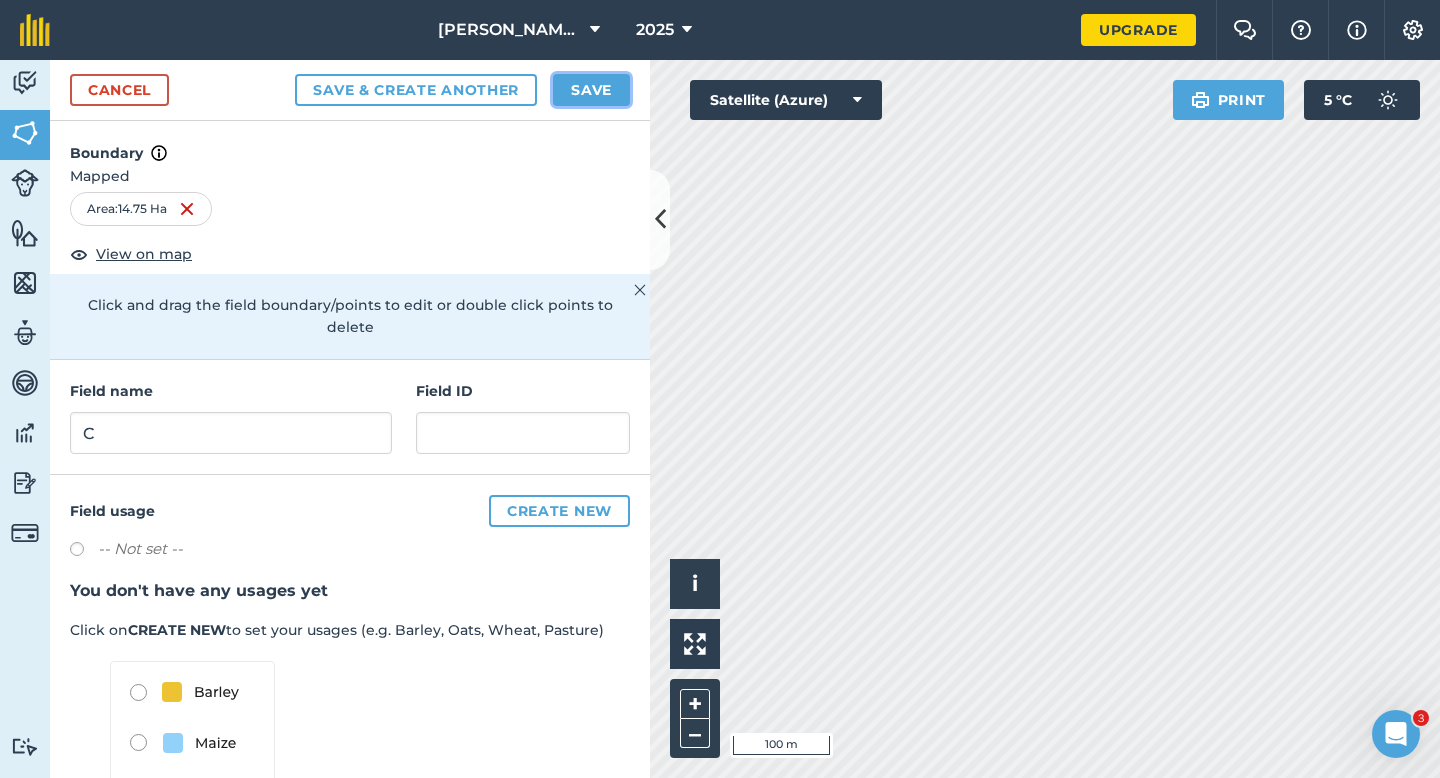 click on "Save" at bounding box center (591, 90) 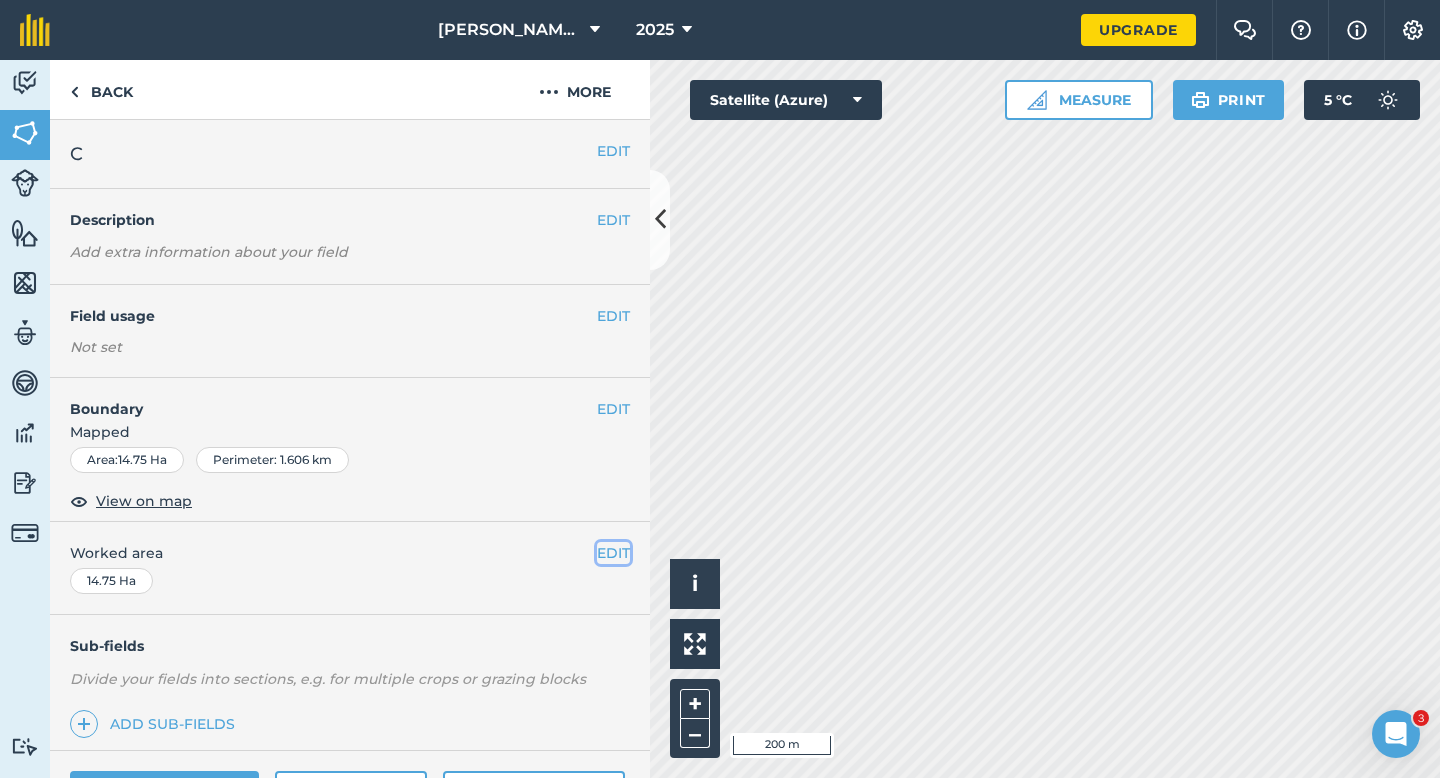 click on "EDIT" at bounding box center (613, 553) 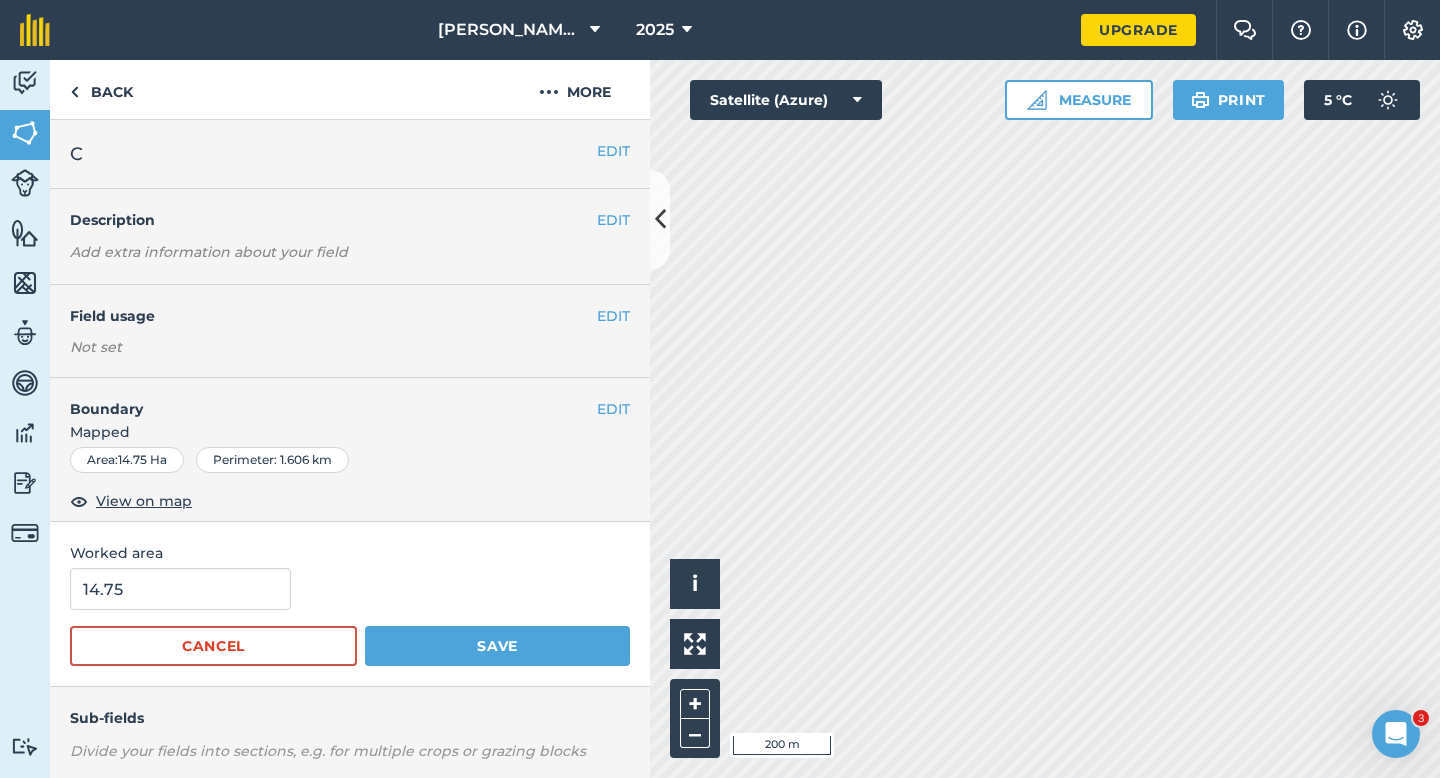 click on "14.75 Cancel Save" at bounding box center (350, 617) 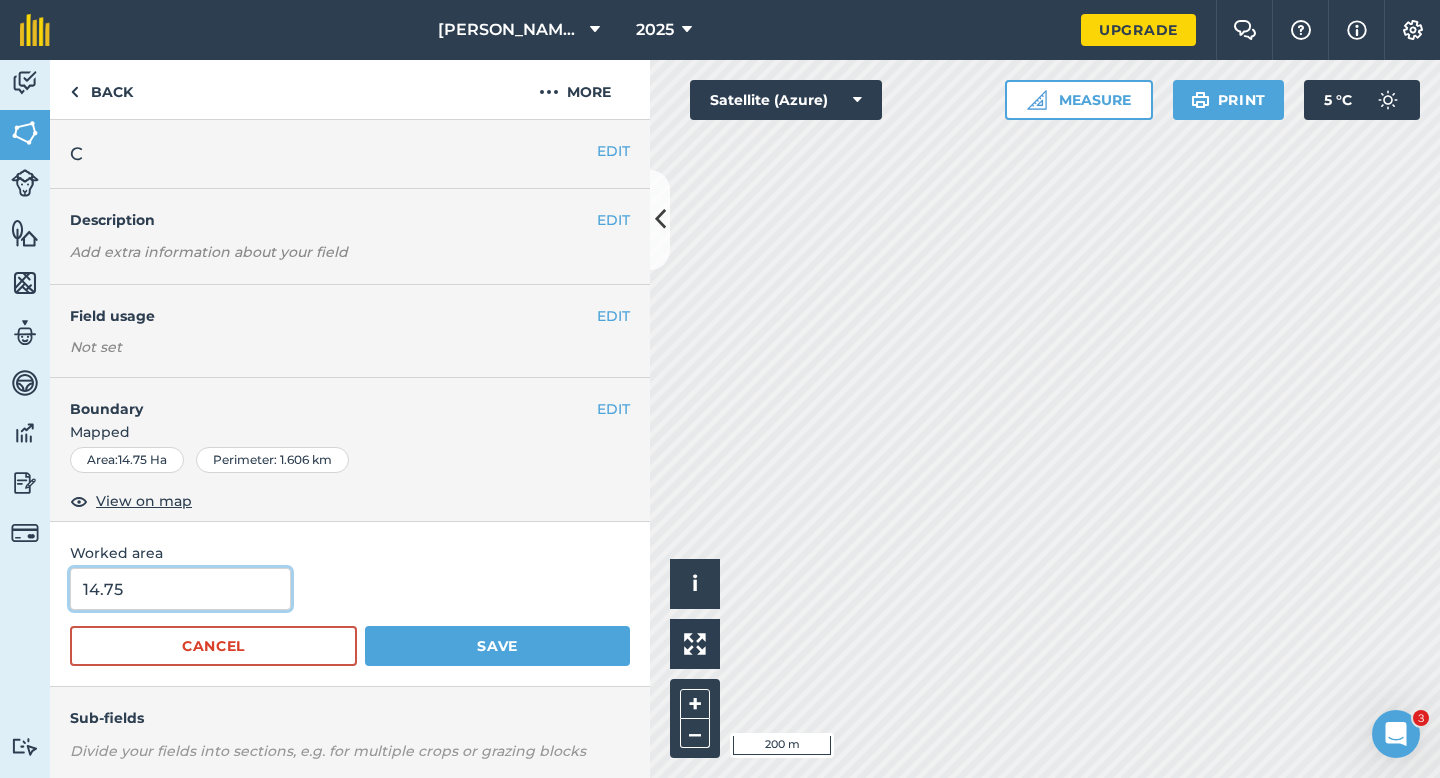 click on "14.75" at bounding box center [180, 589] 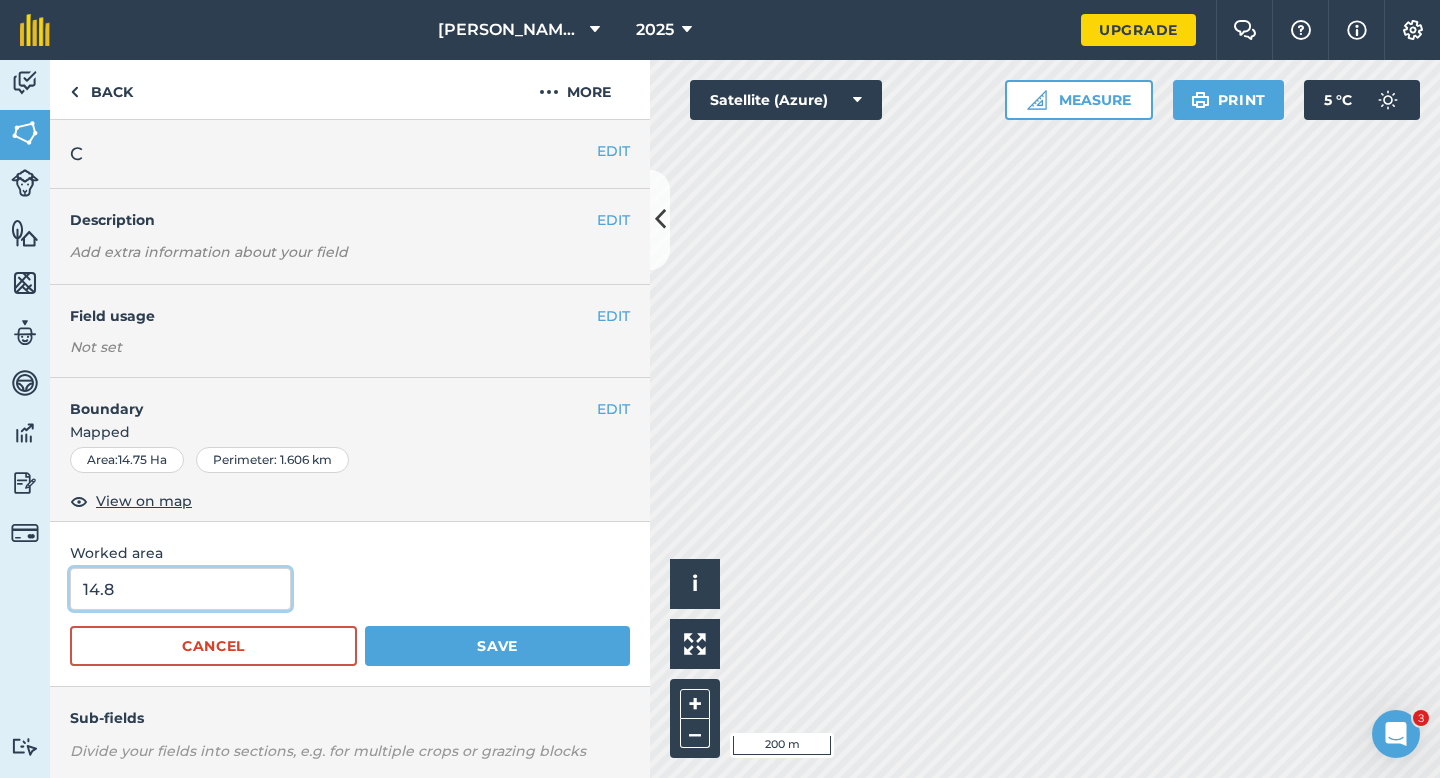 type on "14.8" 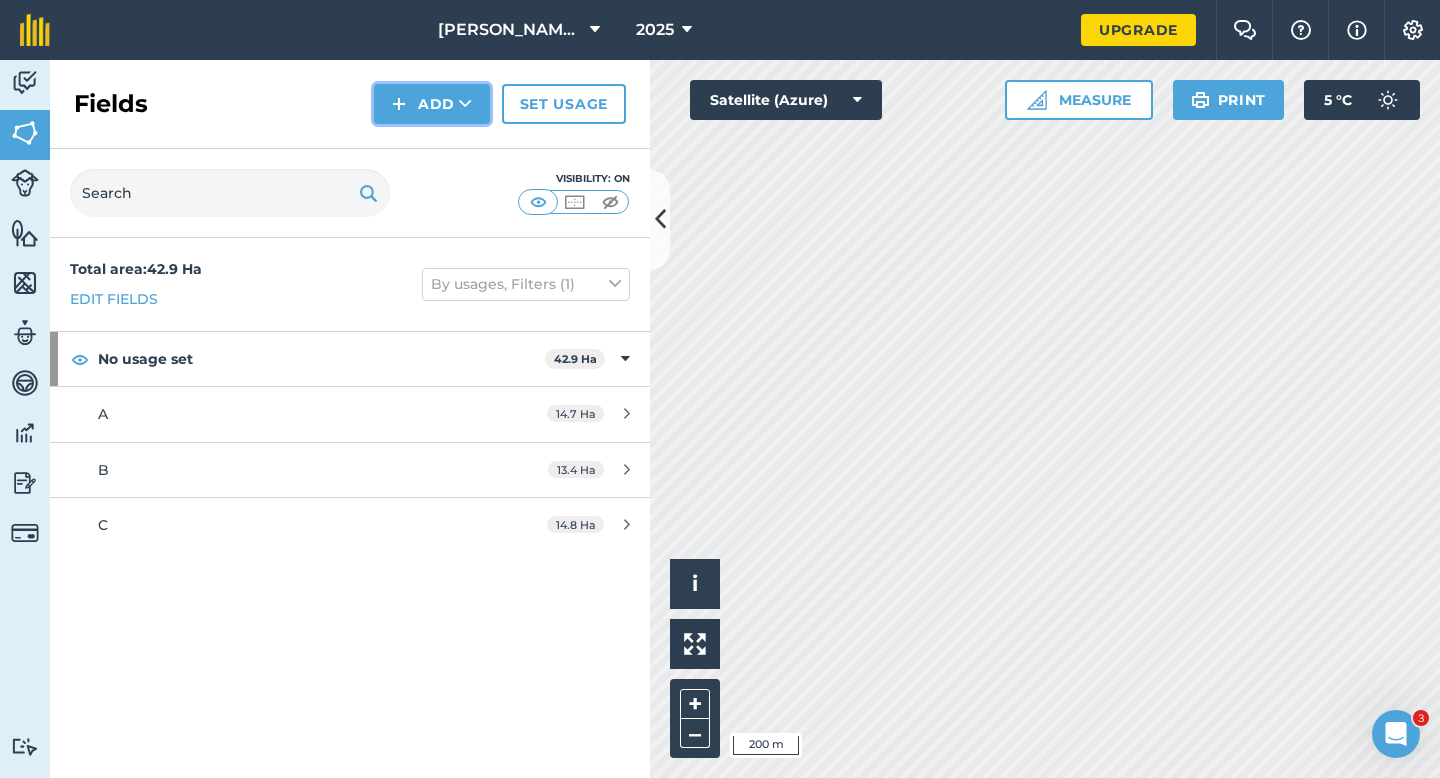 click at bounding box center (465, 104) 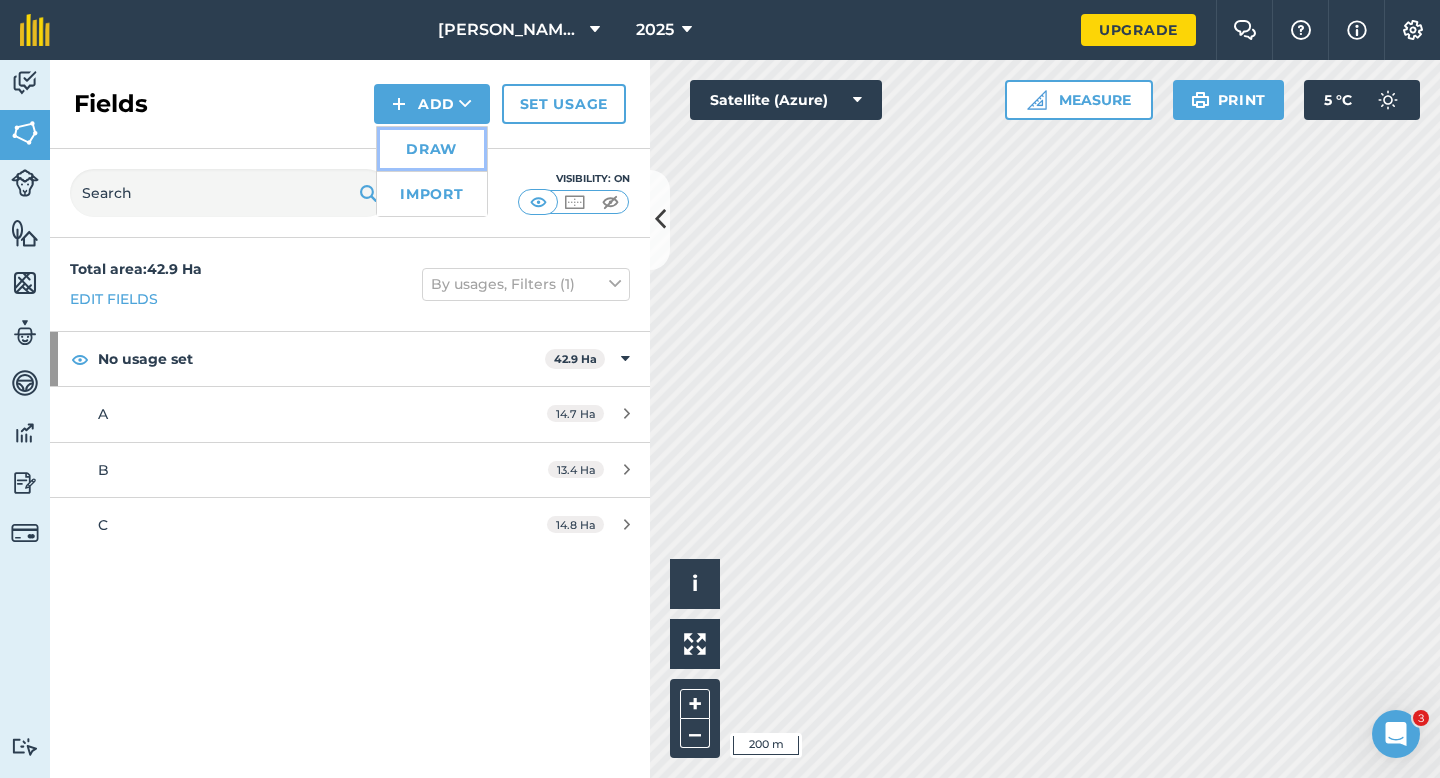 click on "Draw" at bounding box center (432, 149) 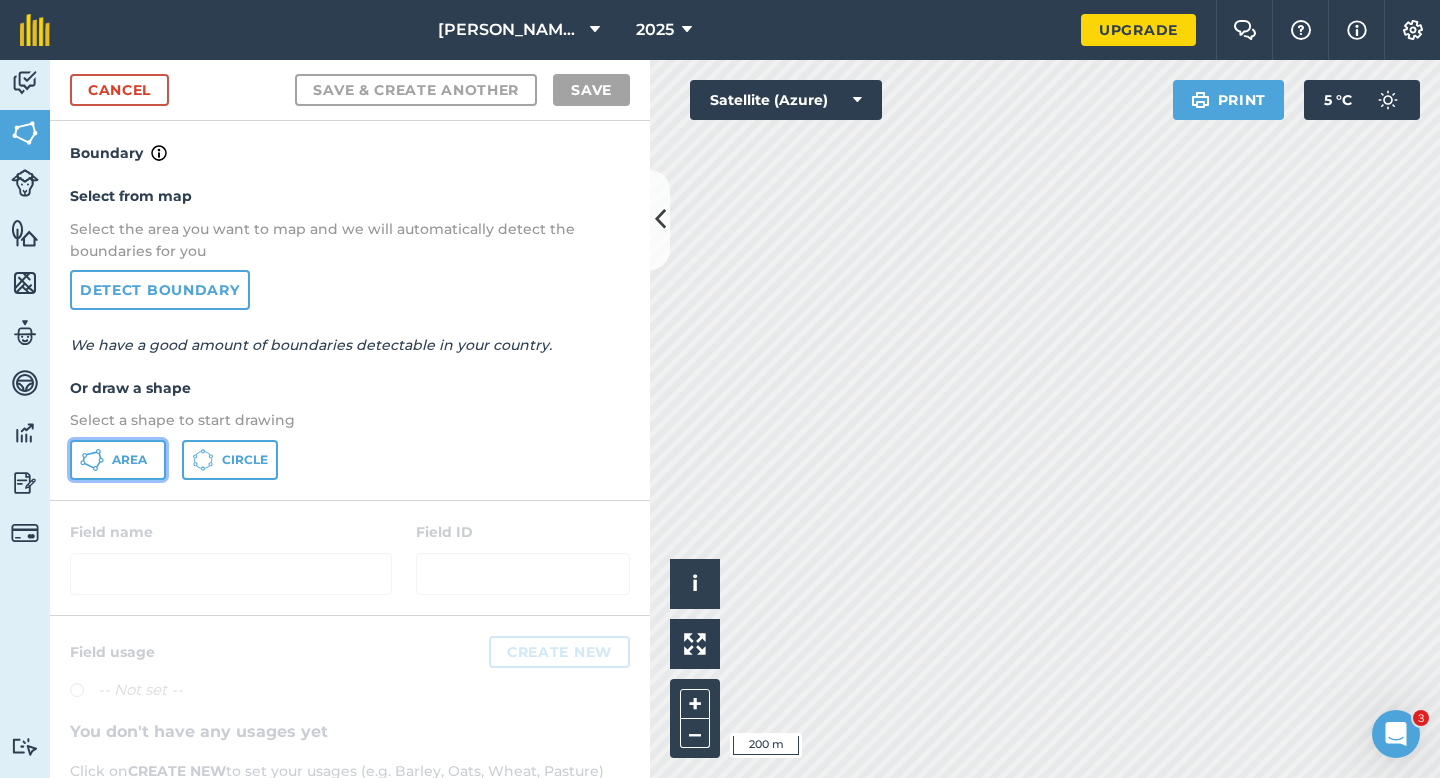 click on "Area" at bounding box center (129, 460) 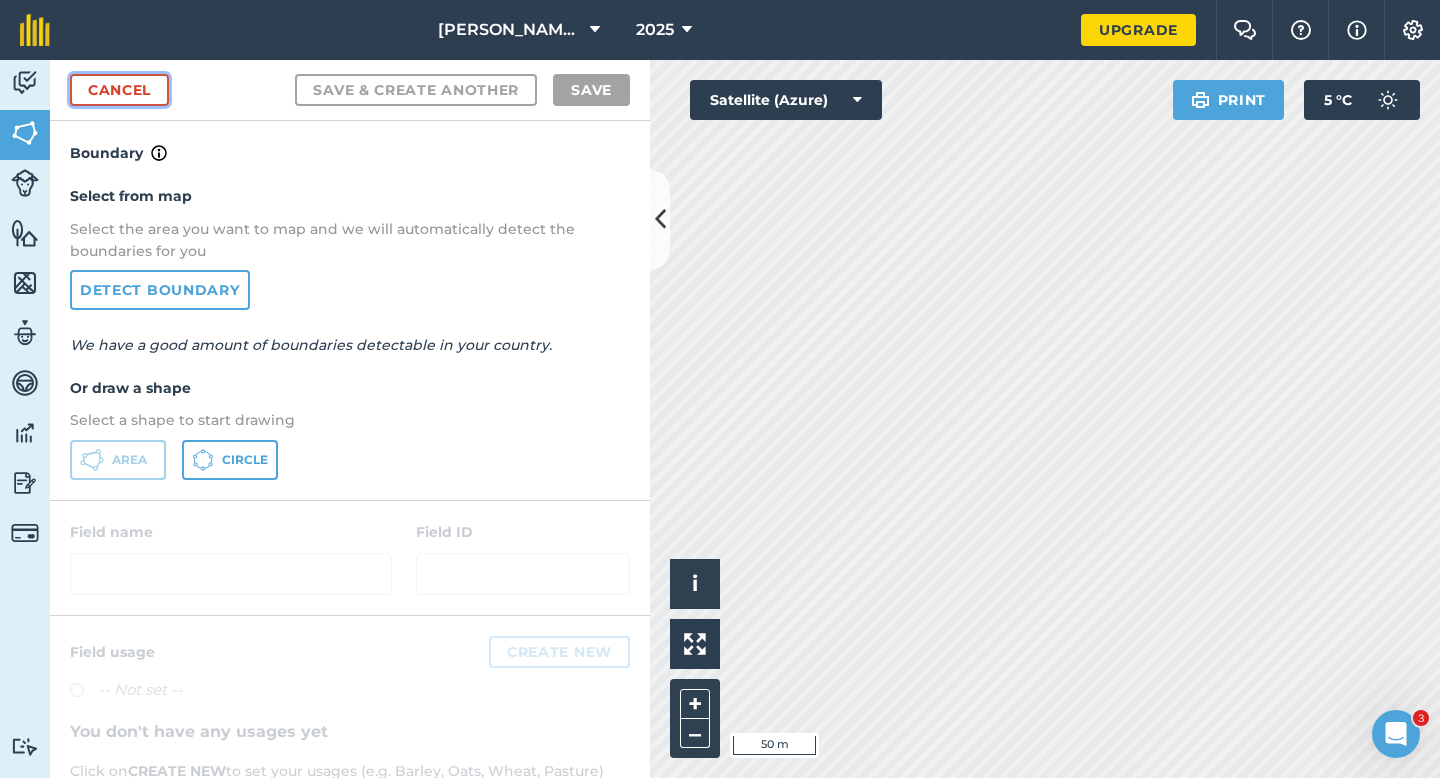 click on "Cancel" at bounding box center [119, 90] 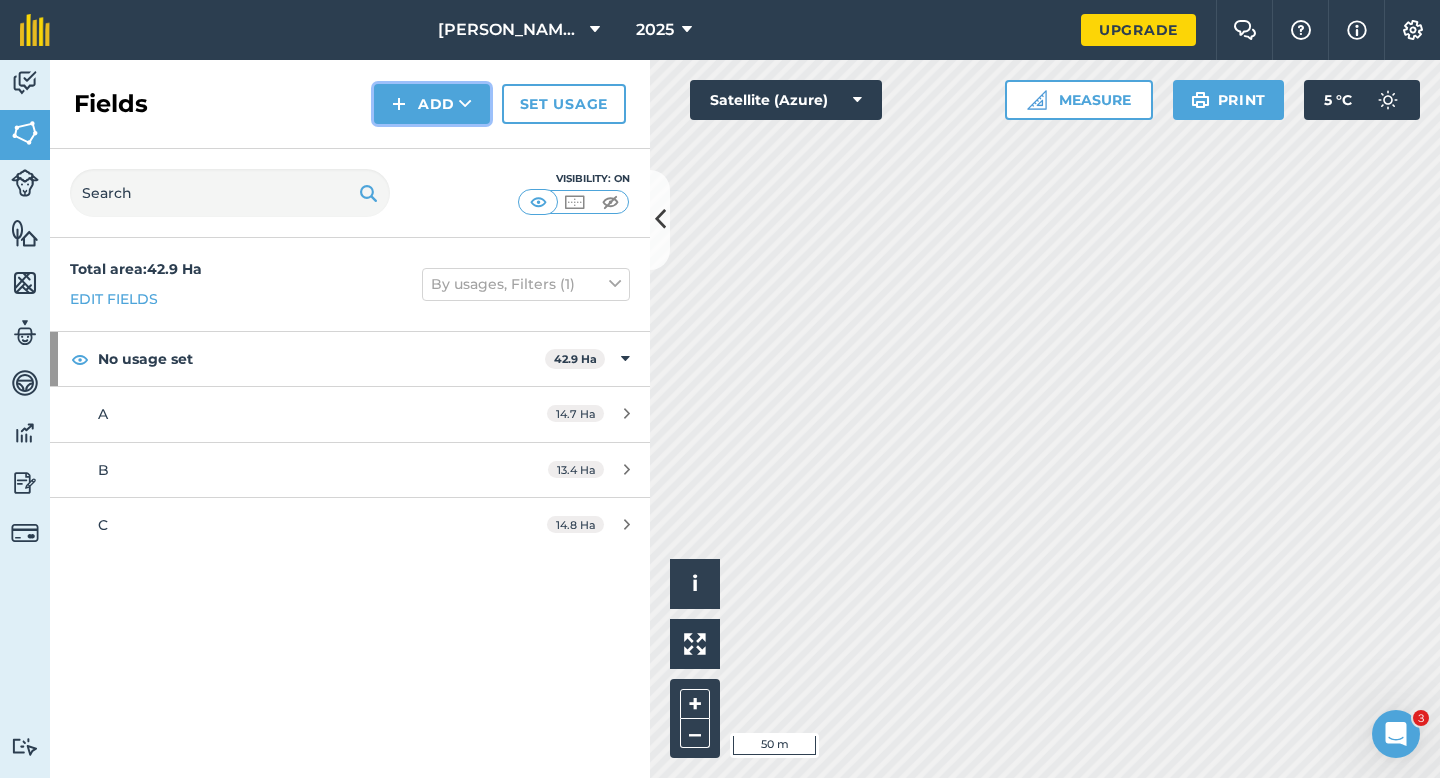 click on "Add" at bounding box center [432, 104] 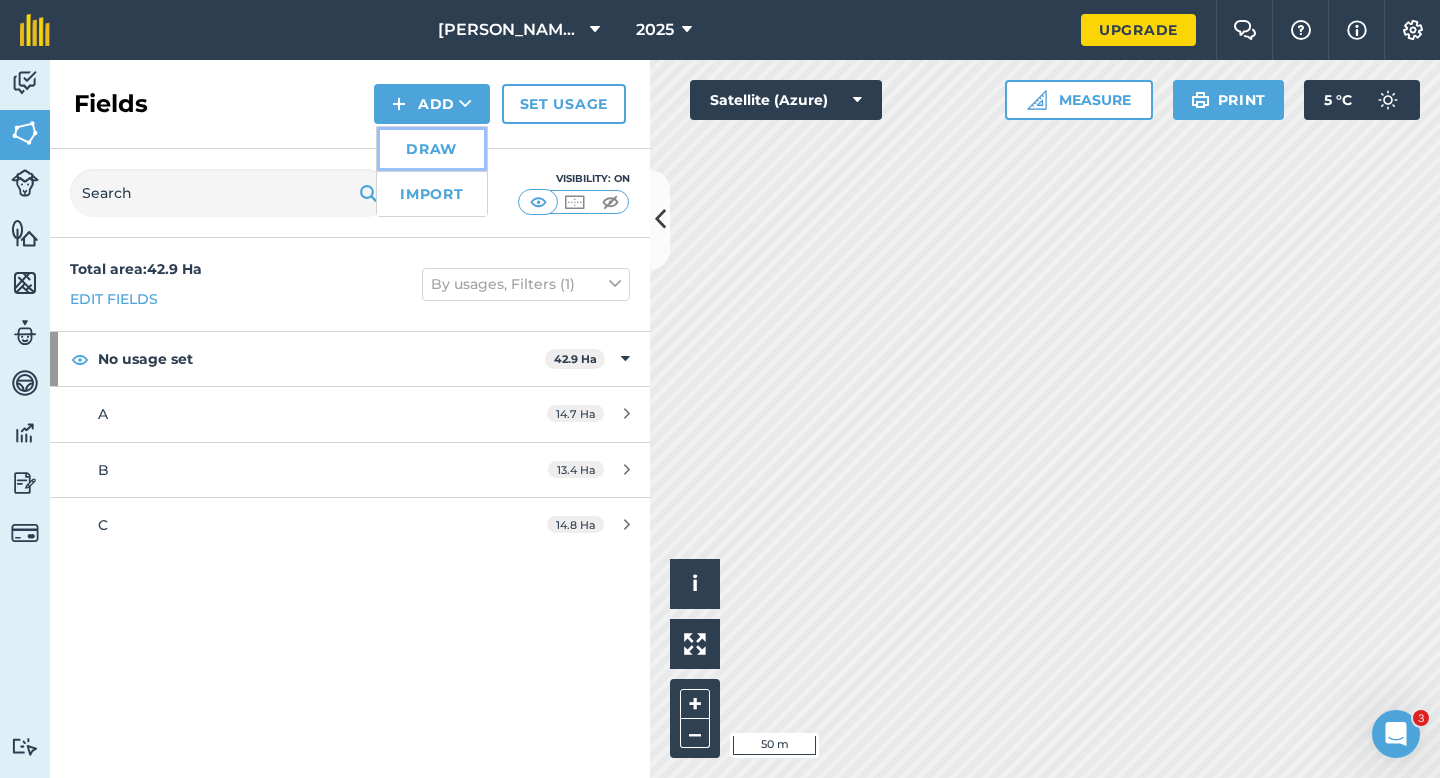 click on "Draw" at bounding box center (432, 149) 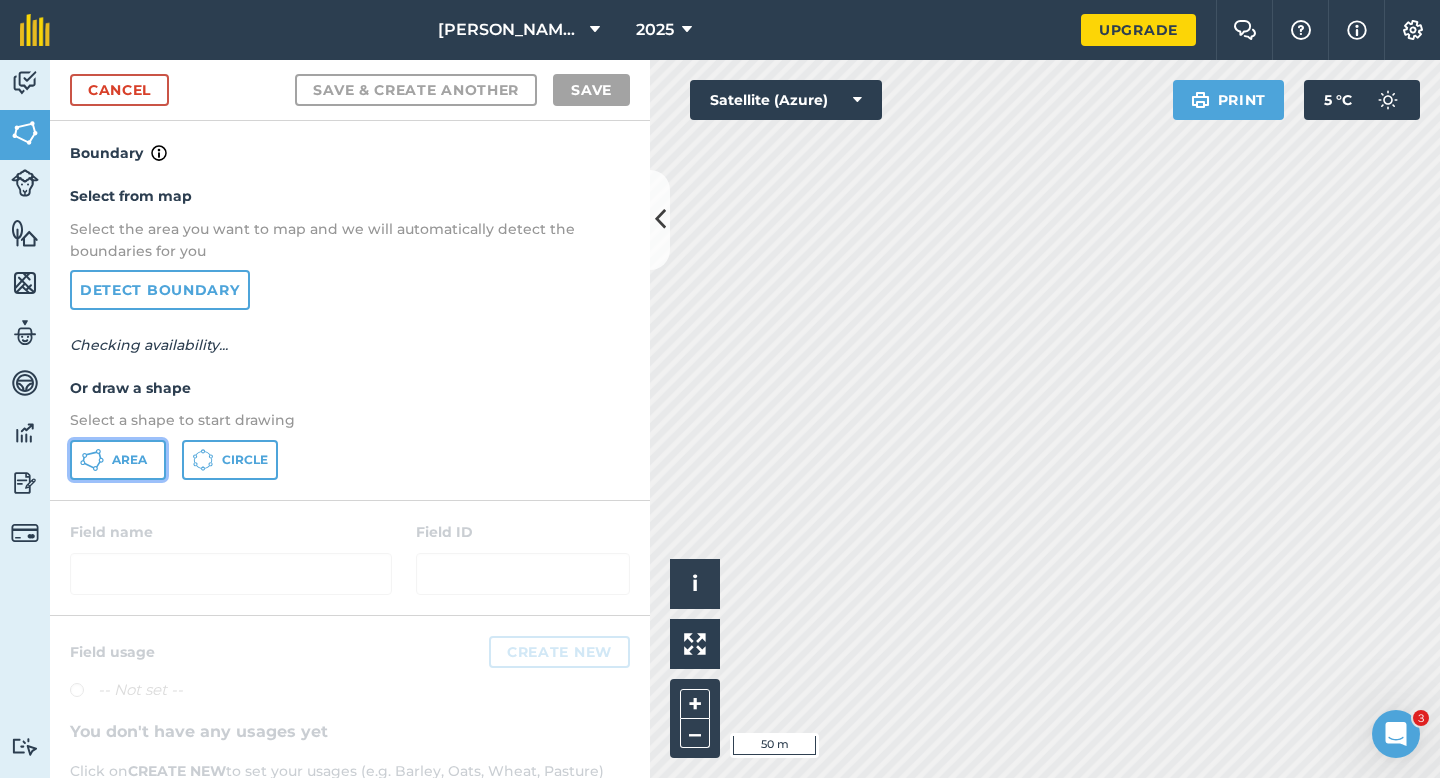 click on "Area" at bounding box center (118, 460) 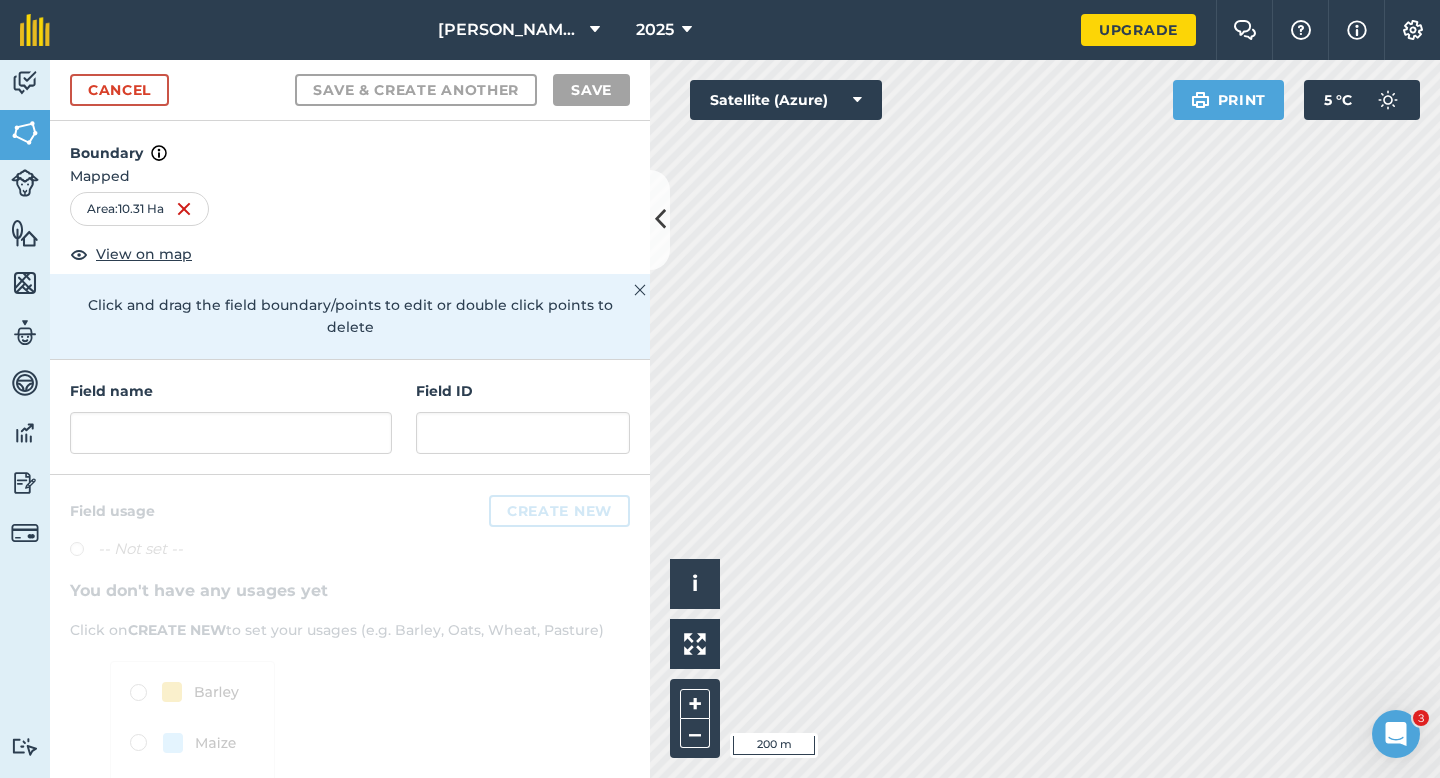click on "Field ID" at bounding box center (523, 417) 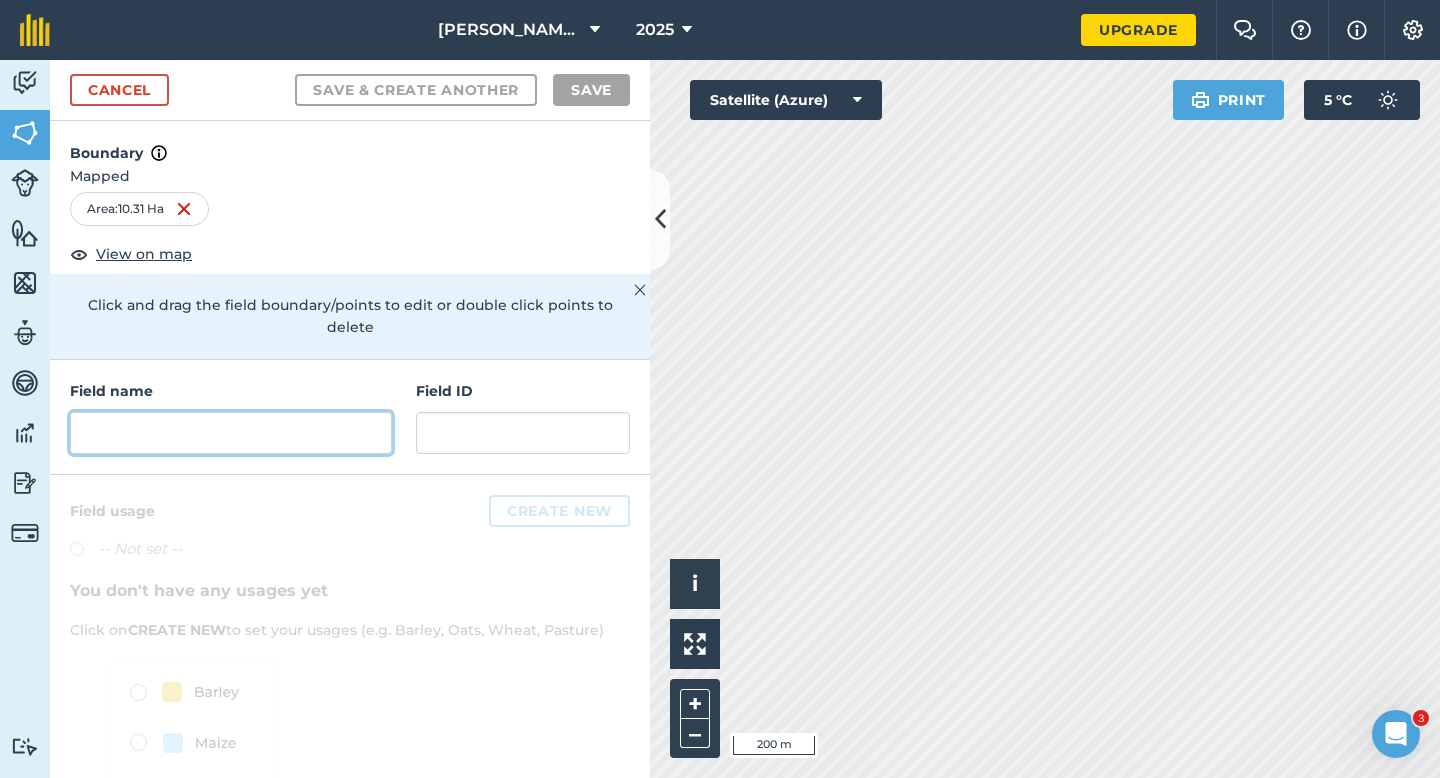 click at bounding box center [231, 433] 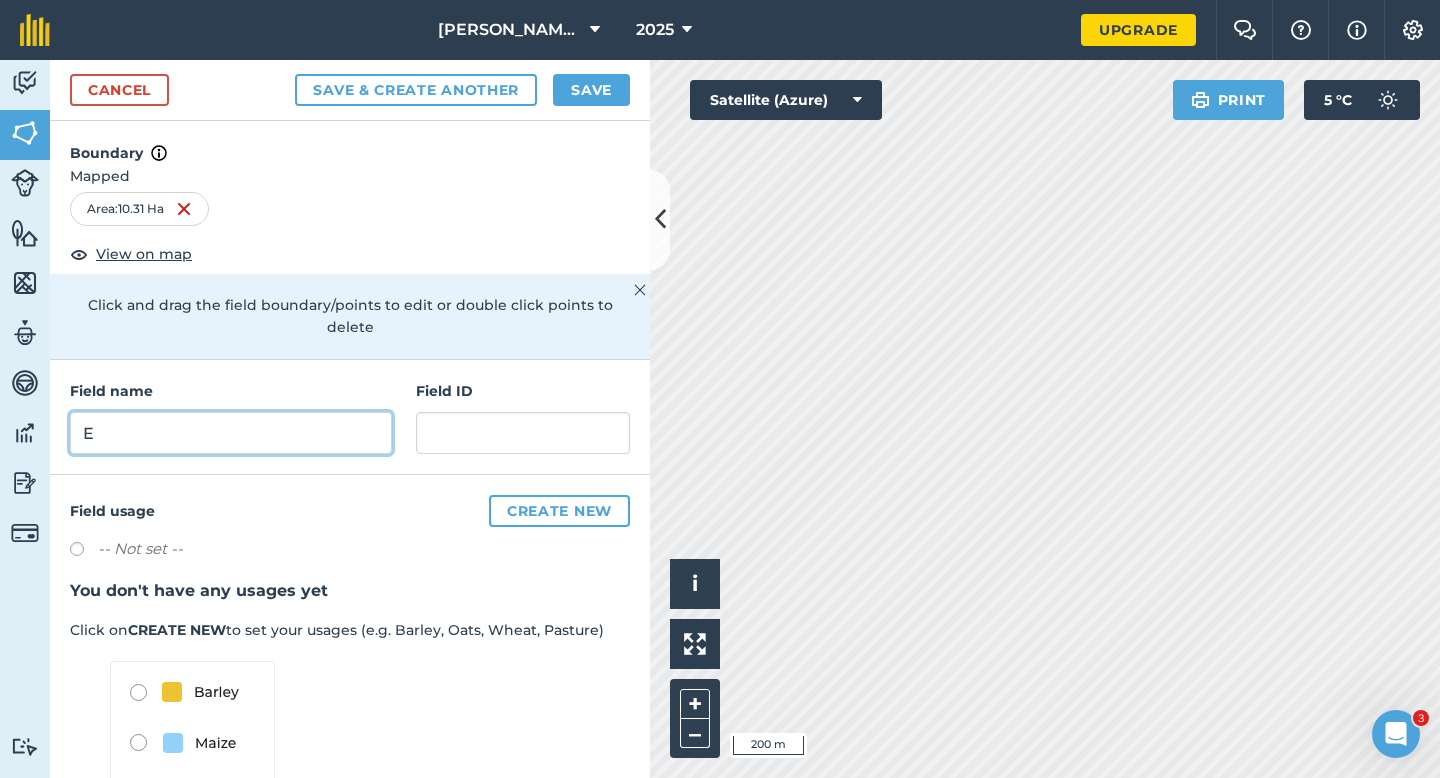 type on "E" 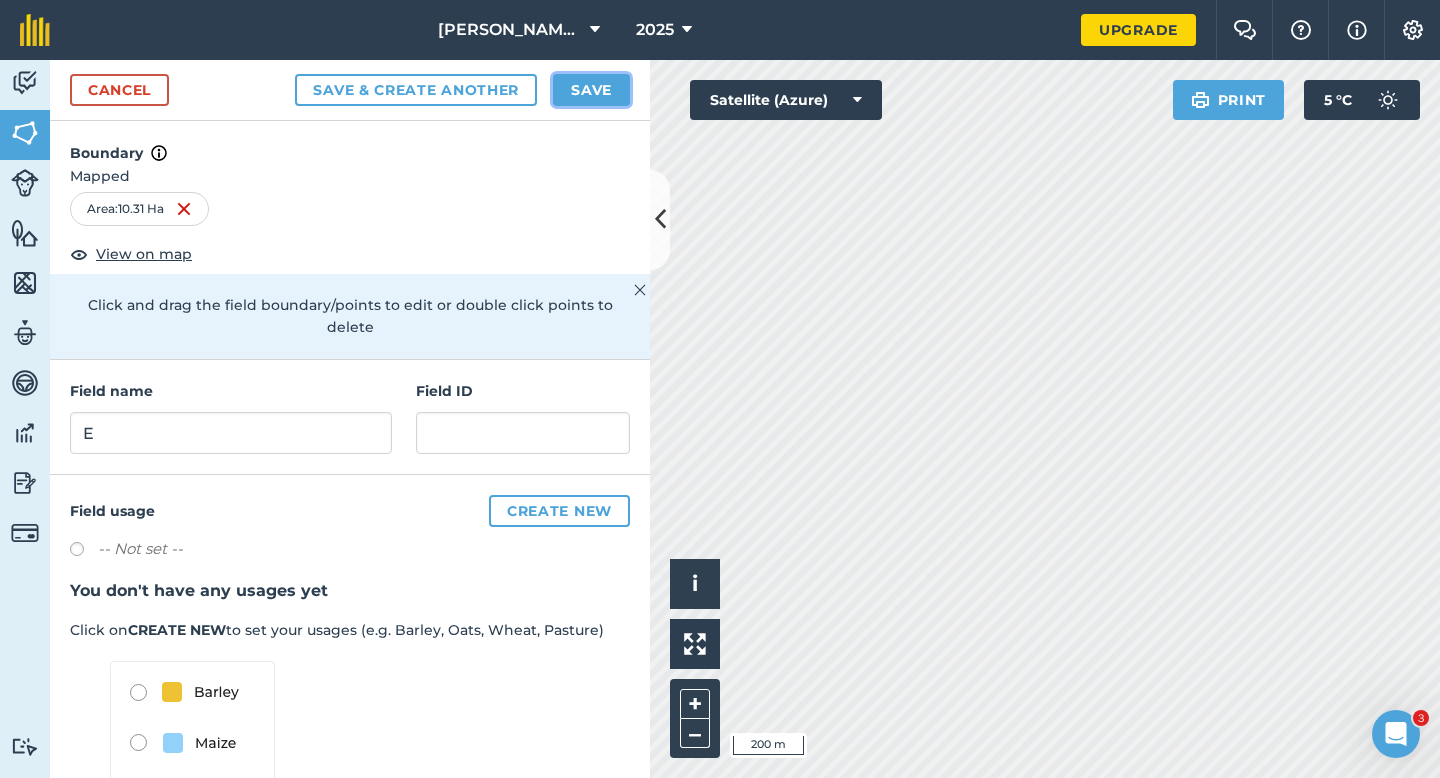 click on "Save" at bounding box center (591, 90) 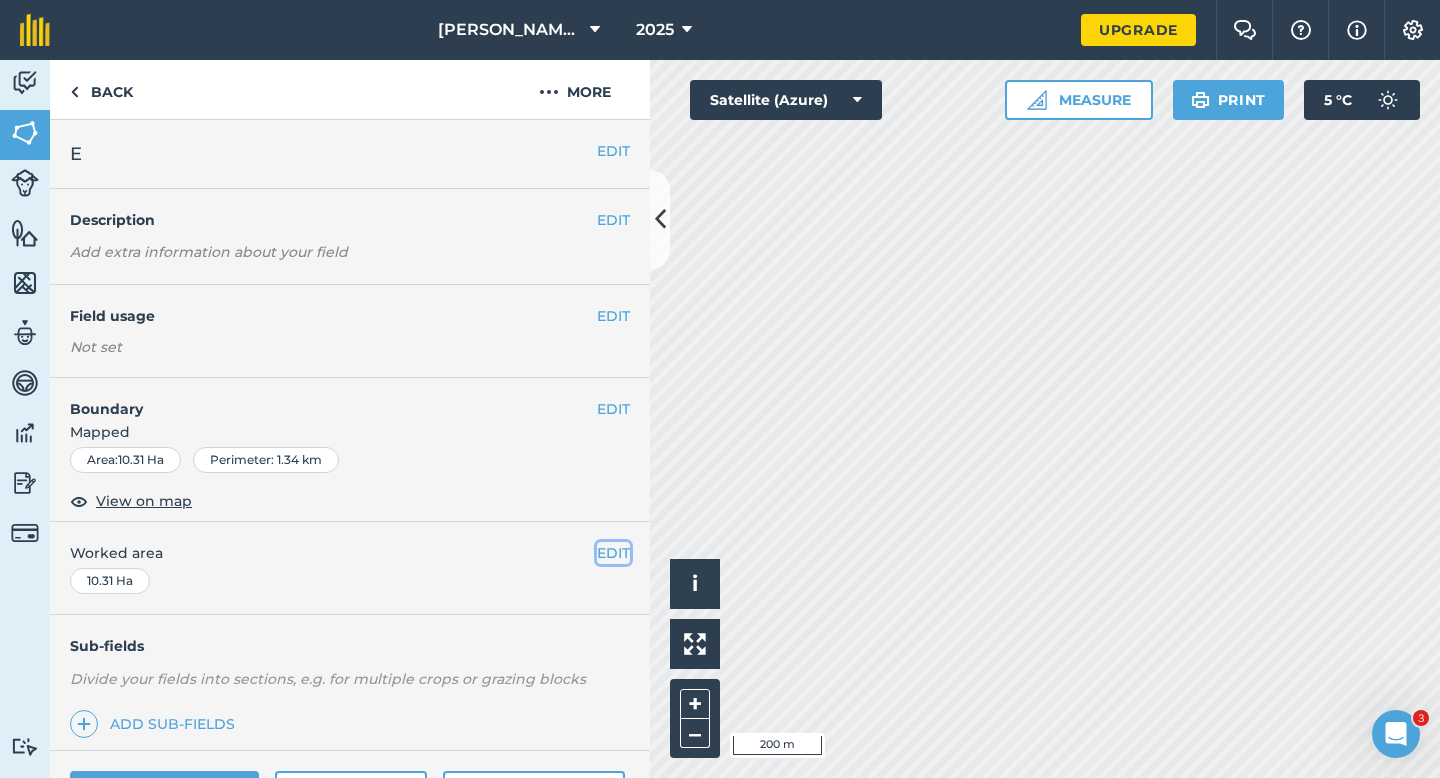 click on "EDIT" at bounding box center (613, 553) 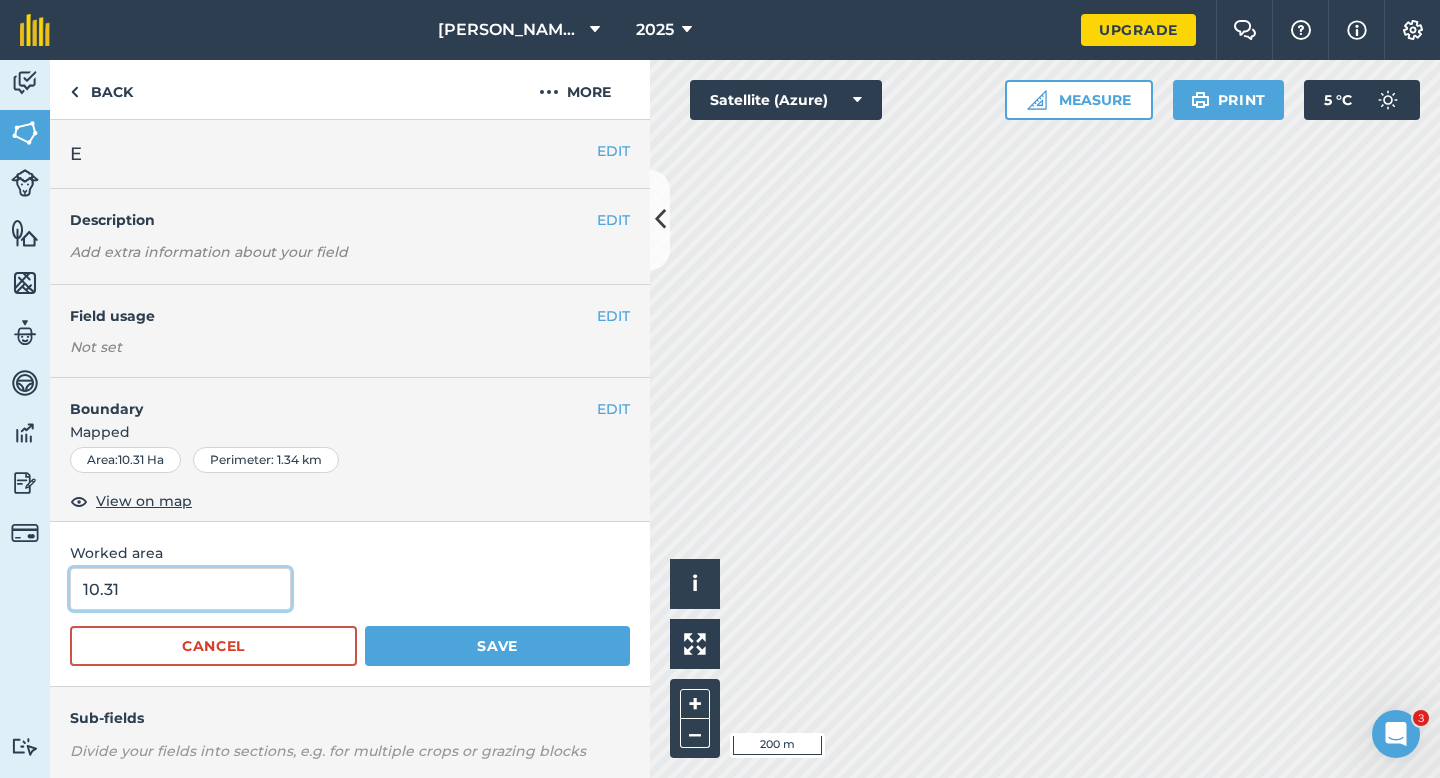 click on "10.31" at bounding box center (180, 589) 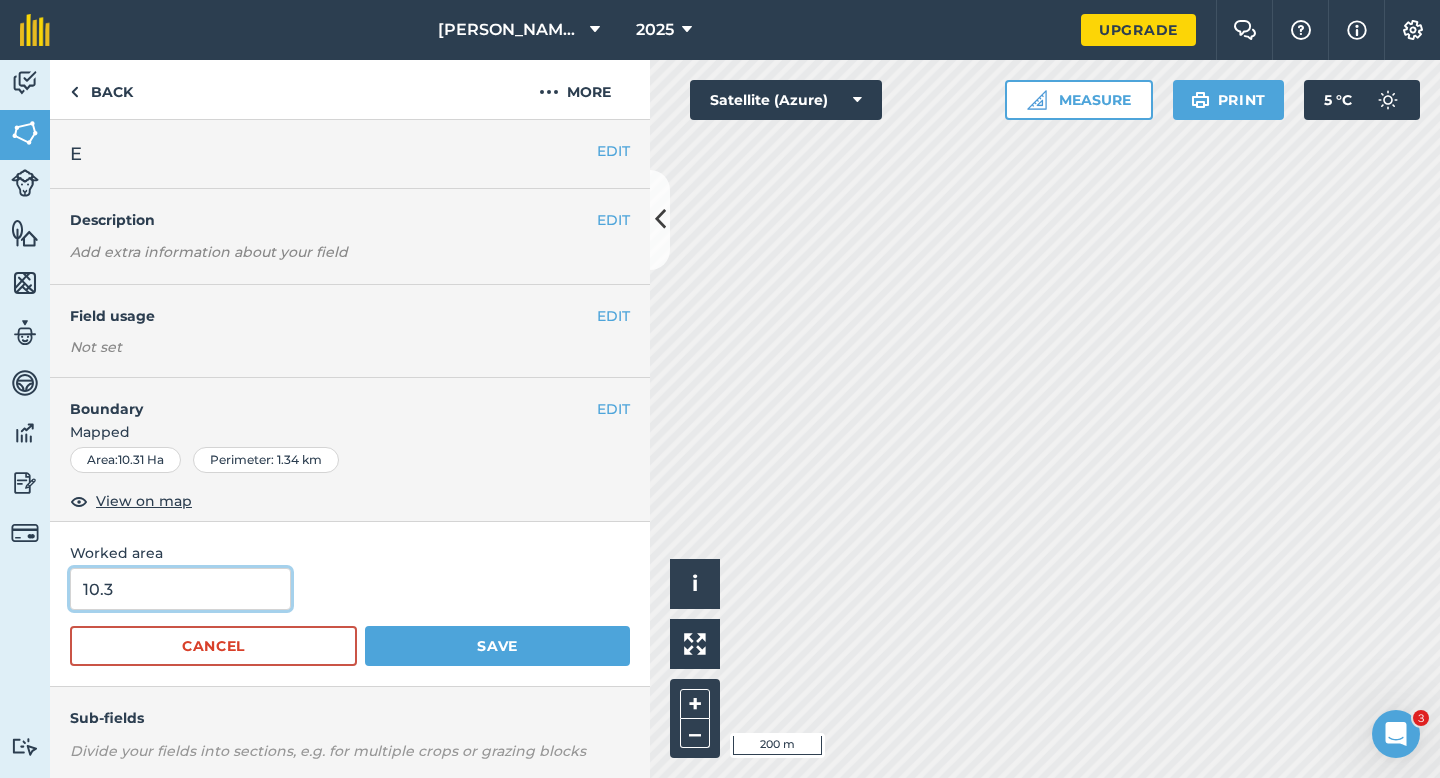 type on "10.3" 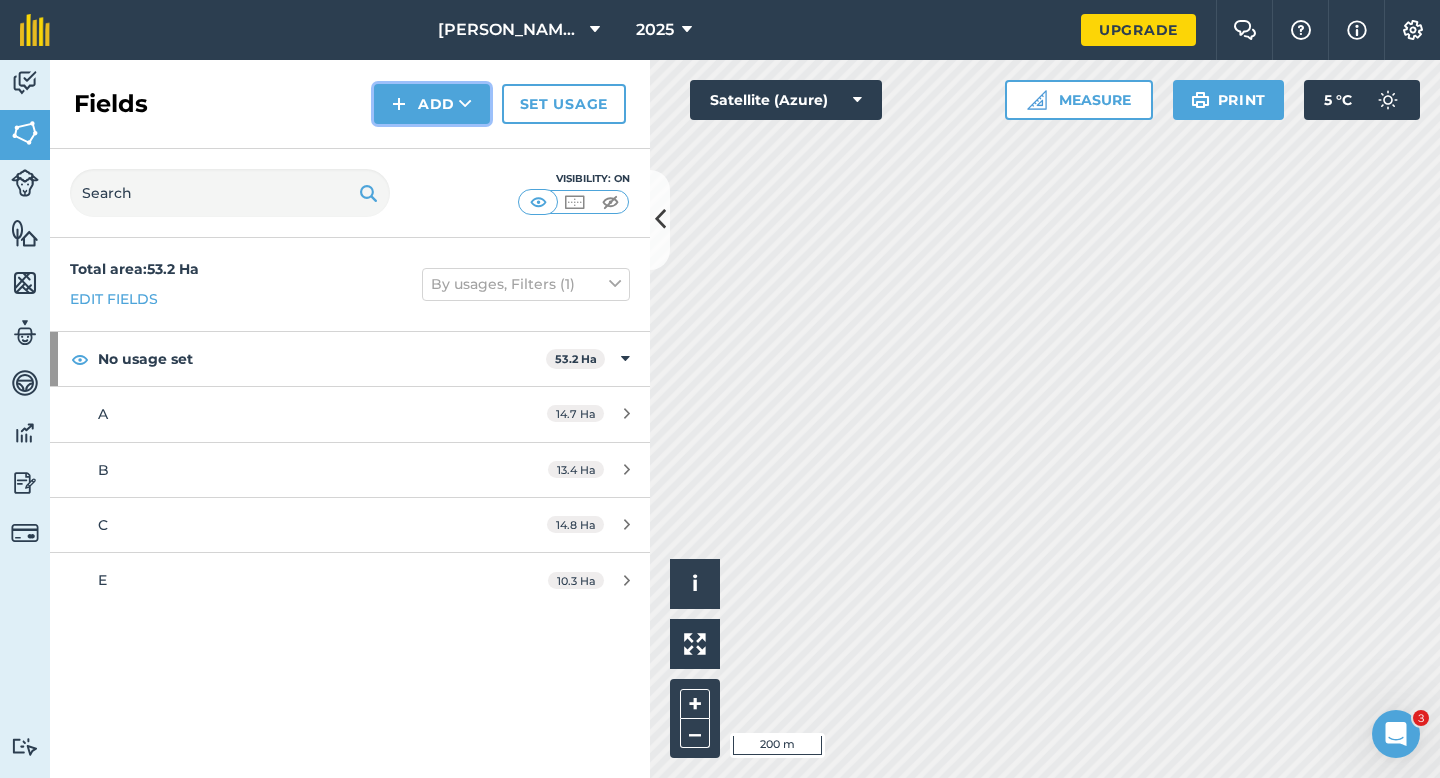 click at bounding box center (399, 104) 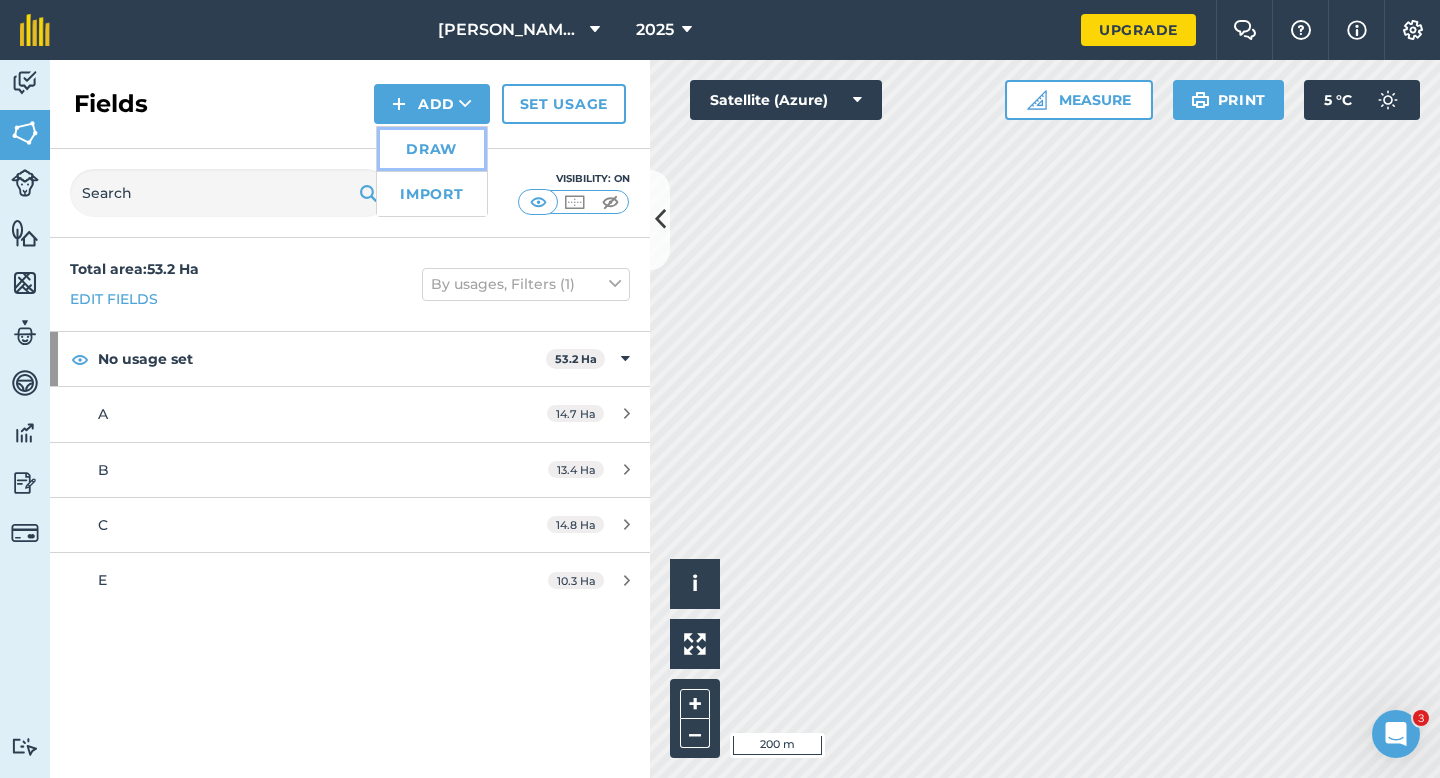 click on "Draw" at bounding box center (432, 149) 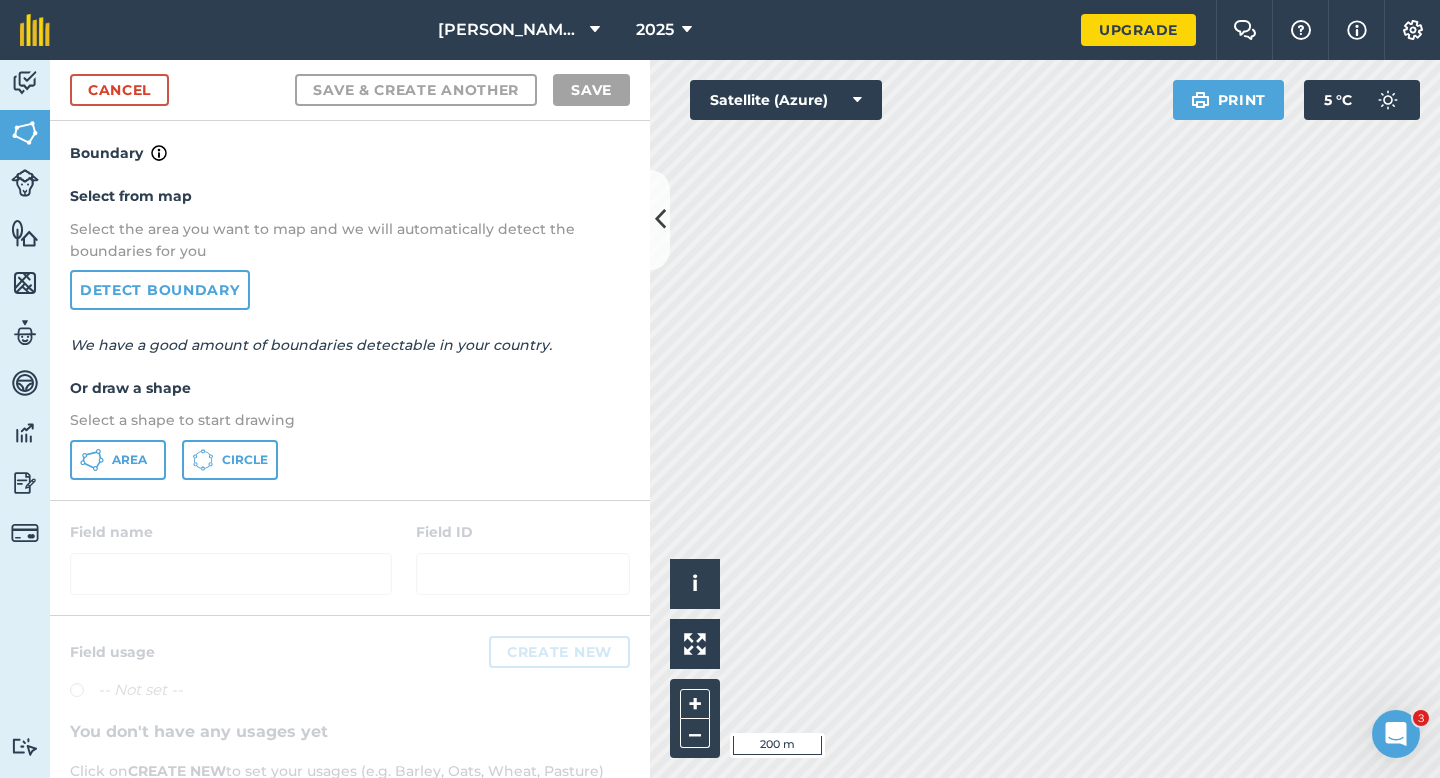 click on "Select a shape to start drawing" at bounding box center [350, 420] 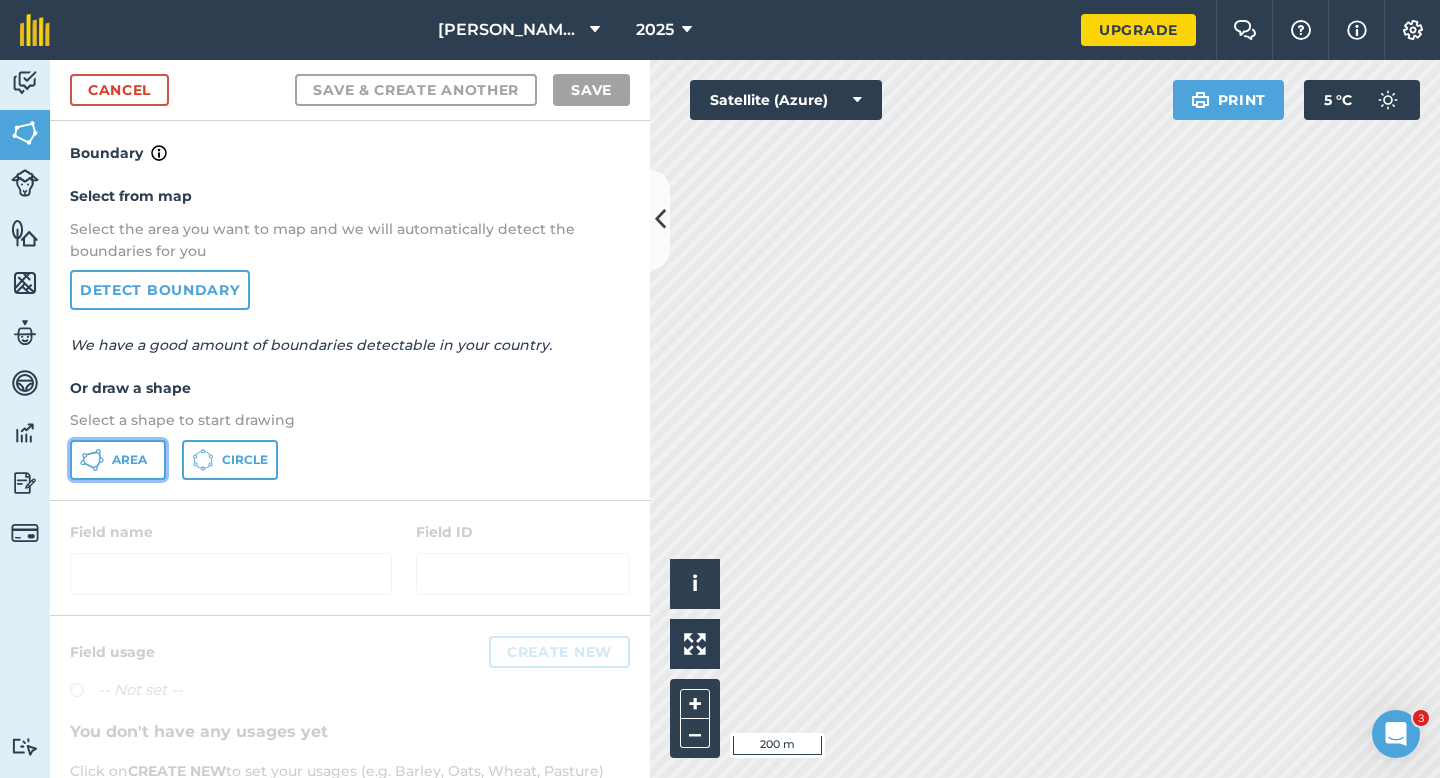 click on "Area" at bounding box center [118, 460] 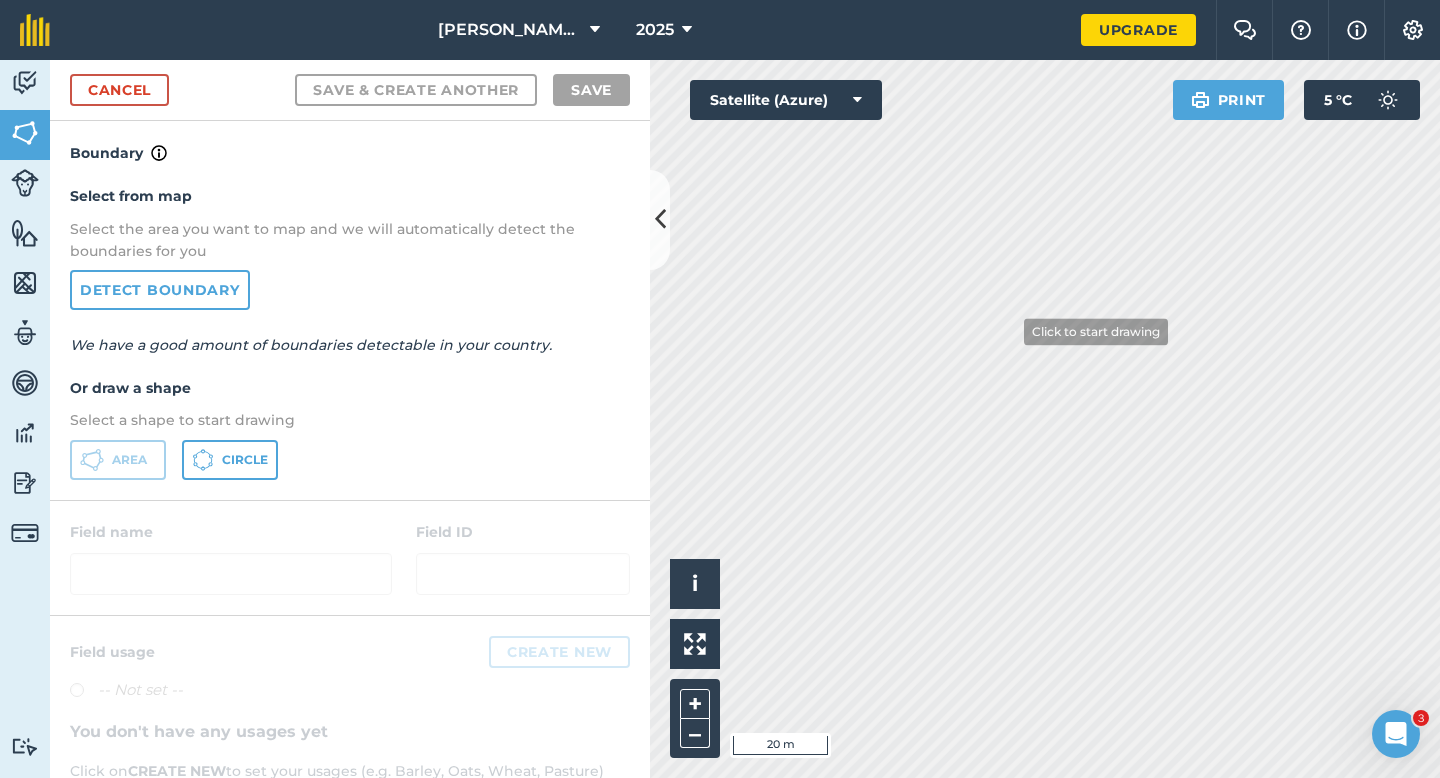 click on "Click to start drawing i © 2025 TomTom, Microsoft 20 m + – Satellite (Azure) Print 5   ° C" at bounding box center (1045, 419) 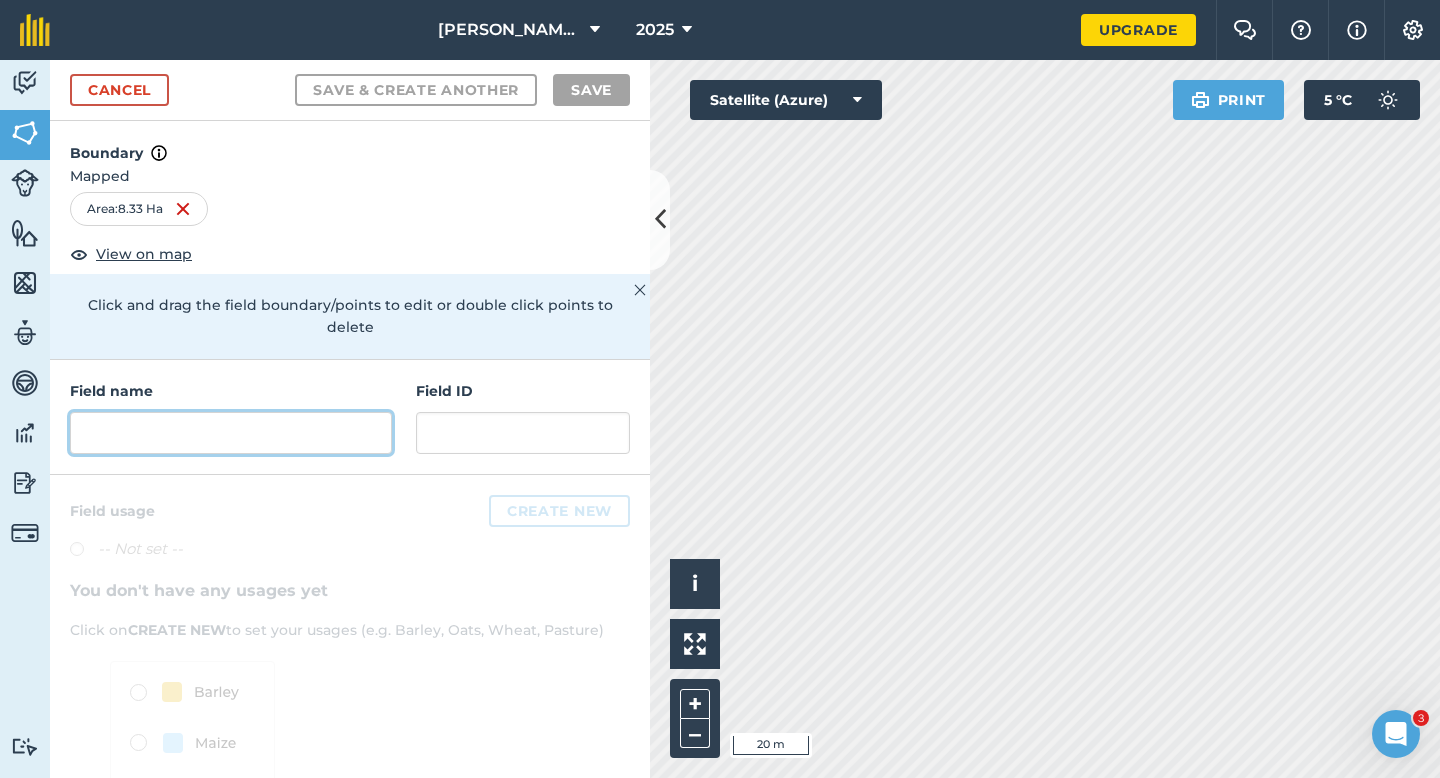 click at bounding box center [231, 433] 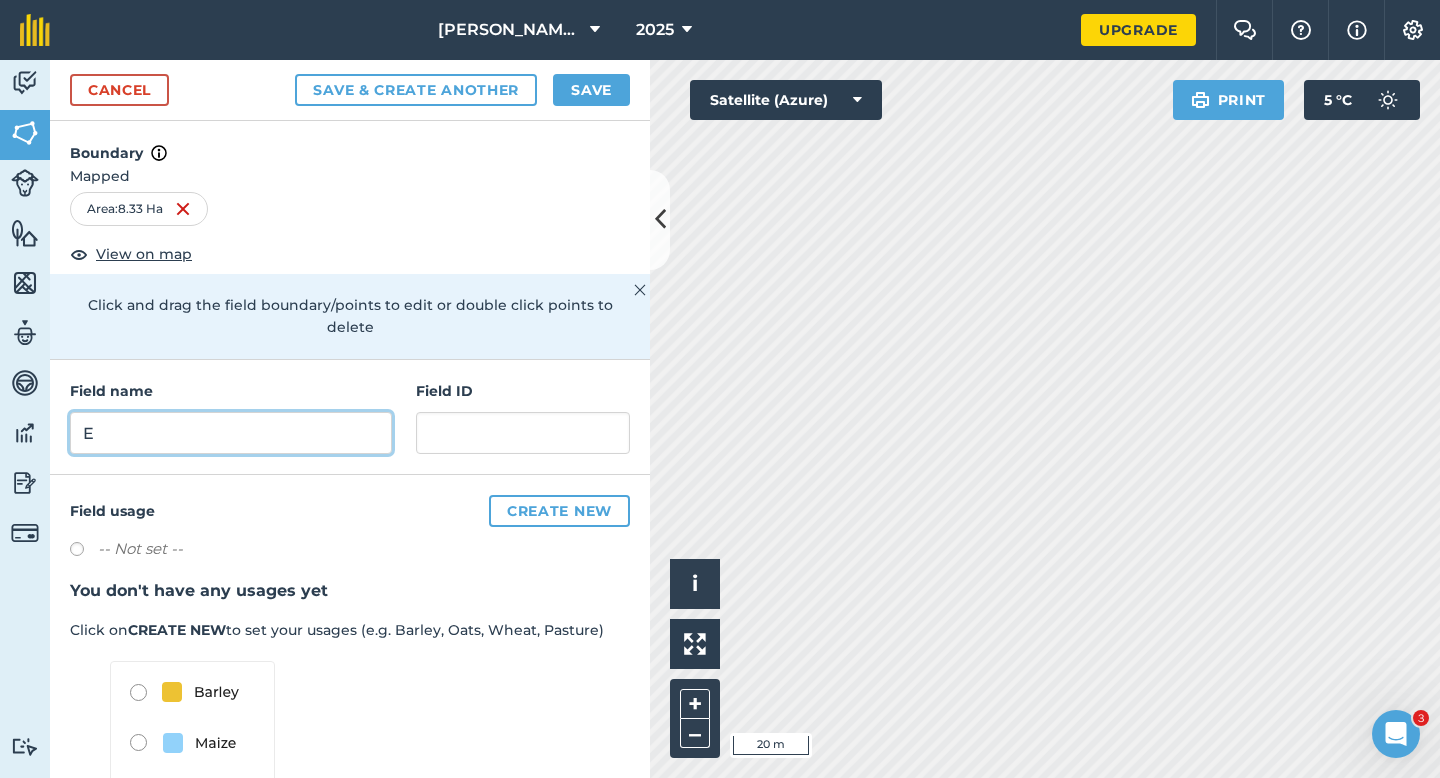 type on "E" 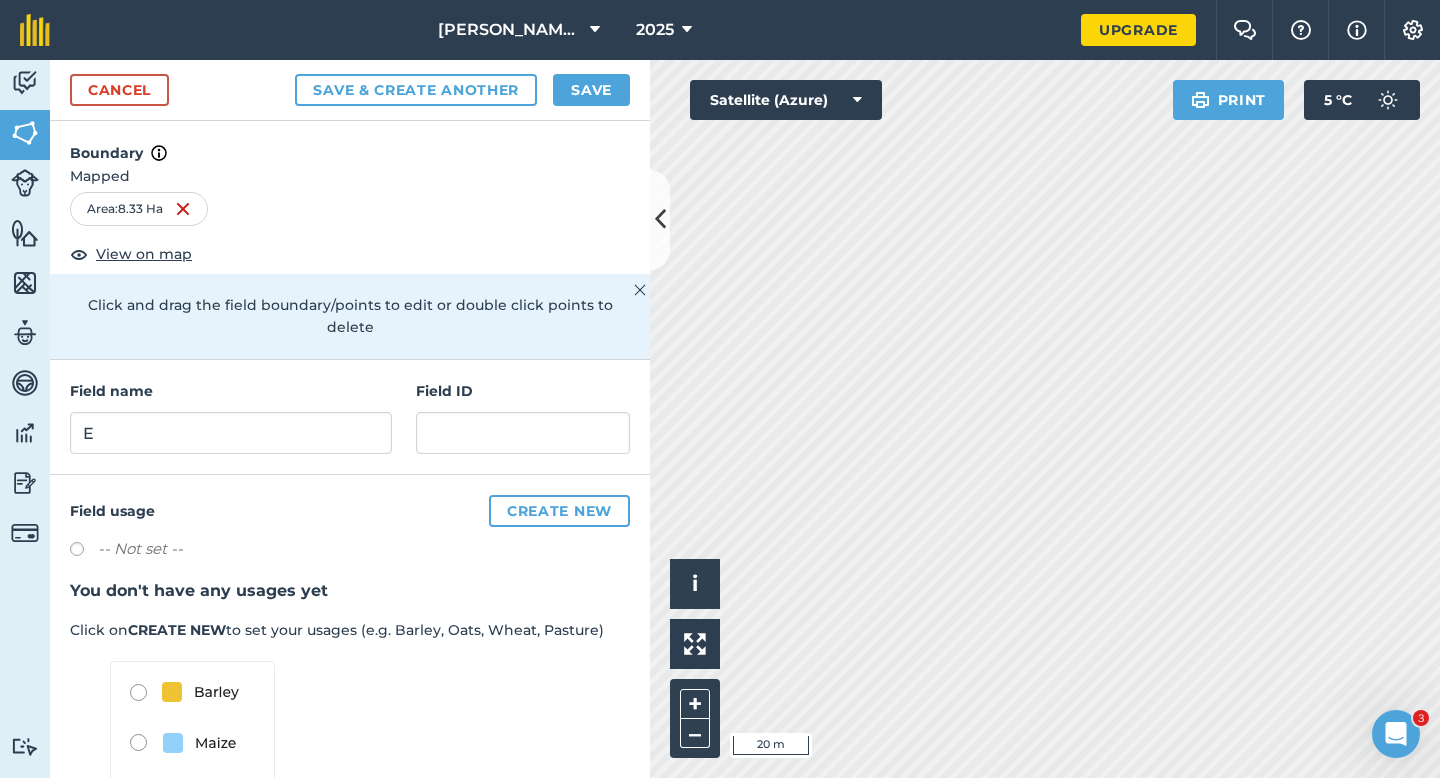 click on "Cancel Save & Create Another Save" at bounding box center (350, 90) 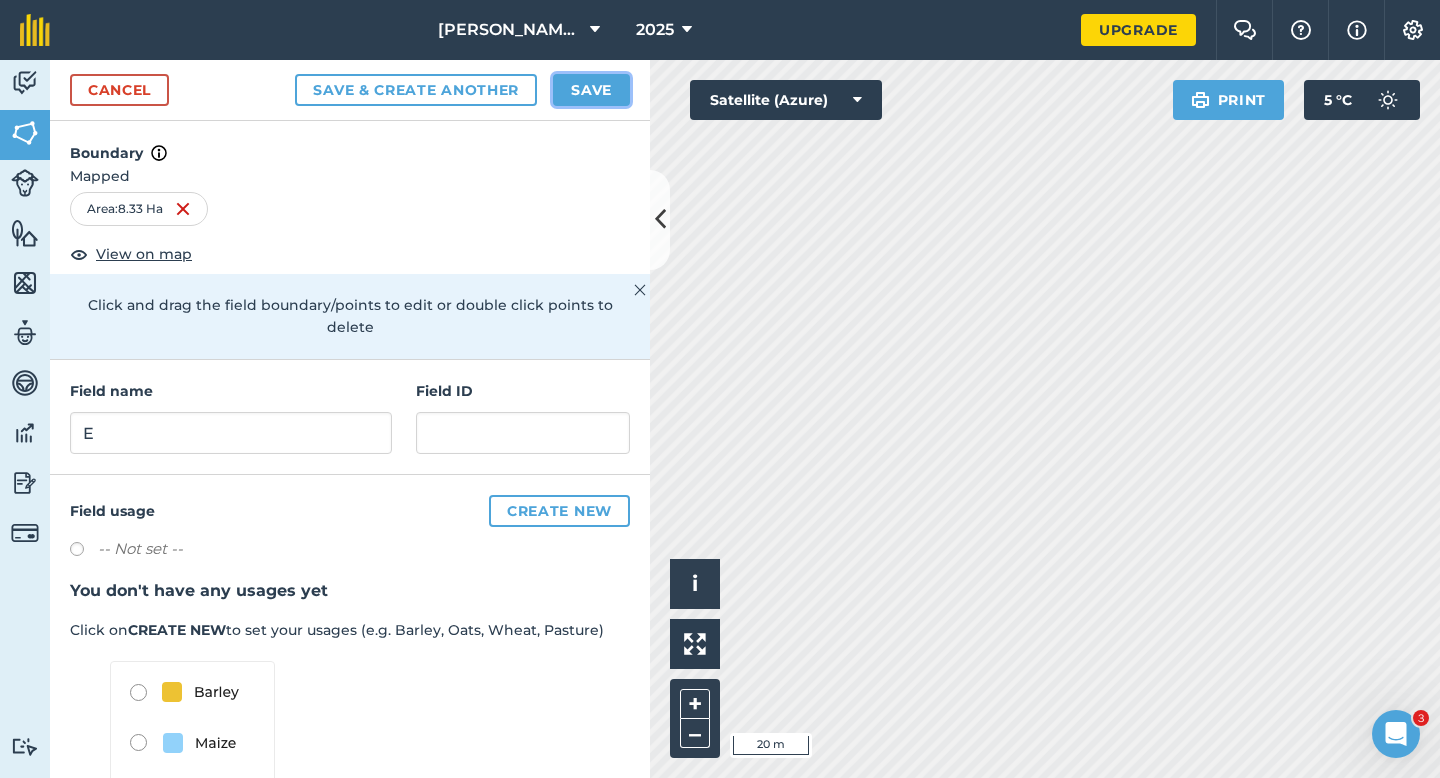 click on "Save" at bounding box center (591, 90) 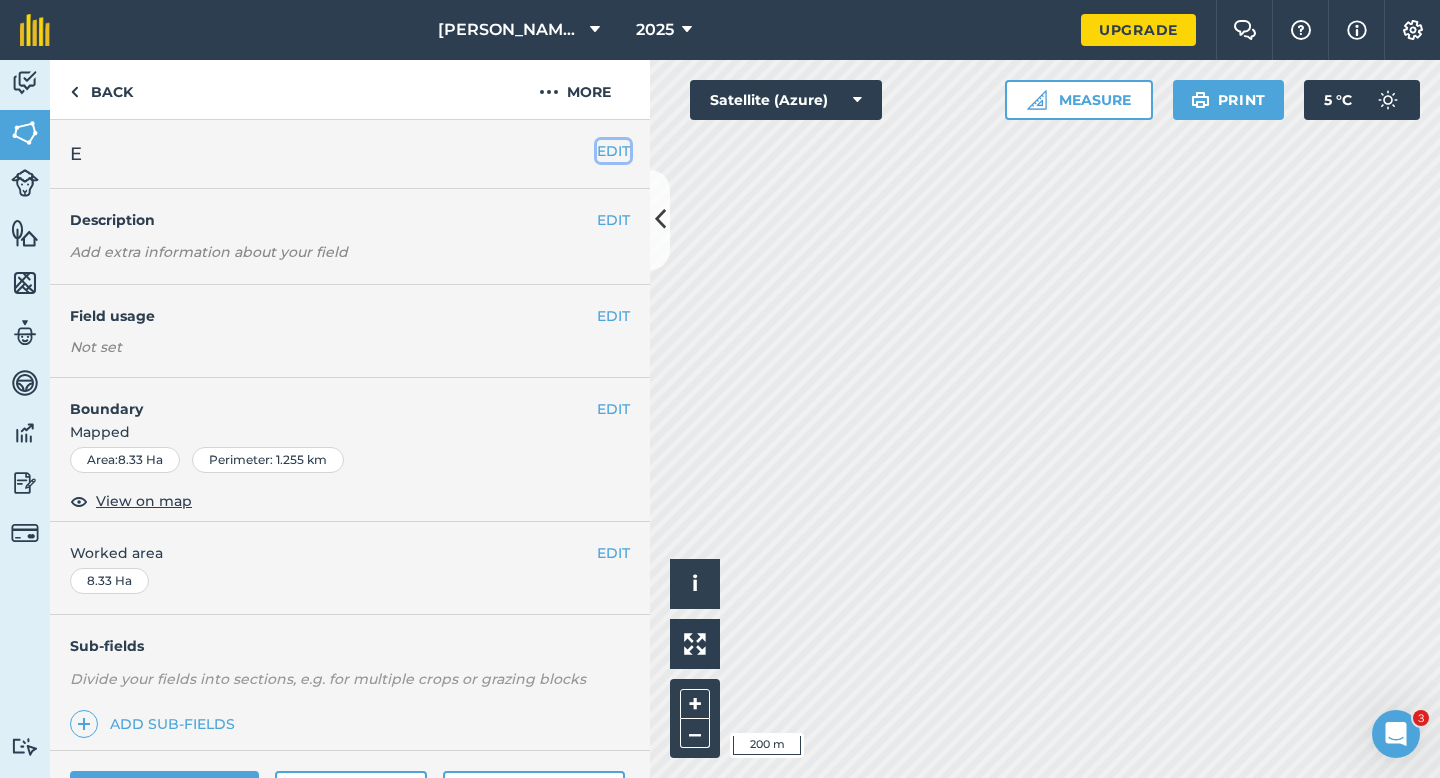 click on "EDIT" at bounding box center [613, 151] 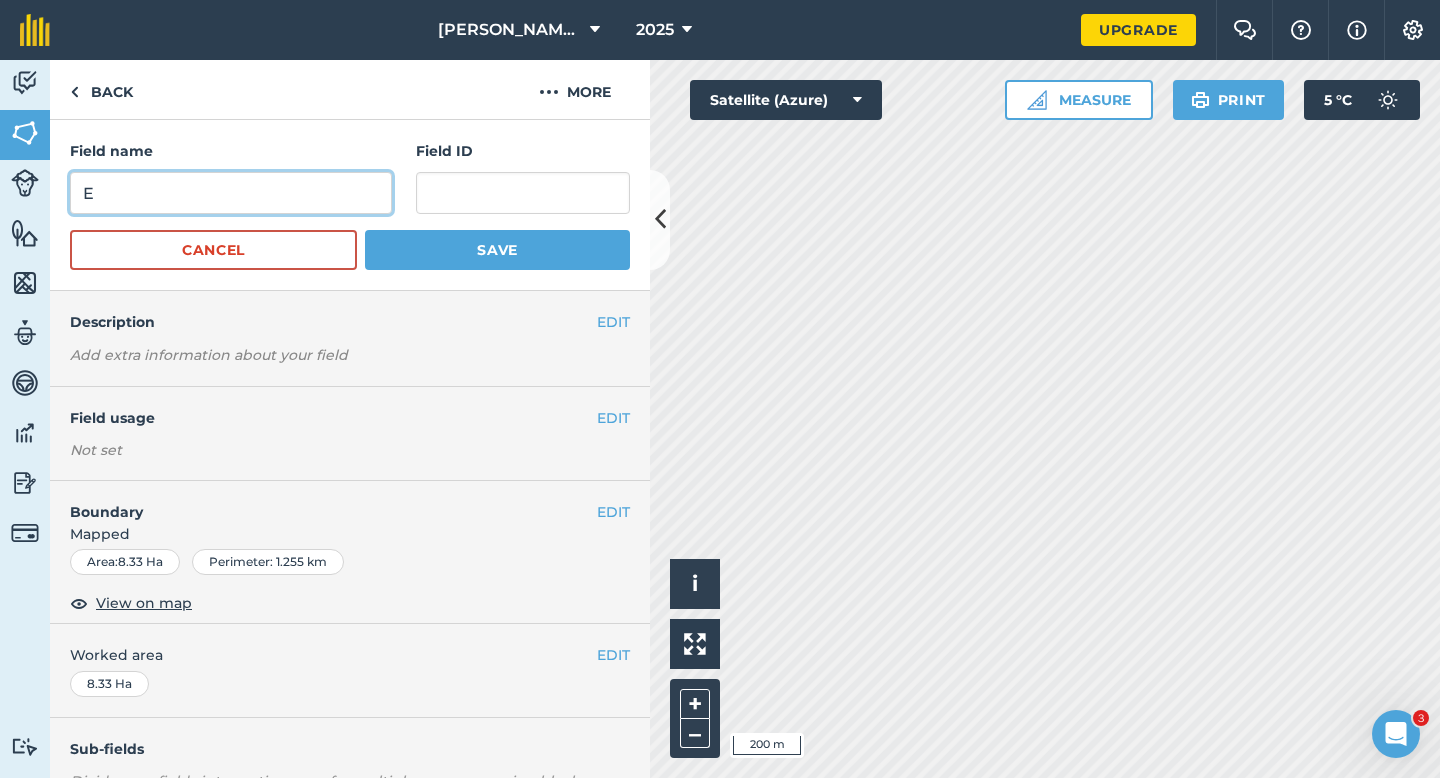 click on "E" at bounding box center [231, 193] 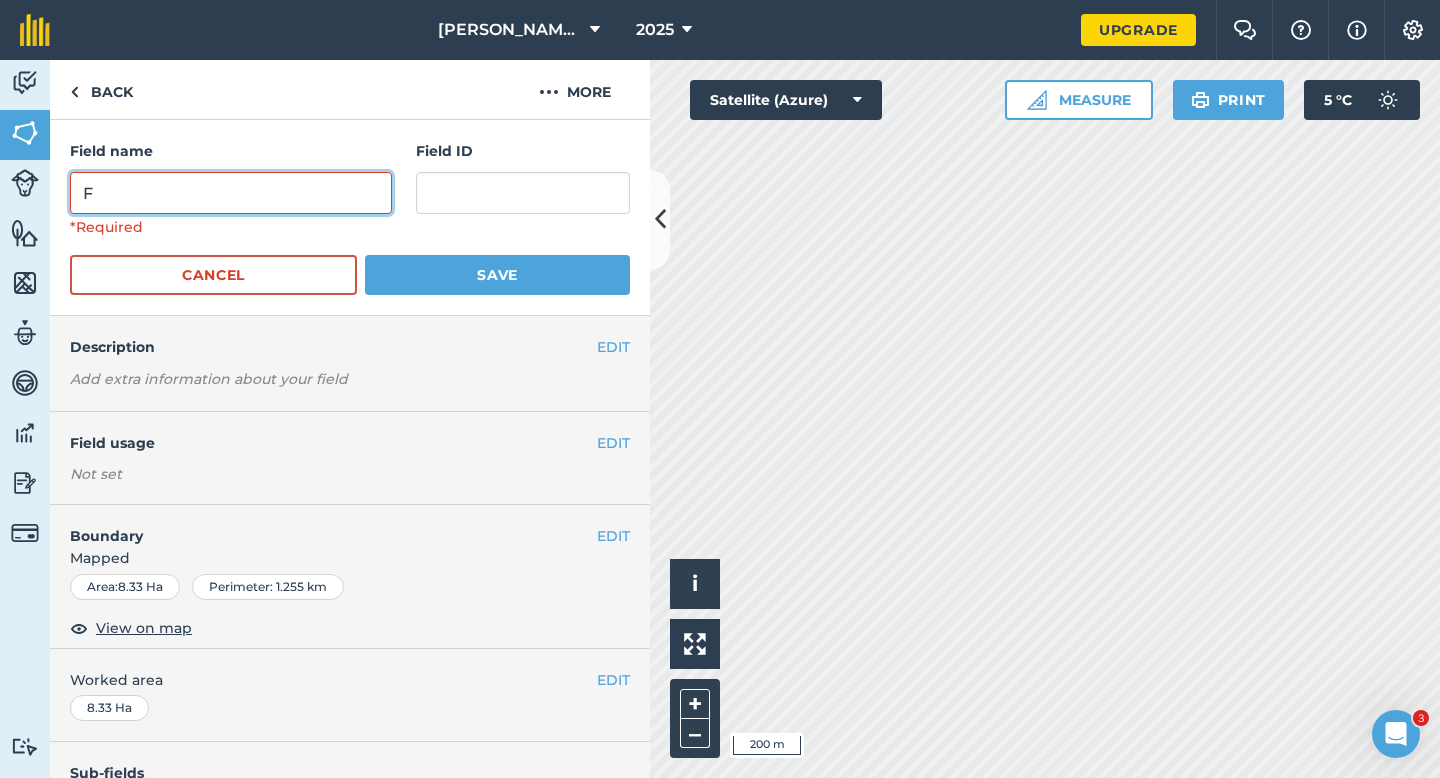 type on "F" 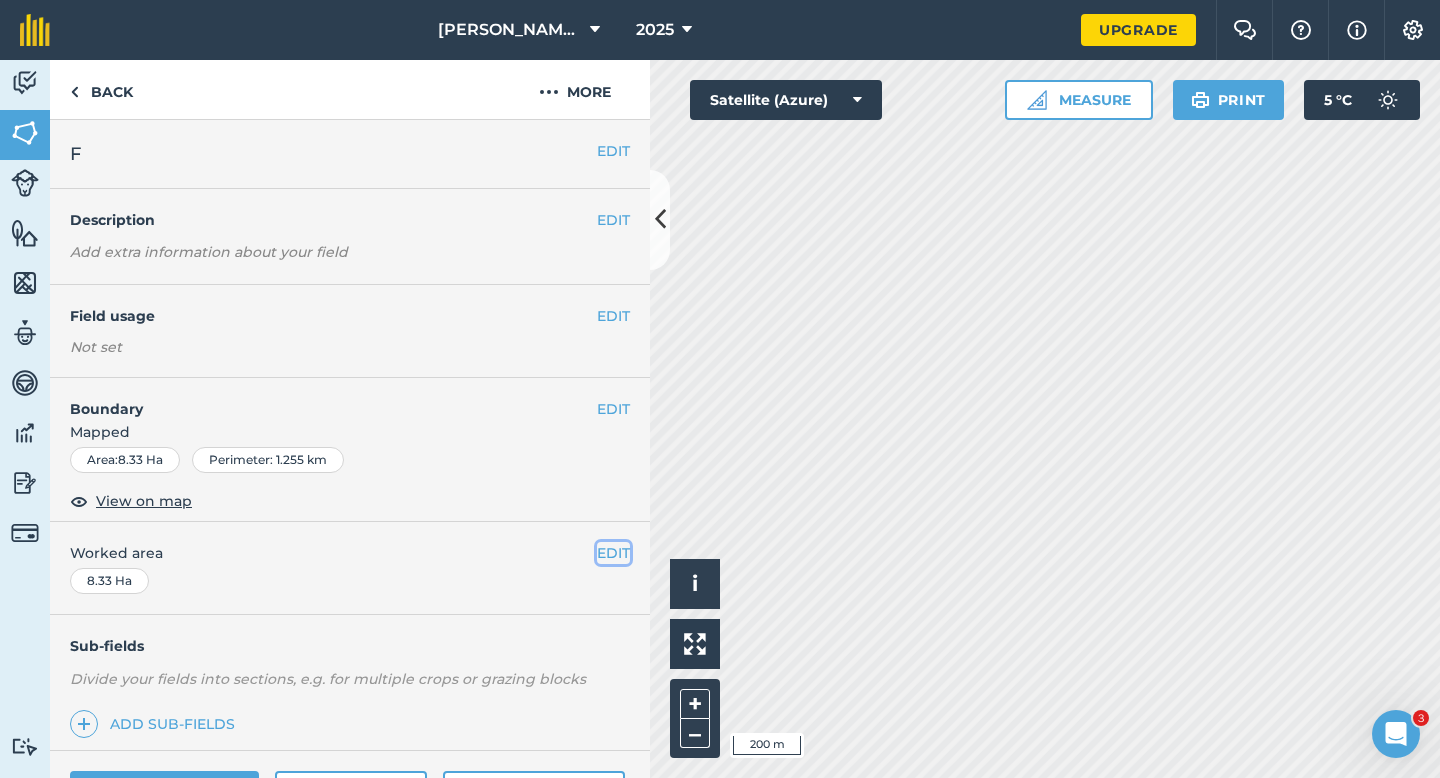 click on "EDIT" at bounding box center (613, 553) 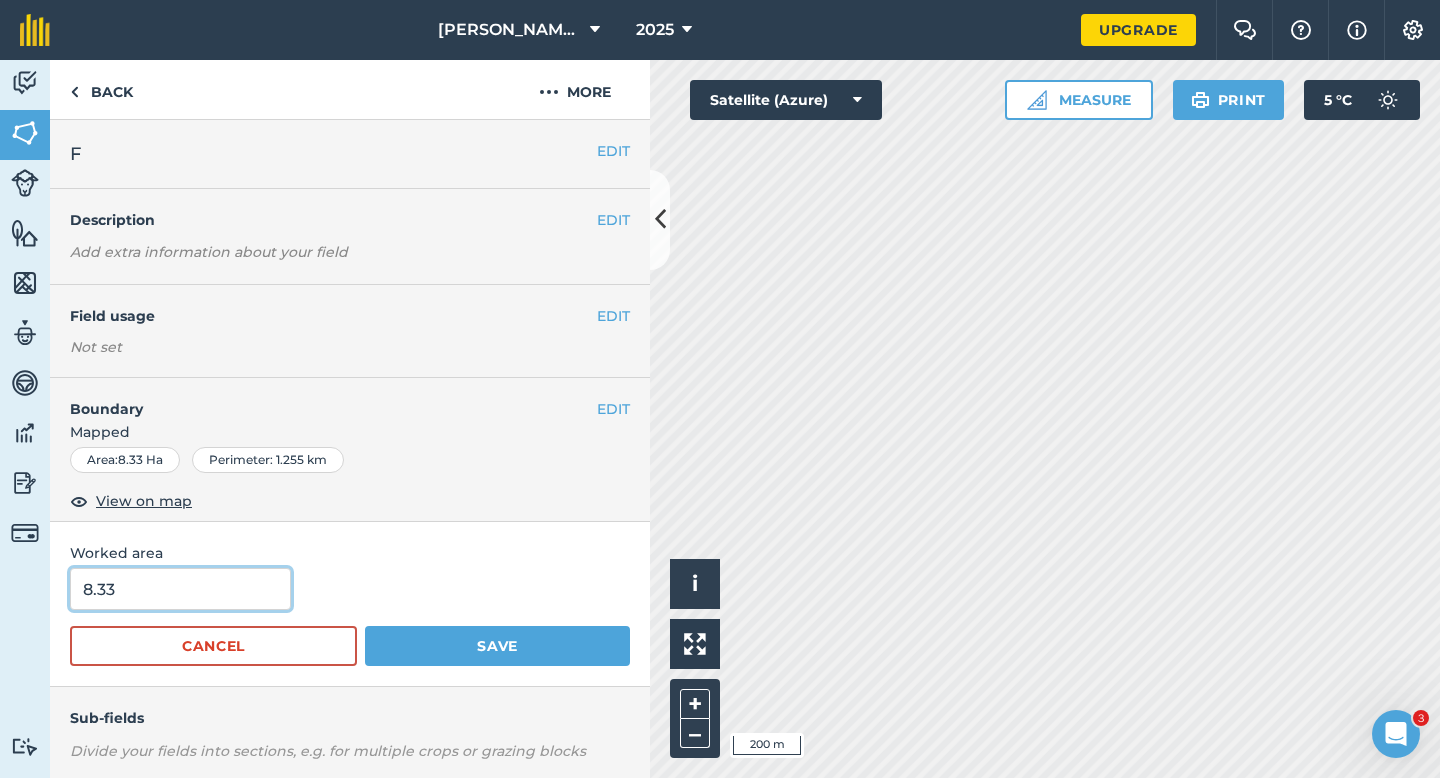 click on "8.33" at bounding box center (180, 589) 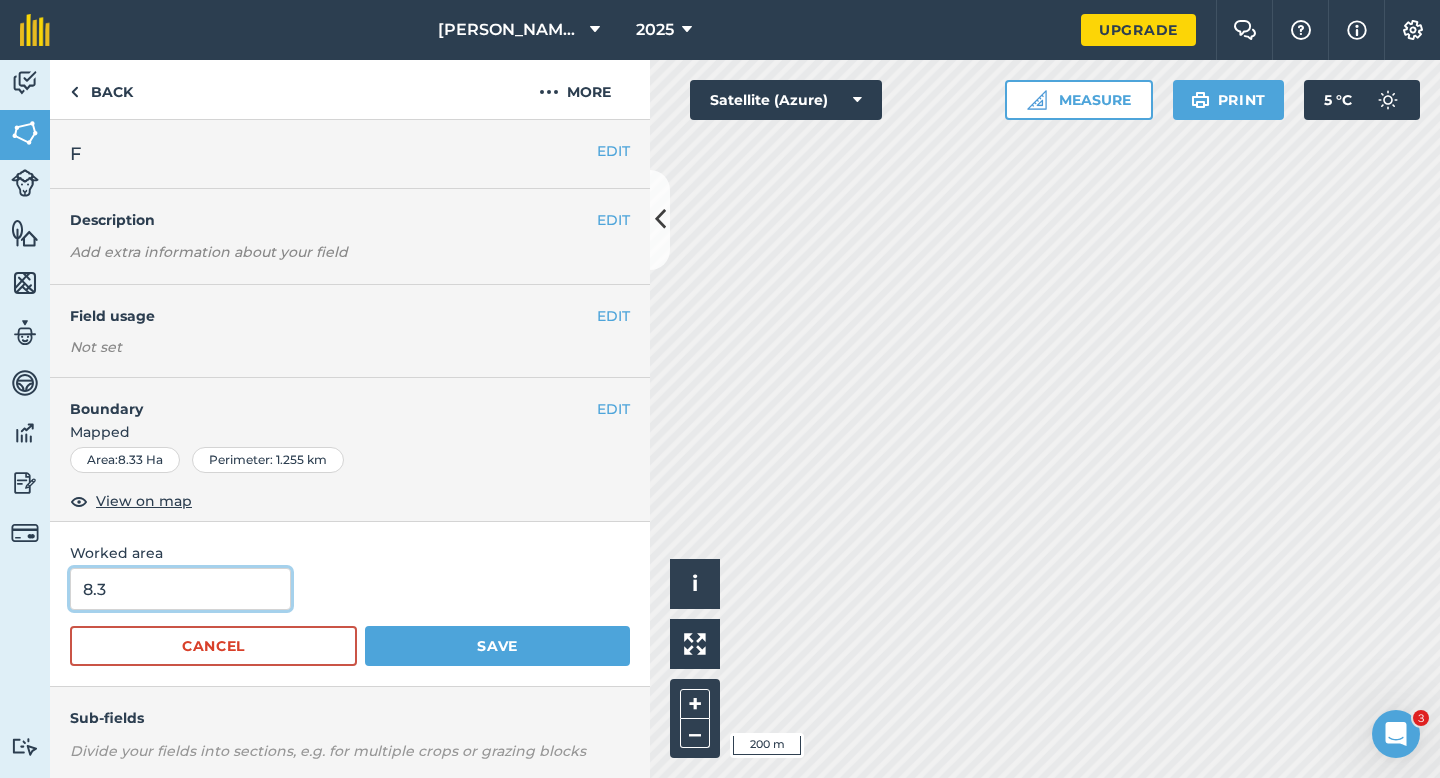 type on "8.3" 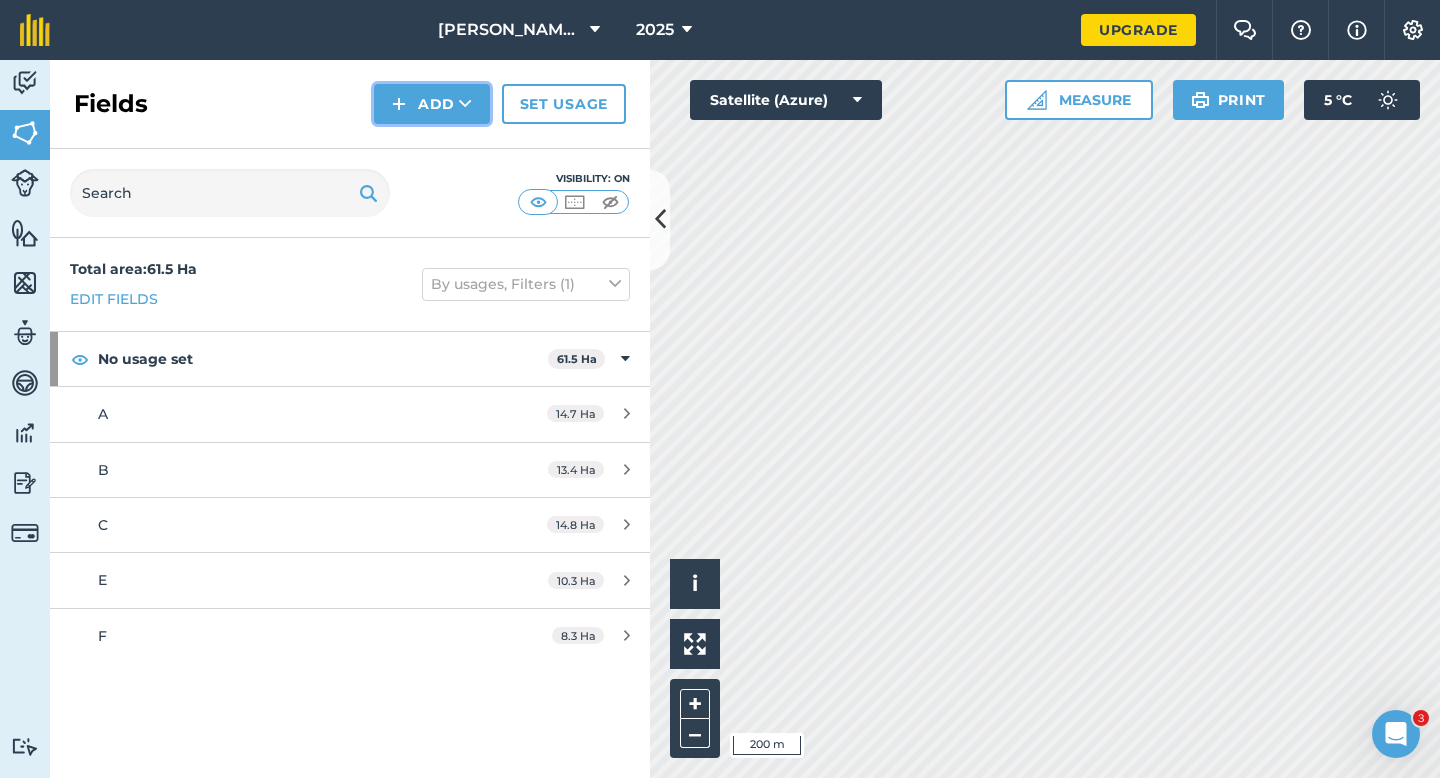 click on "Add" at bounding box center (432, 104) 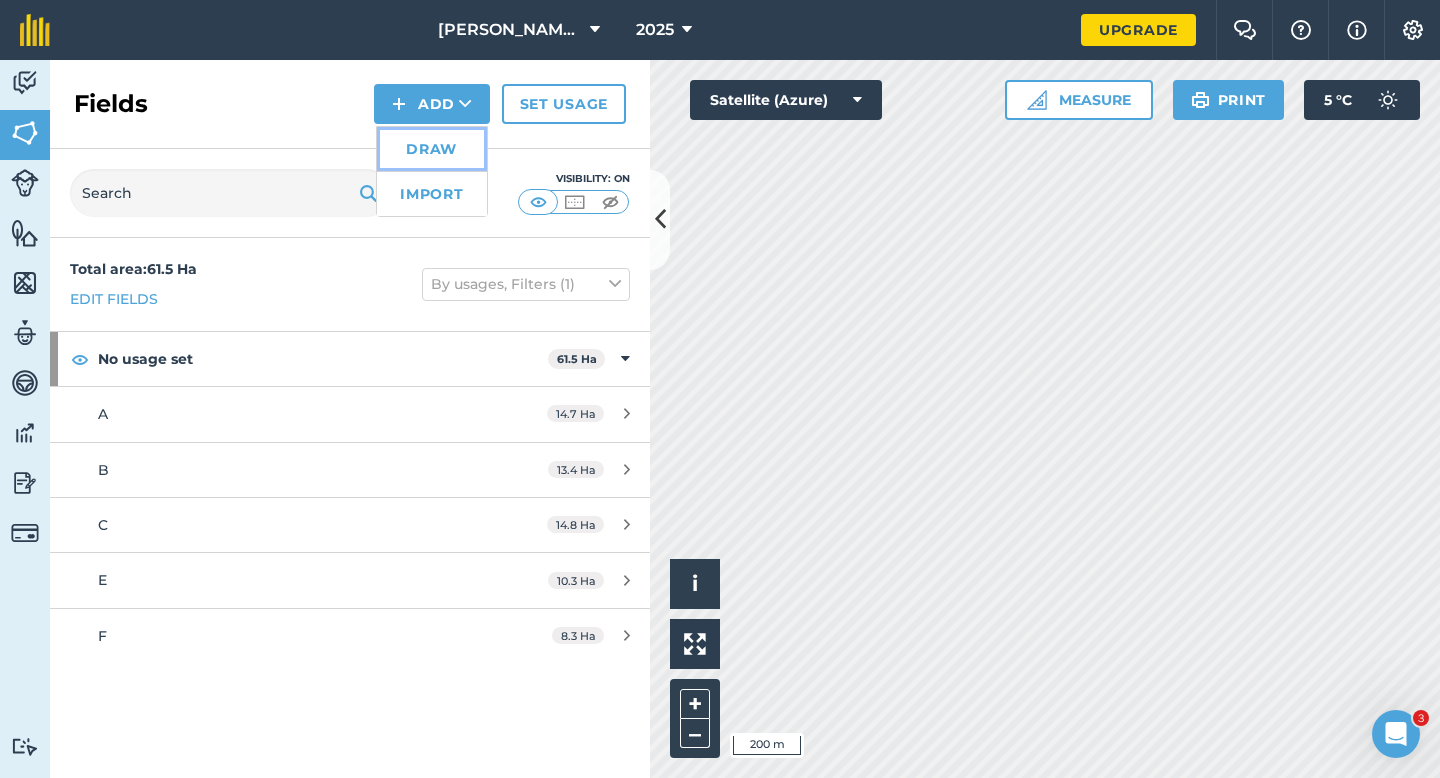 click on "Draw" at bounding box center [432, 149] 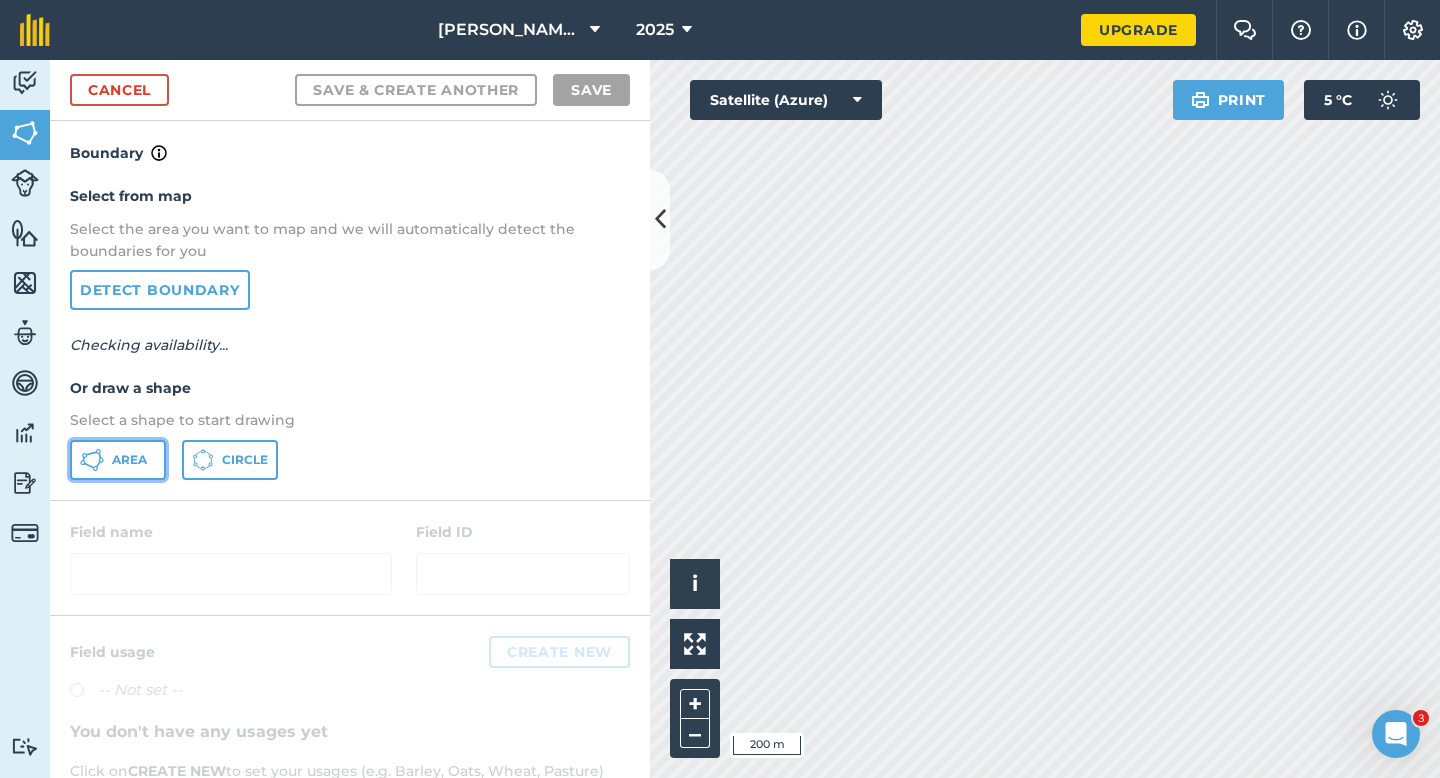 click on "Area" at bounding box center (118, 460) 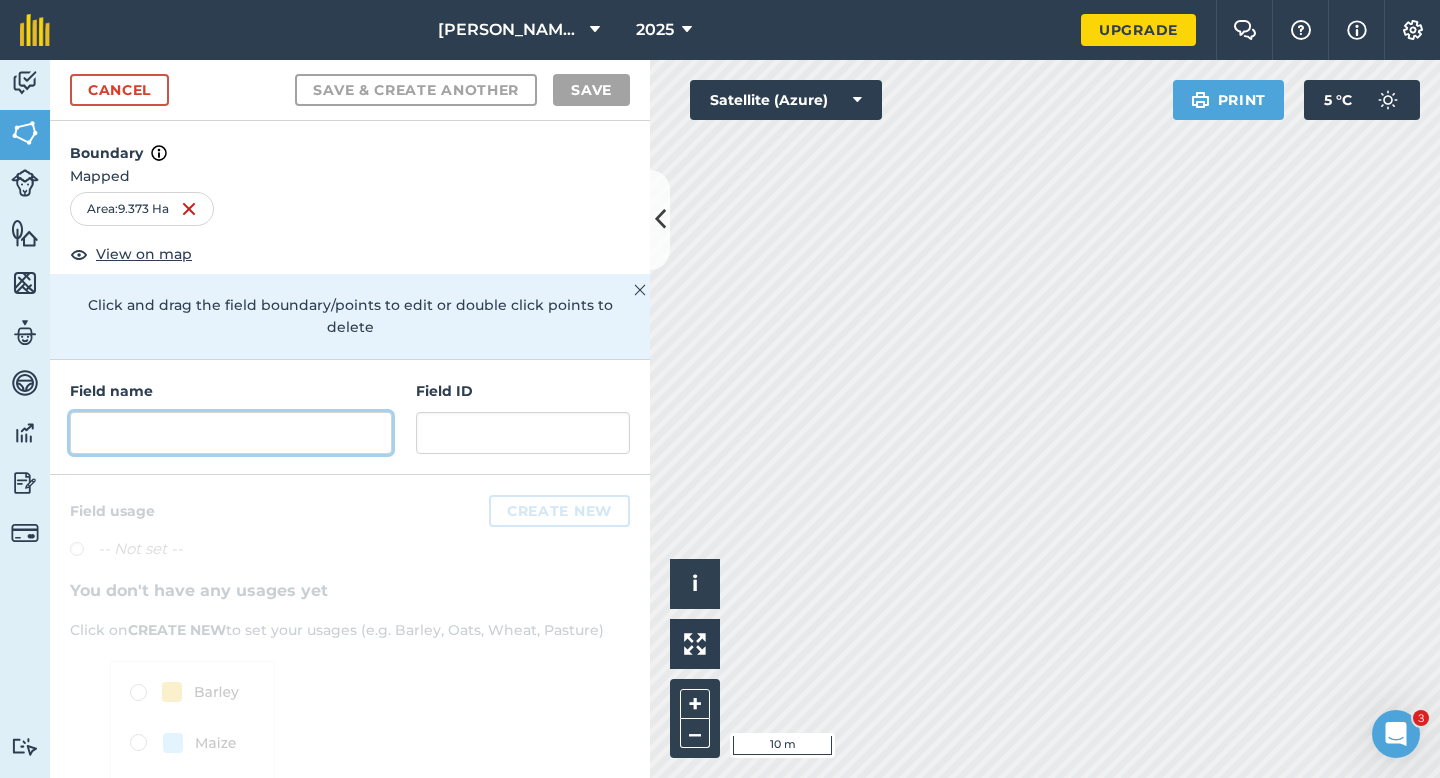 click at bounding box center (231, 433) 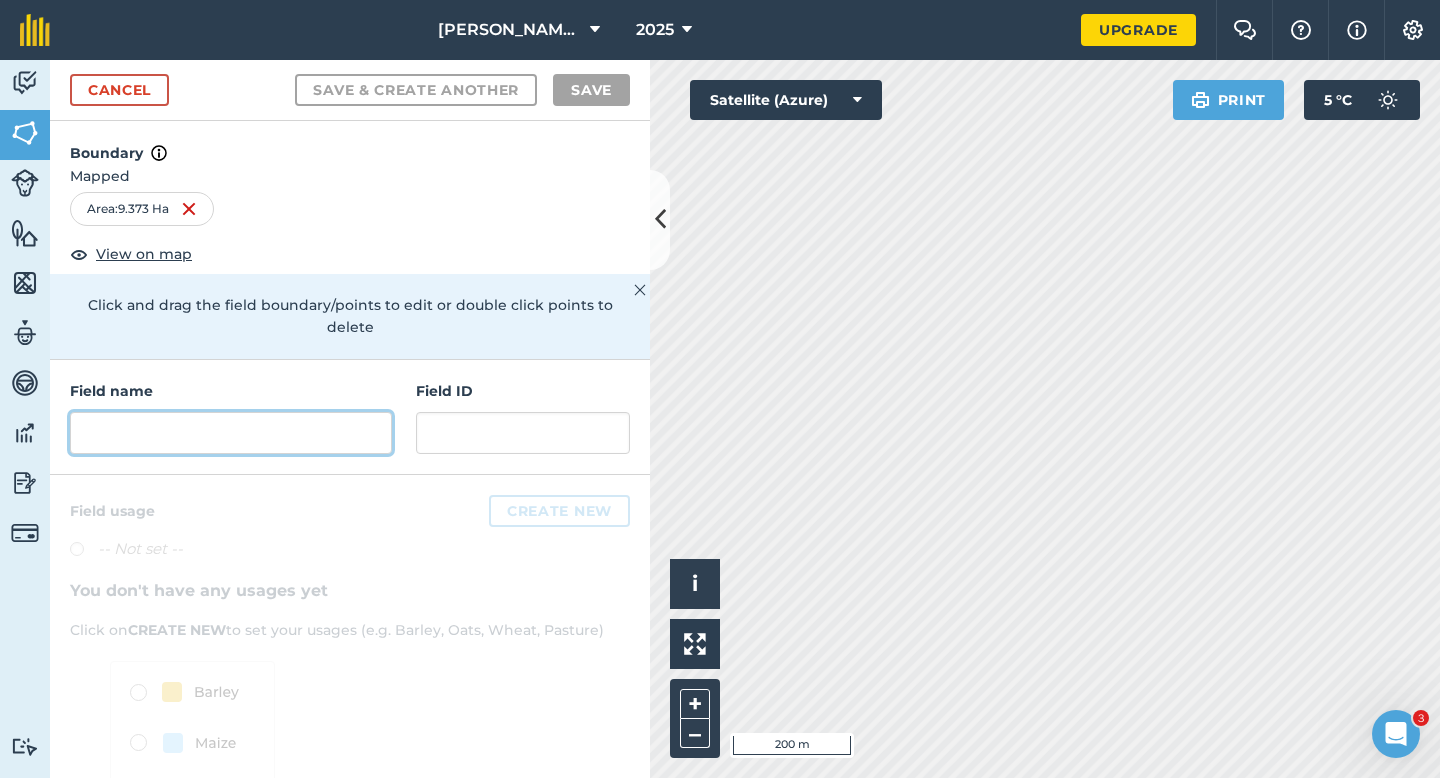 click at bounding box center [231, 433] 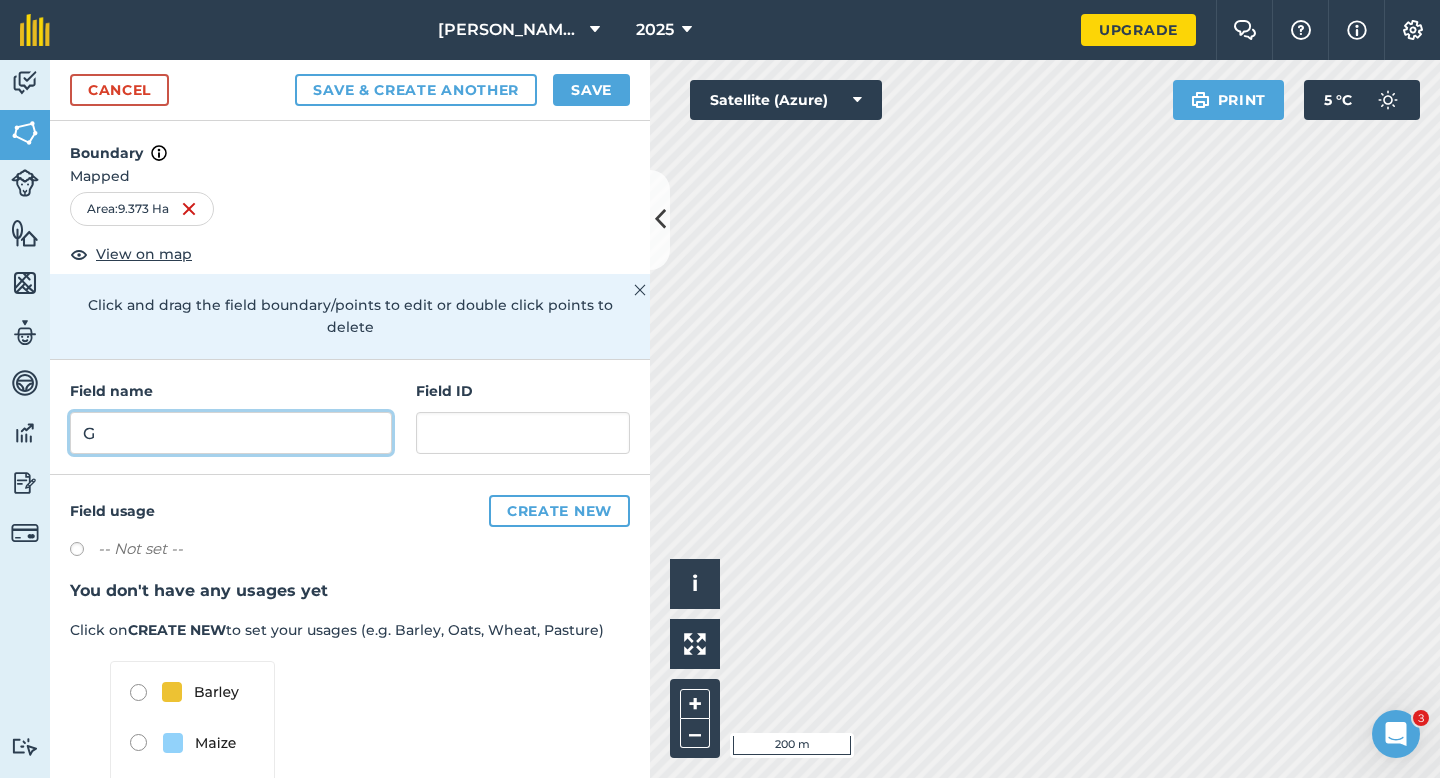 type on "G" 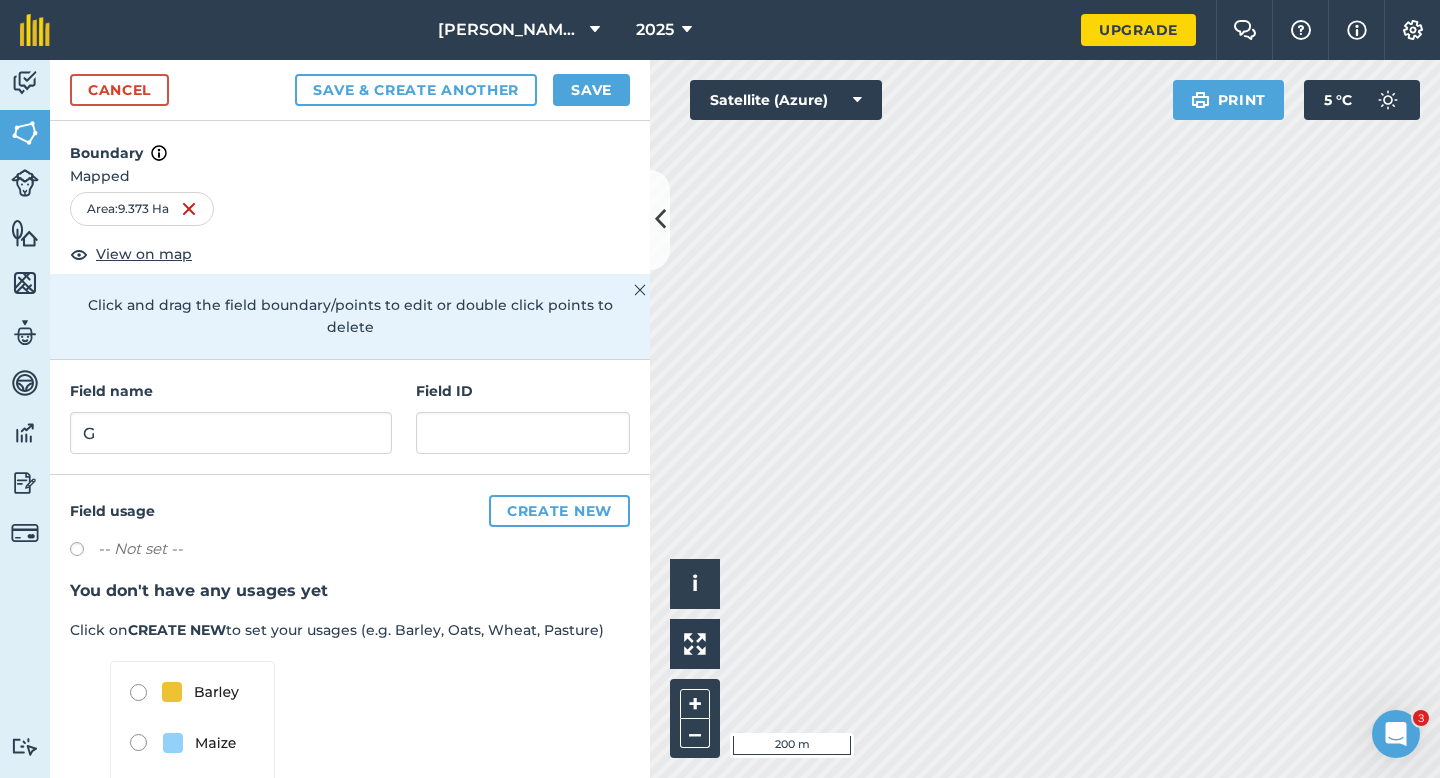 click on "2025" at bounding box center (664, 30) 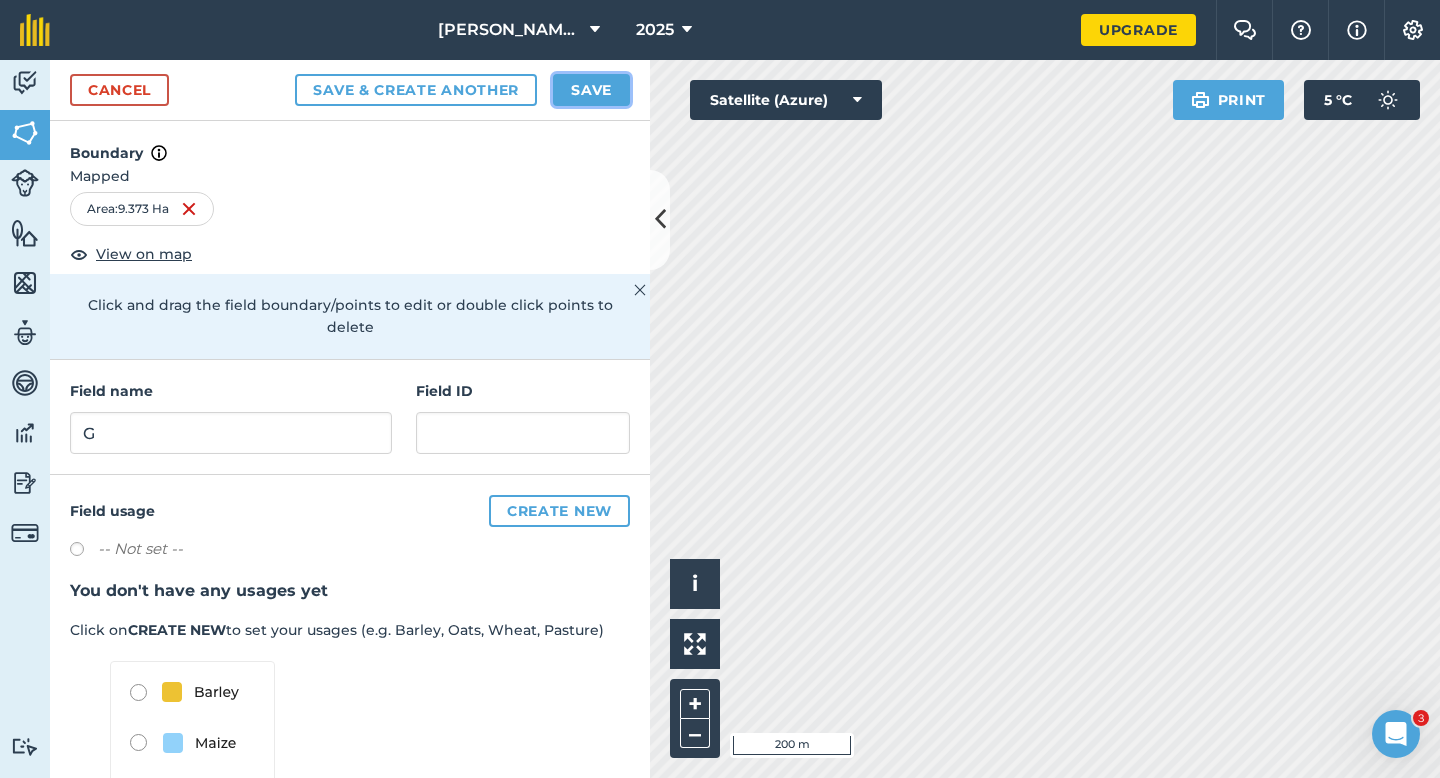 click on "Save" at bounding box center (591, 90) 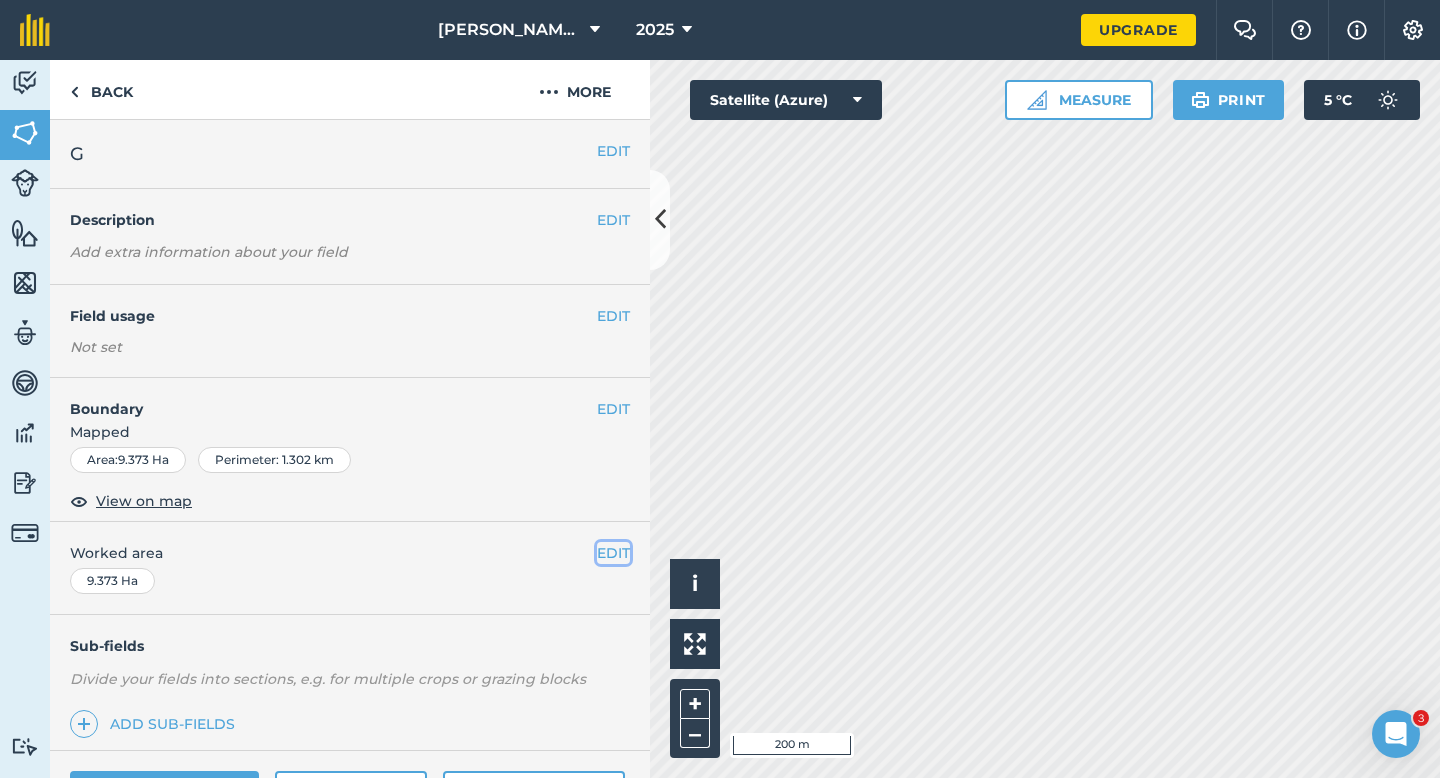 click on "EDIT" at bounding box center (613, 553) 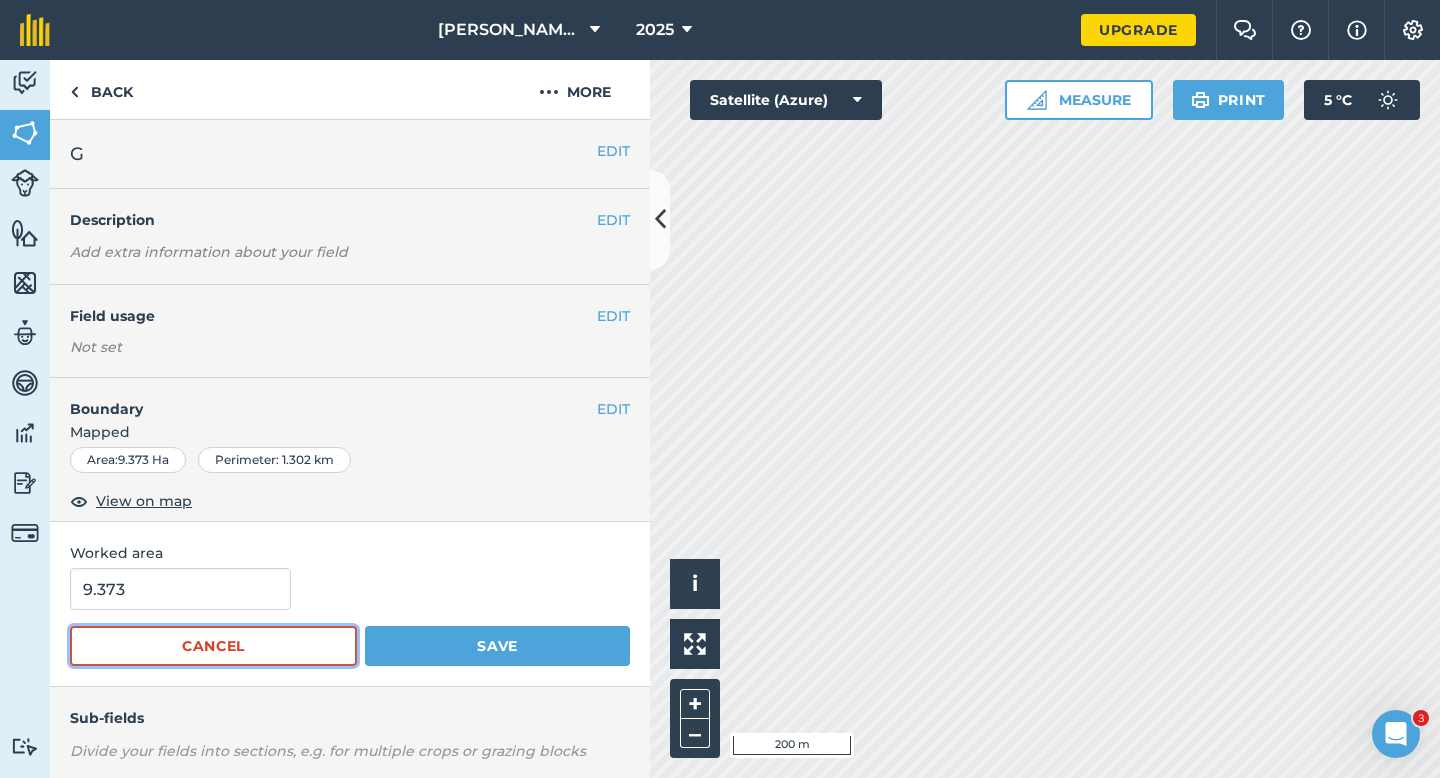 click on "Cancel" at bounding box center [213, 646] 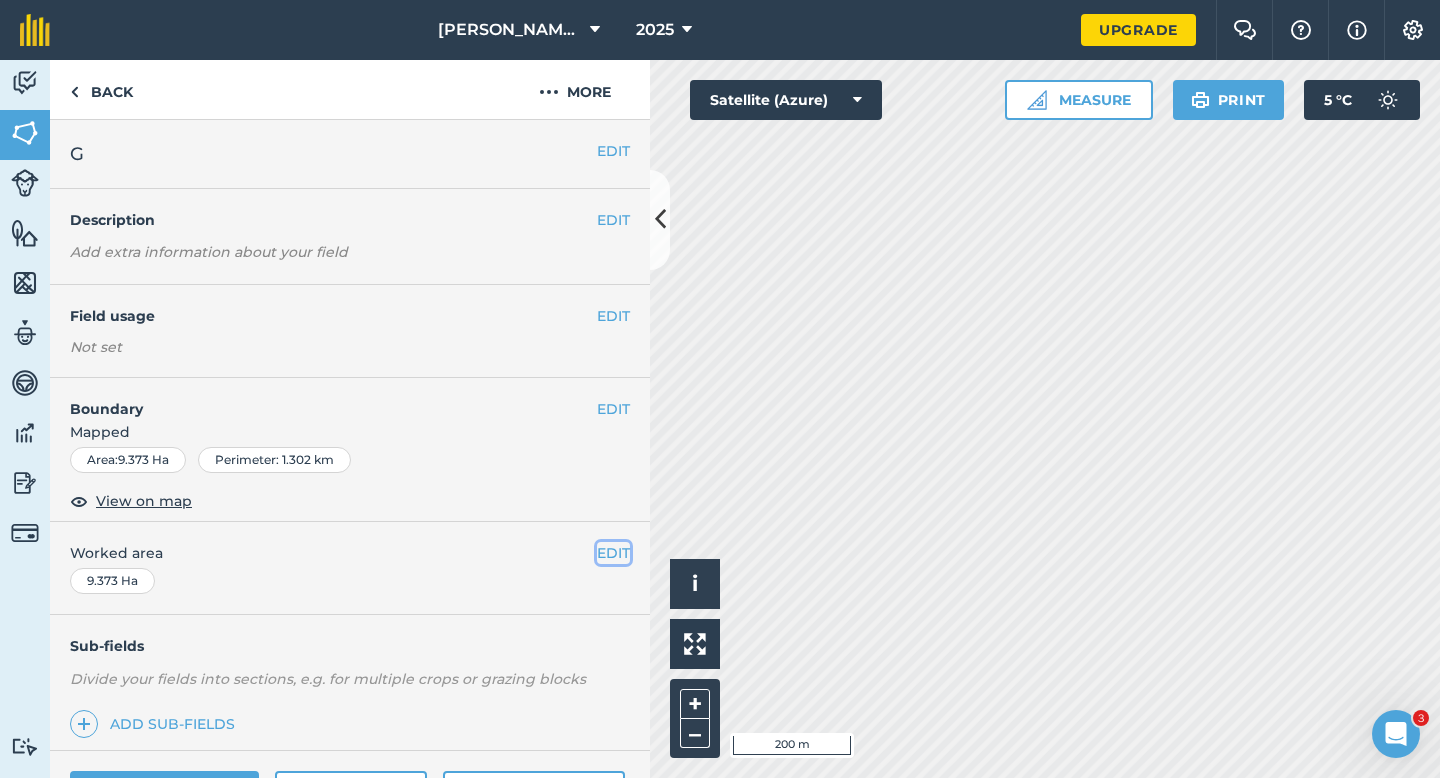 click on "EDIT" at bounding box center [613, 553] 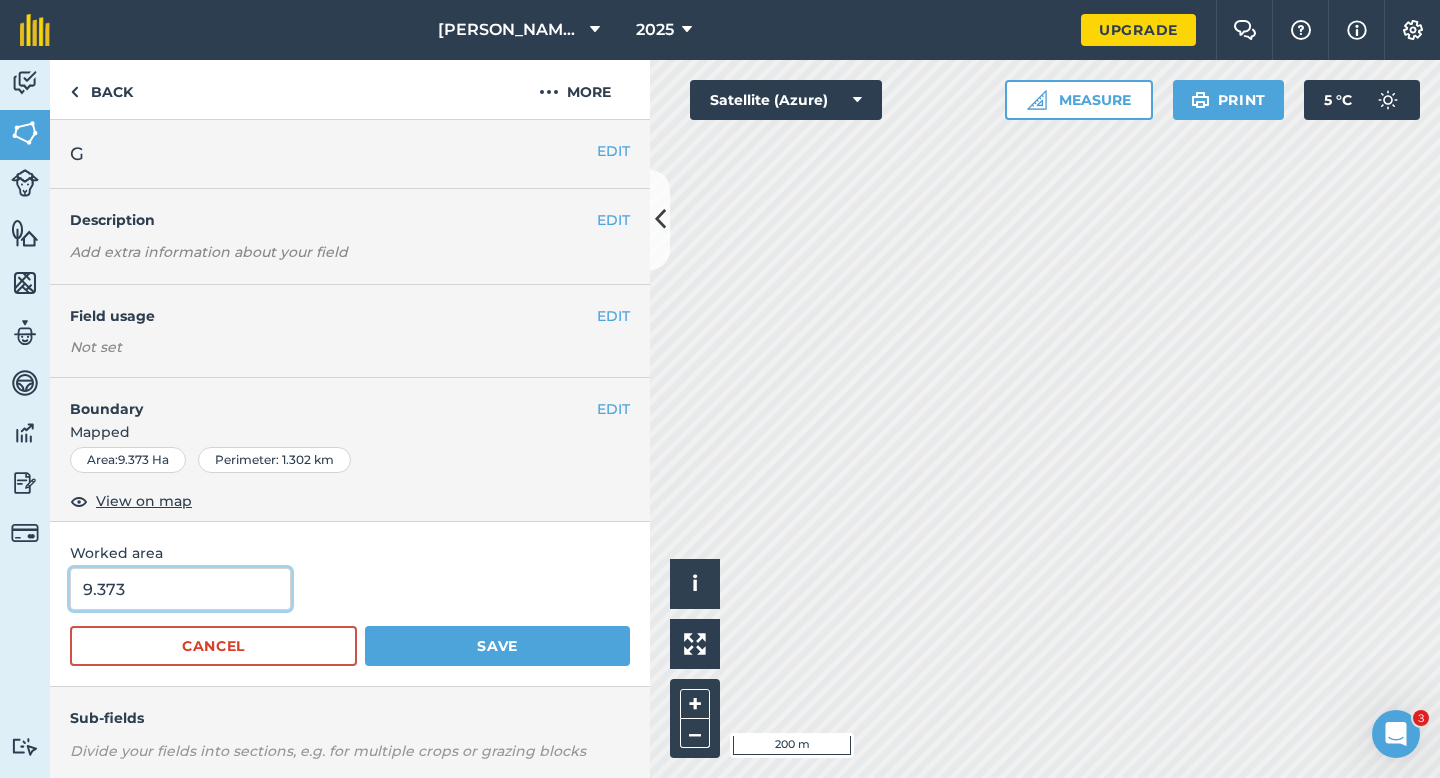 click on "9.373" at bounding box center (180, 589) 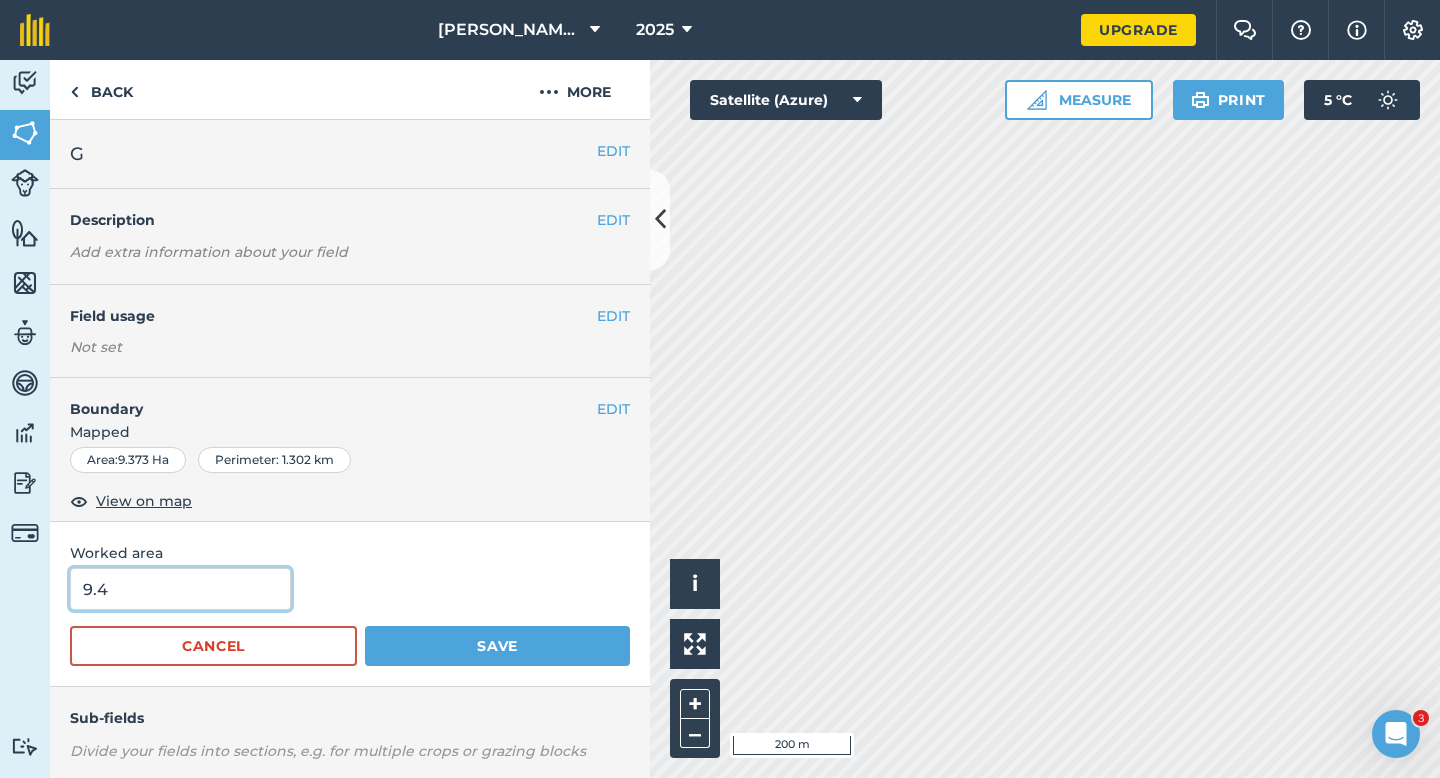 type on "9.4" 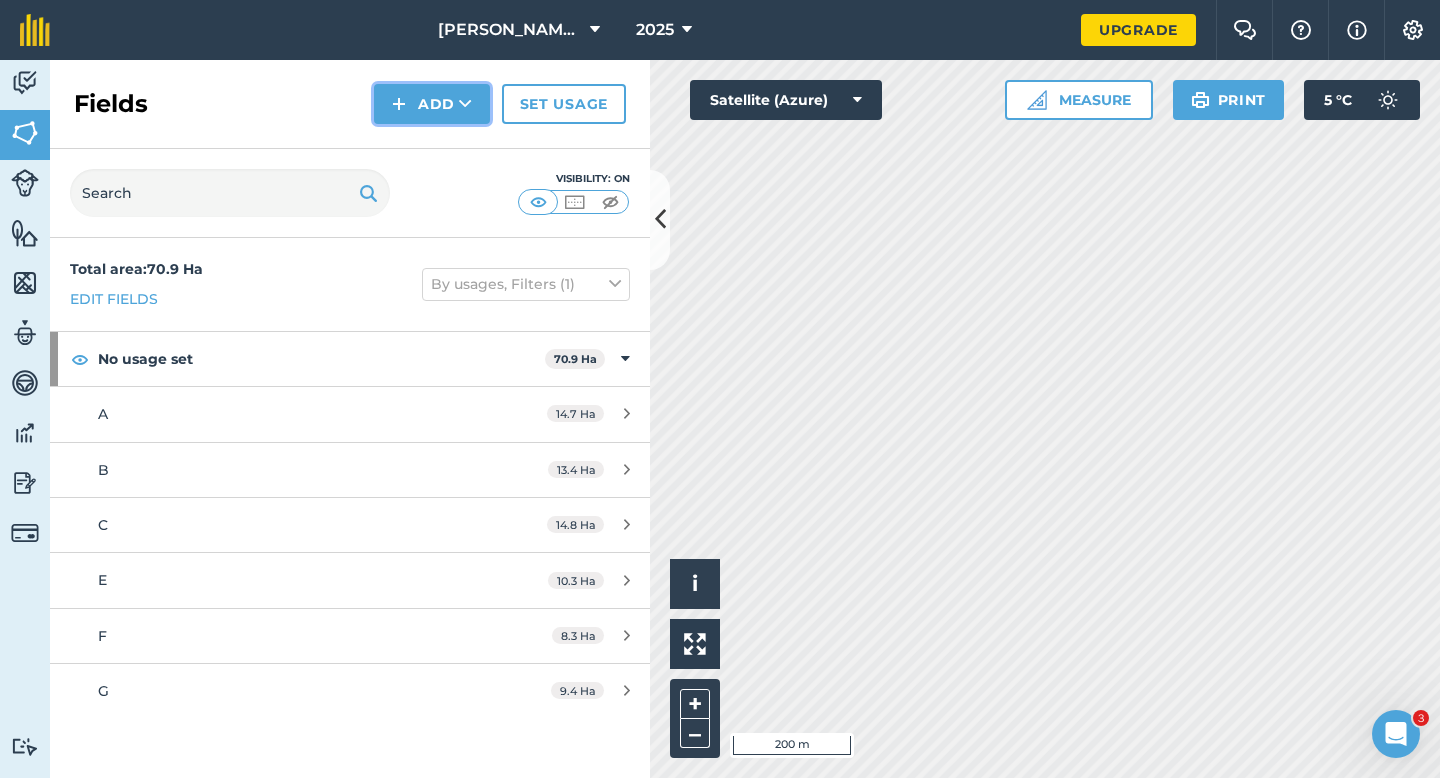click on "Add" at bounding box center [432, 104] 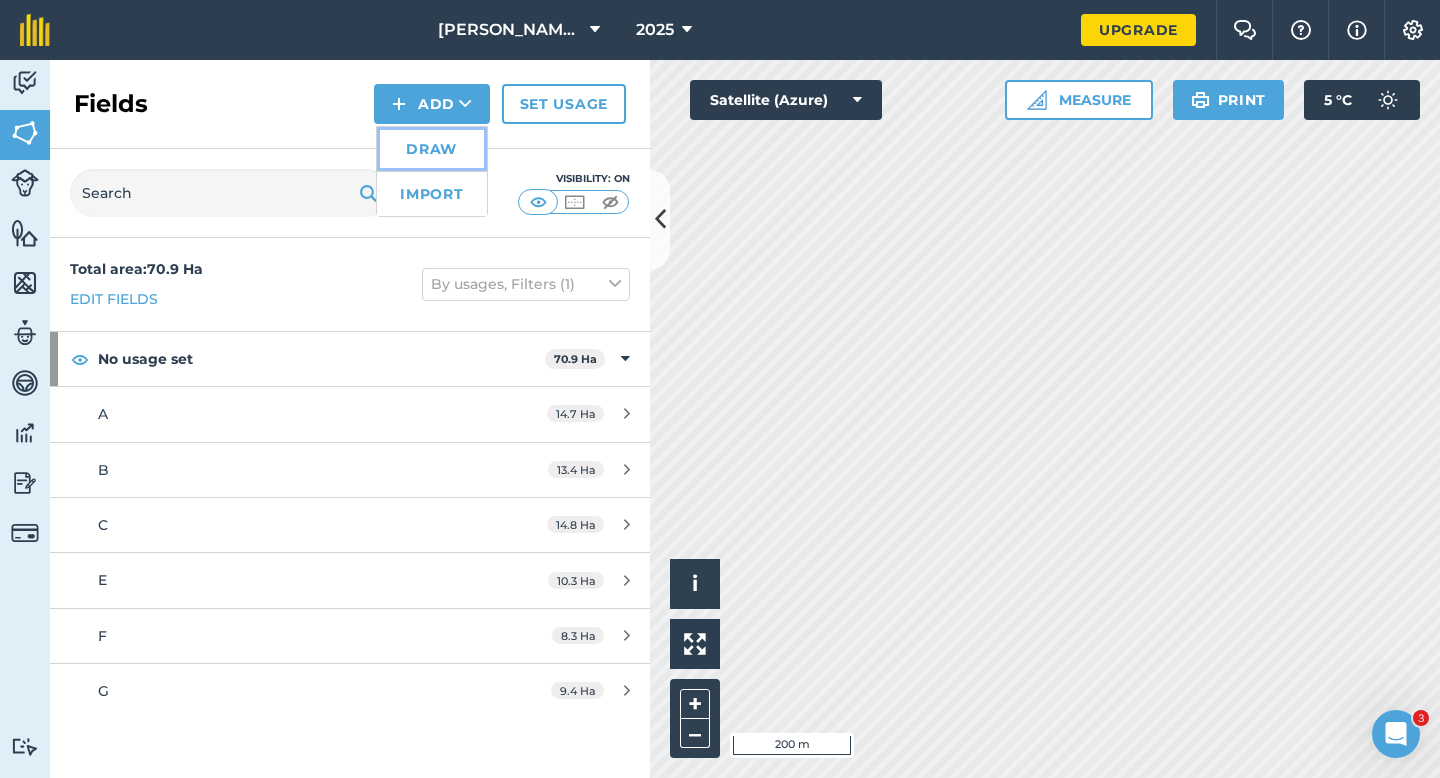 click on "Draw" at bounding box center [432, 149] 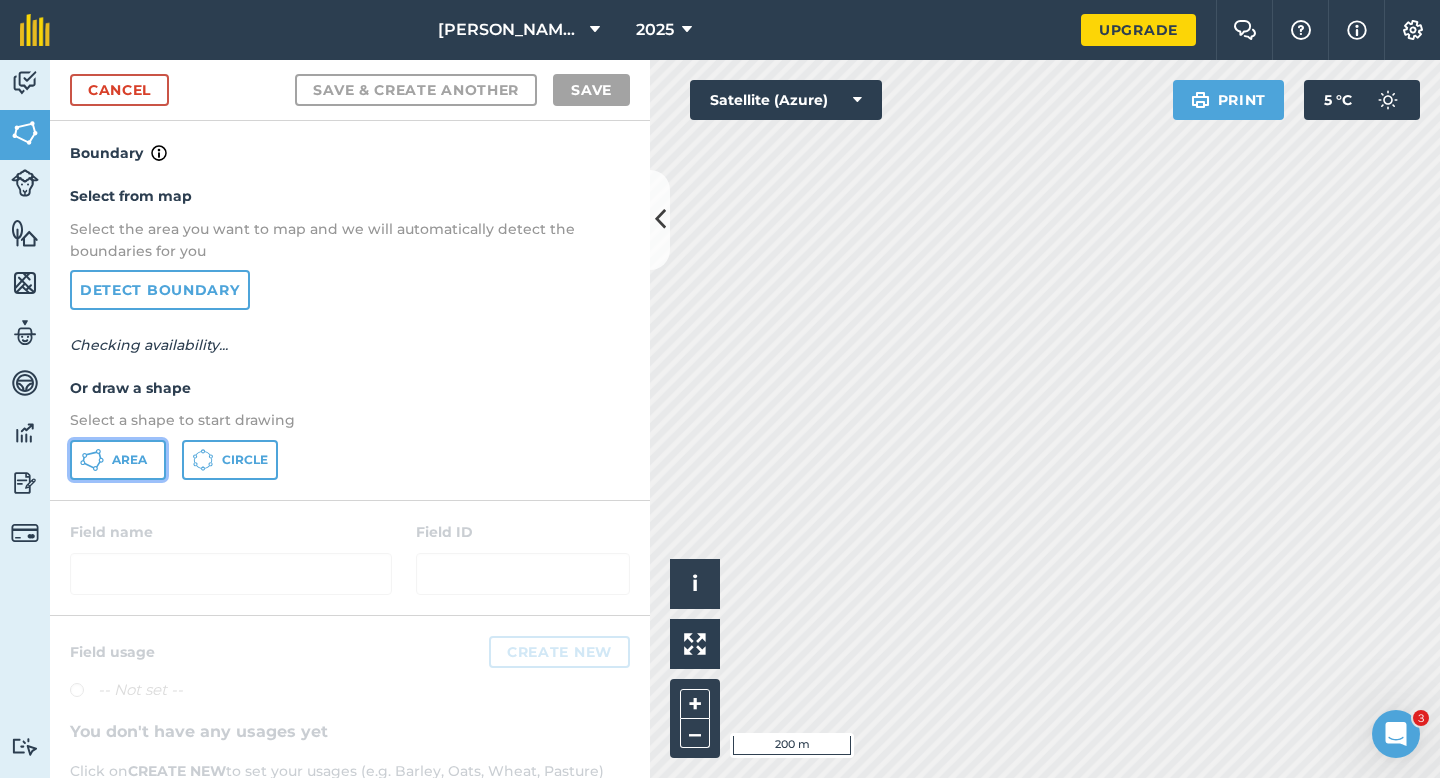 click on "Area" at bounding box center (129, 460) 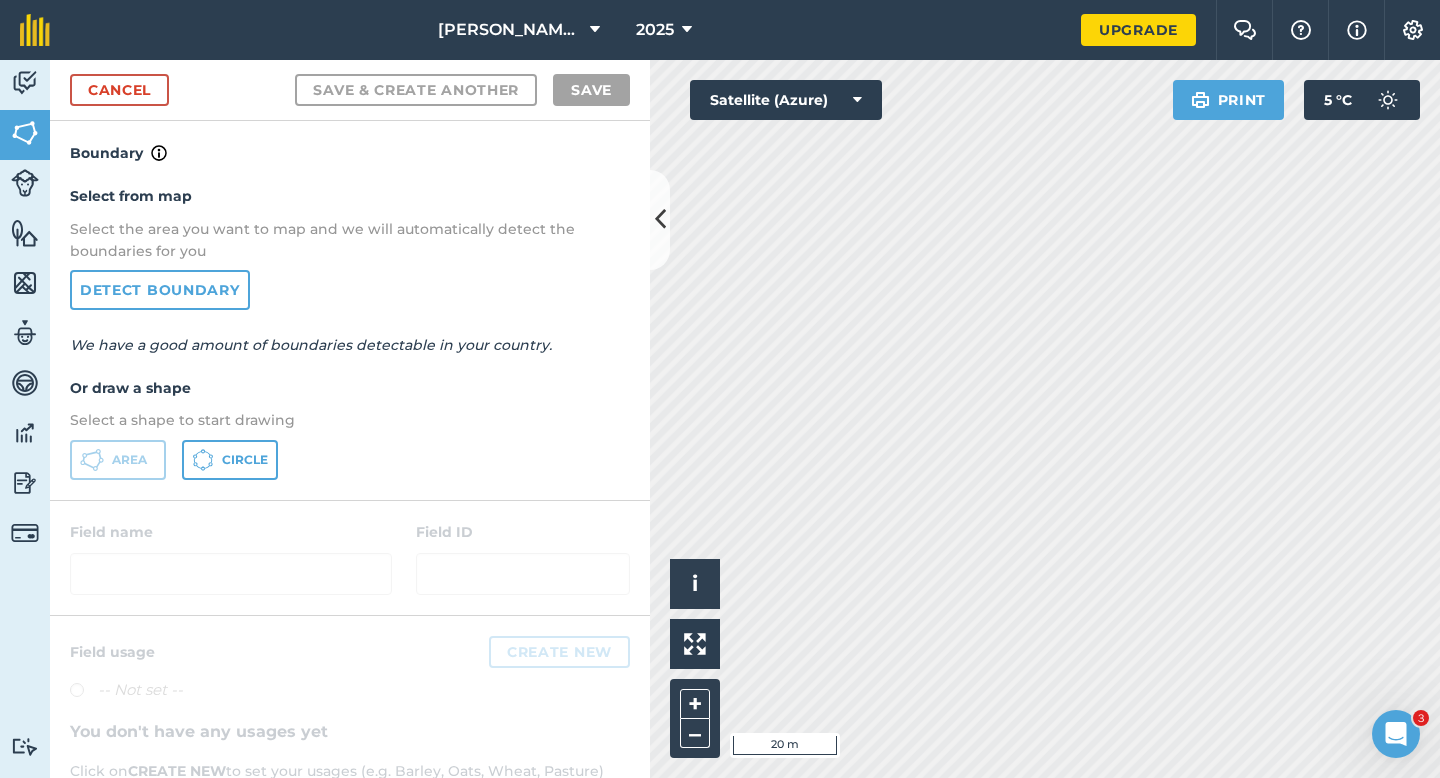 click on "Click to start drawing i © 2025 TomTom, Microsoft 20 m + –" at bounding box center (1045, 419) 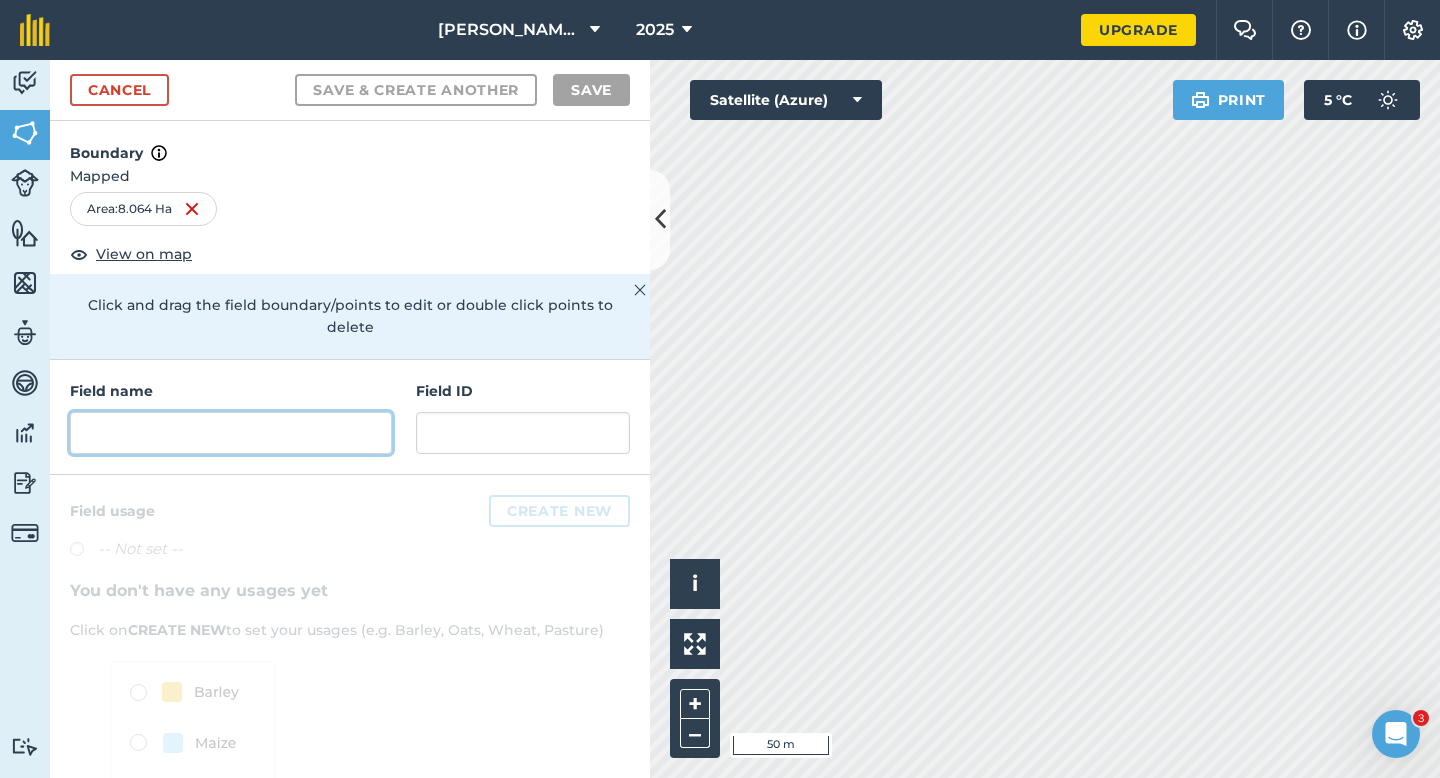 click at bounding box center [231, 433] 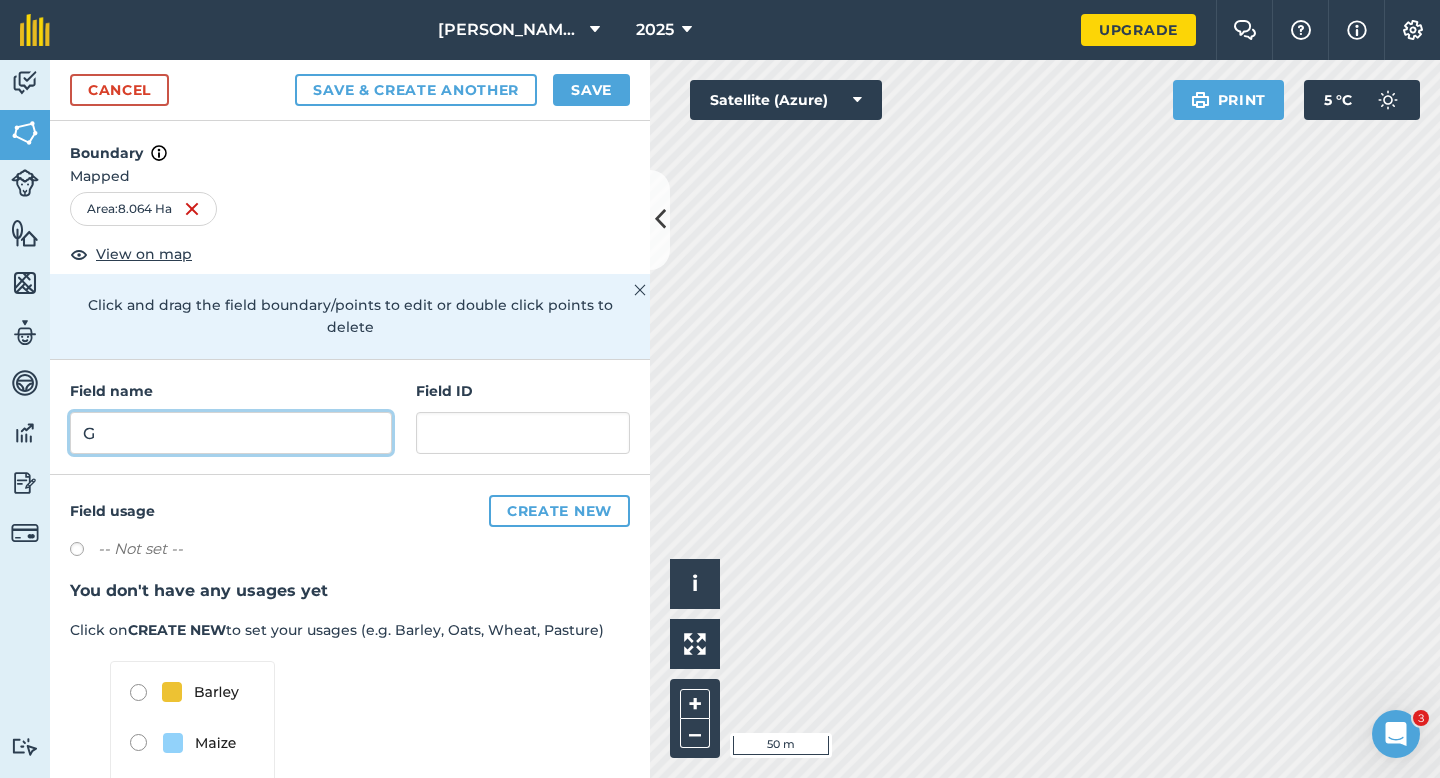 click on "G" at bounding box center (231, 433) 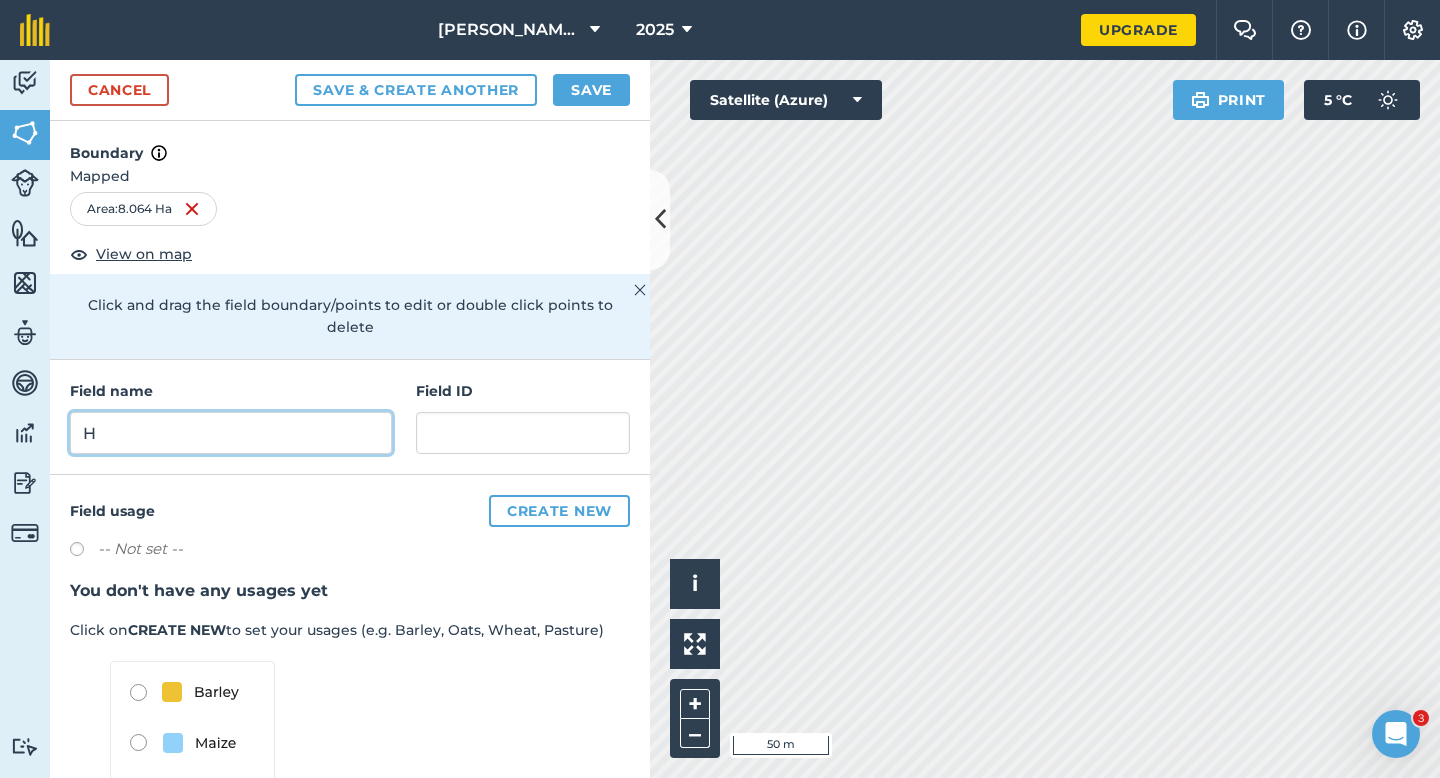 type on "H" 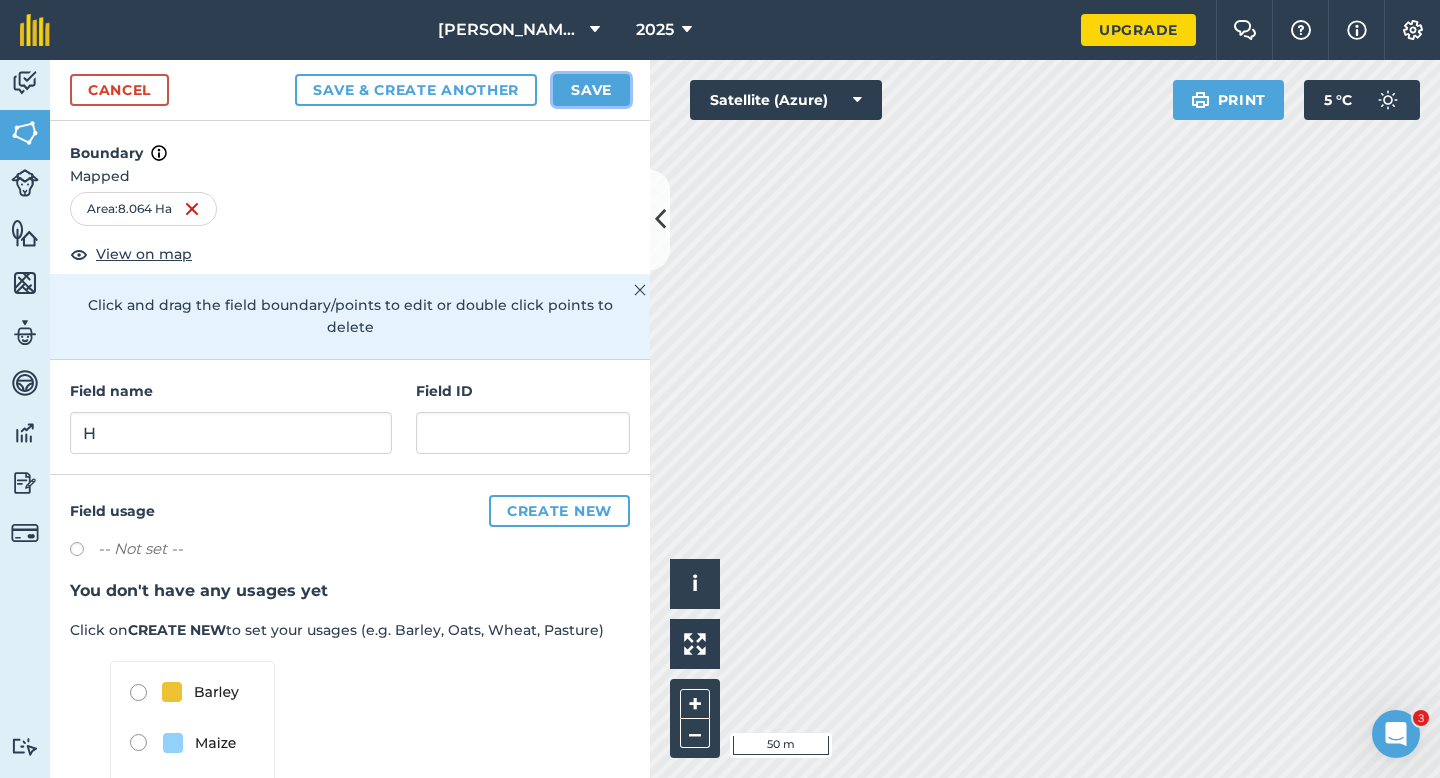 click on "Save" at bounding box center (591, 90) 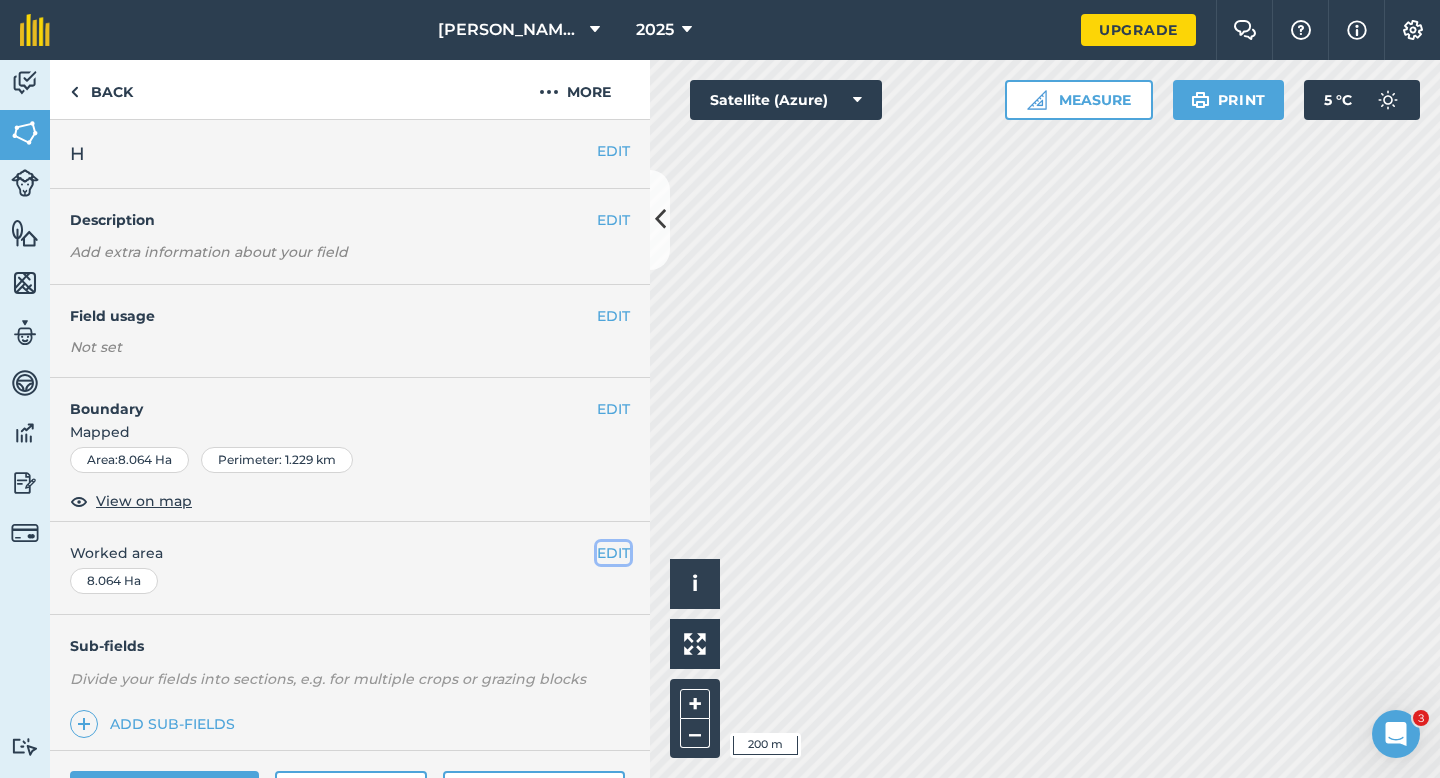 click on "EDIT" at bounding box center (613, 553) 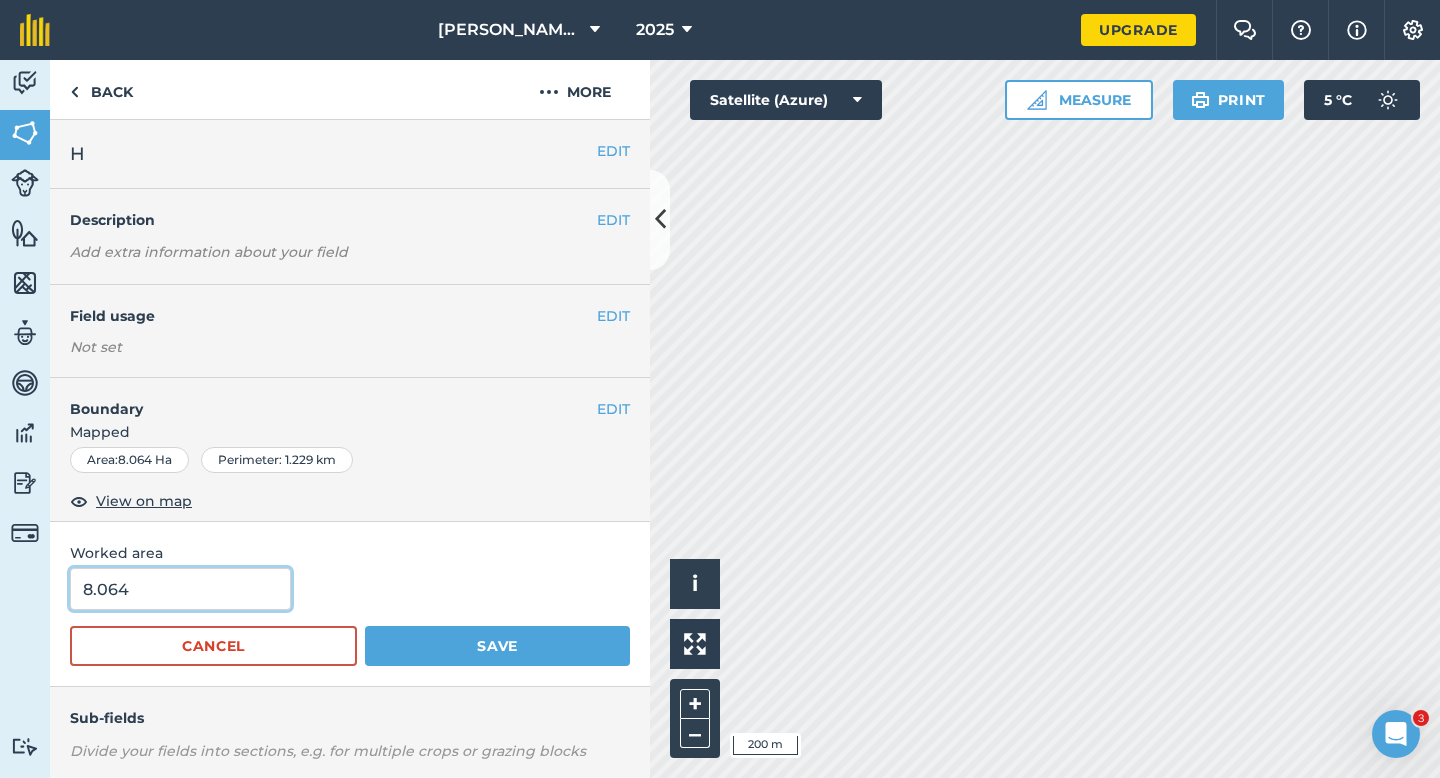 click on "8.064" at bounding box center [180, 589] 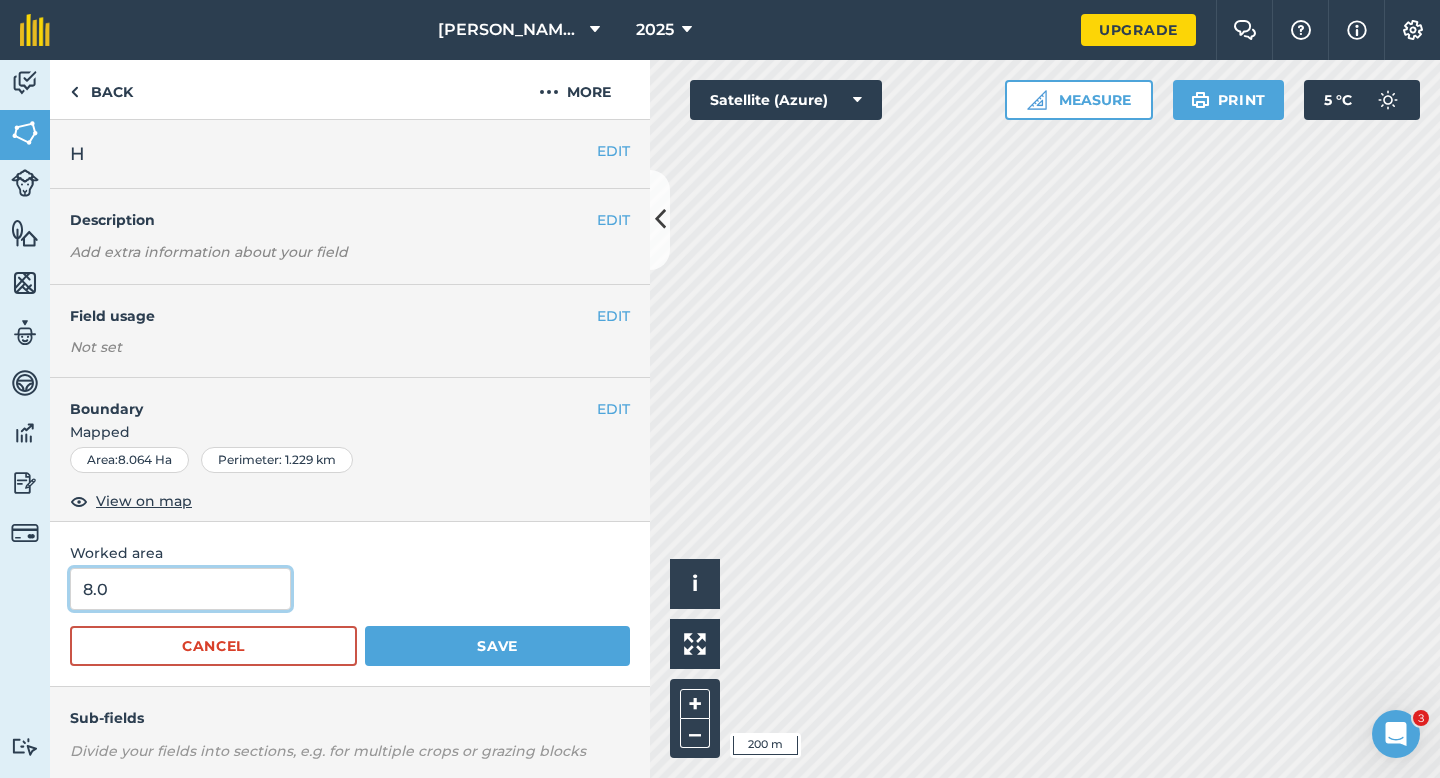 type on "8" 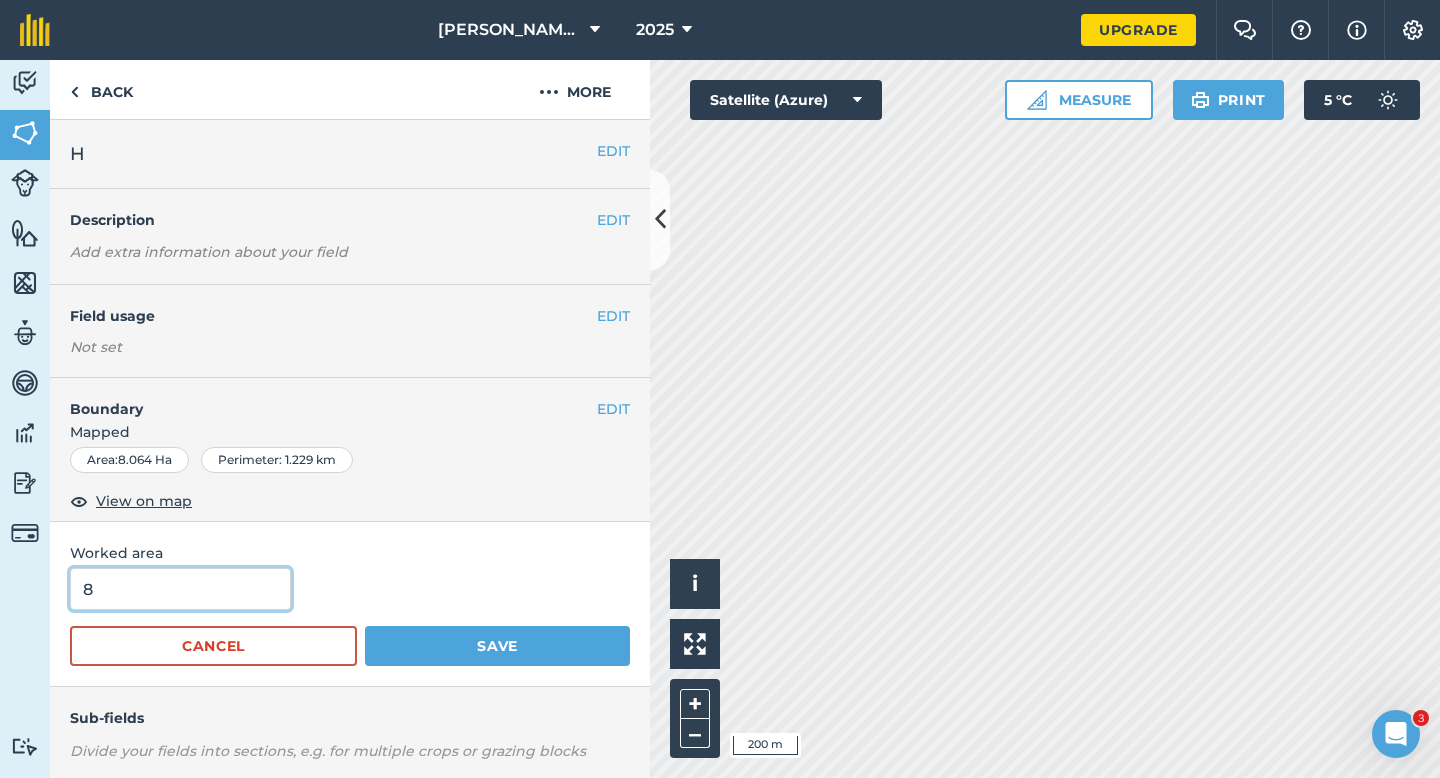 click on "Save" at bounding box center (497, 646) 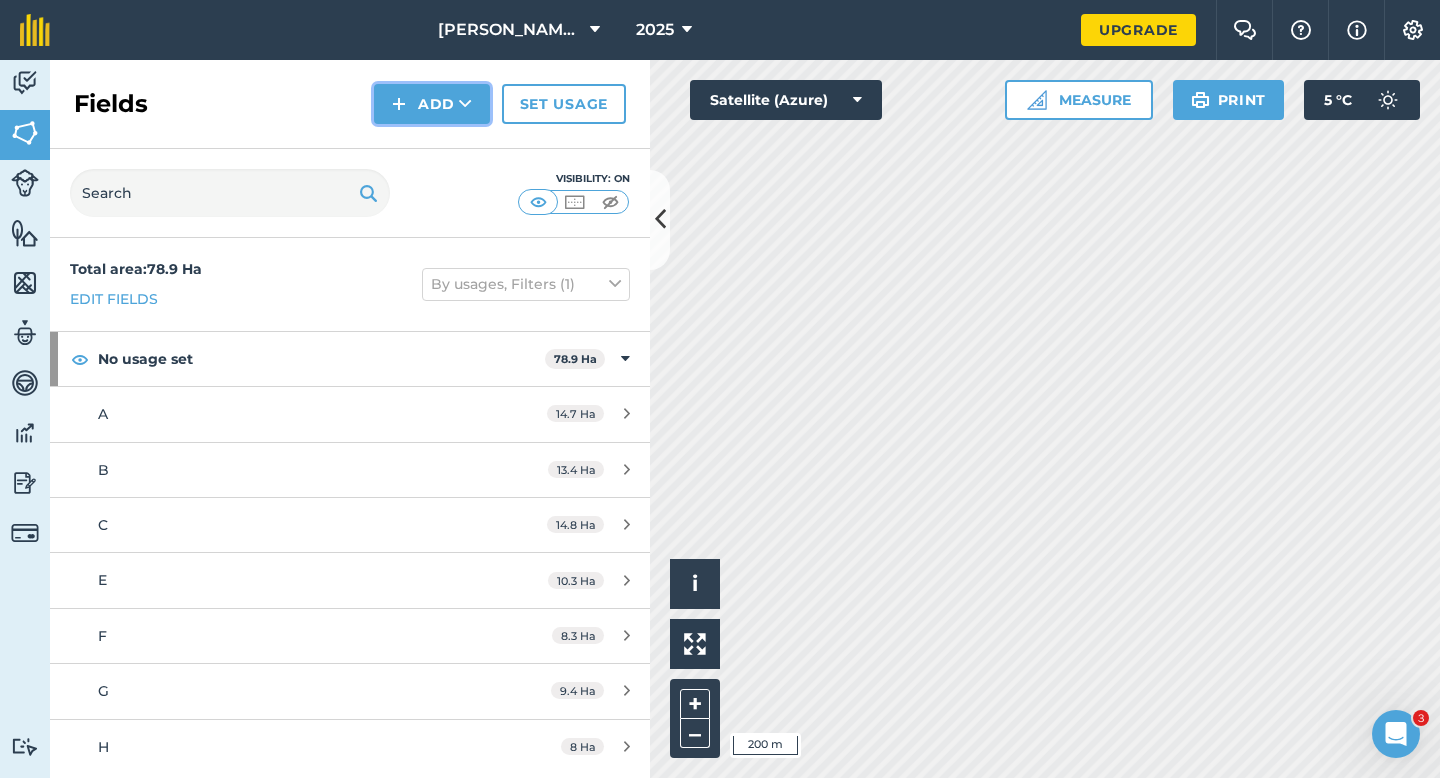 click on "Add" at bounding box center [432, 104] 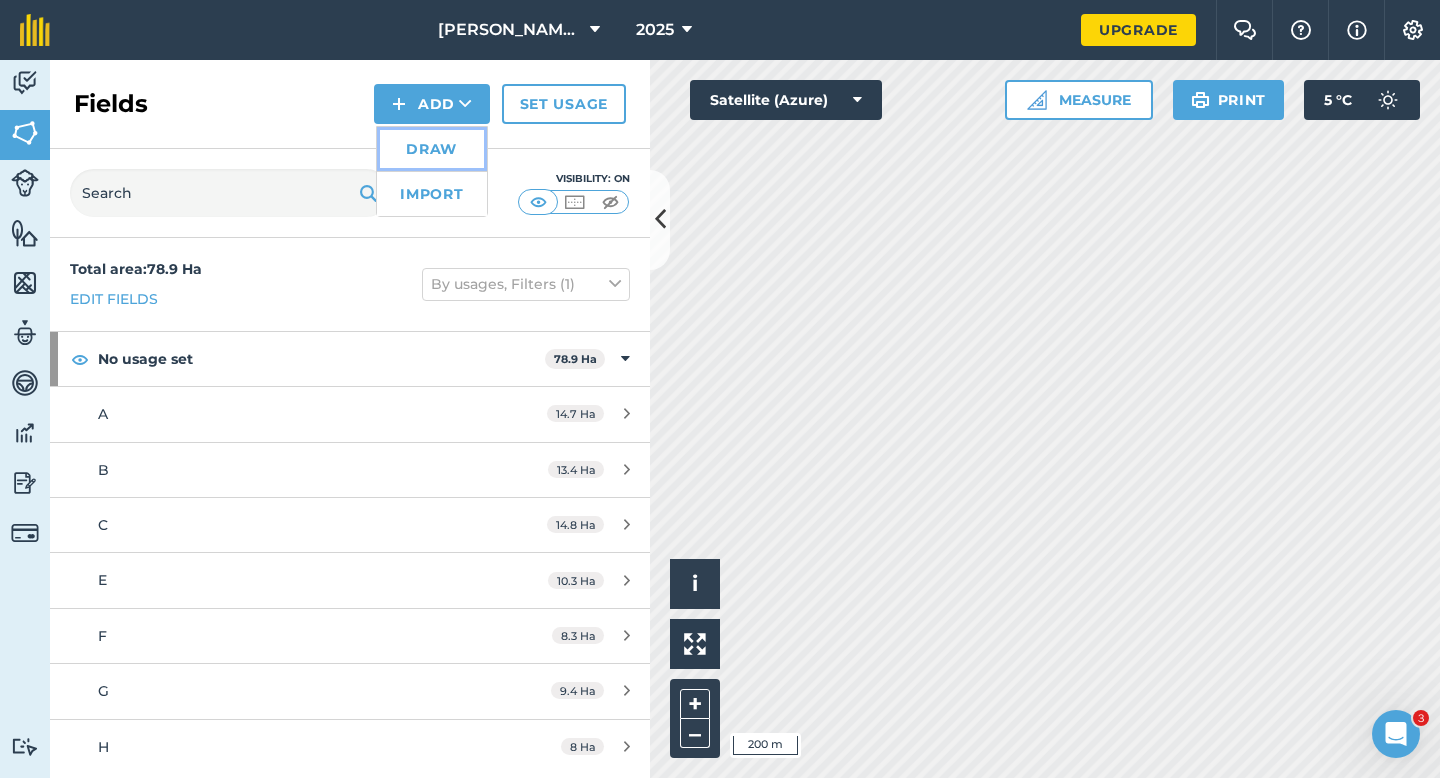 click on "Draw" at bounding box center (432, 149) 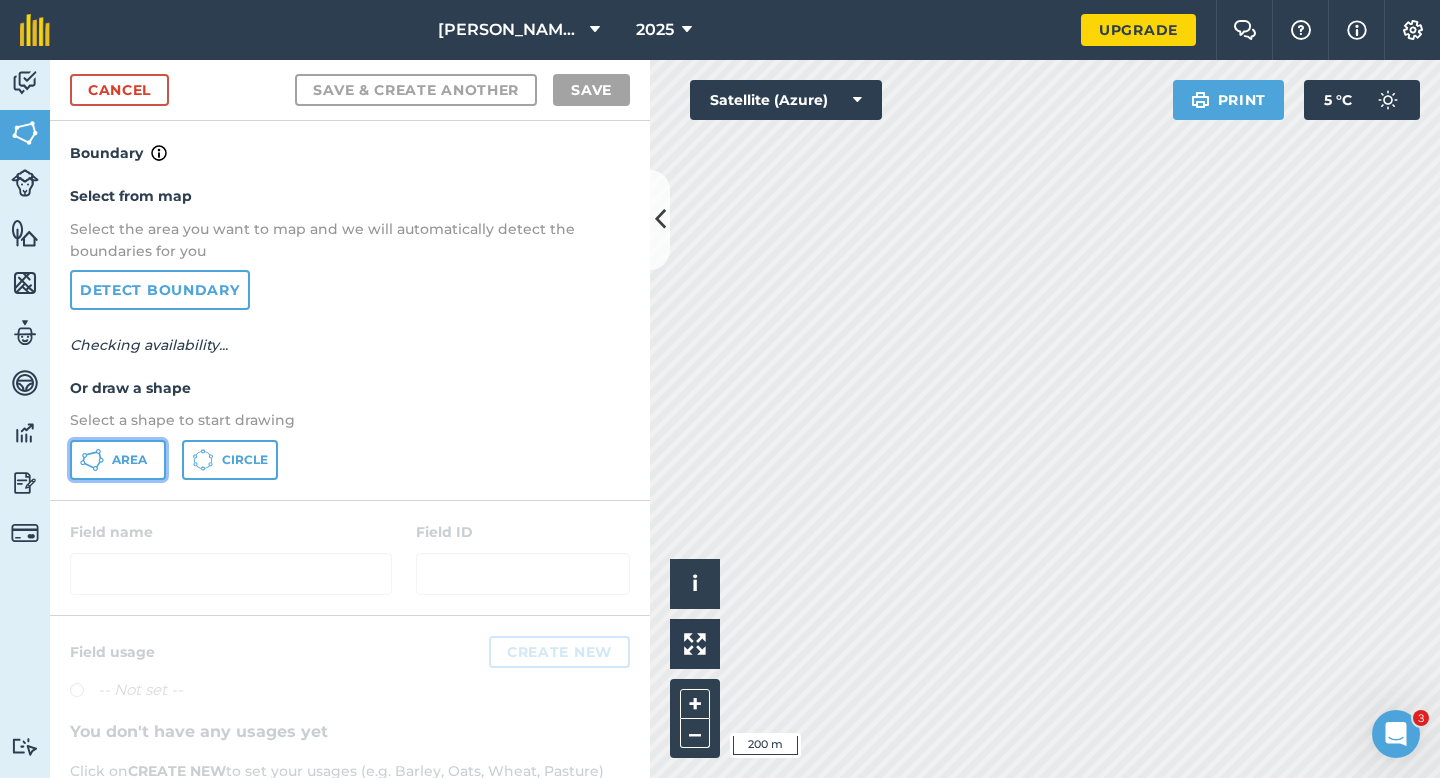 drag, startPoint x: 141, startPoint y: 467, endPoint x: 463, endPoint y: 448, distance: 322.56006 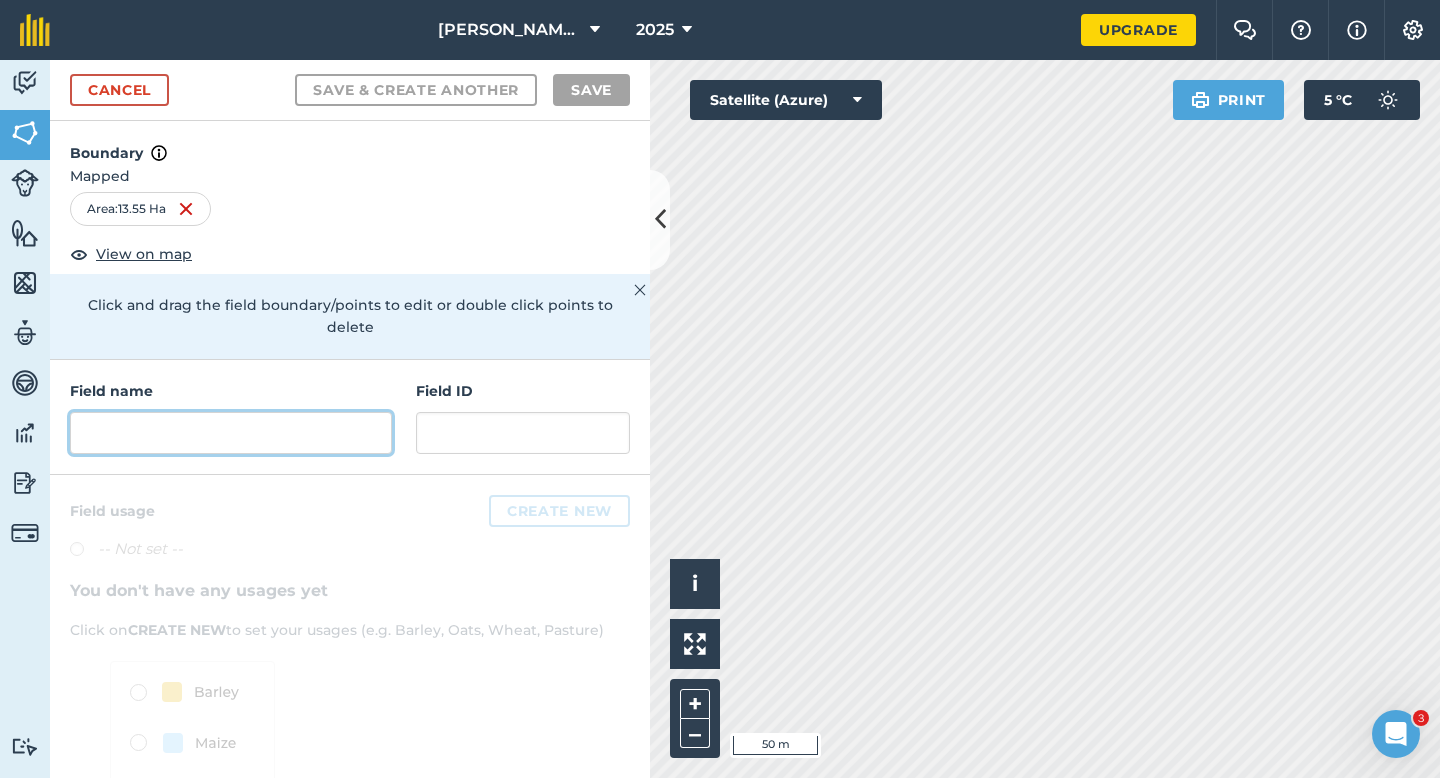 click at bounding box center (231, 433) 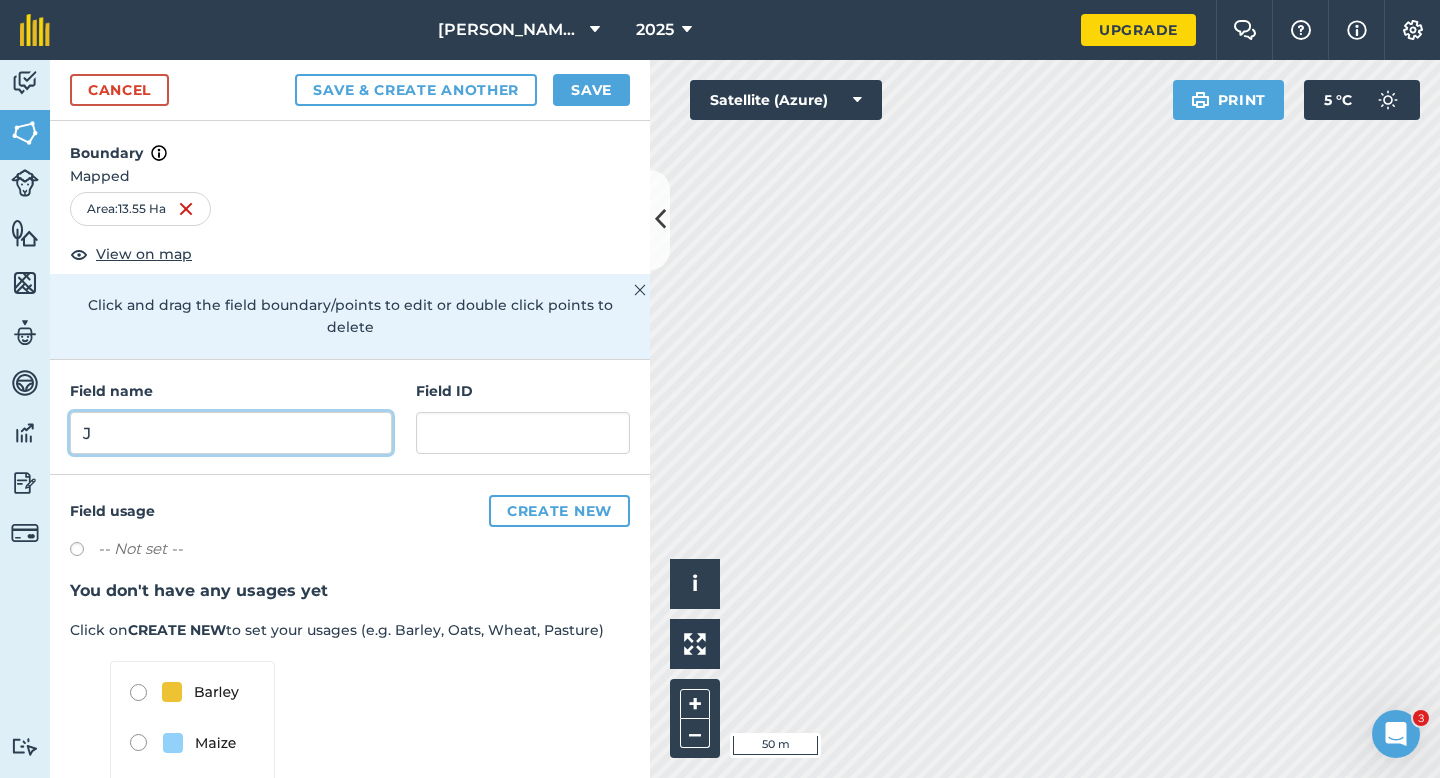 type on "J" 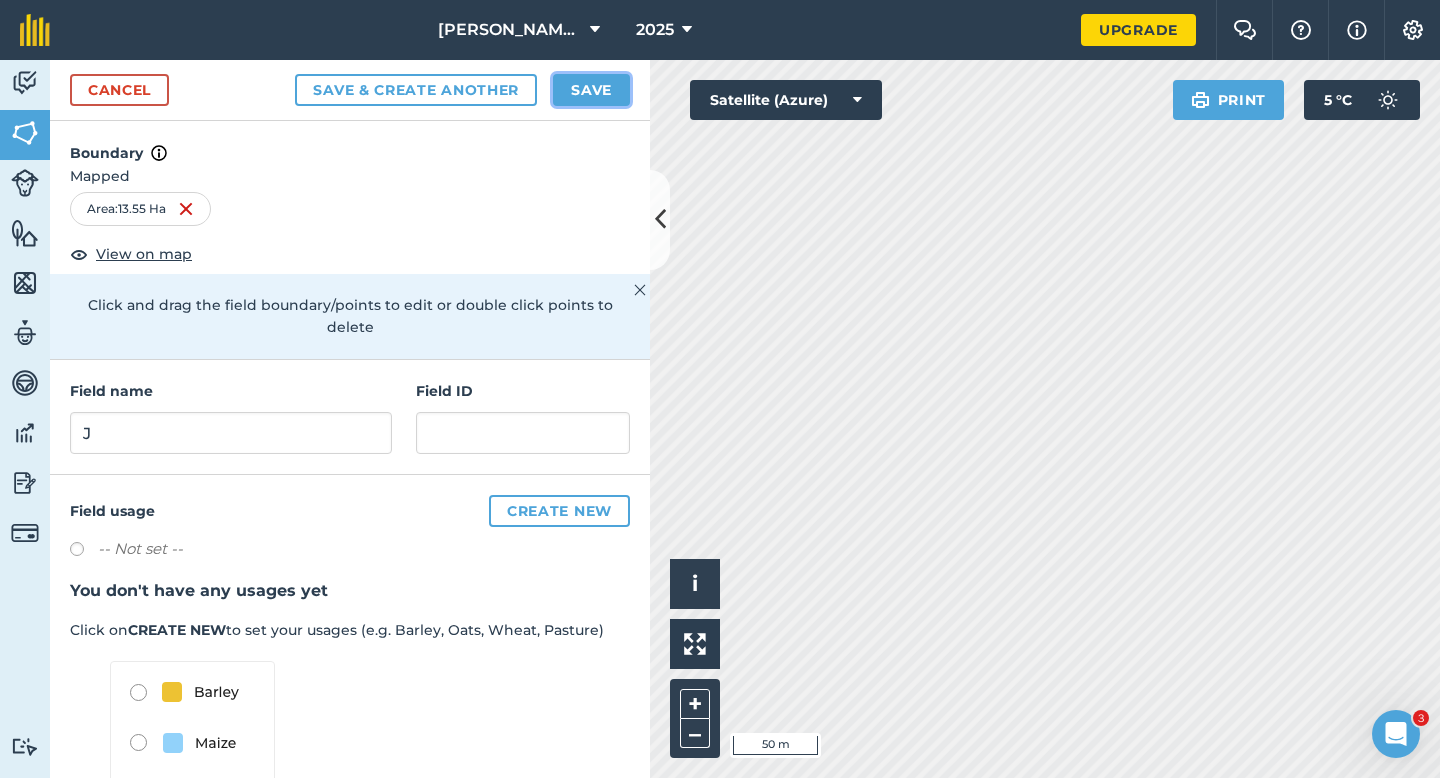 click on "Save" at bounding box center (591, 90) 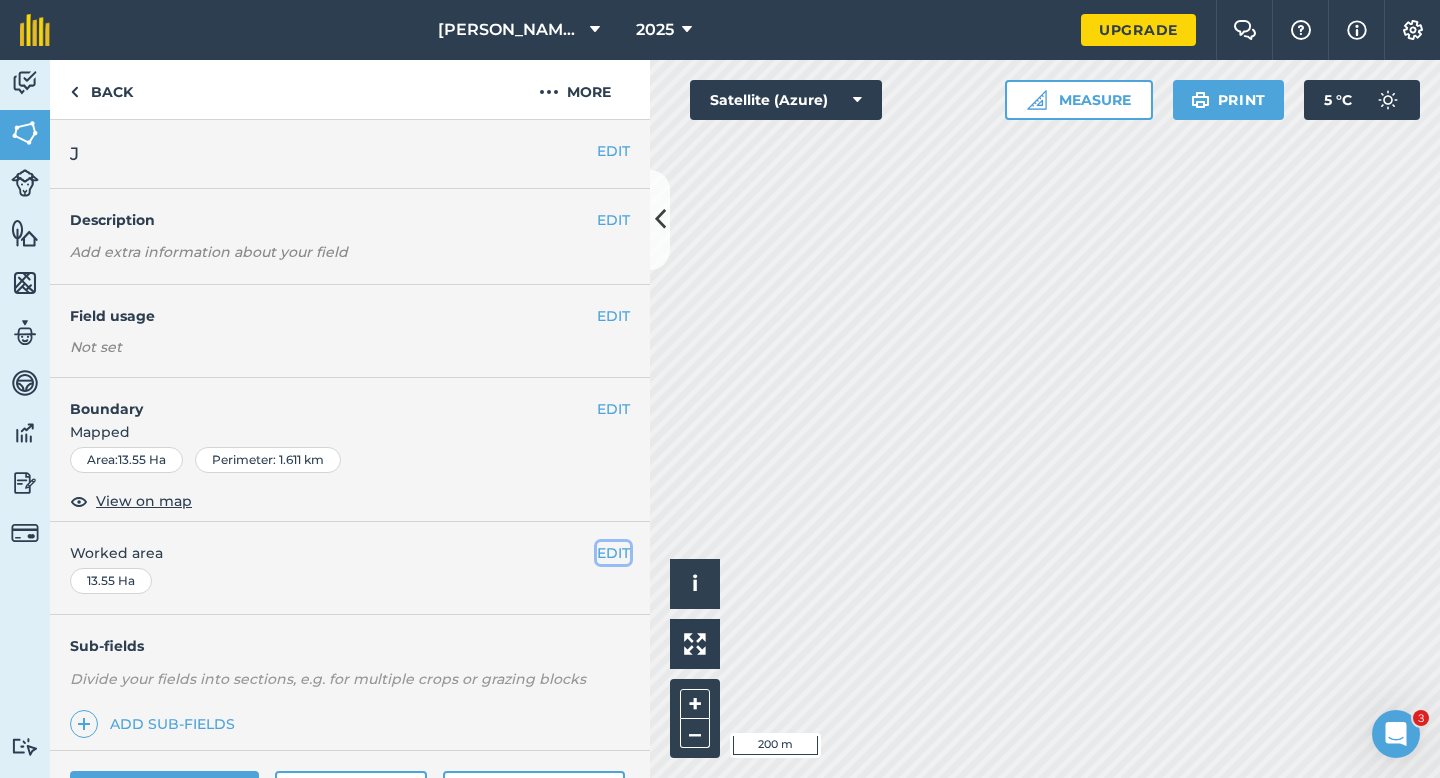 click on "EDIT" at bounding box center [613, 553] 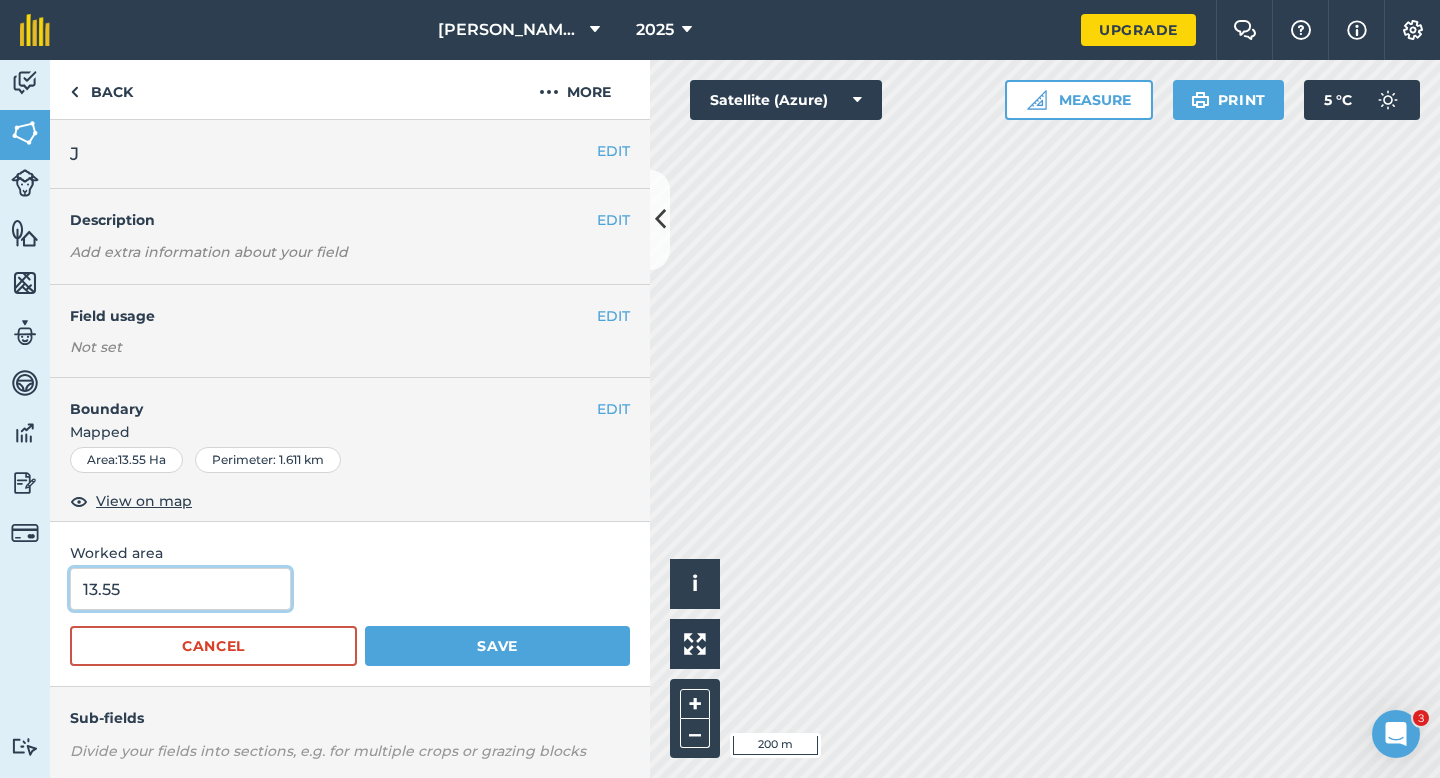 click on "13.55" at bounding box center (180, 589) 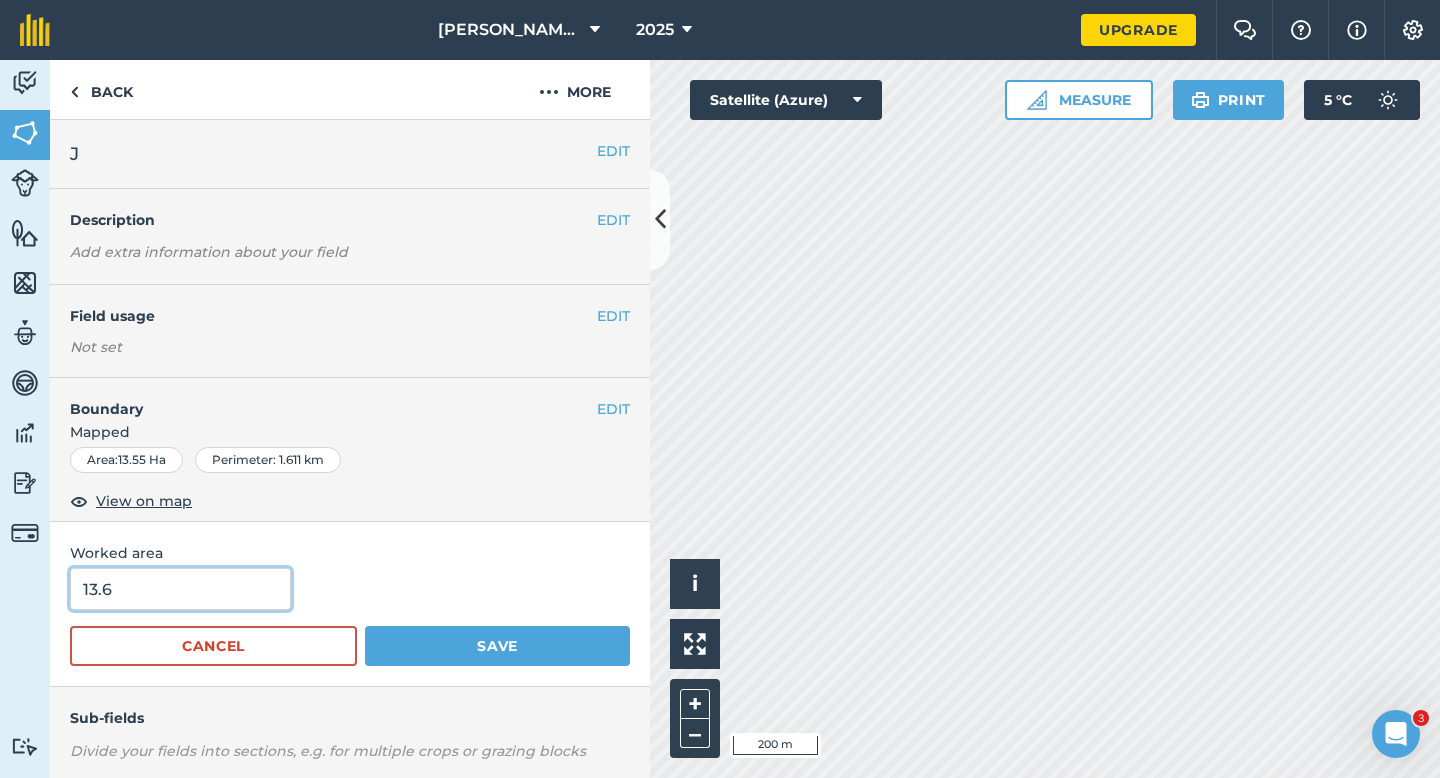 type on "13.6" 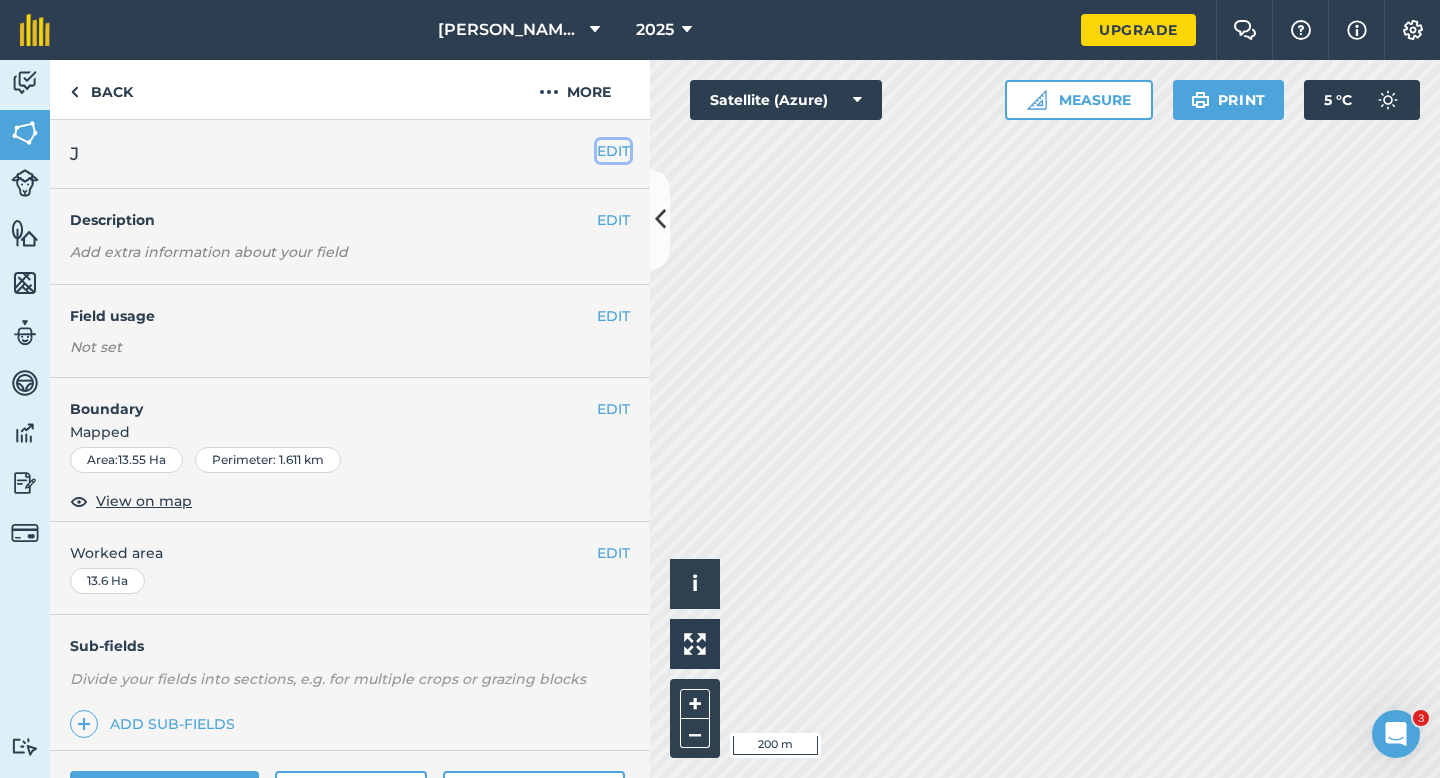 click on "EDIT" at bounding box center [613, 151] 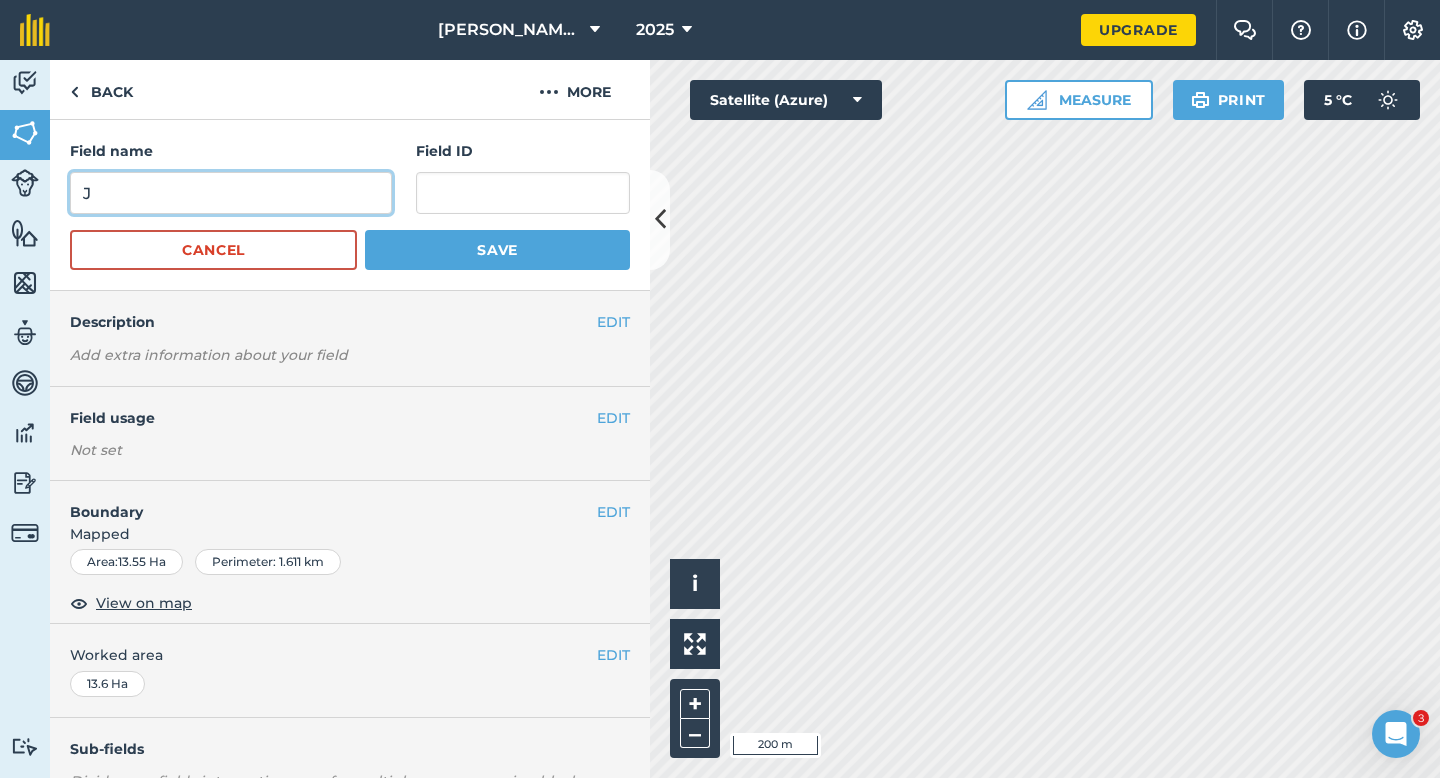 click on "J" at bounding box center [231, 193] 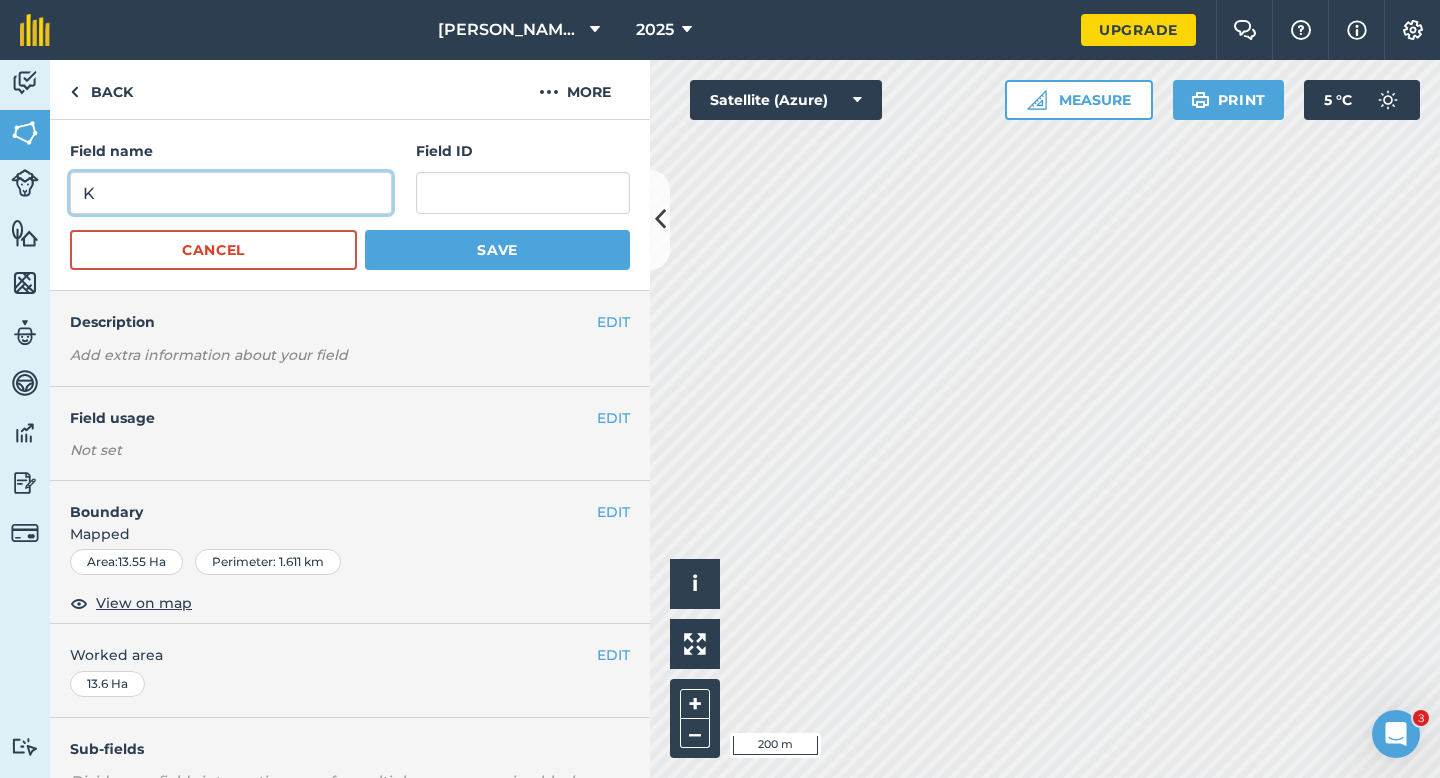 type on "K" 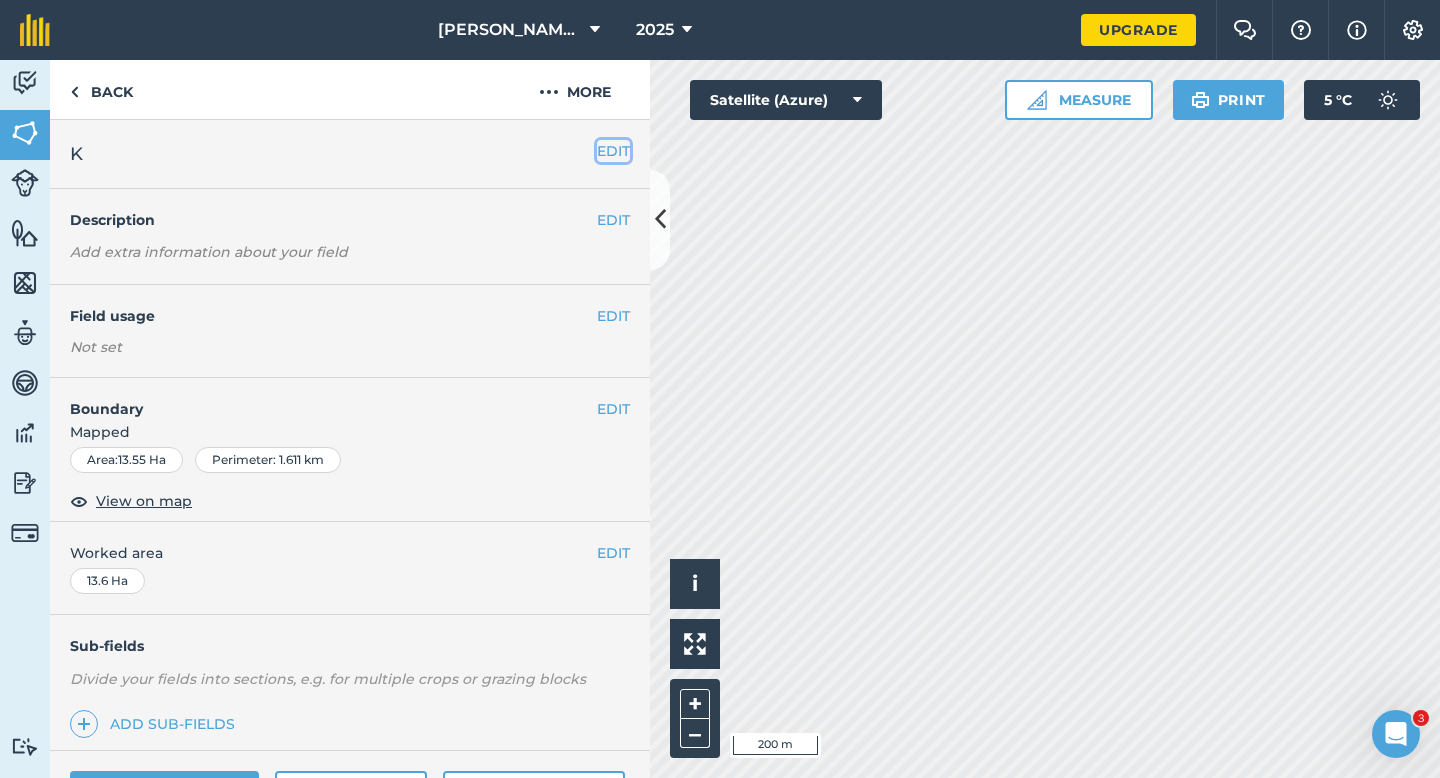click on "EDIT" at bounding box center (613, 151) 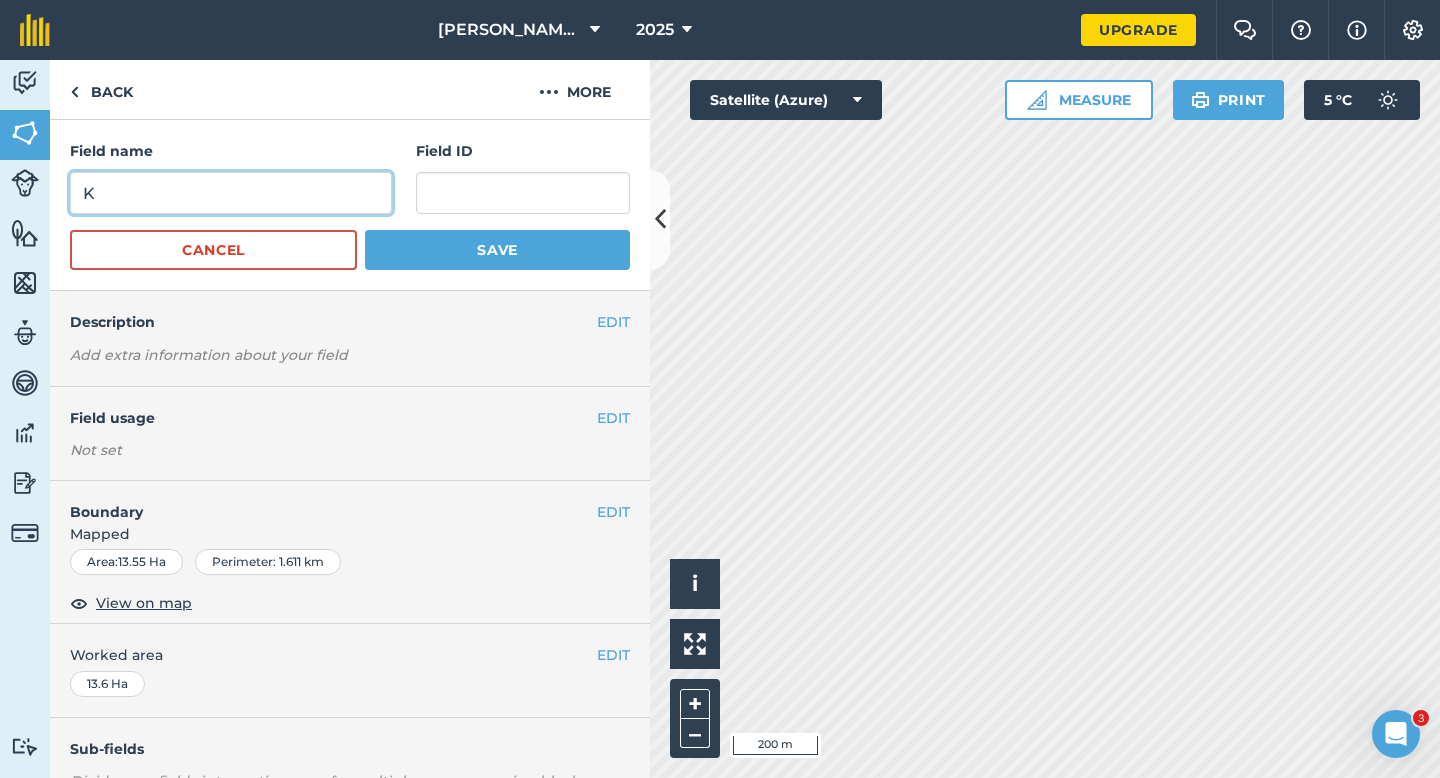 click on "K" at bounding box center (231, 193) 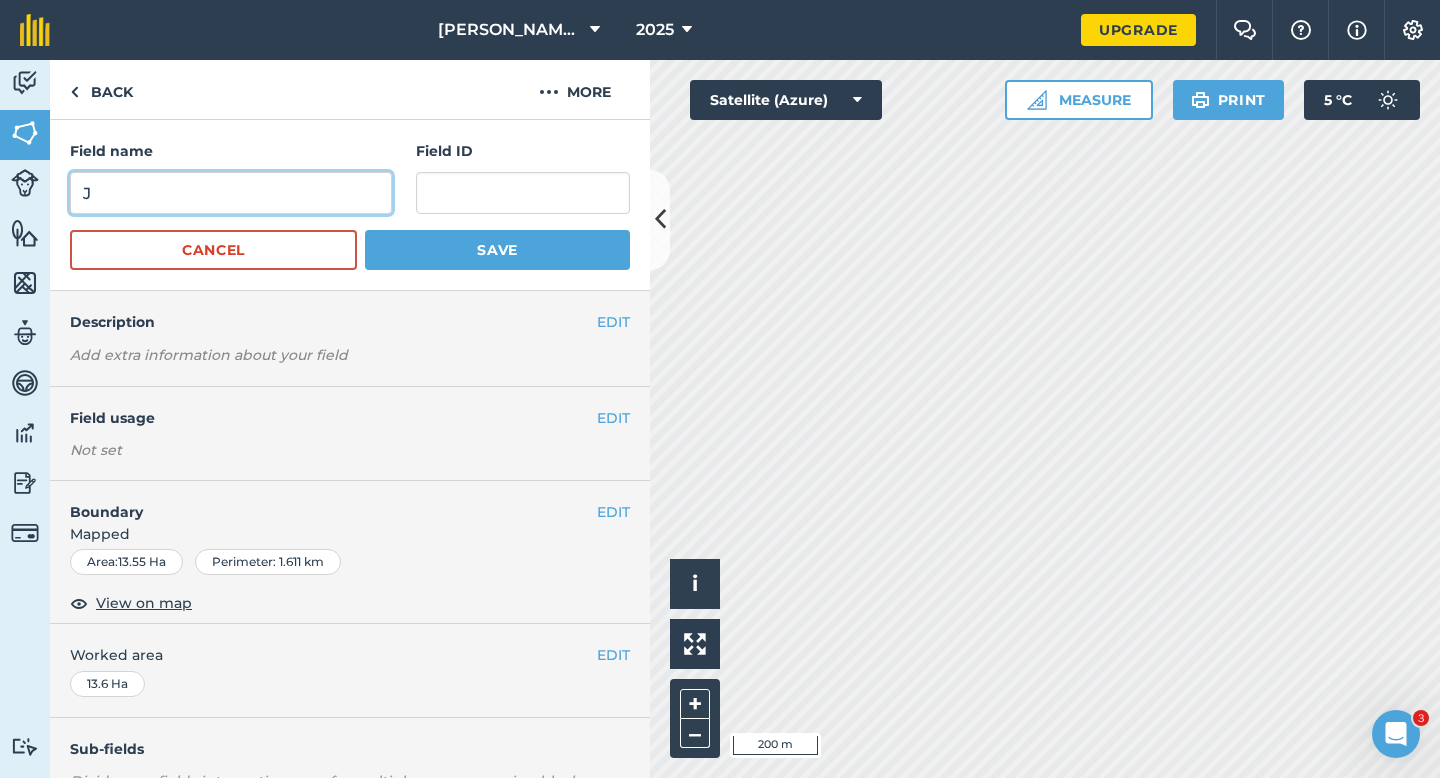type on "J" 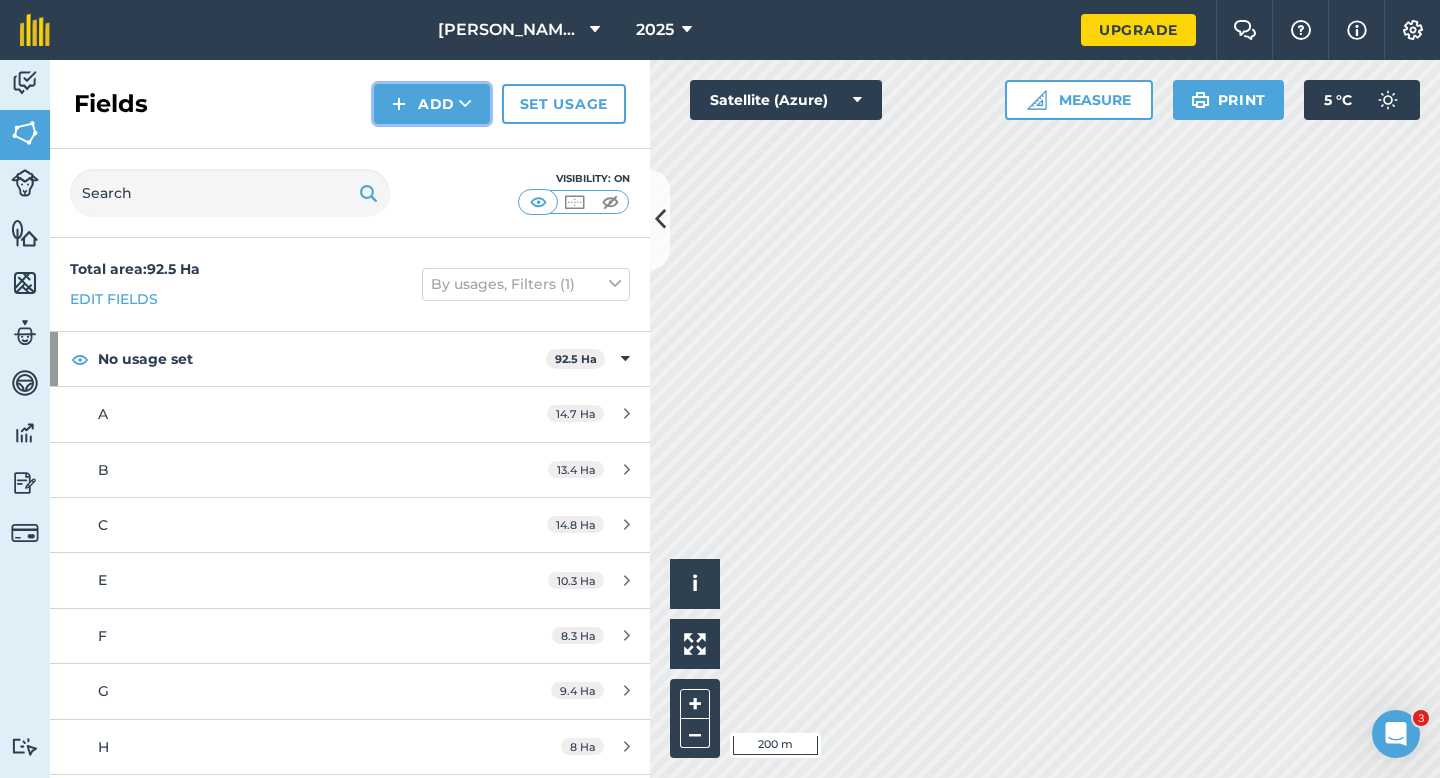 click on "Add" at bounding box center [432, 104] 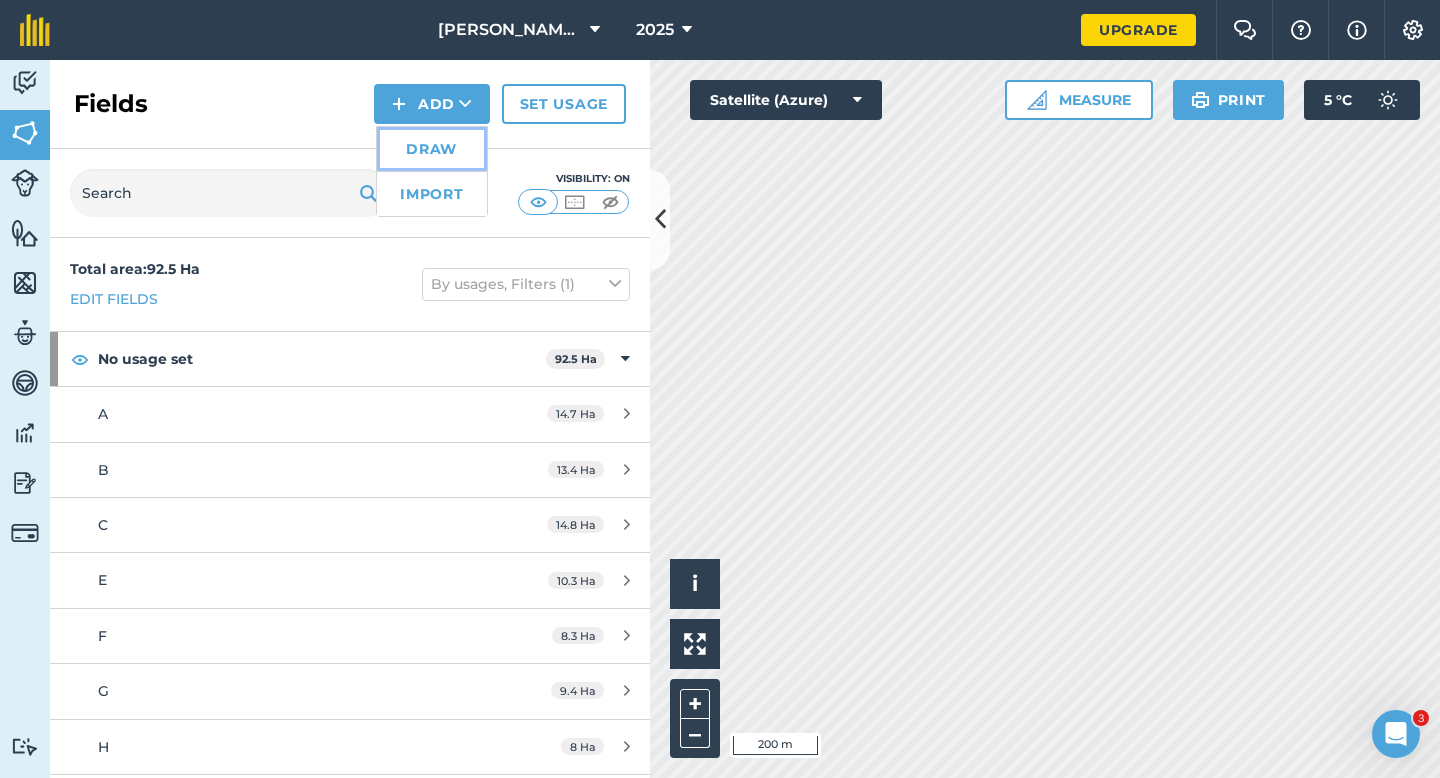 click on "Draw" at bounding box center [432, 149] 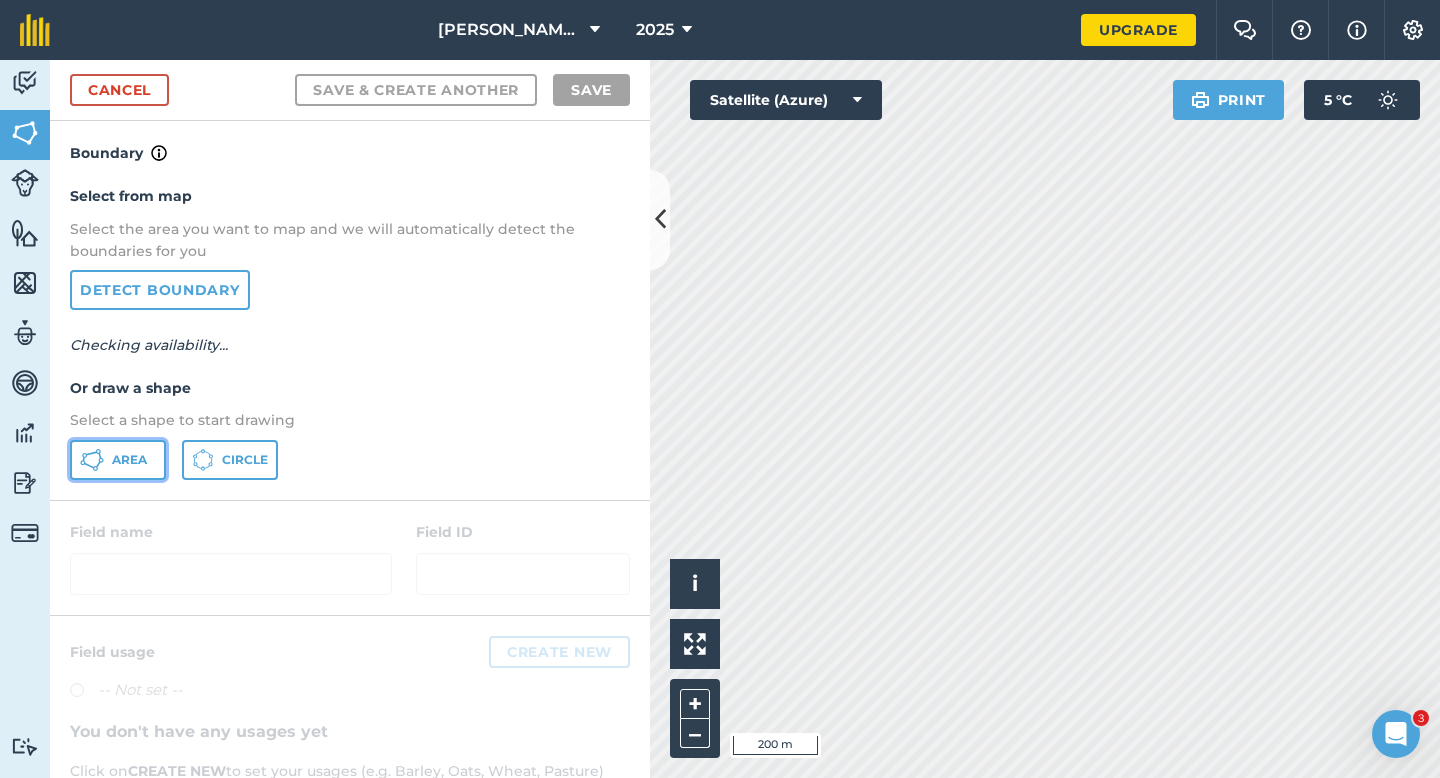 click on "Area" at bounding box center [118, 460] 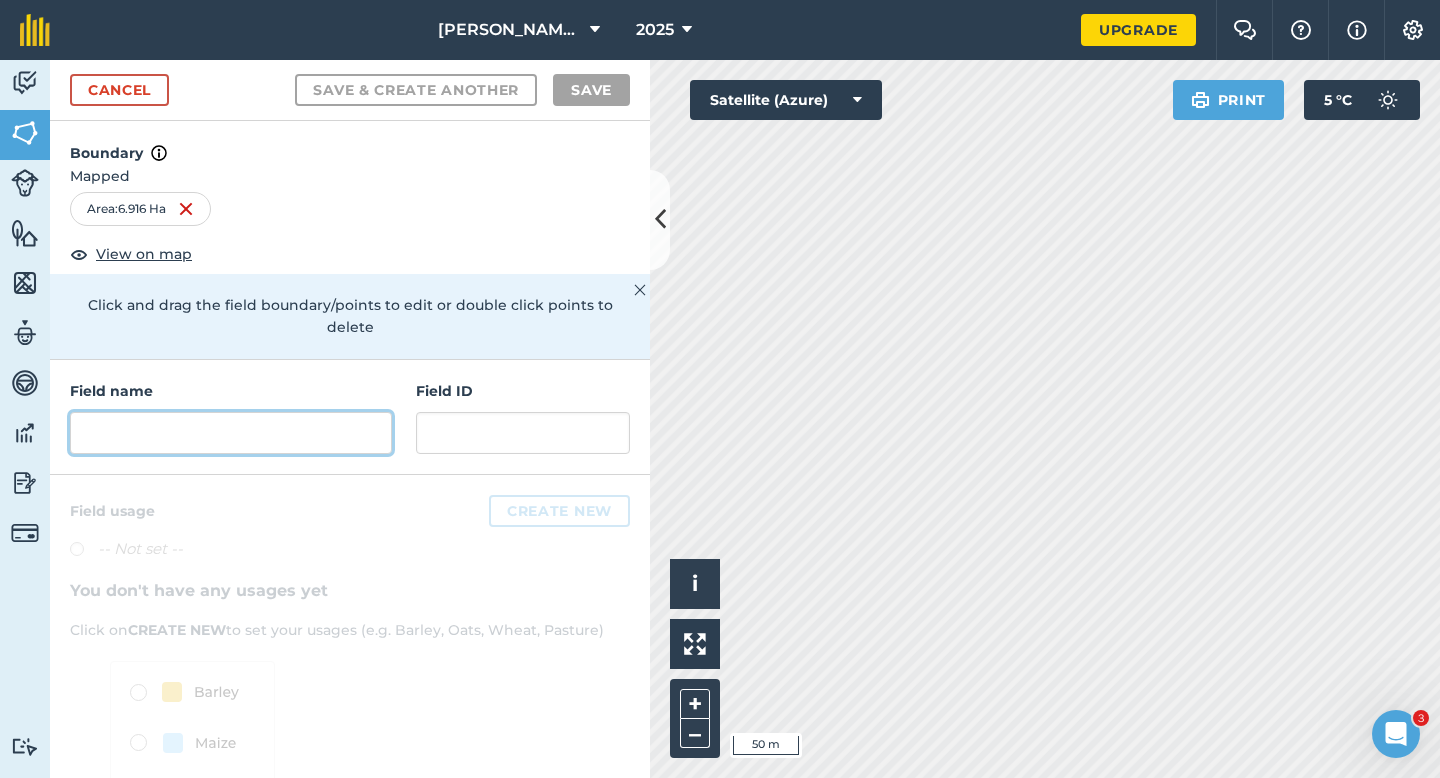 click at bounding box center [231, 433] 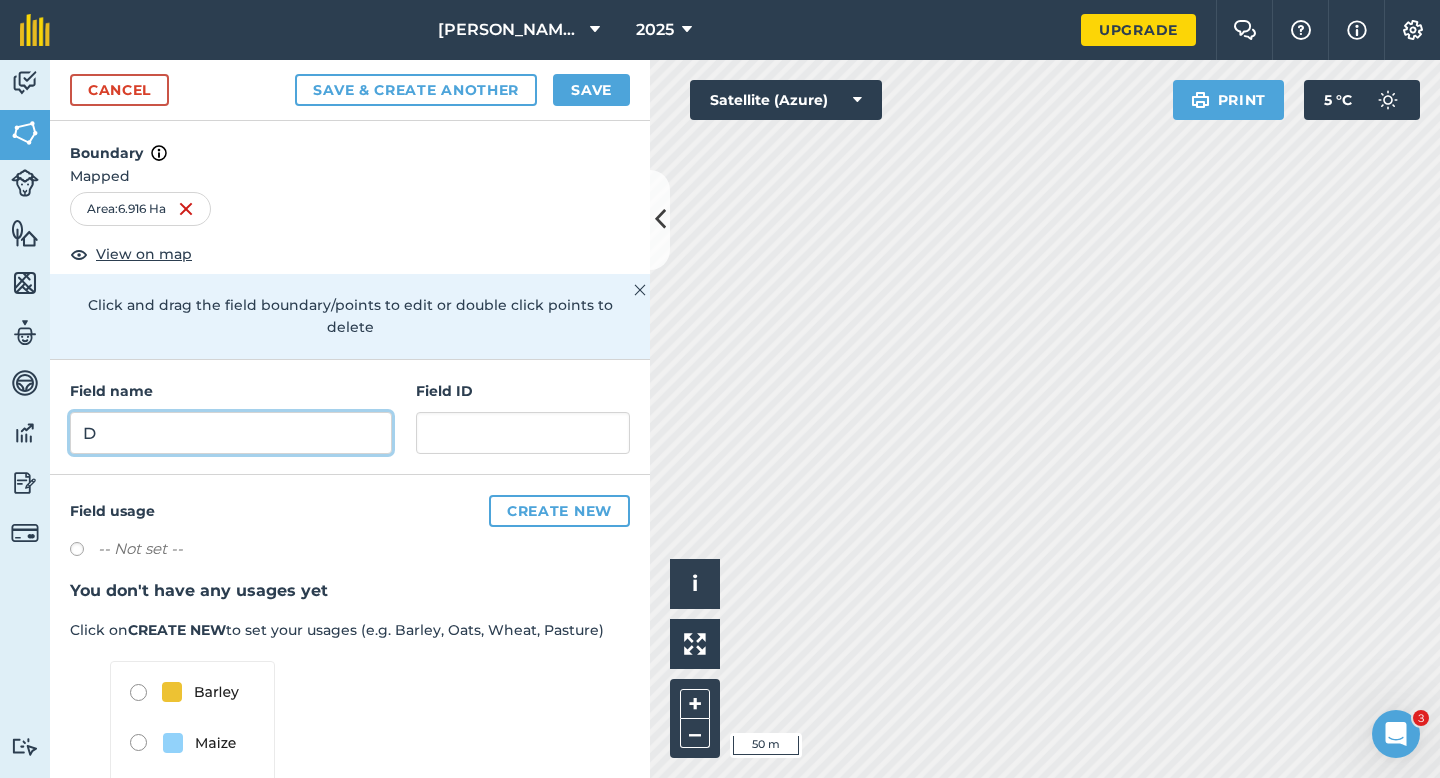 type on "D" 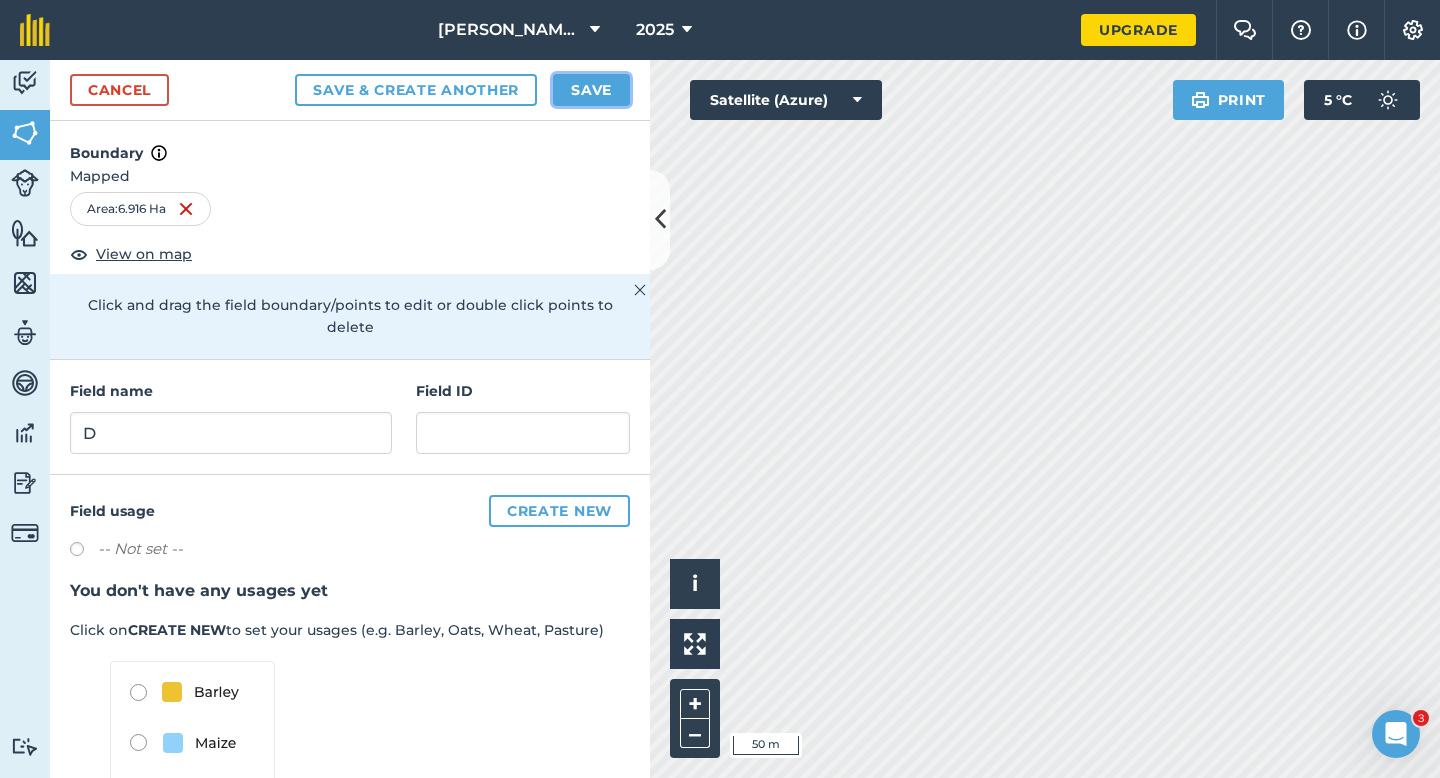 click on "Save" at bounding box center [591, 90] 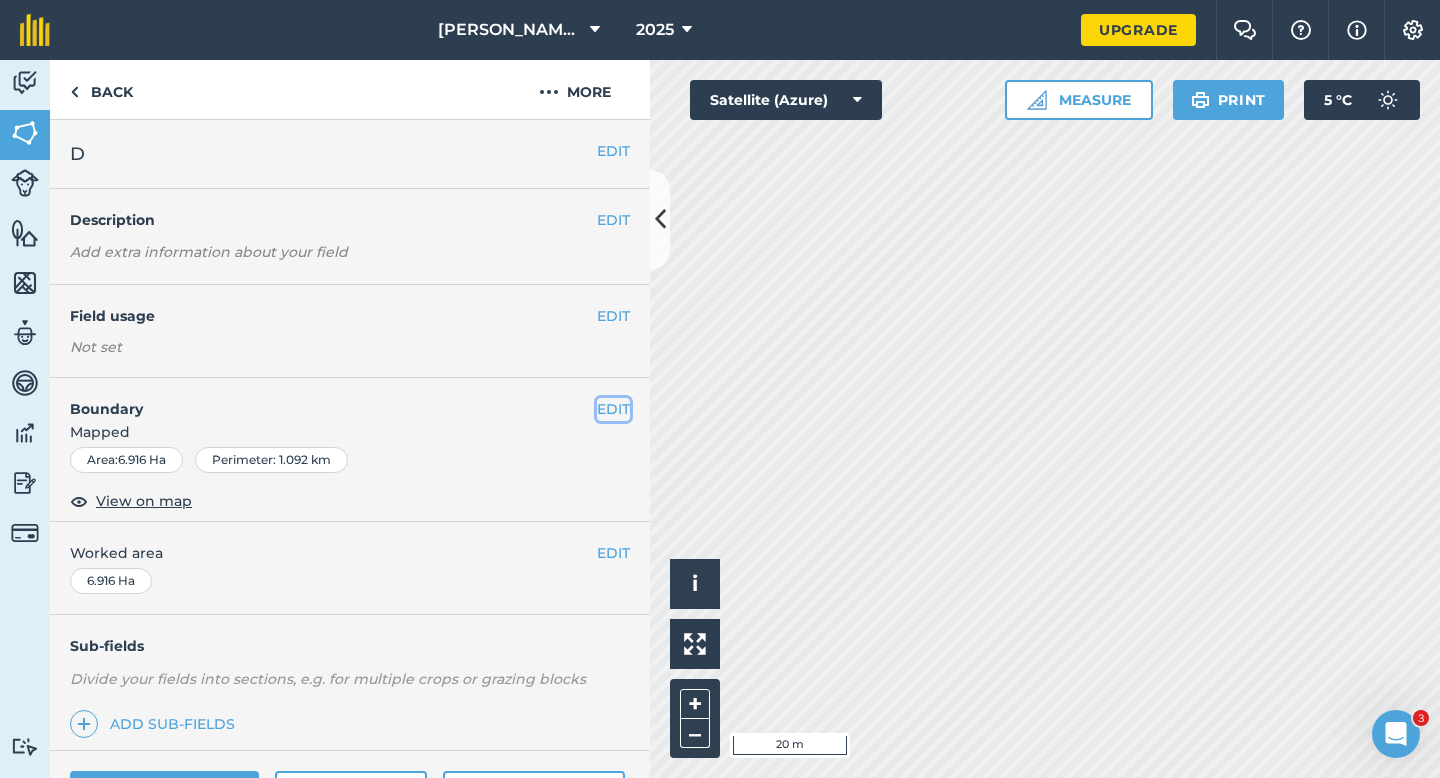 click on "EDIT" at bounding box center (613, 409) 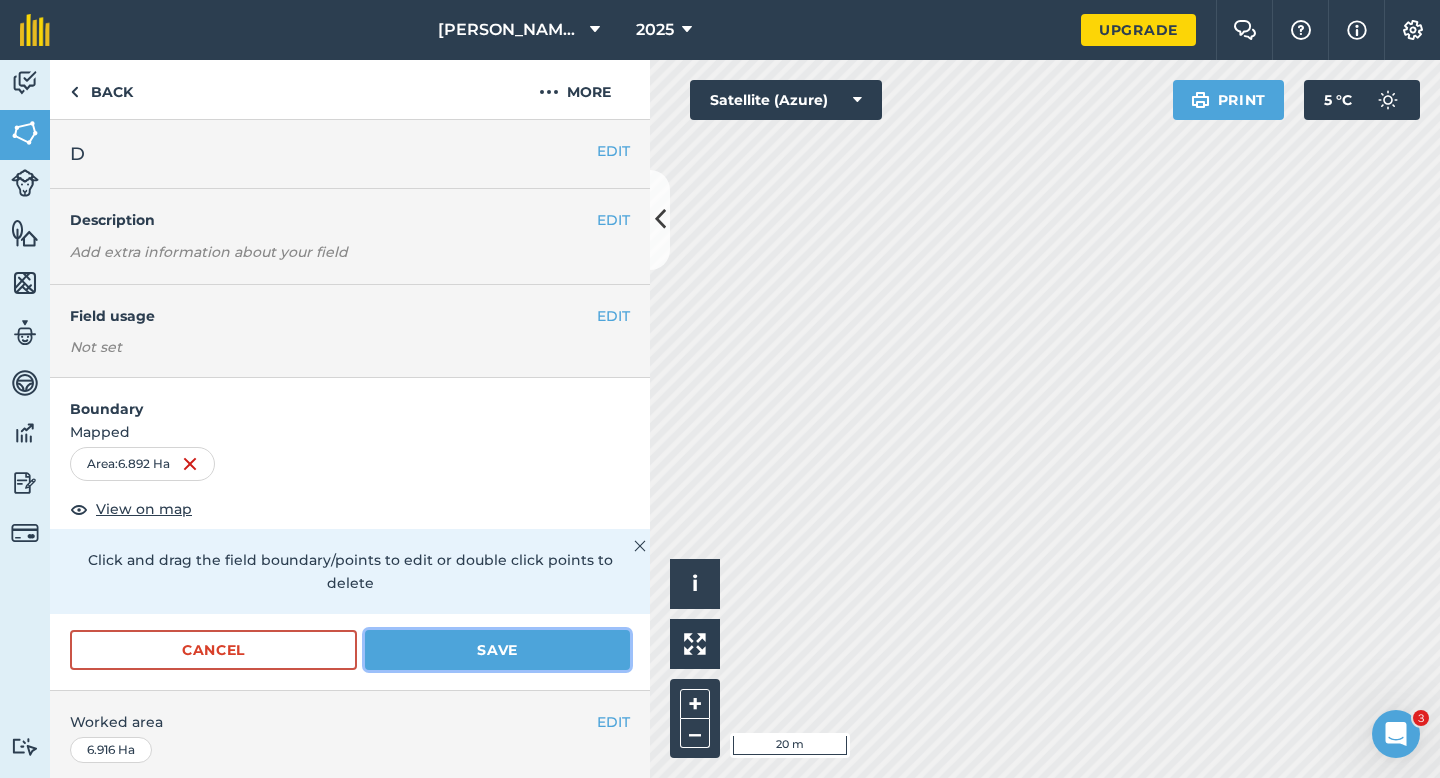 click on "Save" at bounding box center (497, 650) 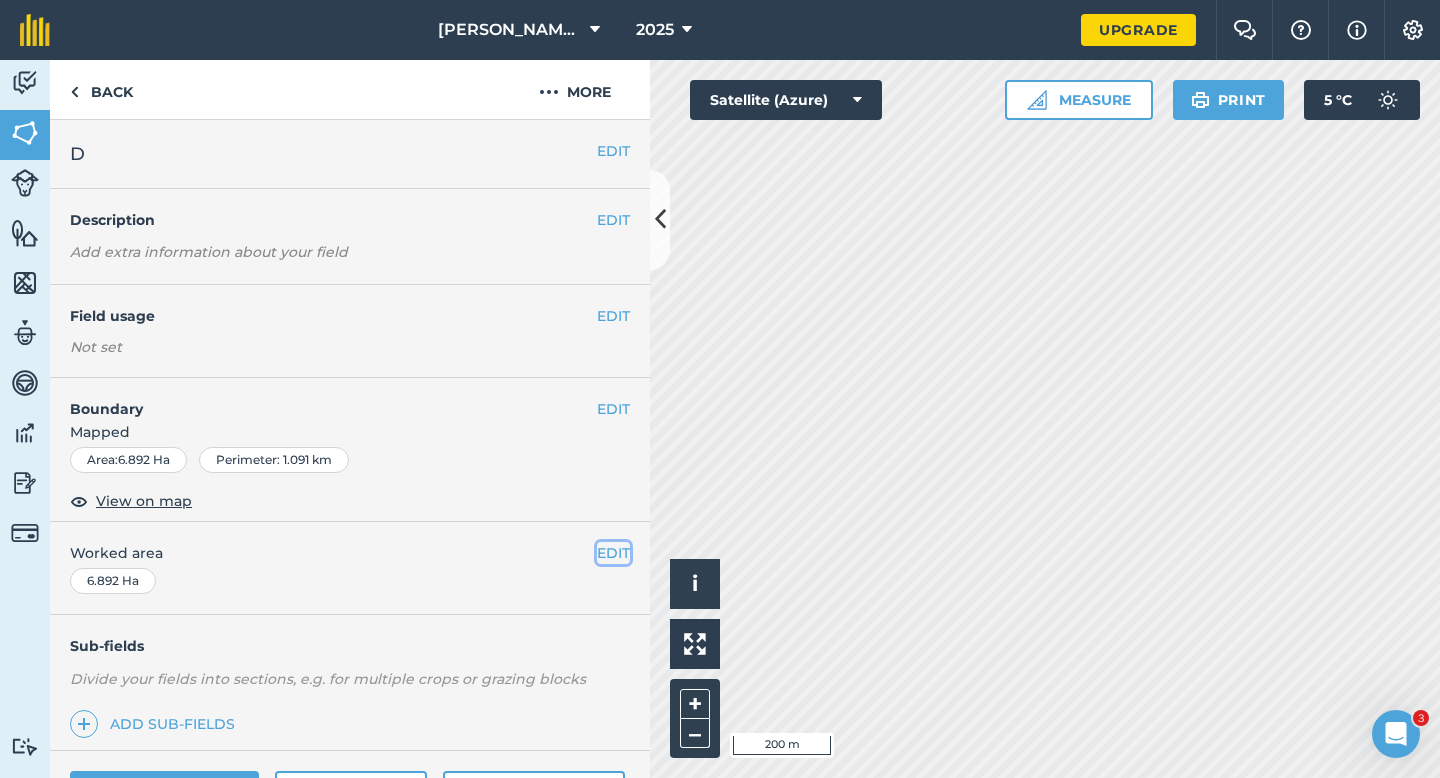 click on "EDIT" at bounding box center [613, 553] 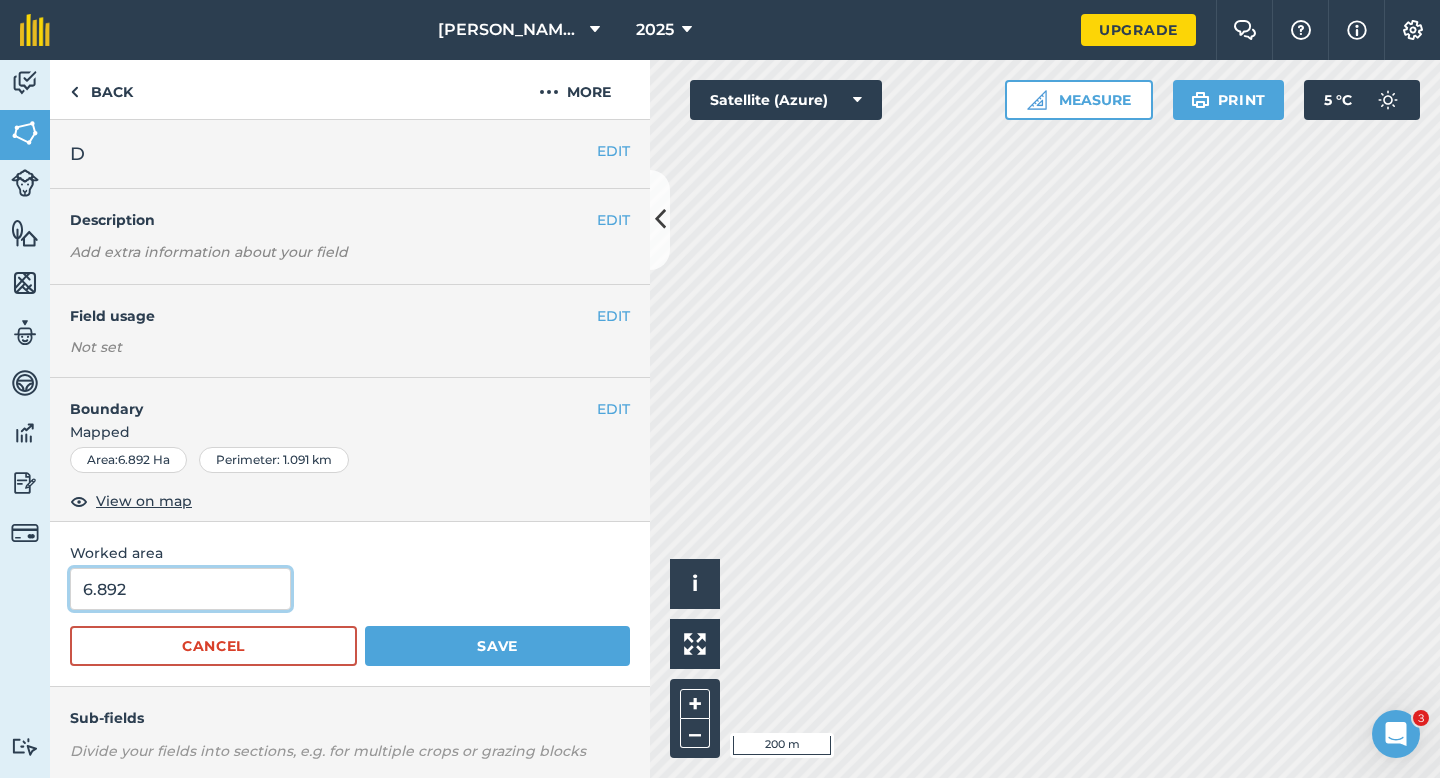 click on "6.892" at bounding box center [180, 589] 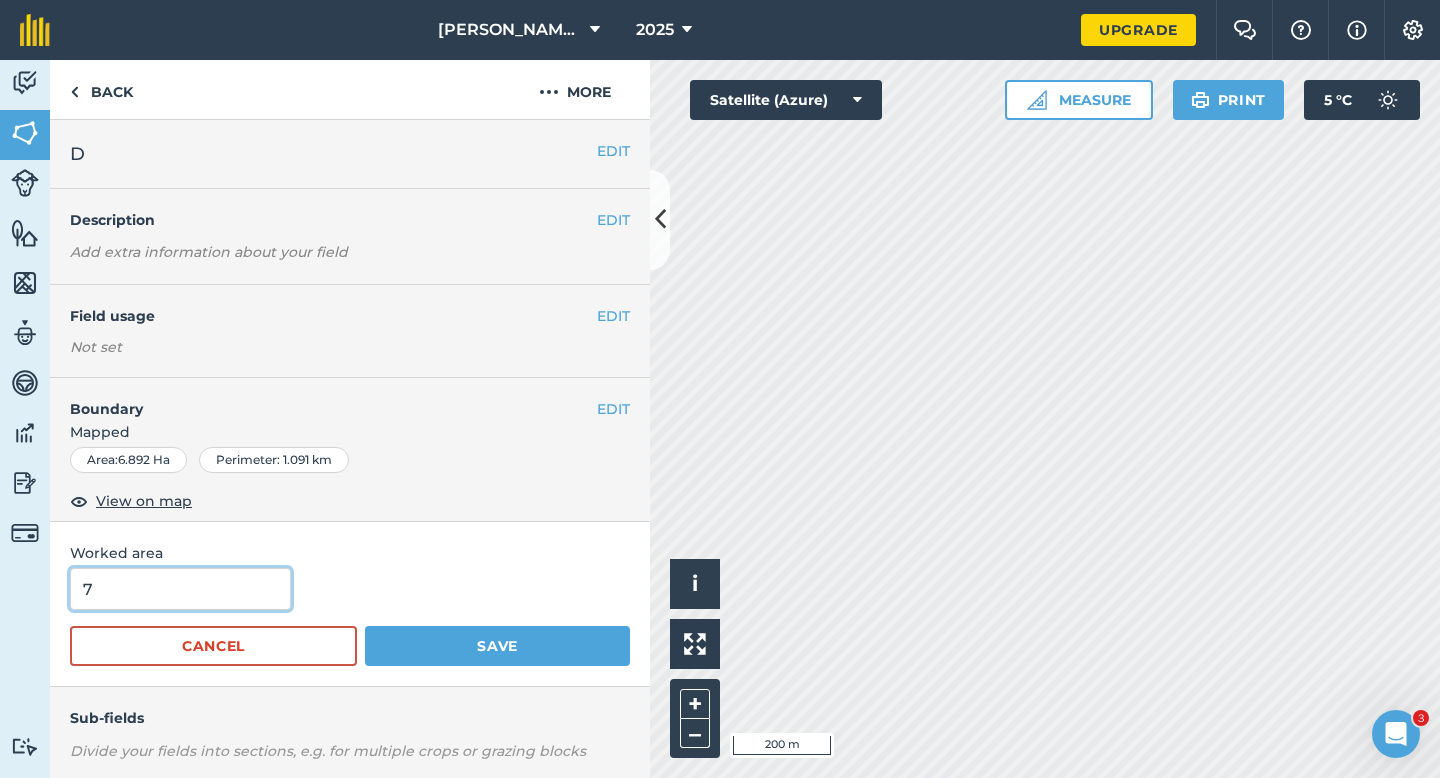 click on "Save" at bounding box center [497, 646] 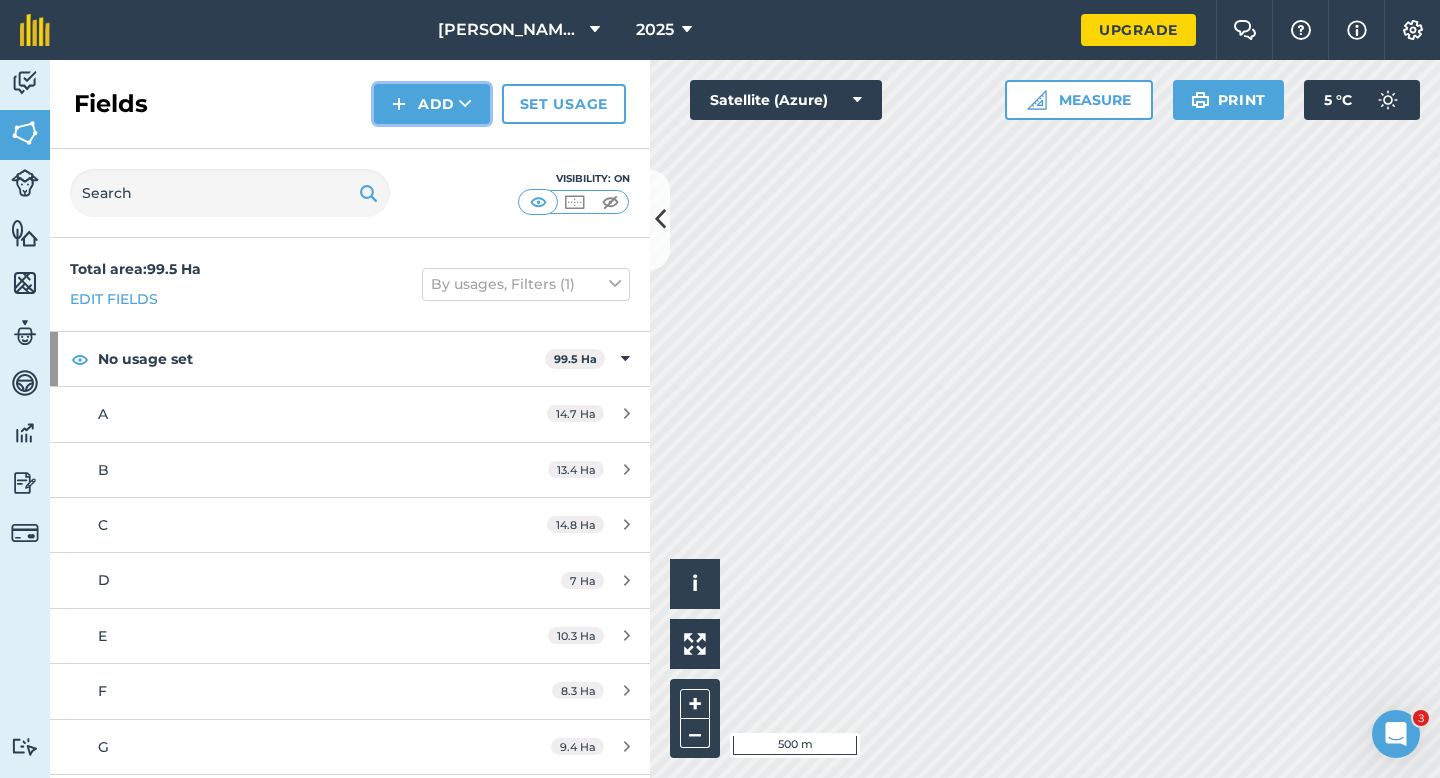 click on "Add" at bounding box center (432, 104) 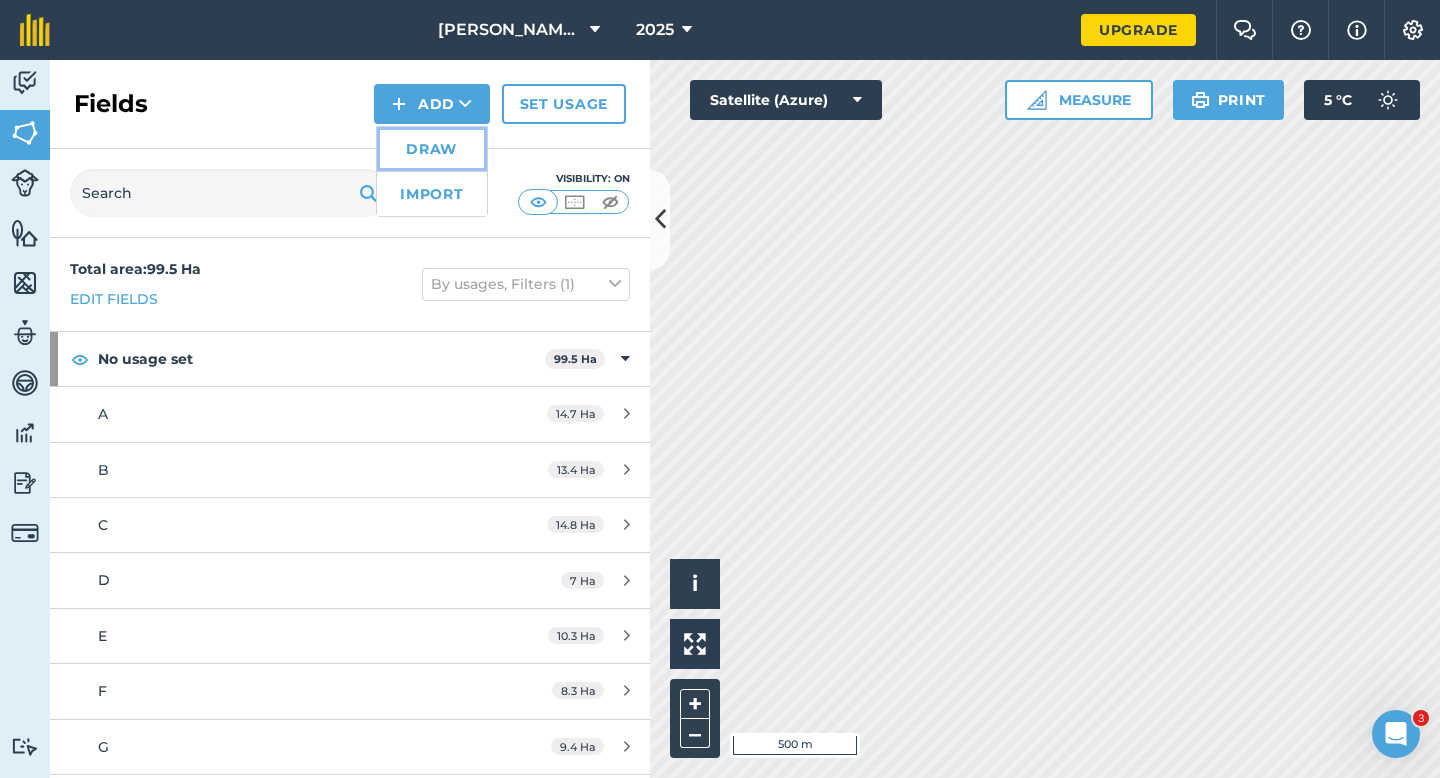 click on "Draw" at bounding box center [432, 149] 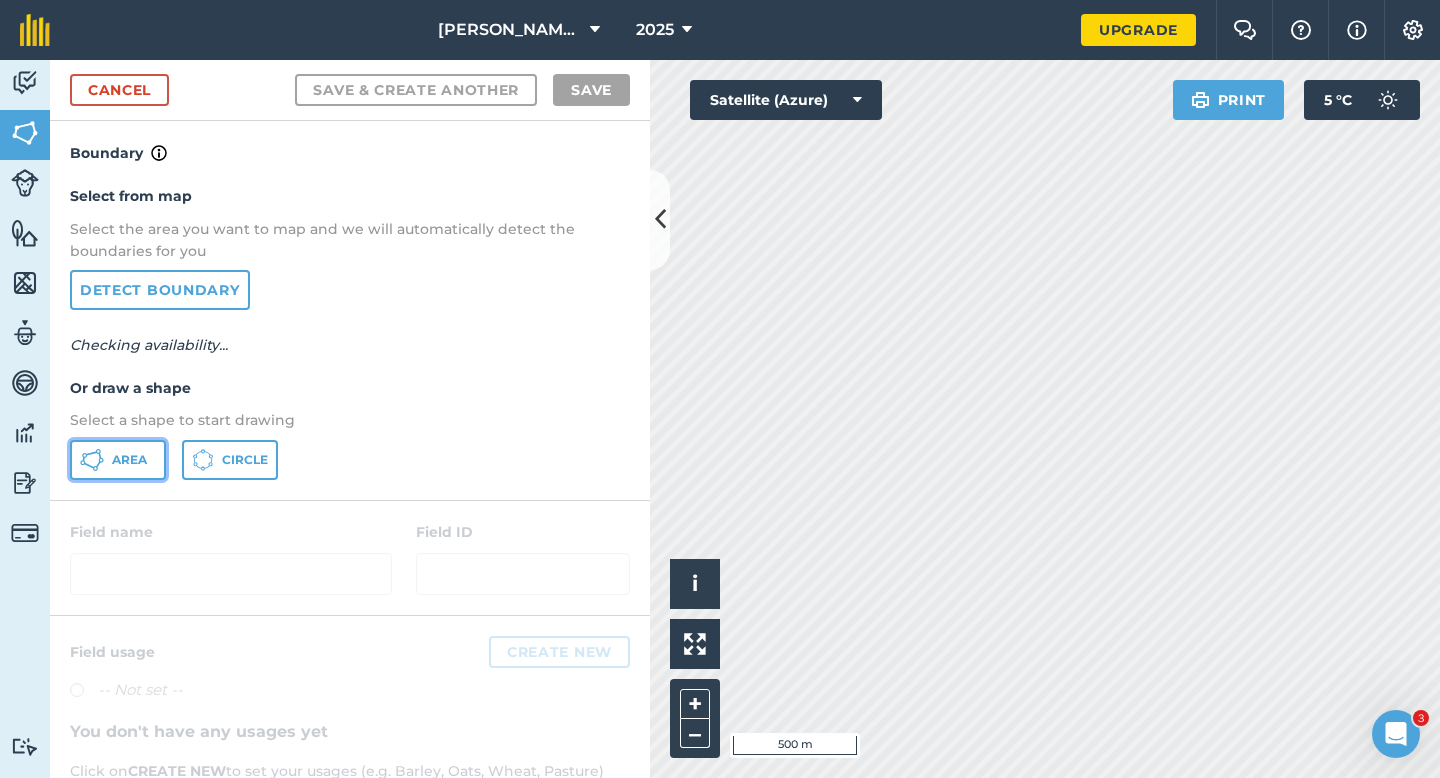 click on "Area" at bounding box center (129, 460) 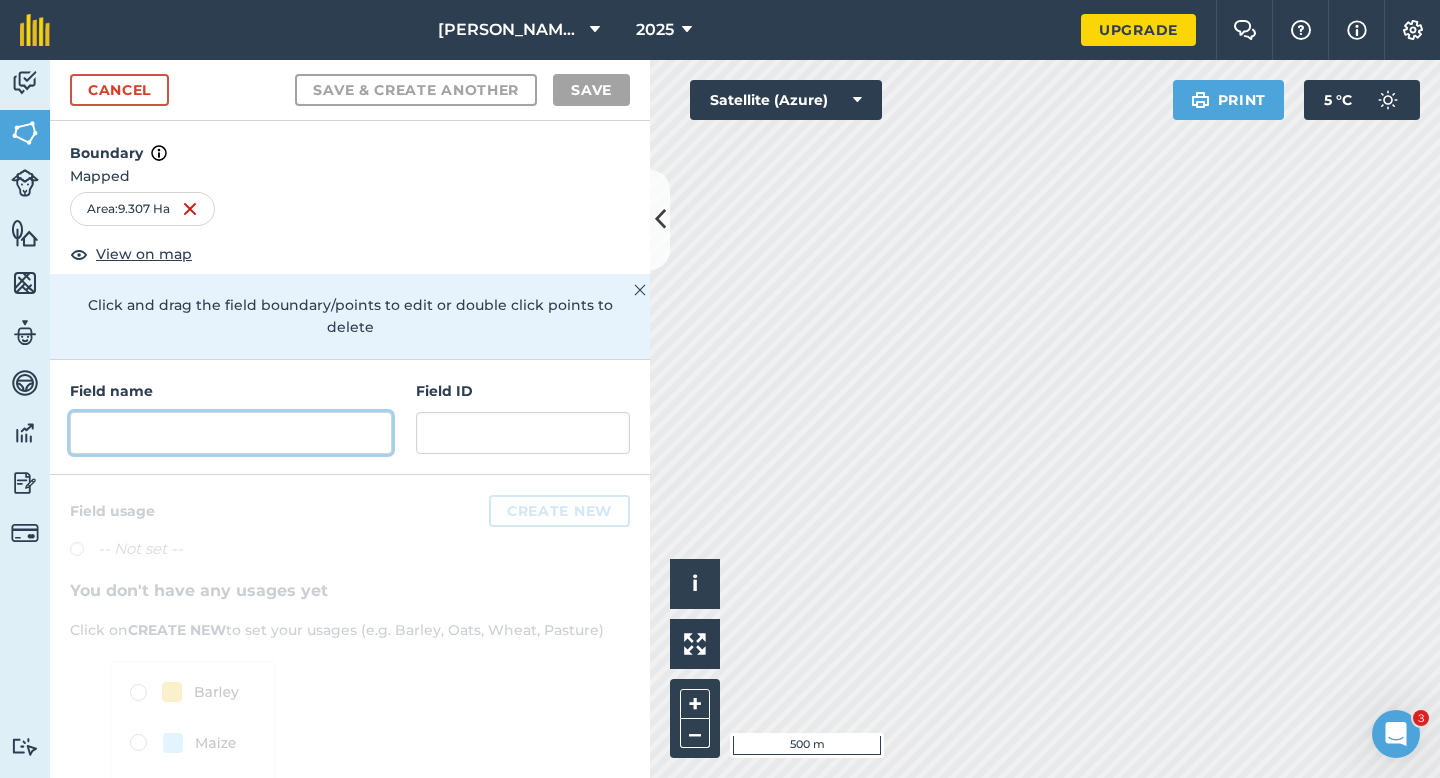 click at bounding box center (231, 433) 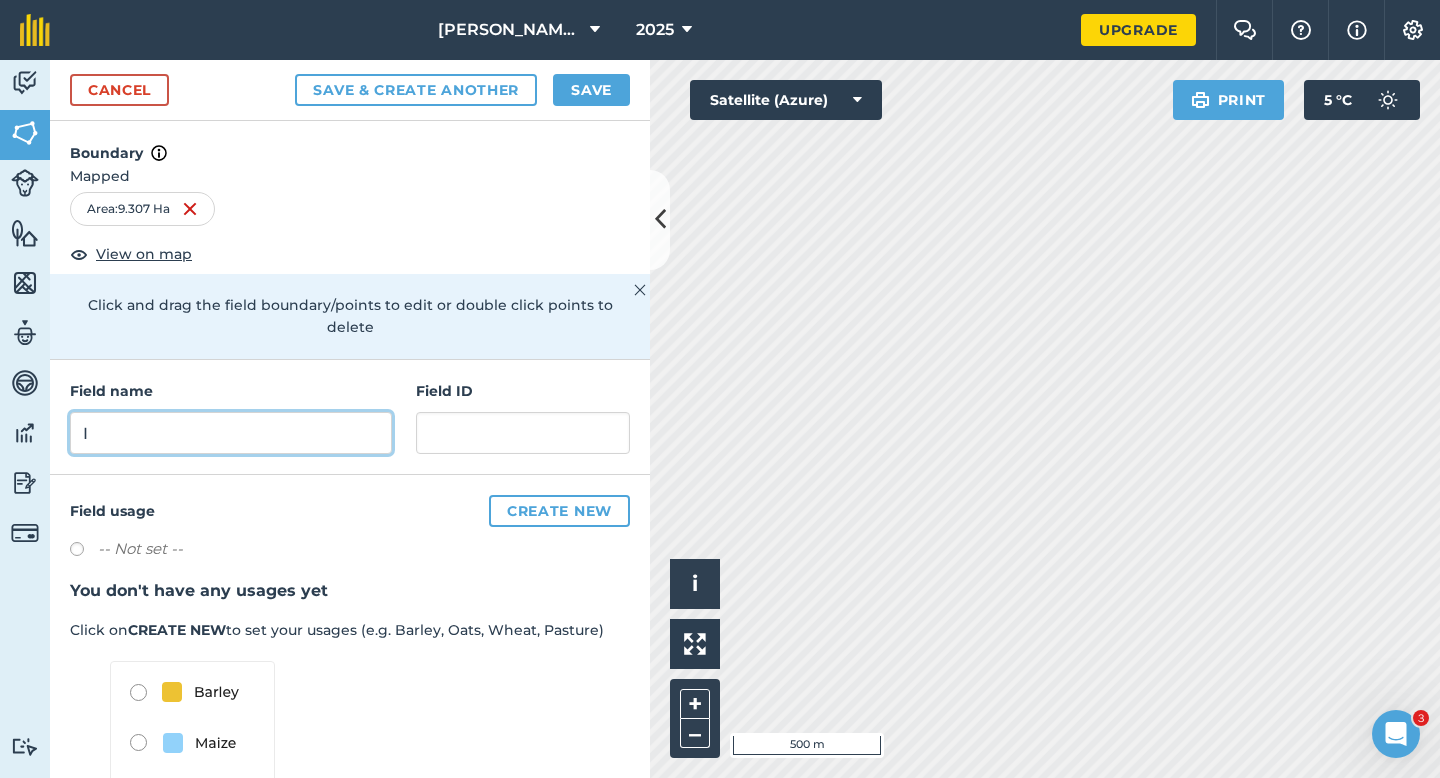 type on "I" 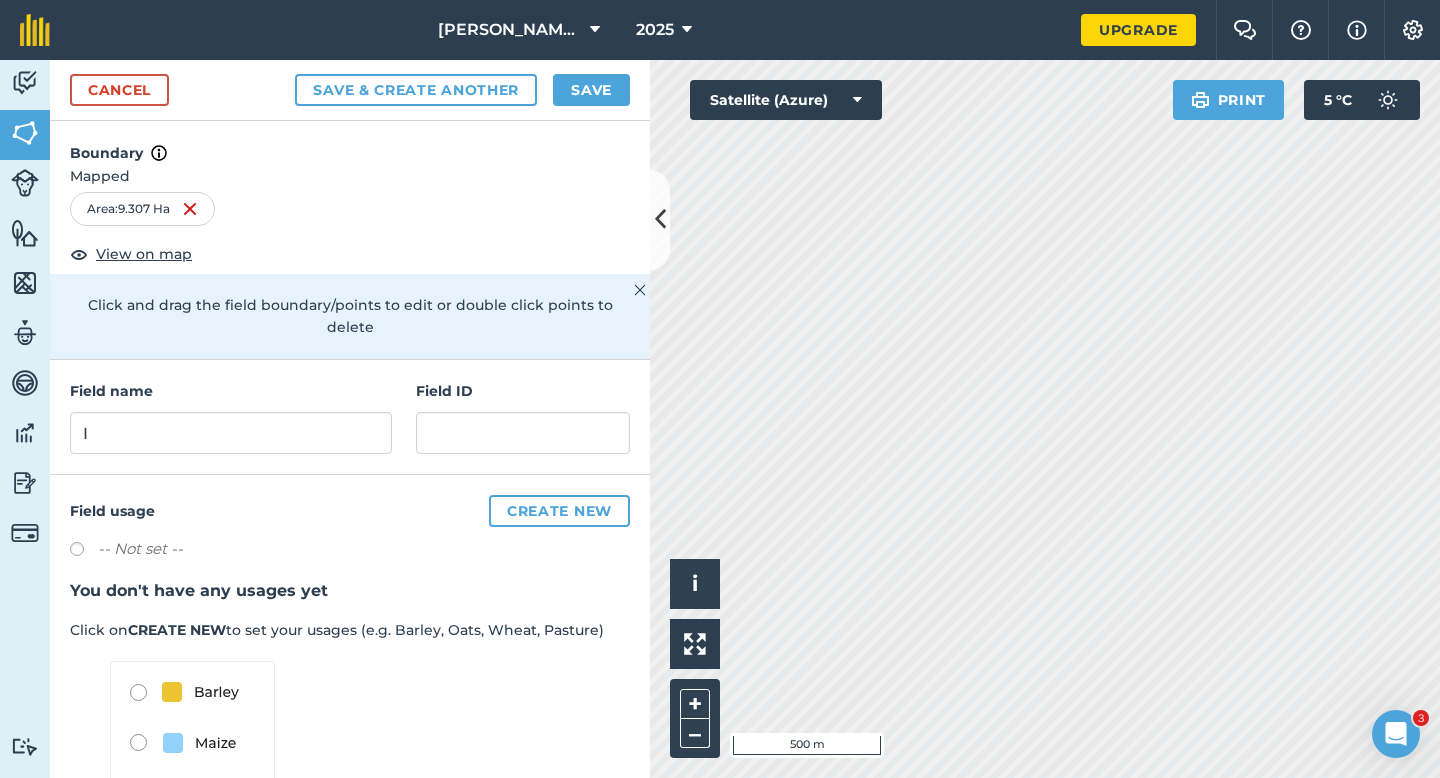 click on "Cancel Save & Create Another Save" at bounding box center [350, 90] 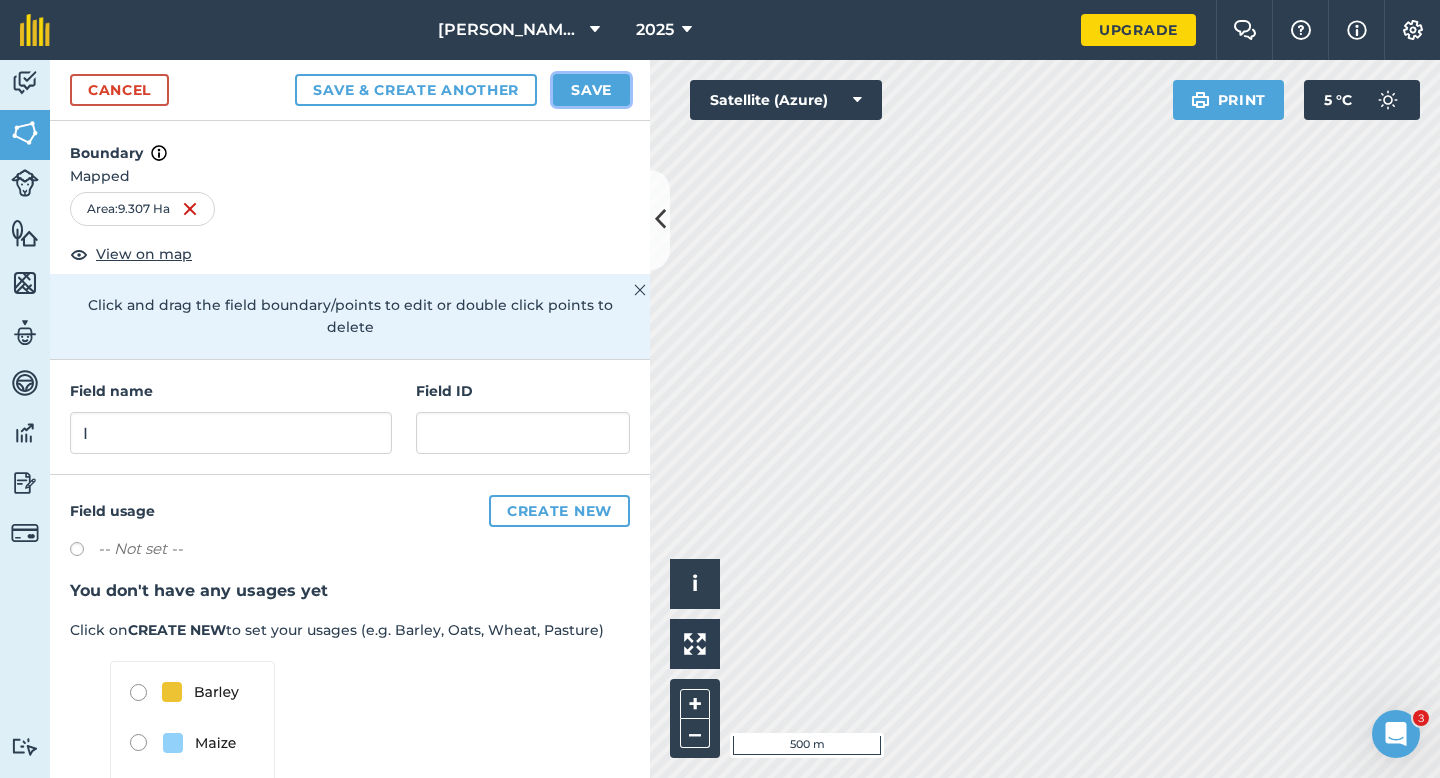 click on "Save" at bounding box center (591, 90) 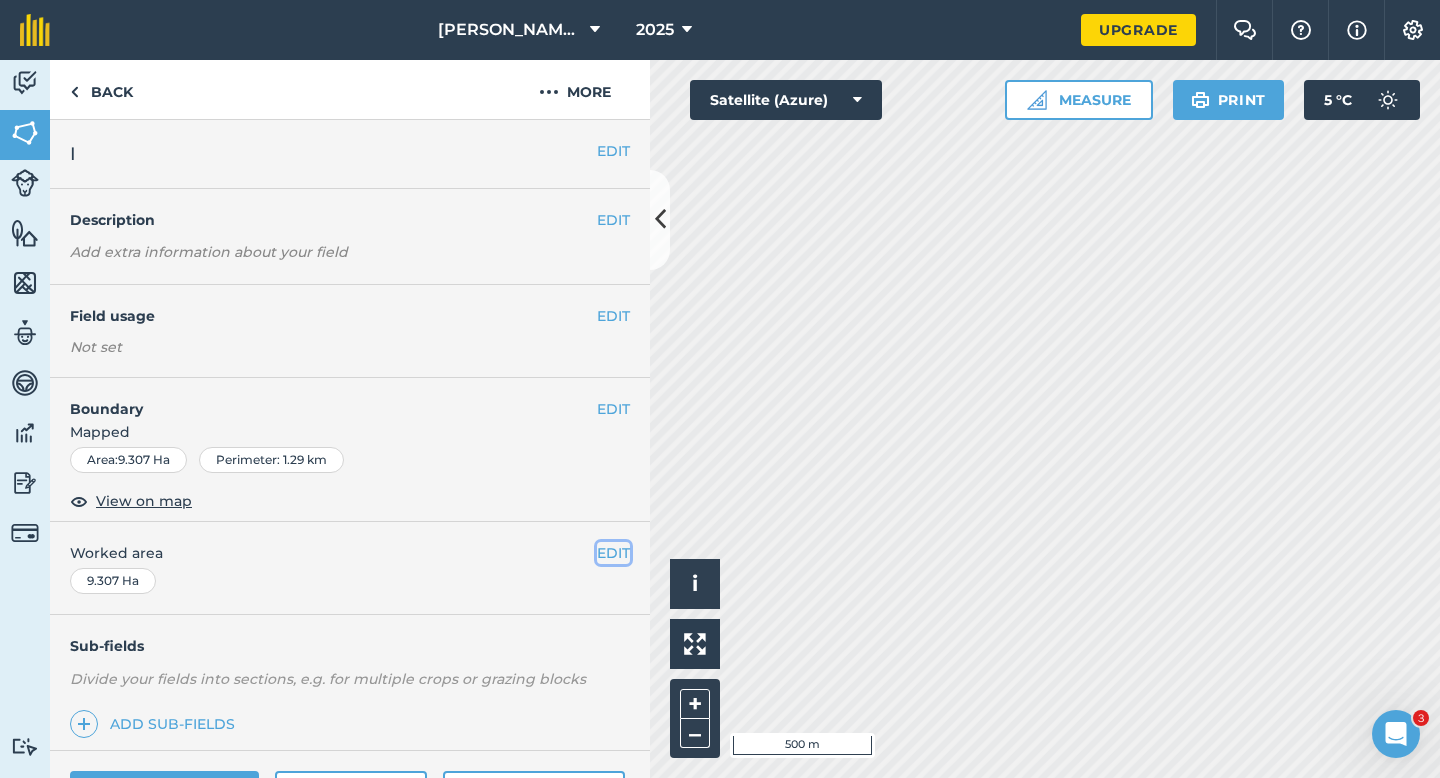 click on "EDIT" at bounding box center [613, 553] 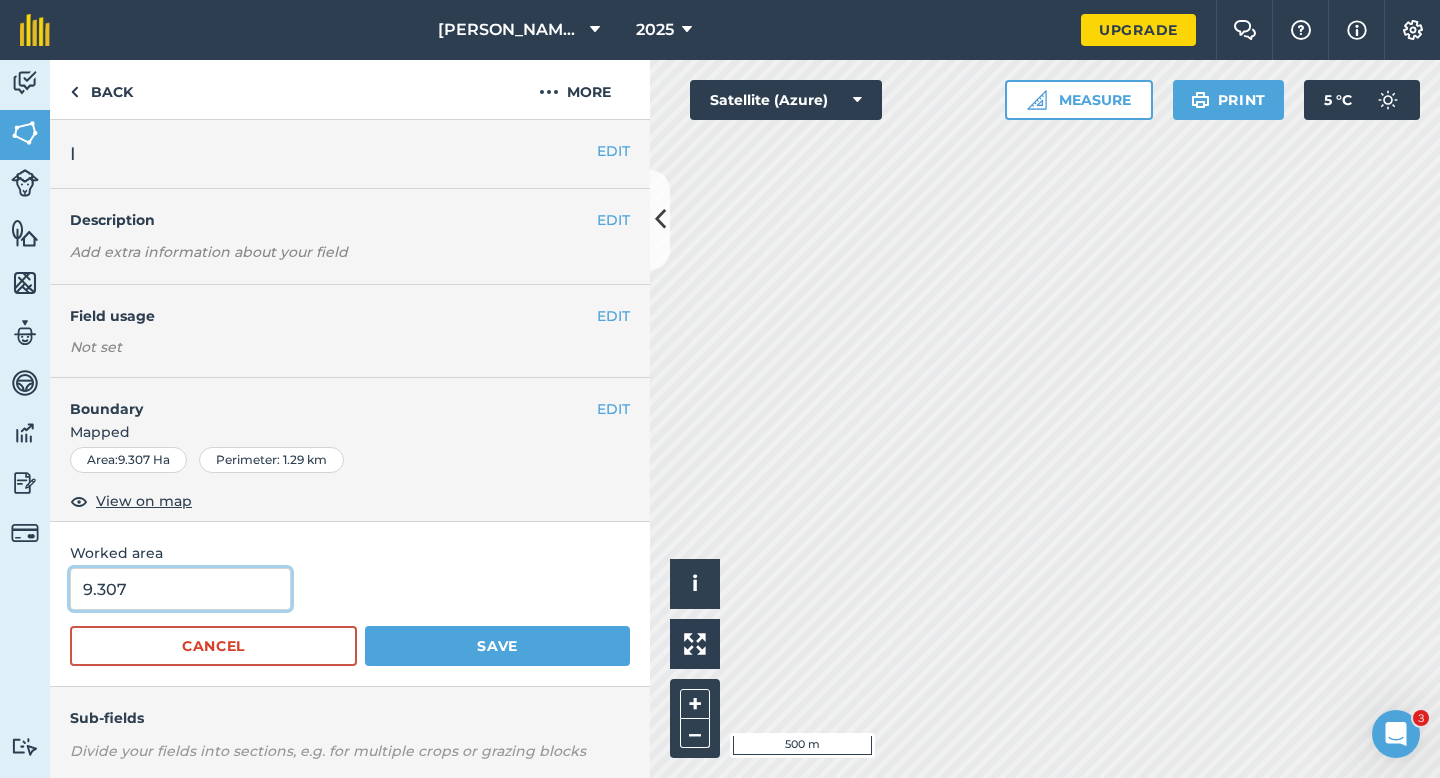 click on "9.307" at bounding box center [180, 589] 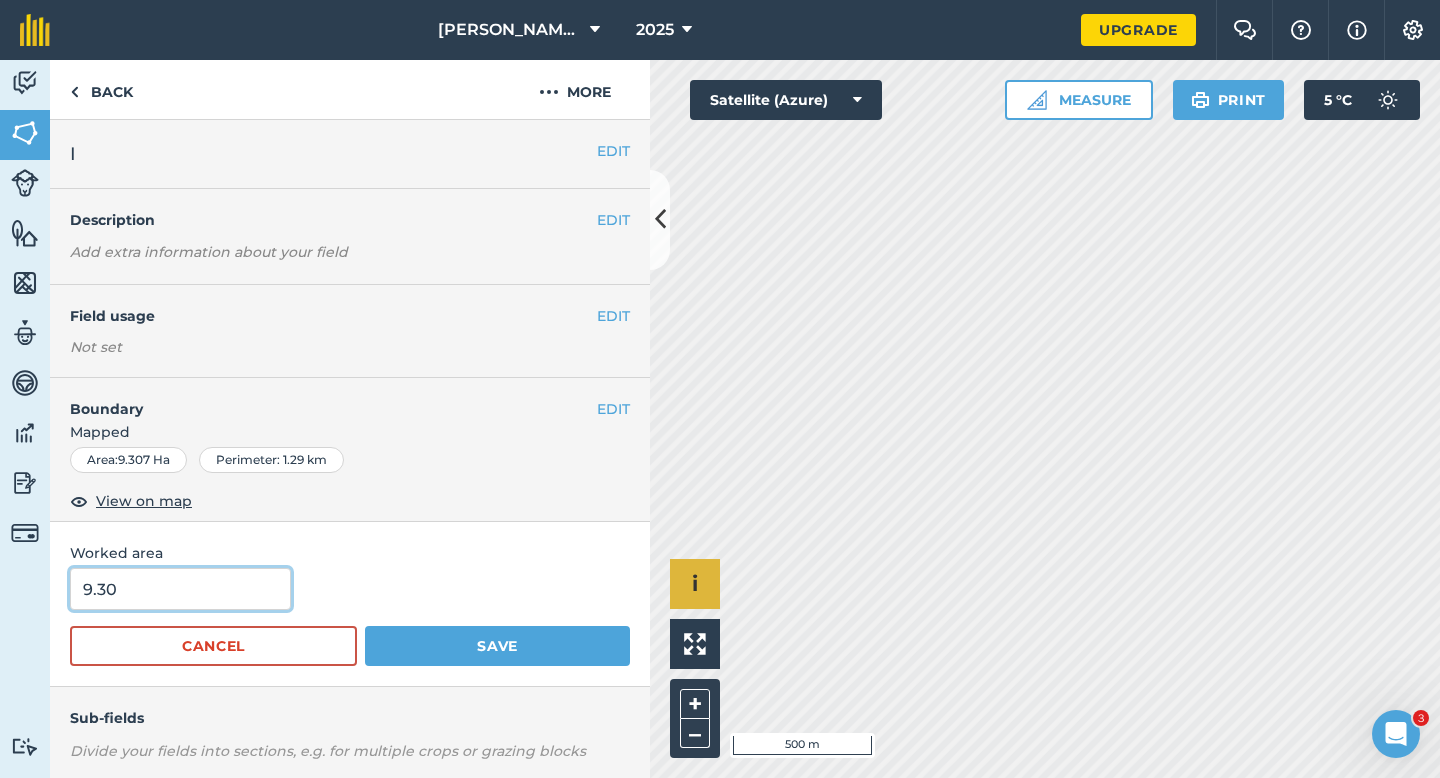 type on "9.3" 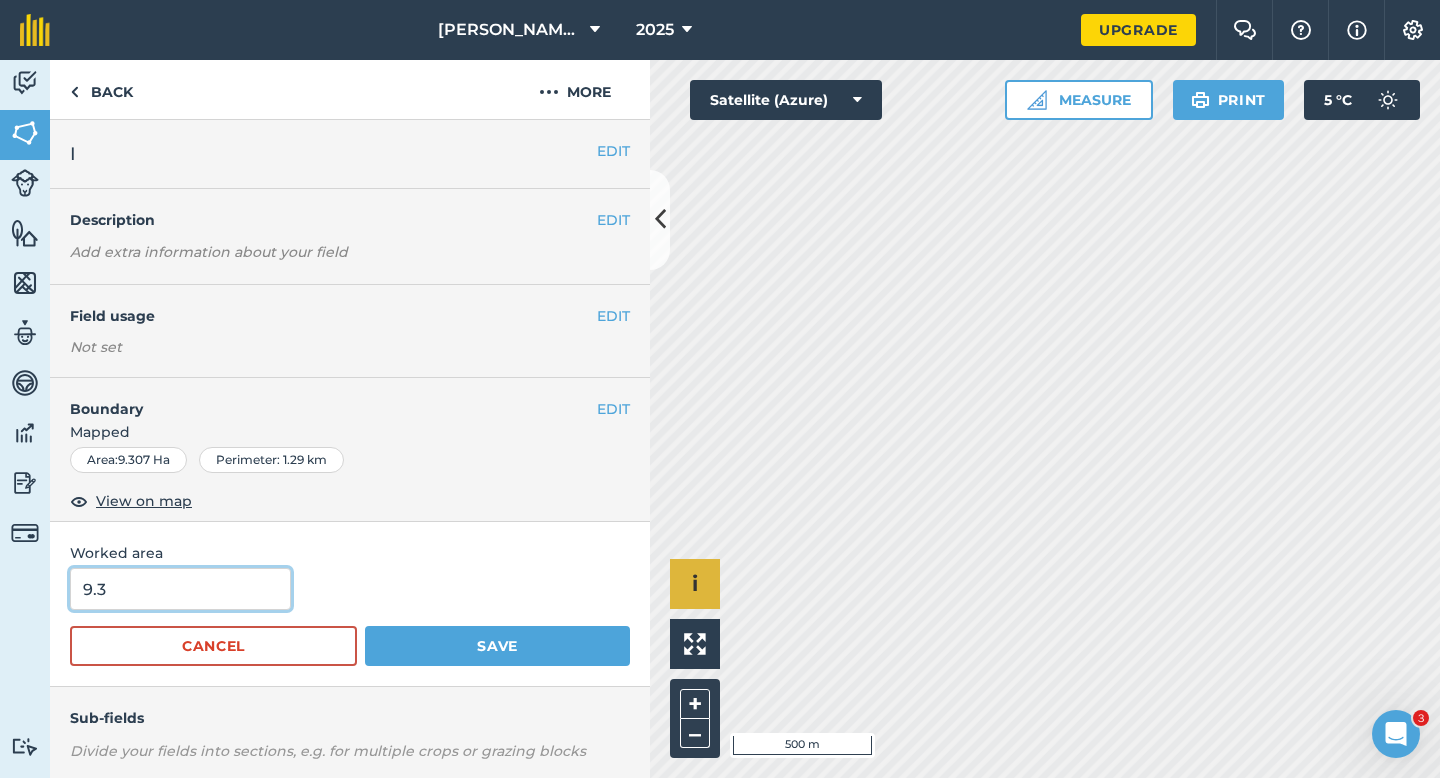 click on "Save" at bounding box center [497, 646] 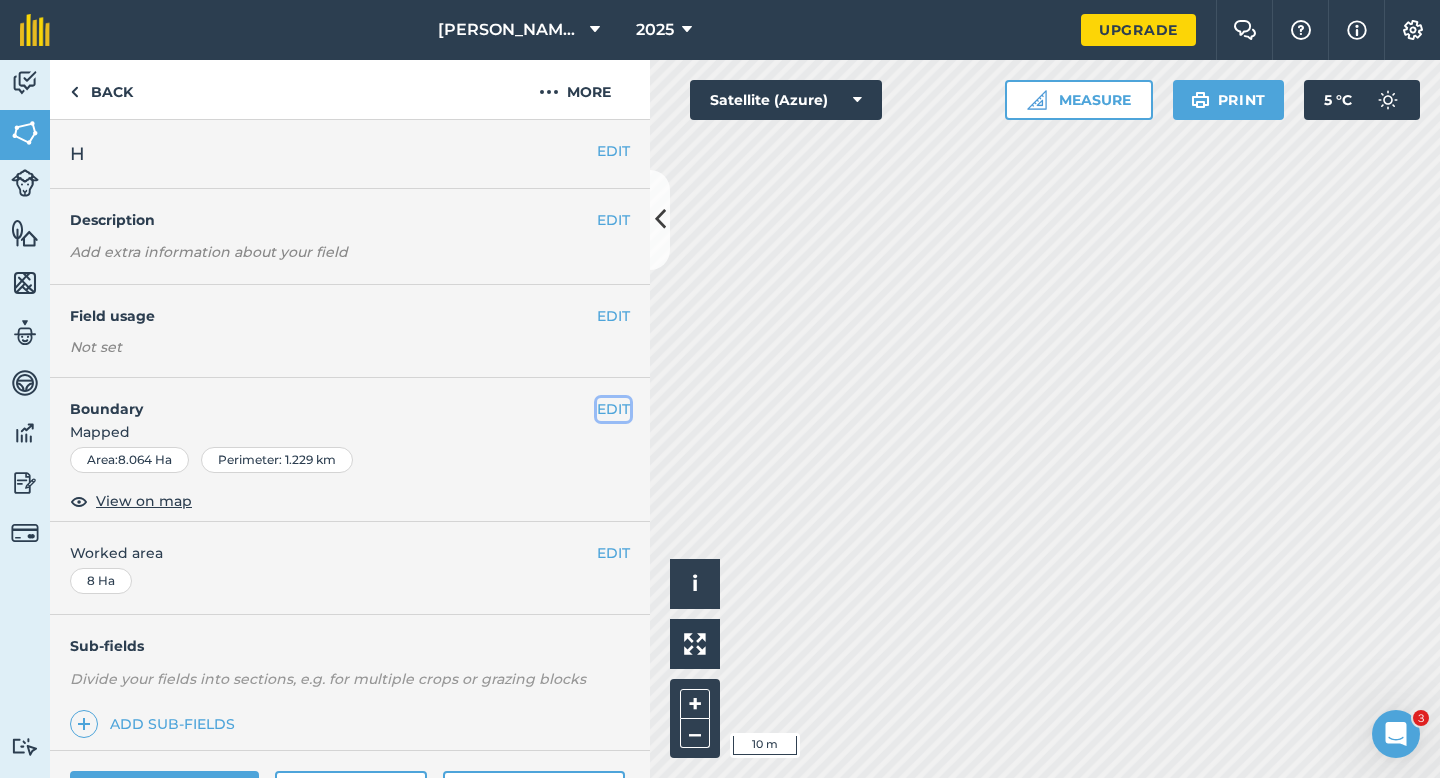click on "EDIT" at bounding box center [613, 409] 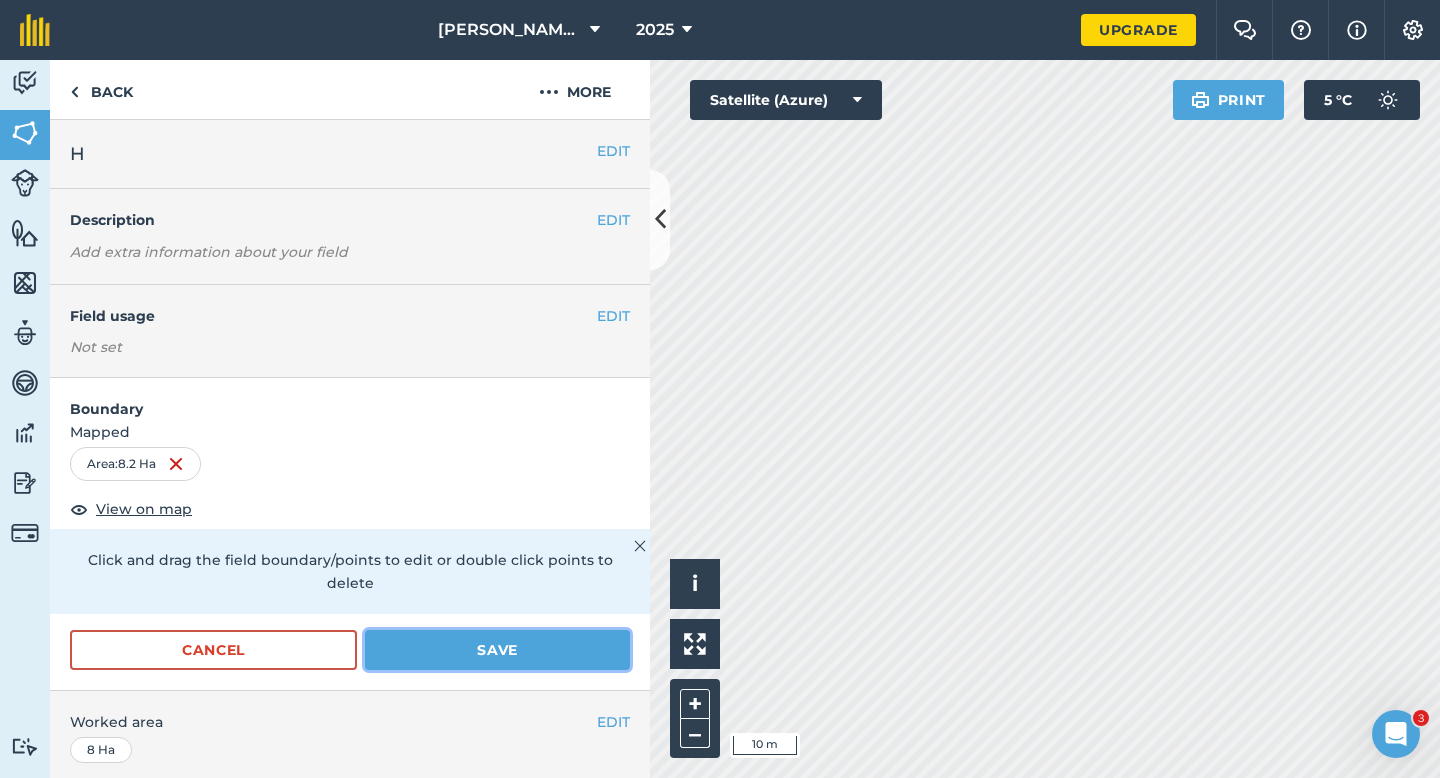 click on "Save" at bounding box center [497, 650] 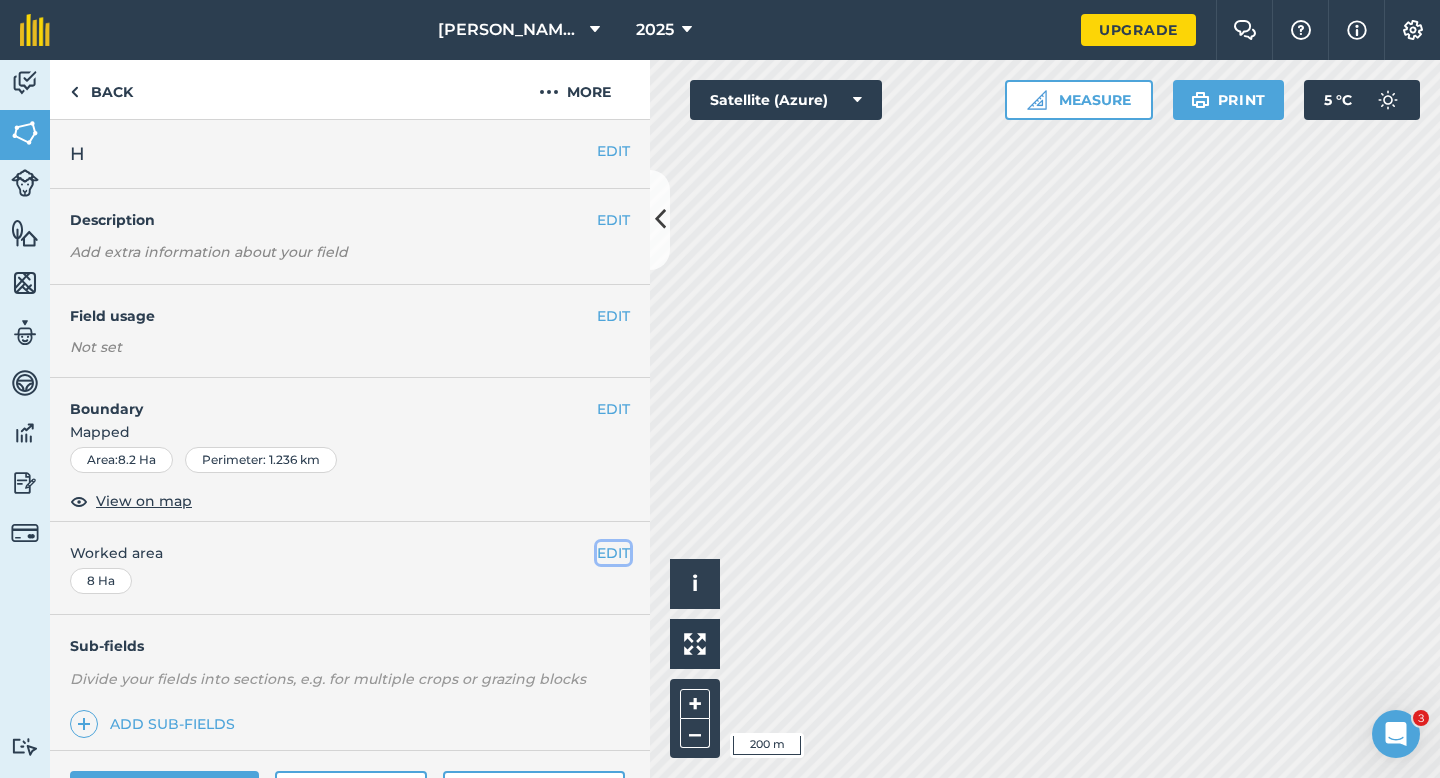 click on "EDIT" at bounding box center (613, 553) 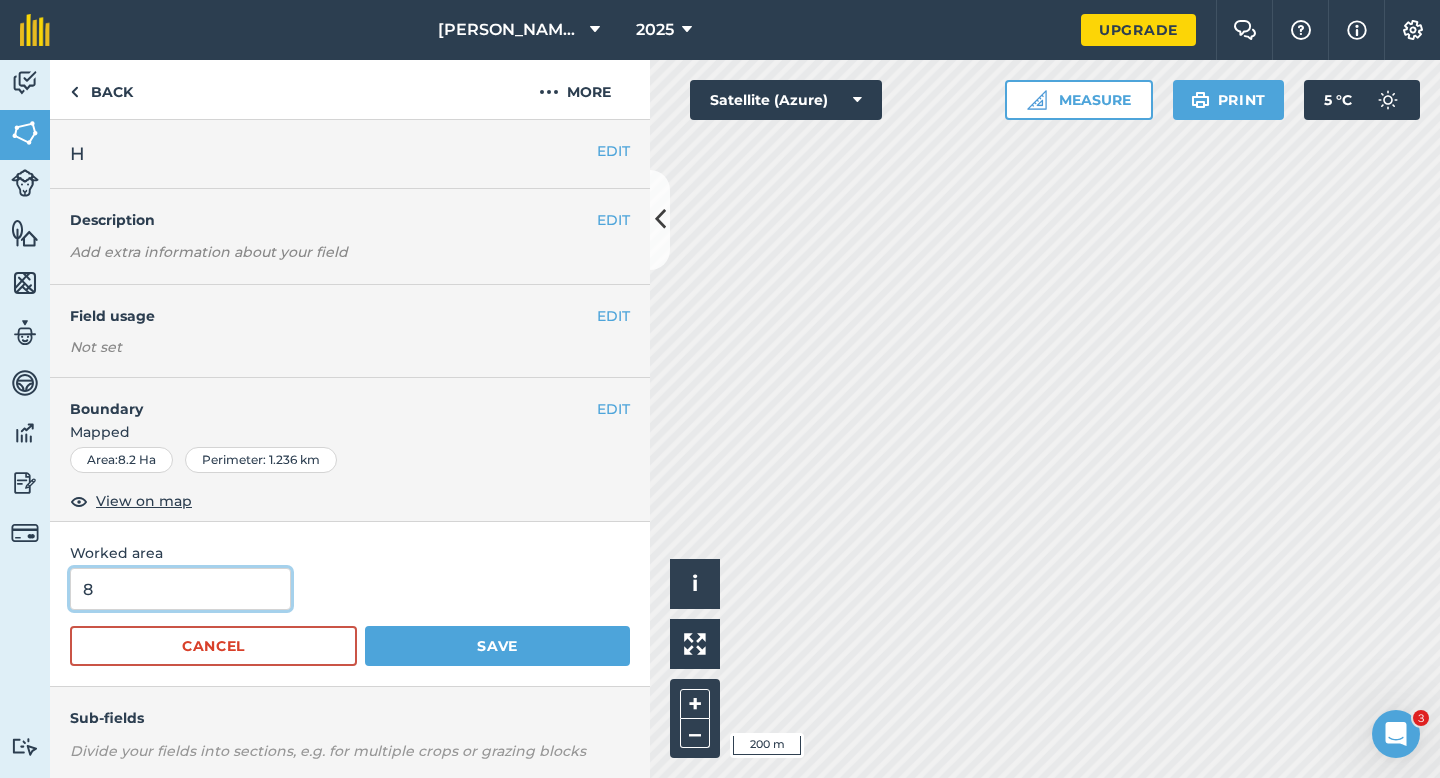 click on "8" at bounding box center (180, 589) 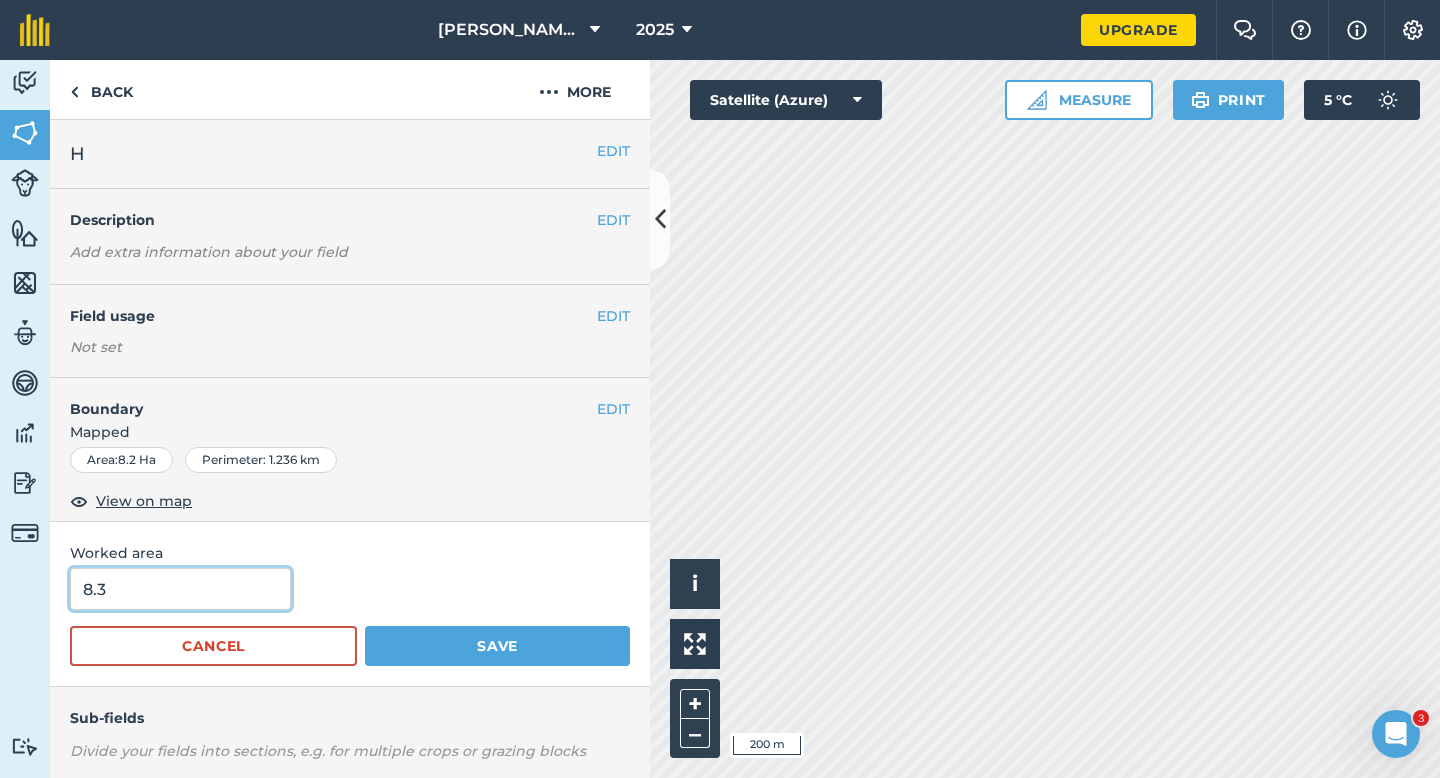 type on "8.3" 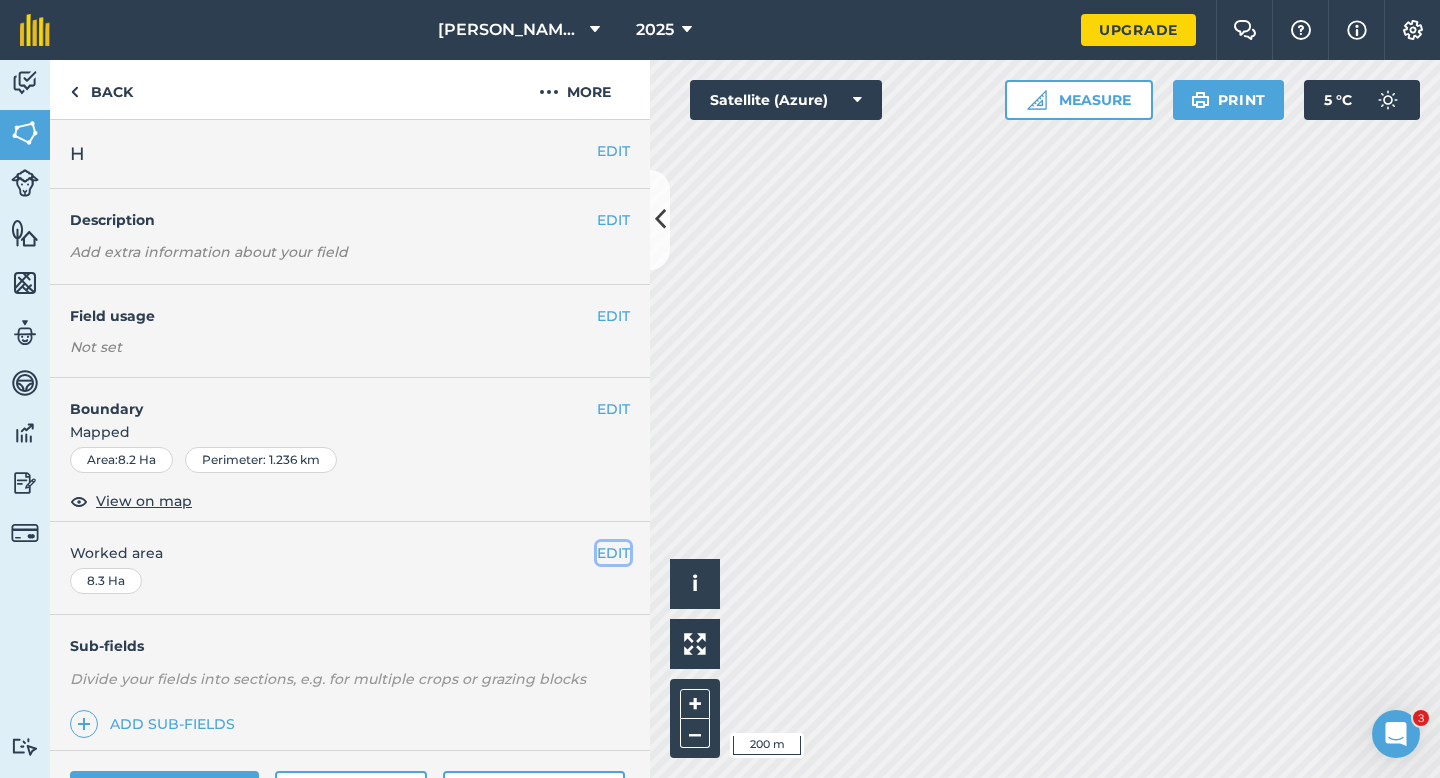 click on "EDIT" at bounding box center [613, 553] 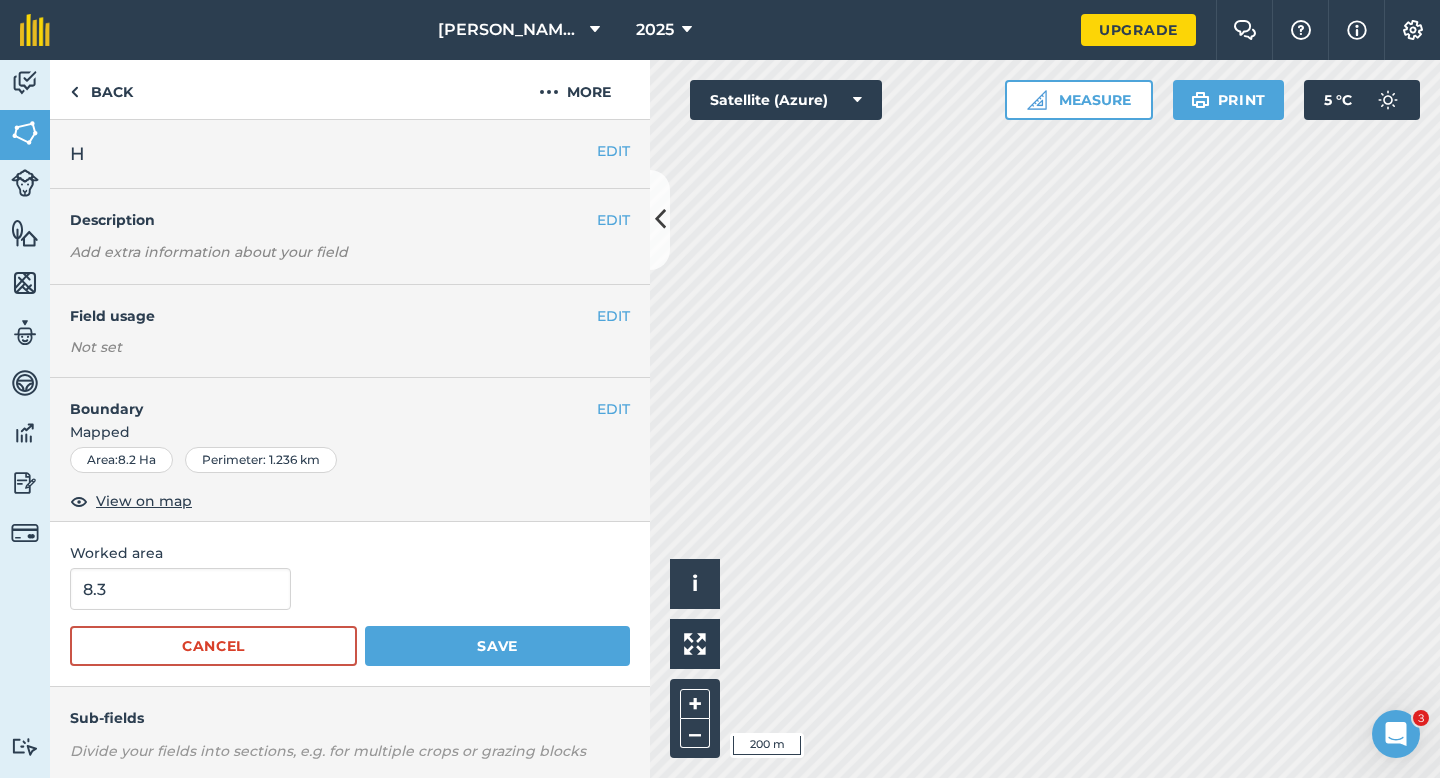 click on "8.3" at bounding box center (350, 589) 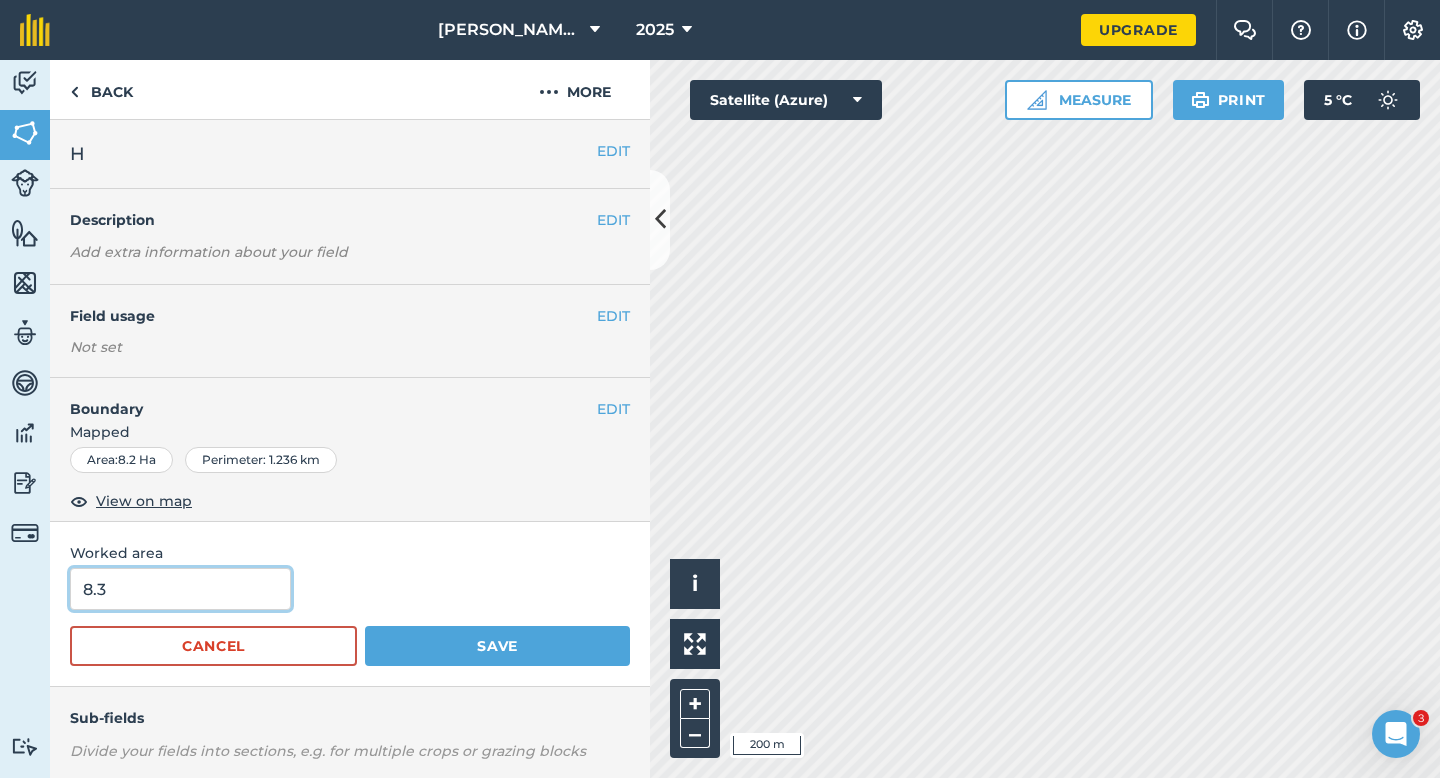 click on "8.3" at bounding box center [180, 589] 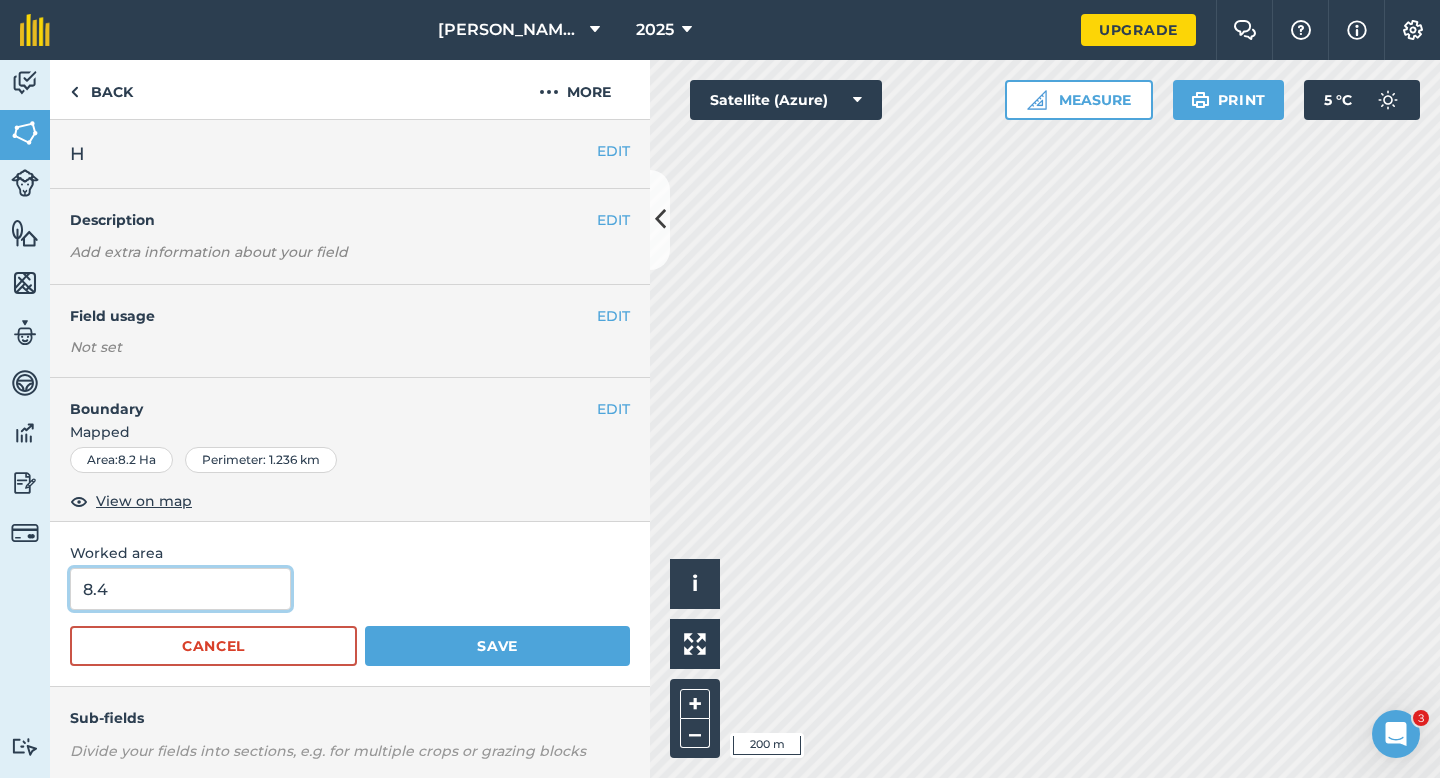 type on "8.4" 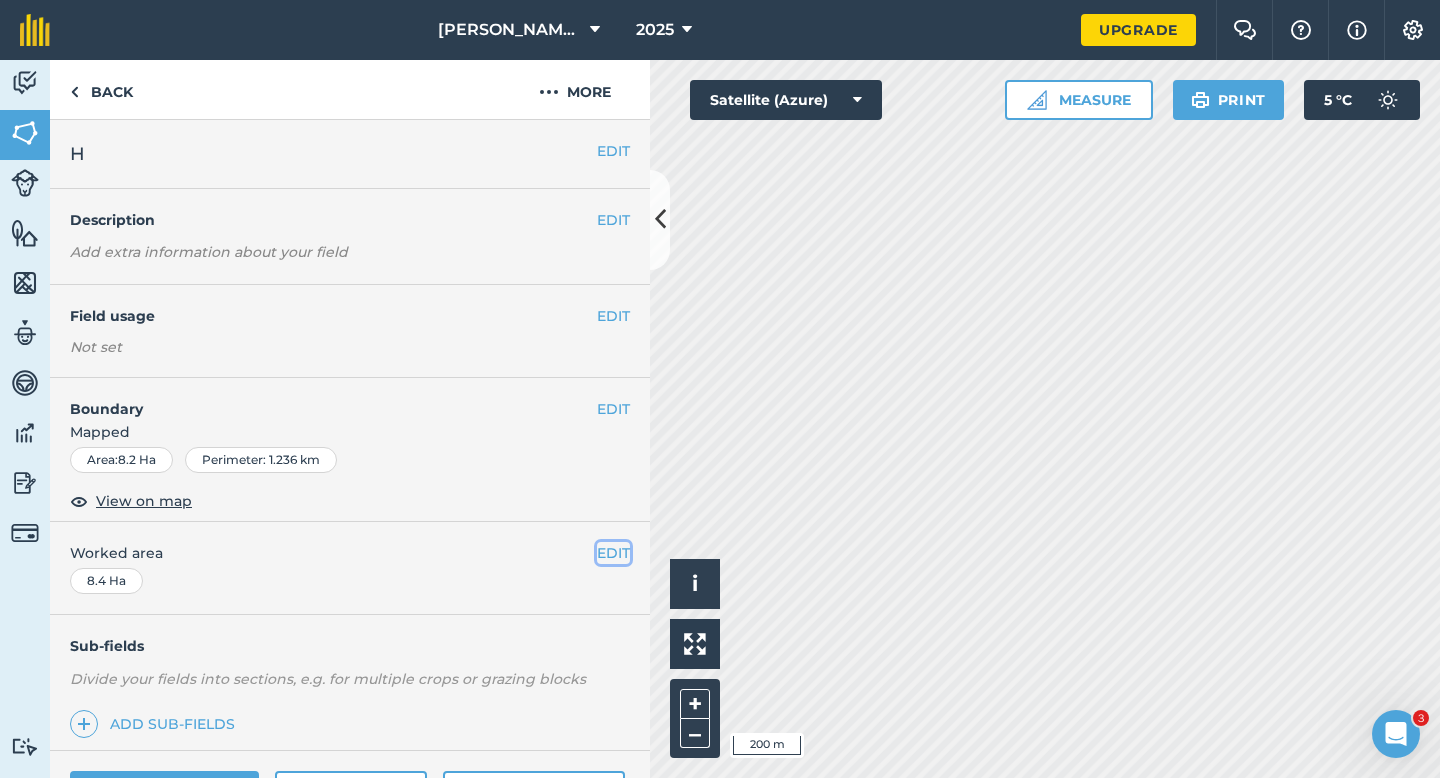 click on "EDIT" at bounding box center (613, 553) 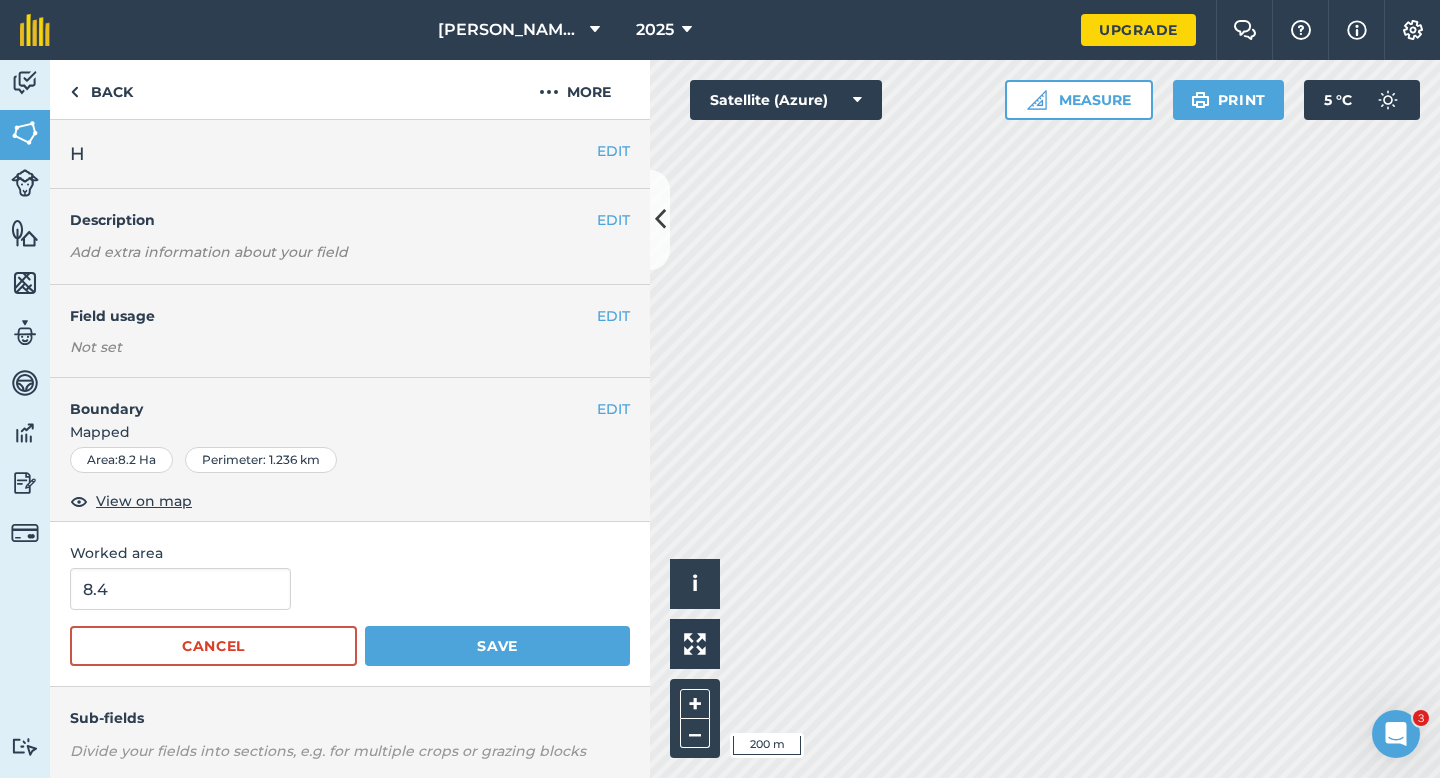 click on "8.4 Cancel Save" at bounding box center (350, 617) 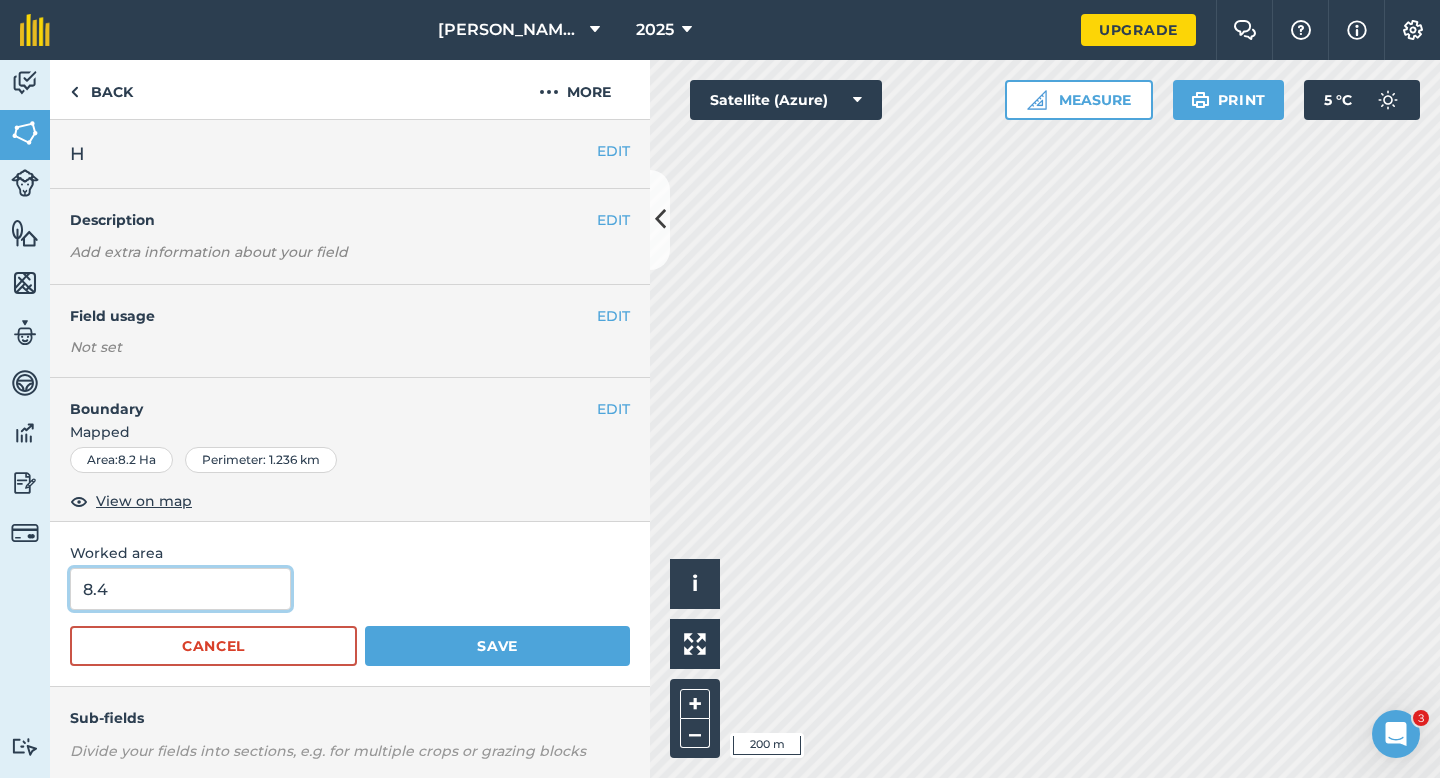 click on "8.4" at bounding box center (180, 589) 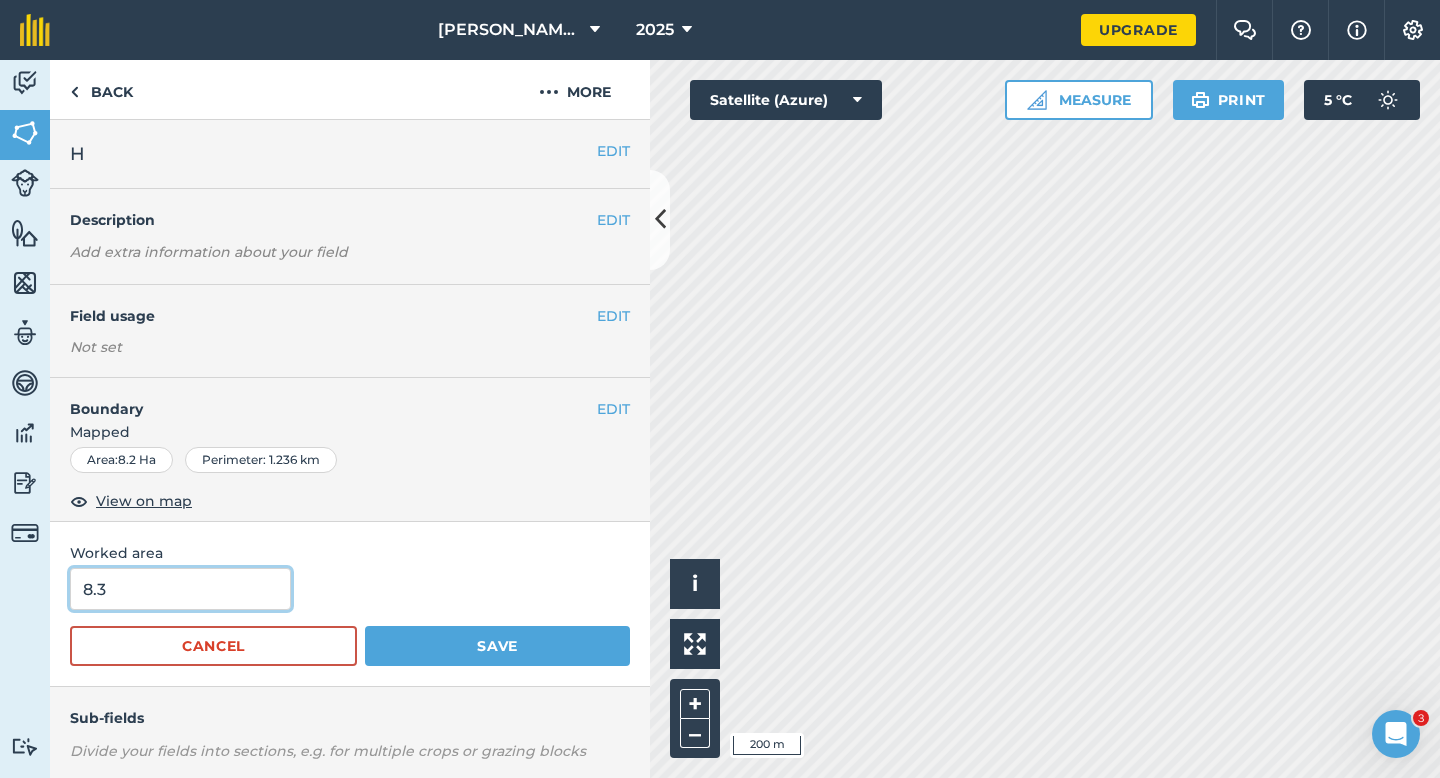 type on "8.3" 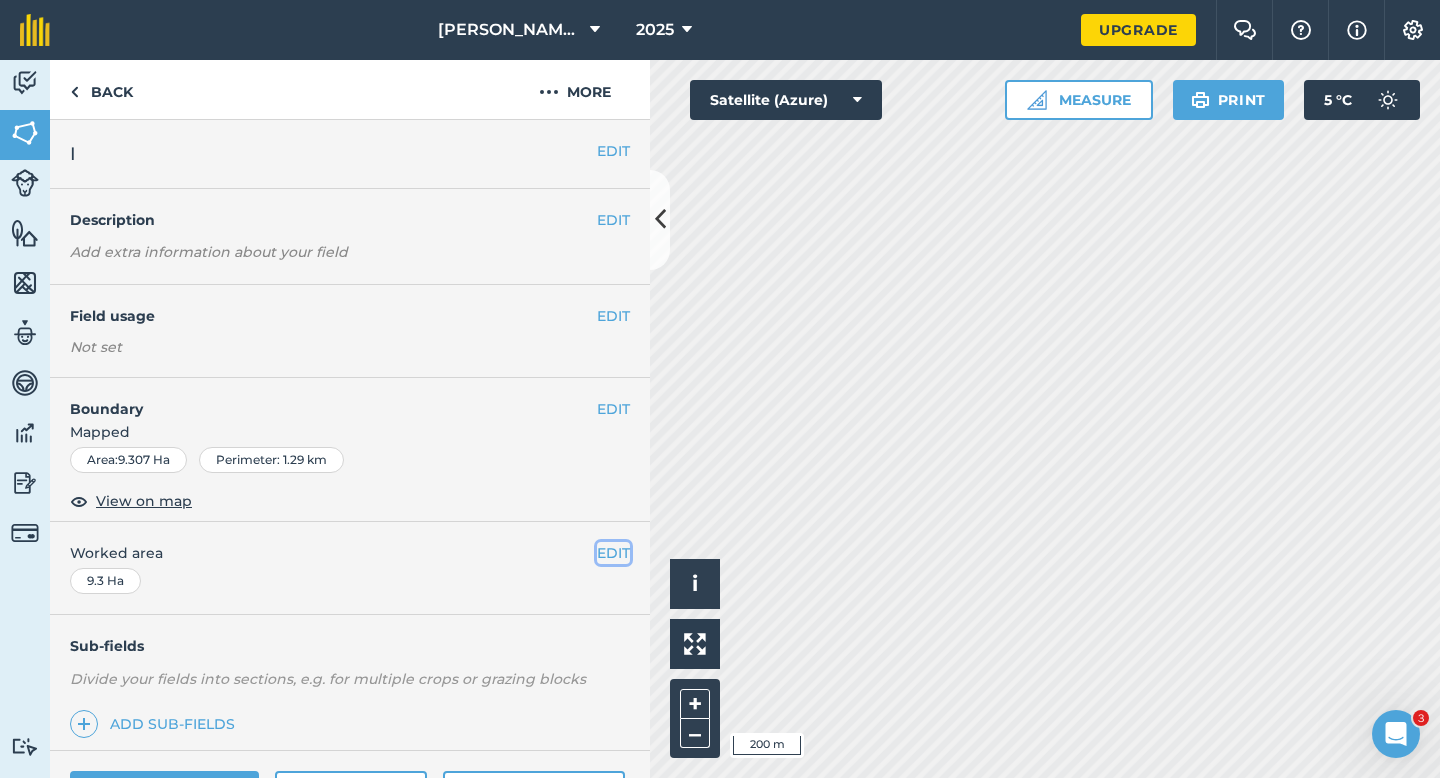 click on "EDIT" at bounding box center [613, 553] 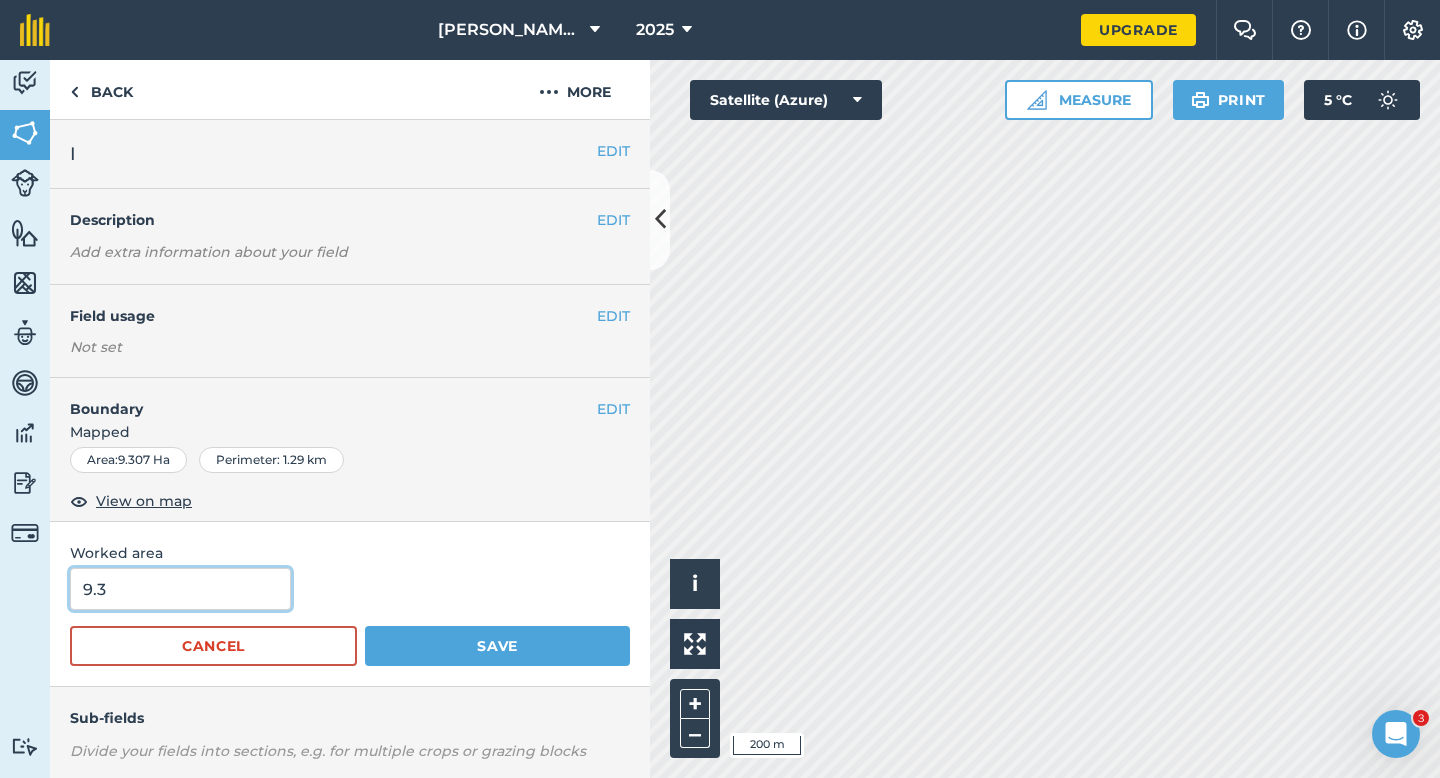click on "9.3" at bounding box center (180, 589) 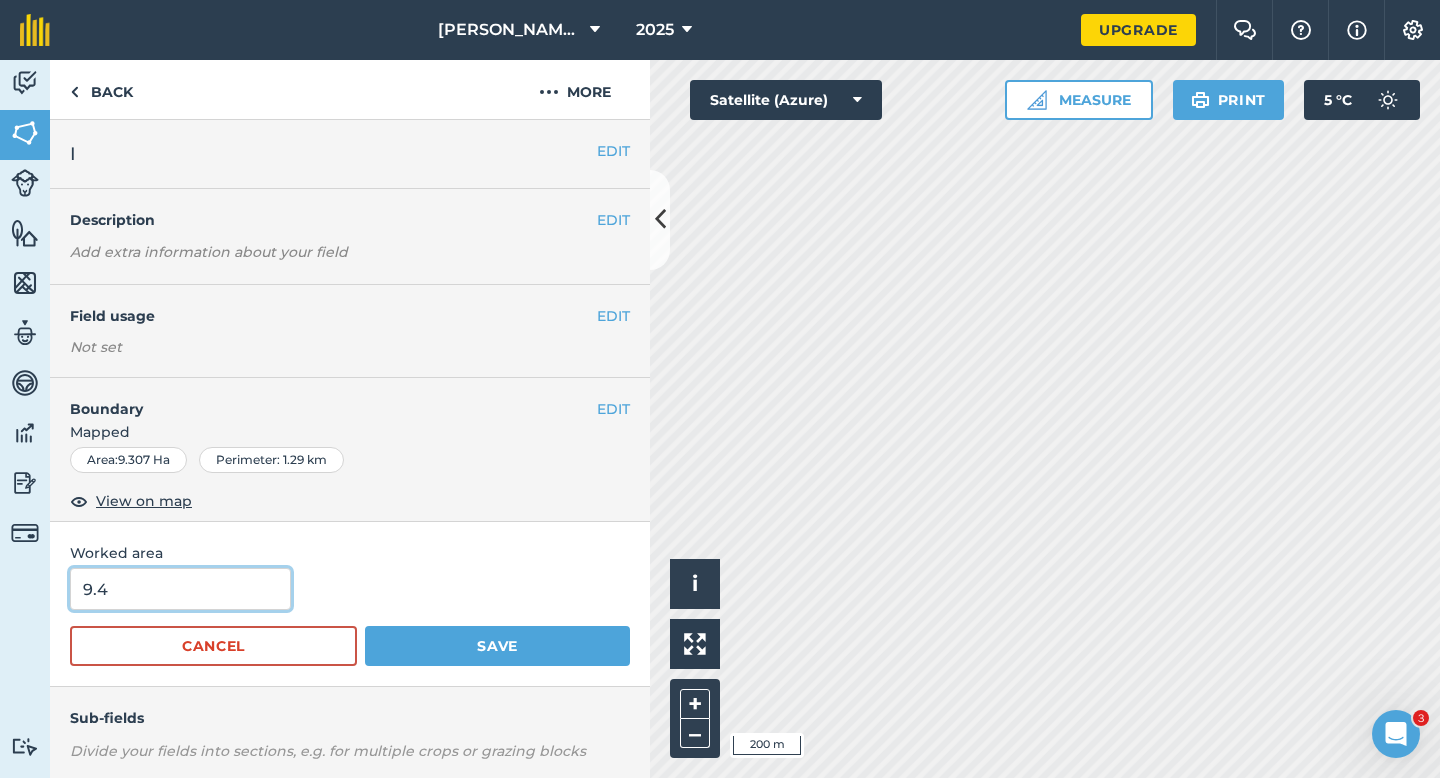 type on "9.4" 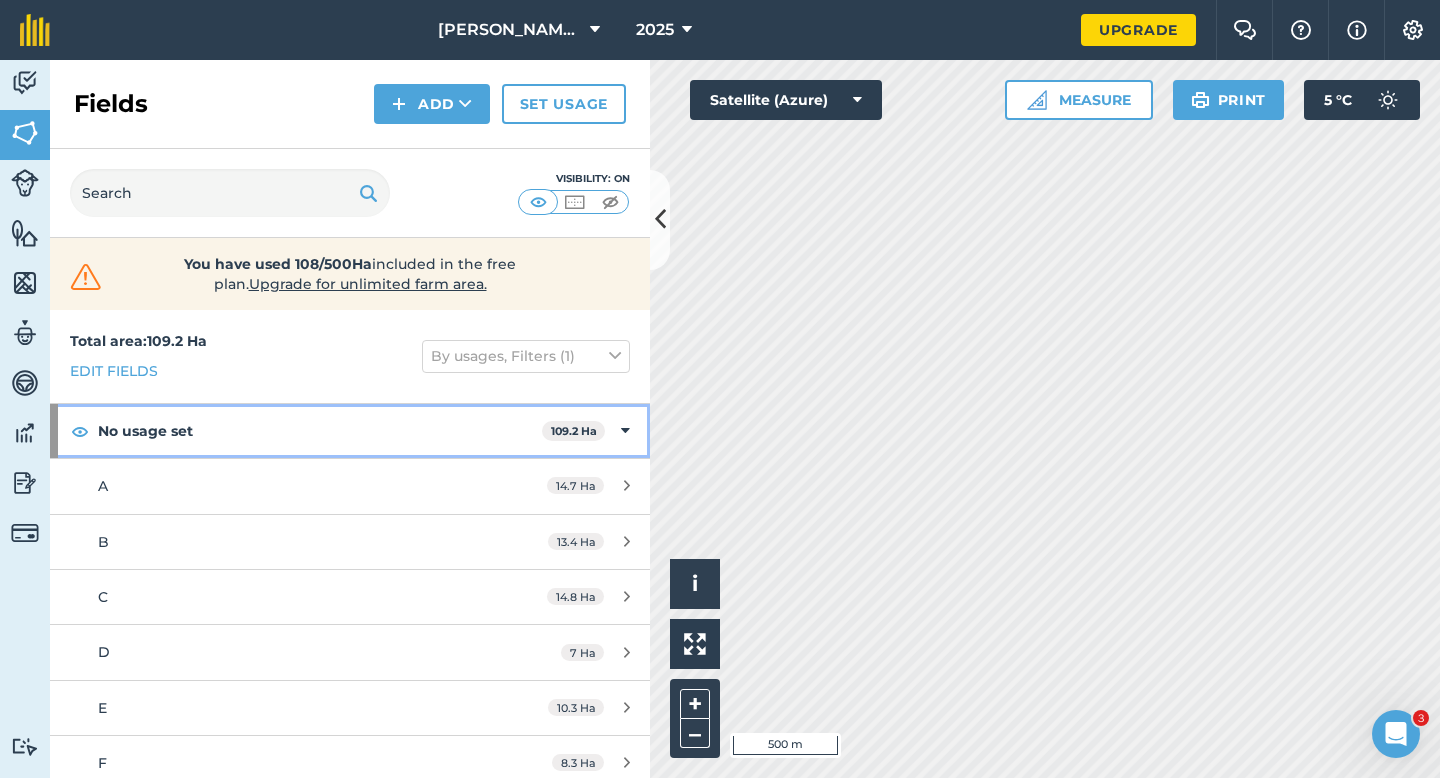 click on "No usage set 109.2   Ha" at bounding box center [350, 431] 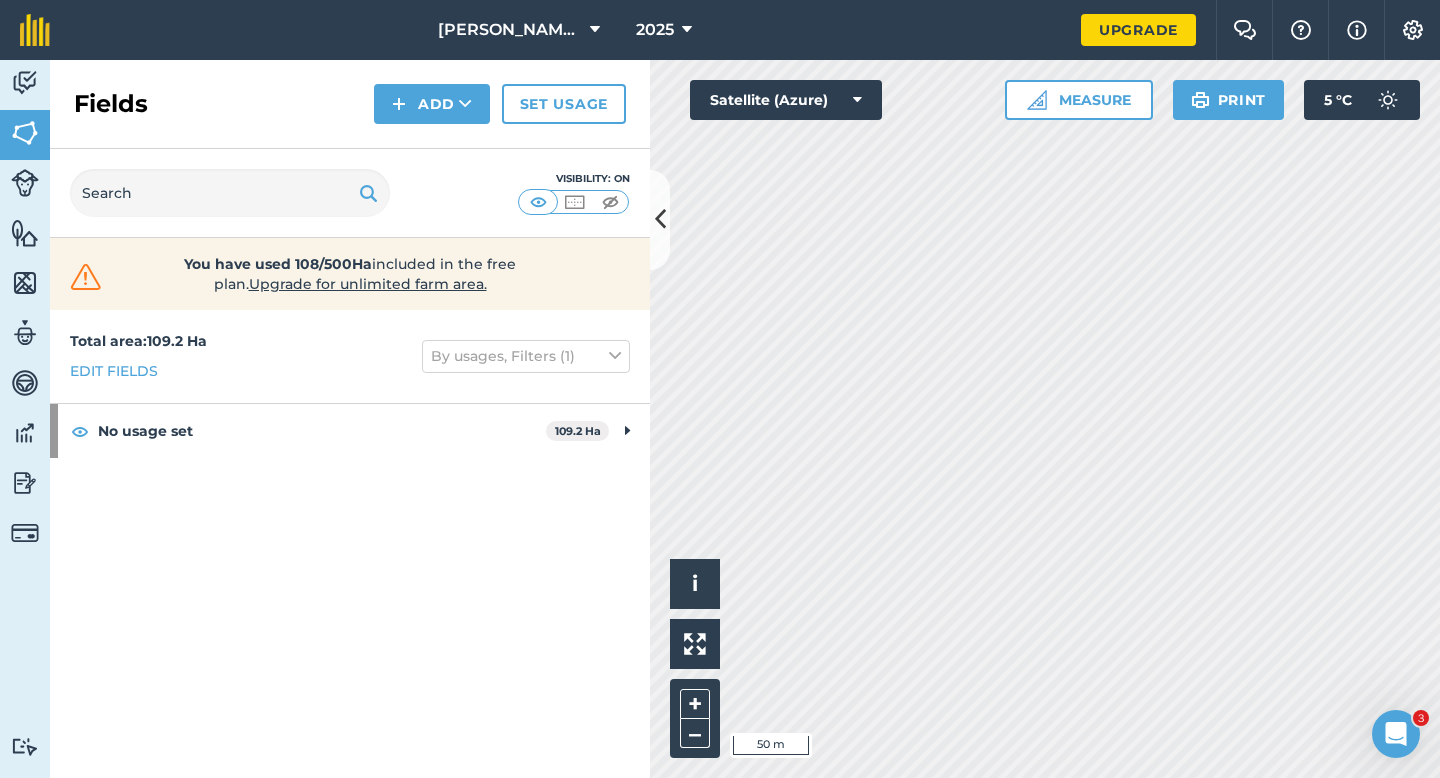 click on "Activity Fields Livestock Features Maps Team Vehicles Data Reporting Billing Tutorials Tutorials Fields   Add   Set usage Visibility: On You have used 108/500Ha  included in the free plan .  Upgrade for unlimited farm area. Total area :  109.2   Ha Edit fields By usages, Filters (1) No usage set 109.2   Ha A 14.7   Ha B 13.4   Ha C 14.8   Ha D 7   Ha E 10.3   Ha F 8.3   Ha G 9.4   Ha H 8.3   Ha I 9.4   Ha J 13.6   Ha Click to start drawing i © 2025 TomTom, Microsoft 50 m + – Satellite (Azure) Measure Print 5   ° C" at bounding box center (720, 419) 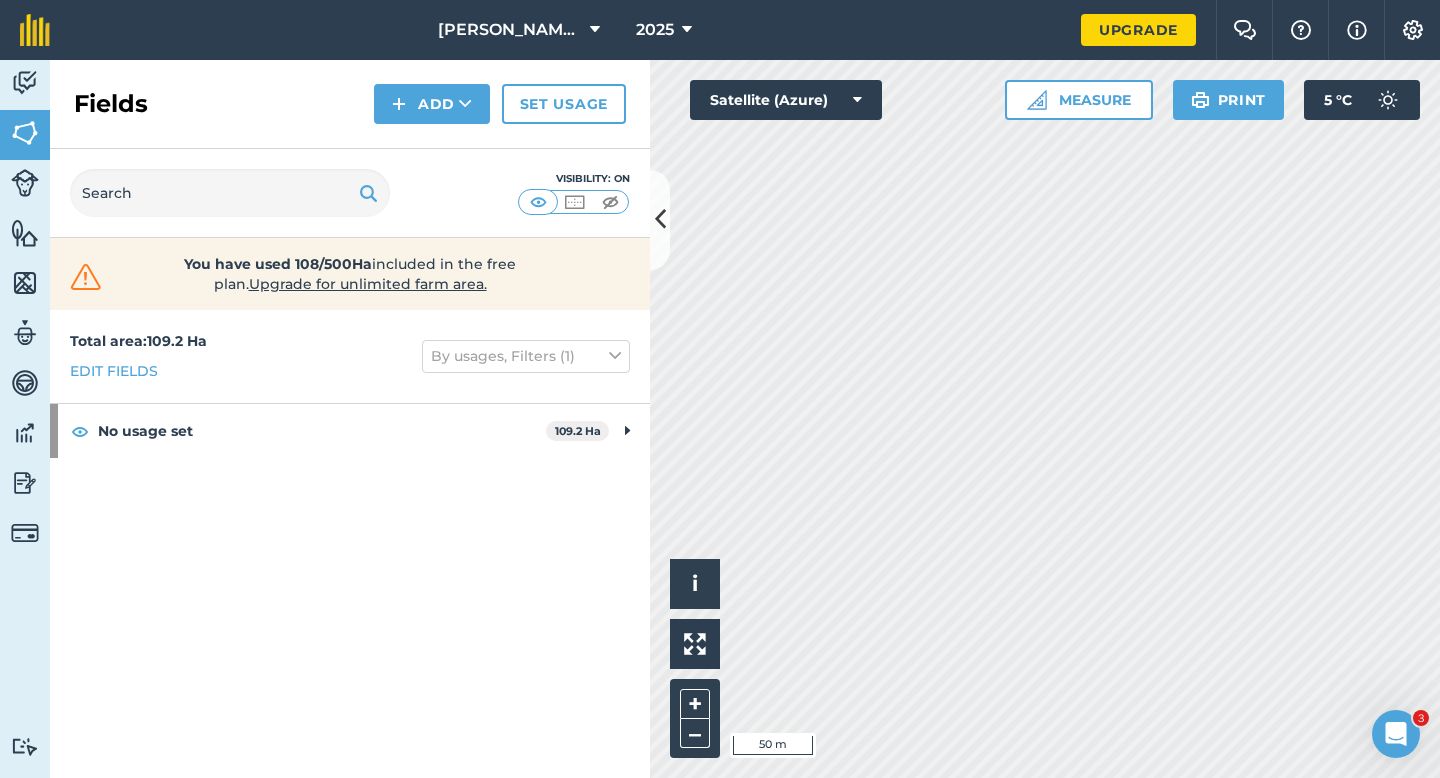 click on "Activity Fields Livestock Features Maps Team Vehicles Data Reporting Billing Tutorials Tutorials Fields   Add   Set usage Visibility: On You have used 108/500Ha  included in the free plan .  Upgrade for unlimited farm area. Total area :  109.2   Ha Edit fields By usages, Filters (1) No usage set 109.2   Ha A 14.7   Ha B 13.4   Ha C 14.8   Ha D 7   Ha E 10.3   Ha F 8.3   Ha G 9.4   Ha H 8.3   Ha I 9.4   Ha J 13.6   Ha Click to start drawing i © 2025 TomTom, Microsoft 50 m + – Satellite (Azure) Measure Print 5   ° C" at bounding box center (720, 419) 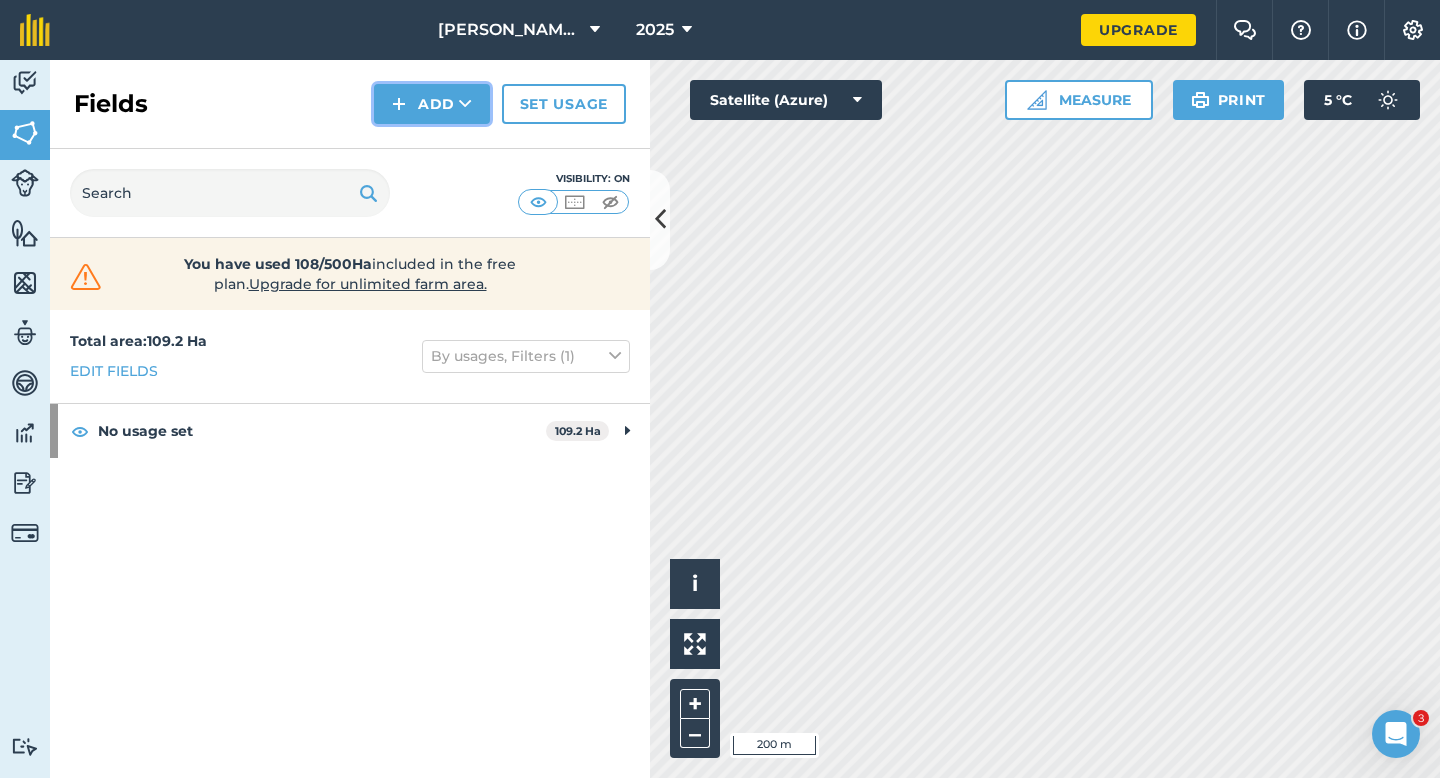 click at bounding box center [399, 104] 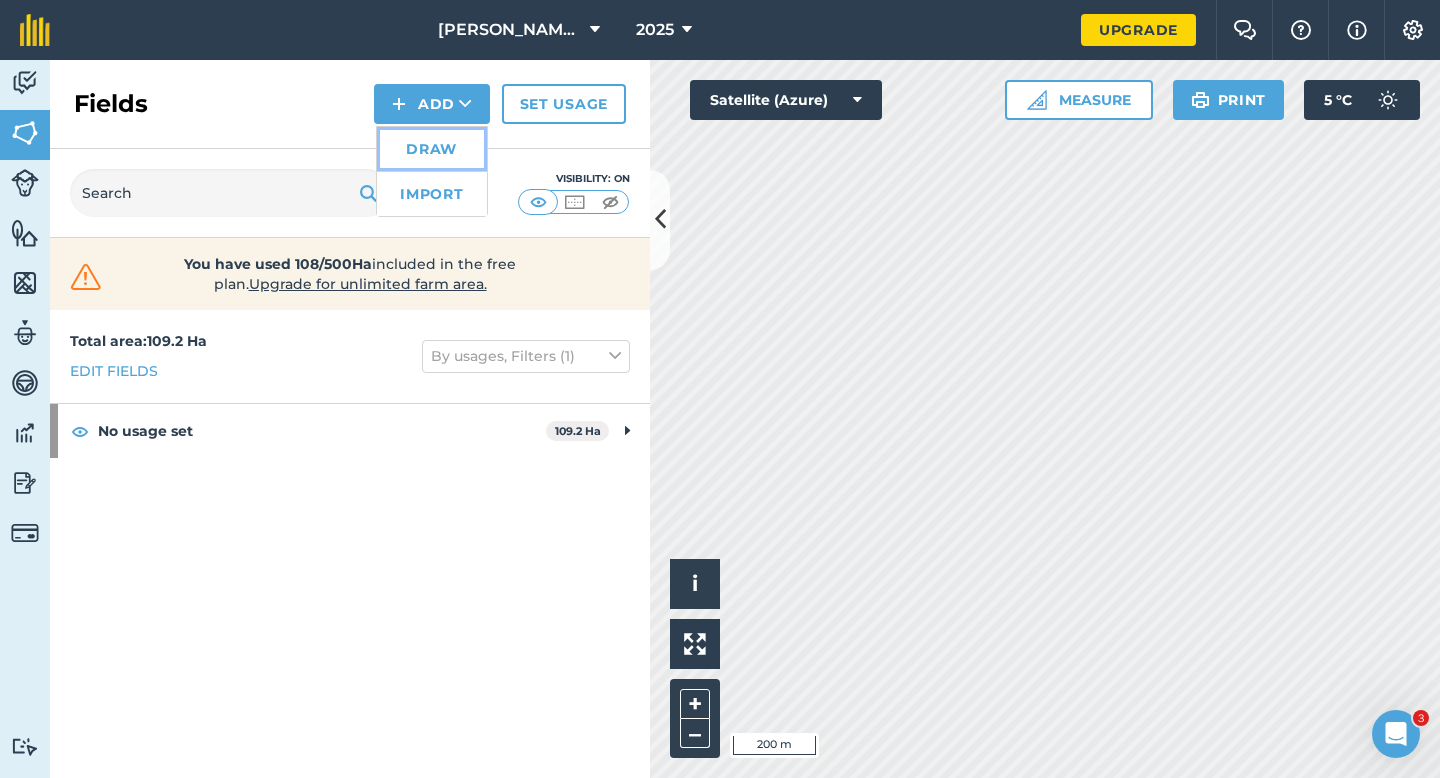 click on "Draw" at bounding box center (432, 149) 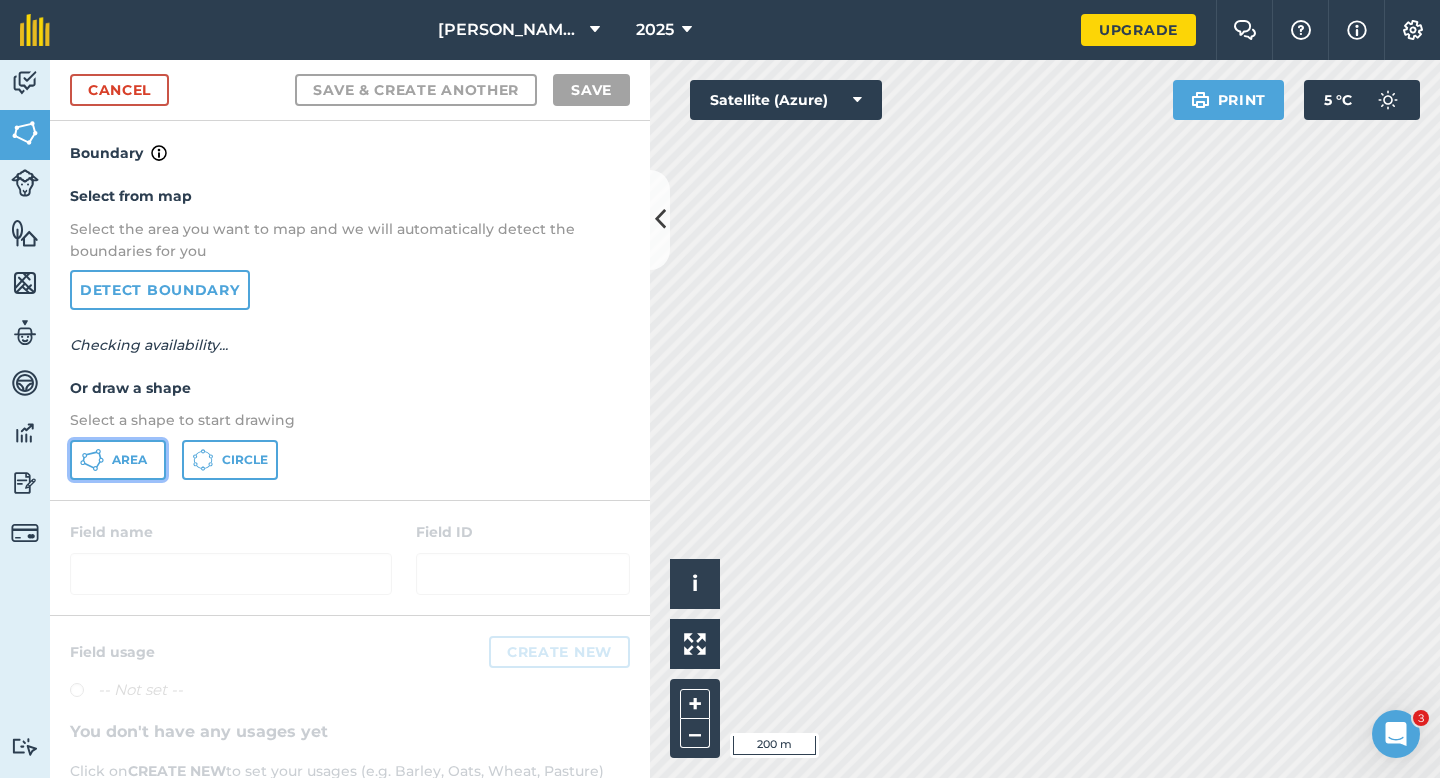 click on "Area" at bounding box center [129, 460] 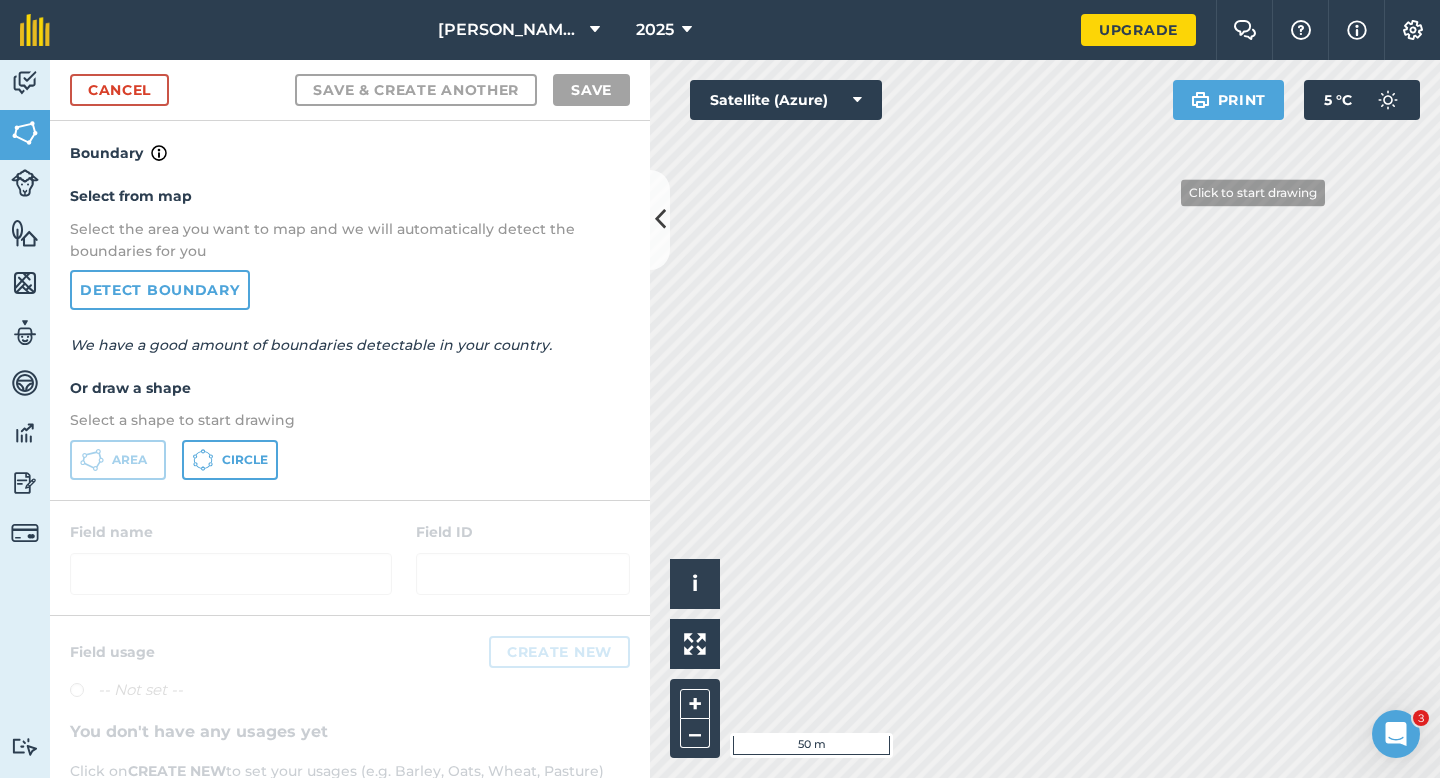 click on "Click to start drawing i © 2025 TomTom, Microsoft 50 m + – Satellite (Azure) Print 5   ° C" at bounding box center (1045, 419) 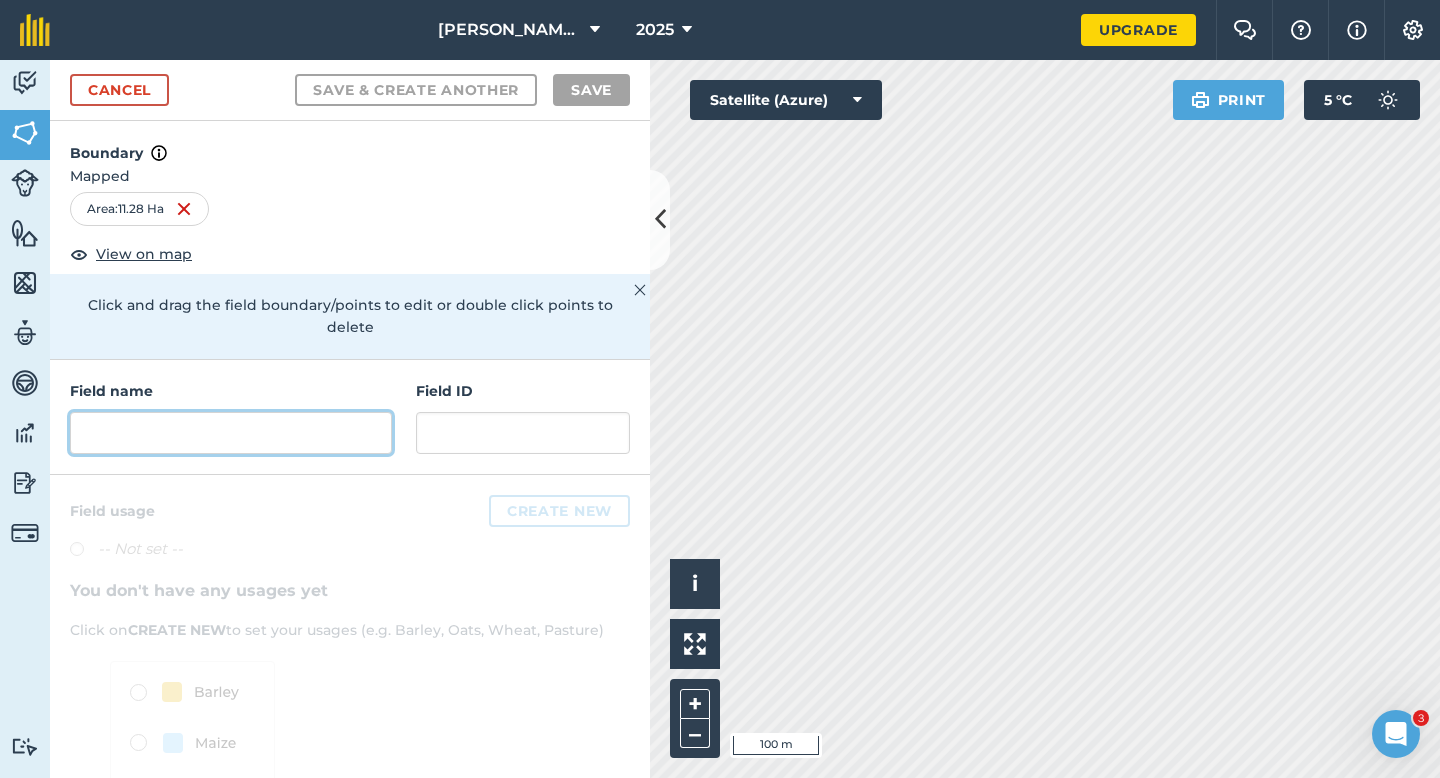 click at bounding box center [231, 433] 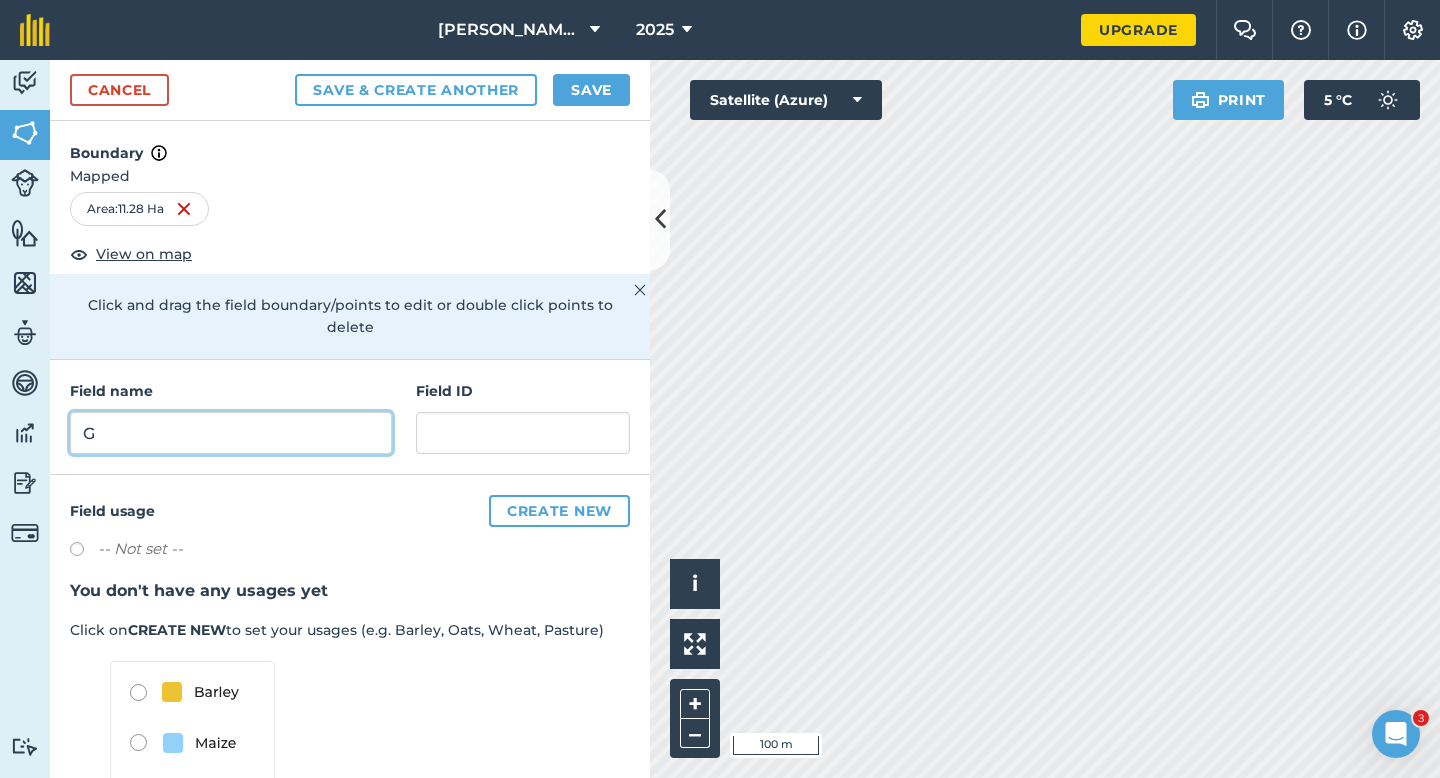 type on "G" 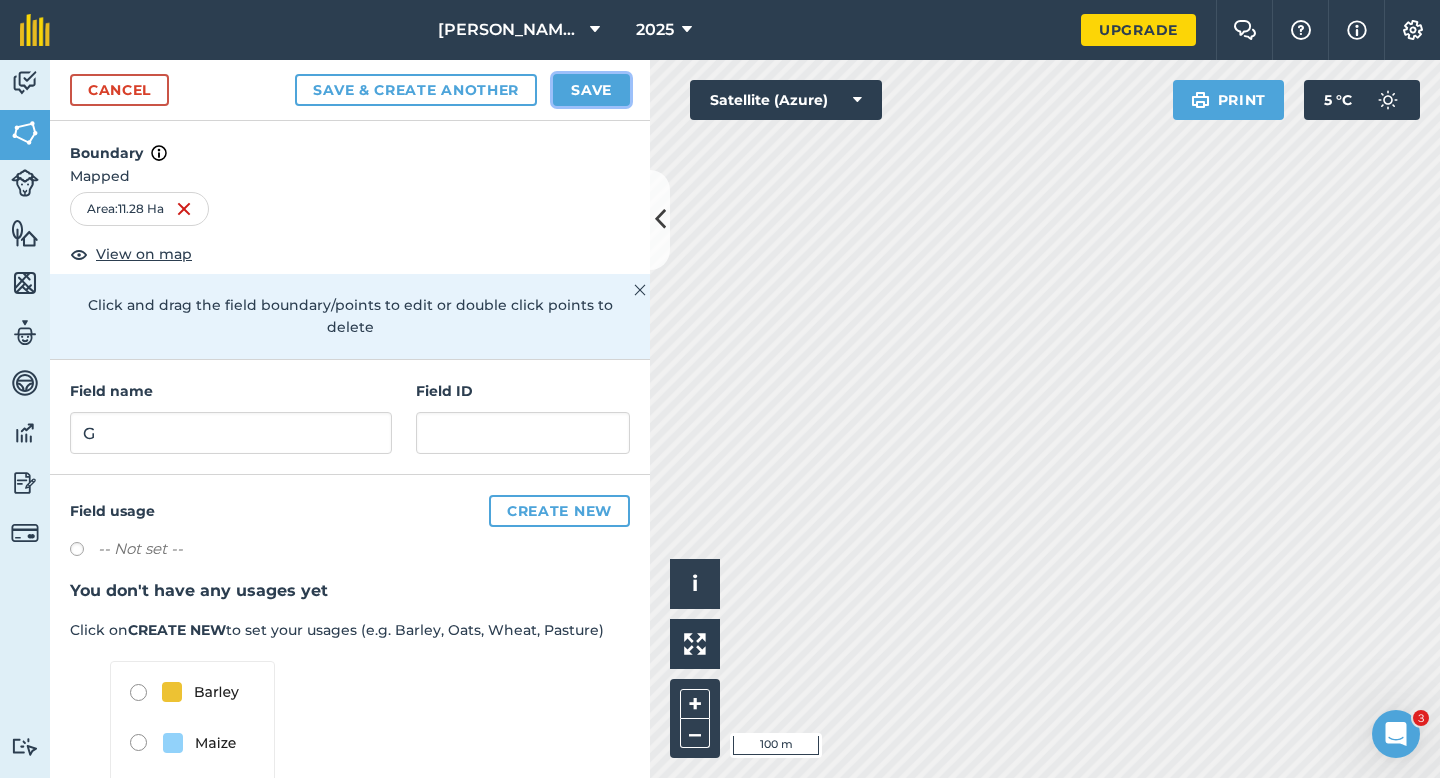 click on "Save" at bounding box center [591, 90] 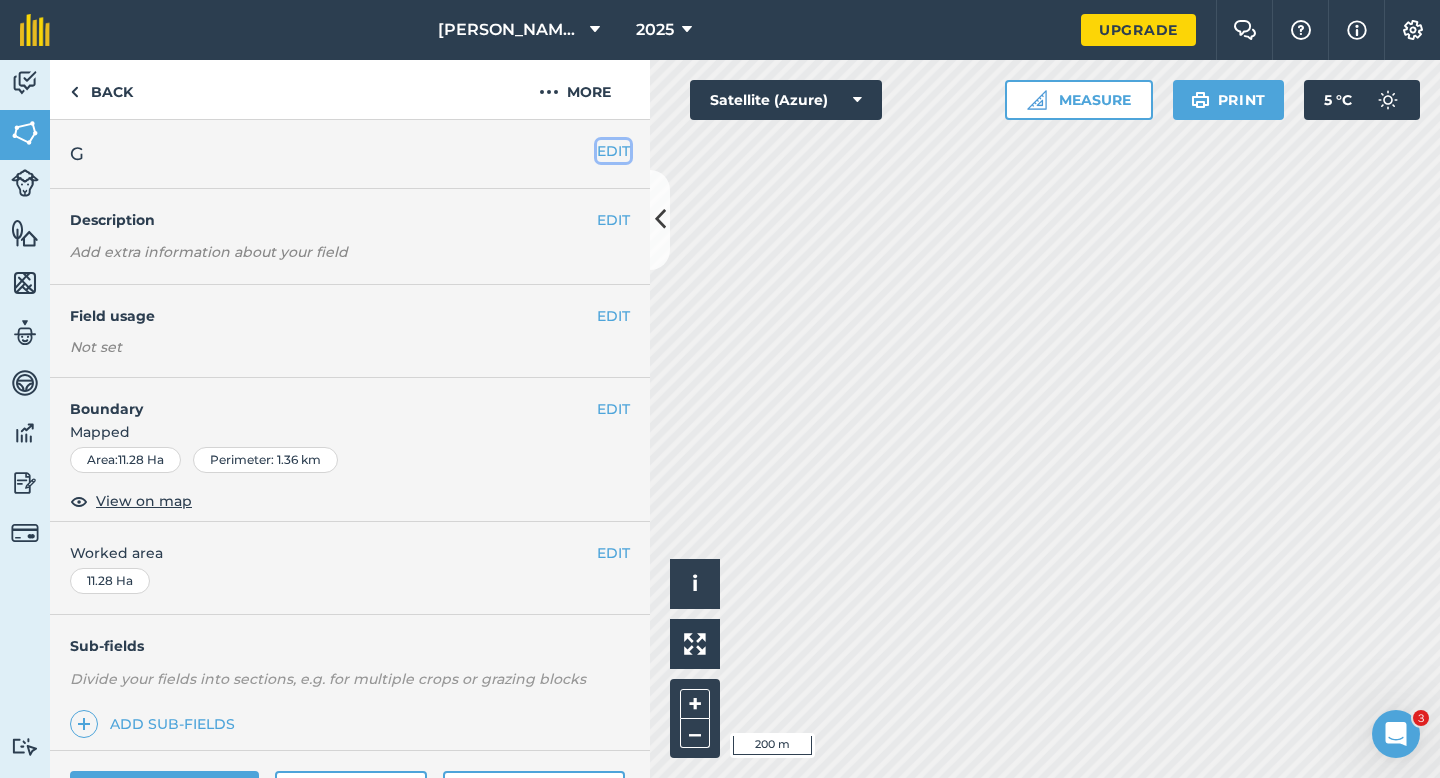 click on "EDIT" at bounding box center (613, 151) 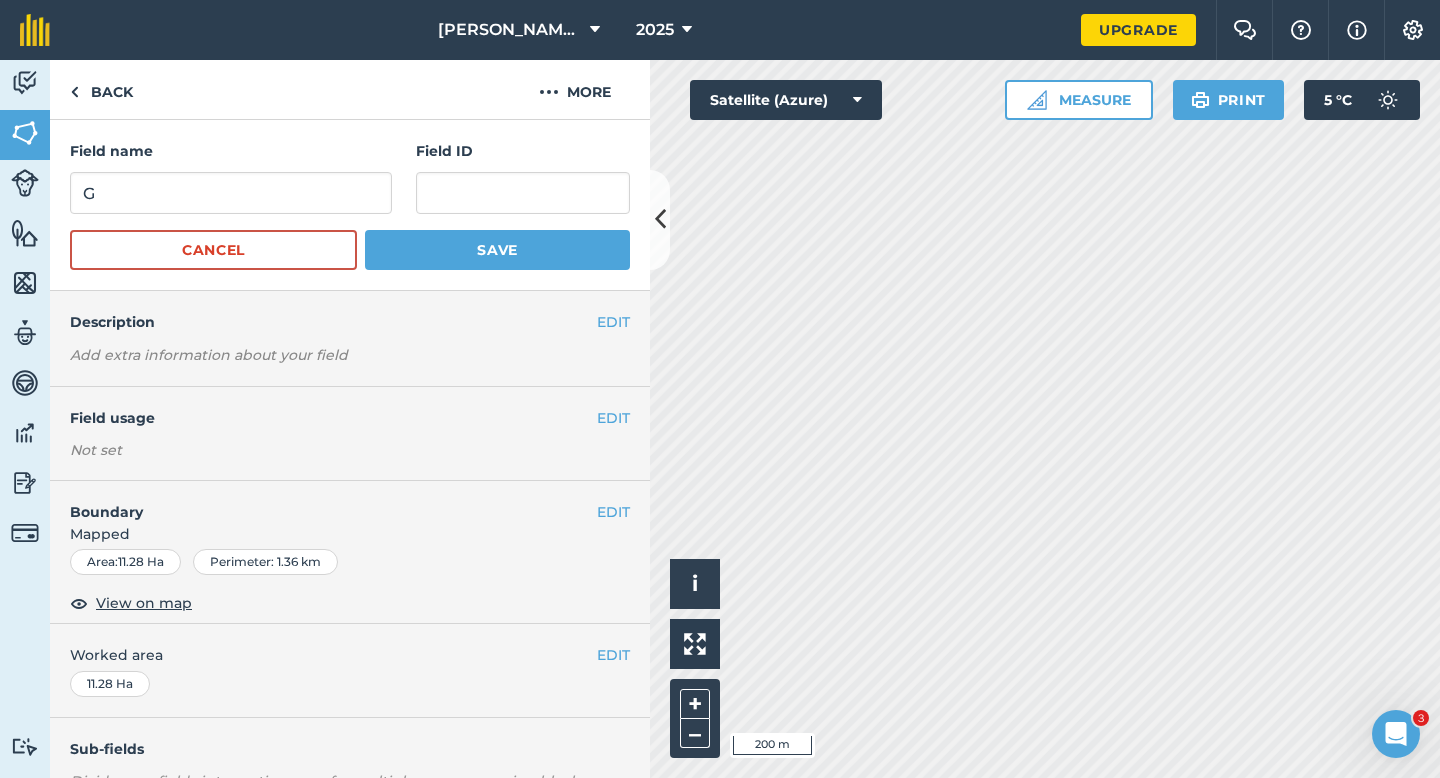 click on "Field name G Field ID Cancel Save" at bounding box center (350, 205) 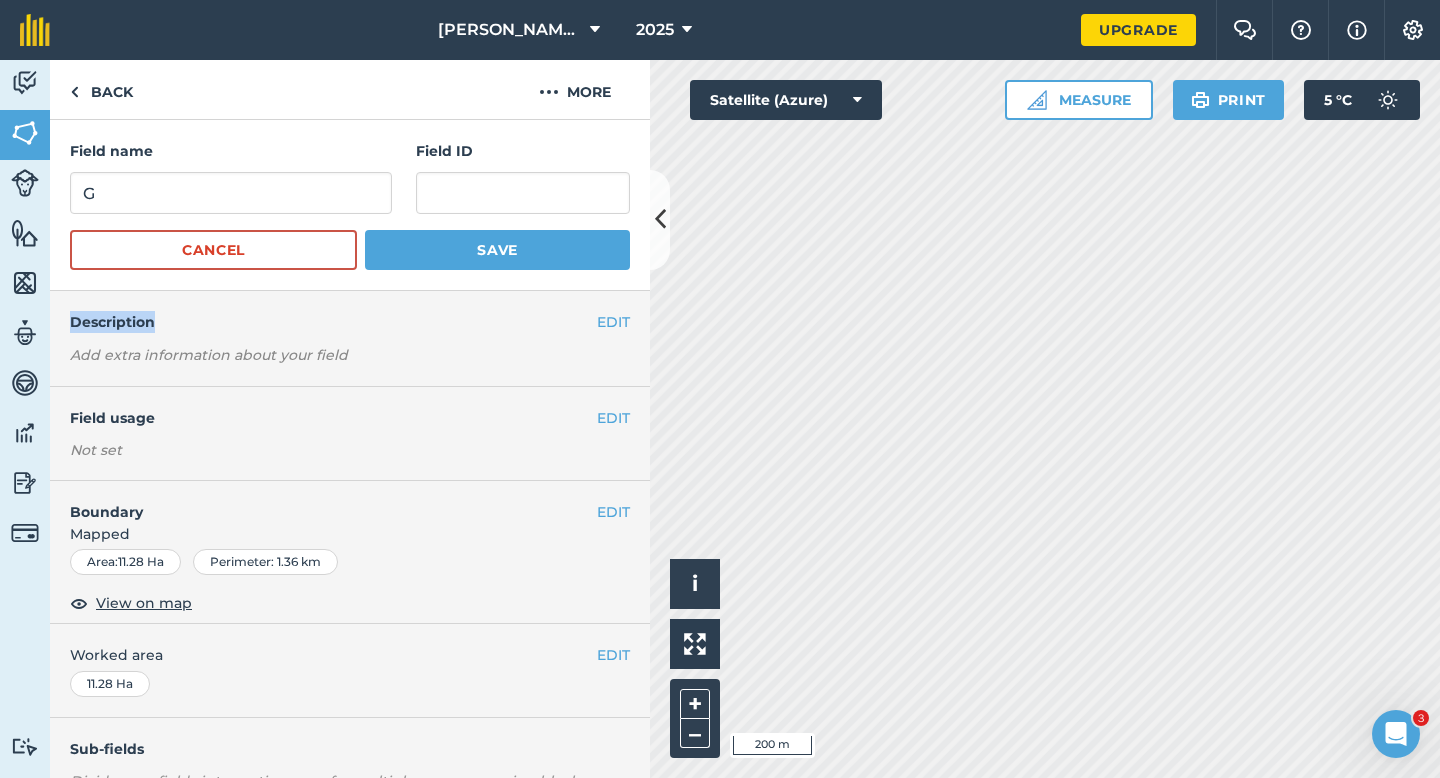 click on "Field name G Field ID Cancel Save" at bounding box center (350, 205) 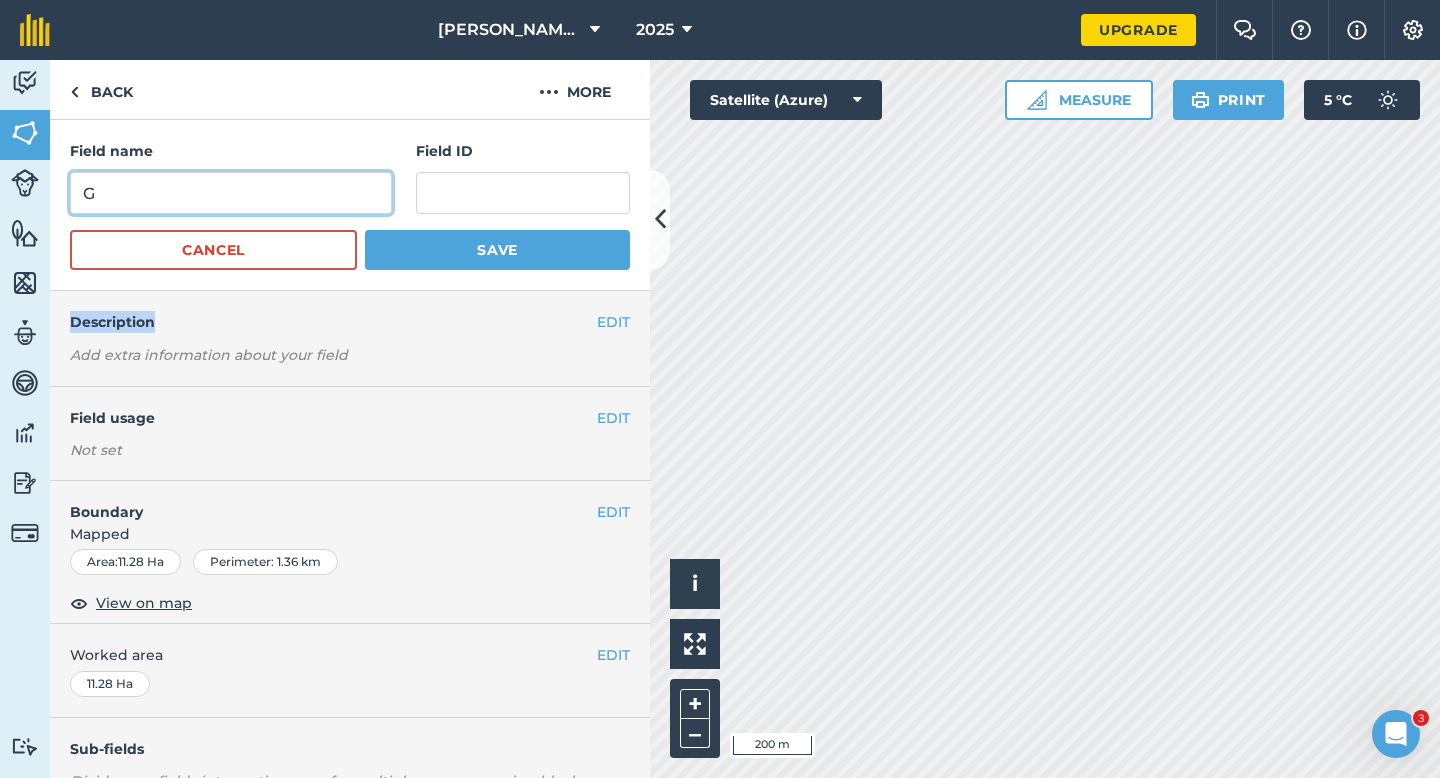 click on "G" at bounding box center [231, 193] 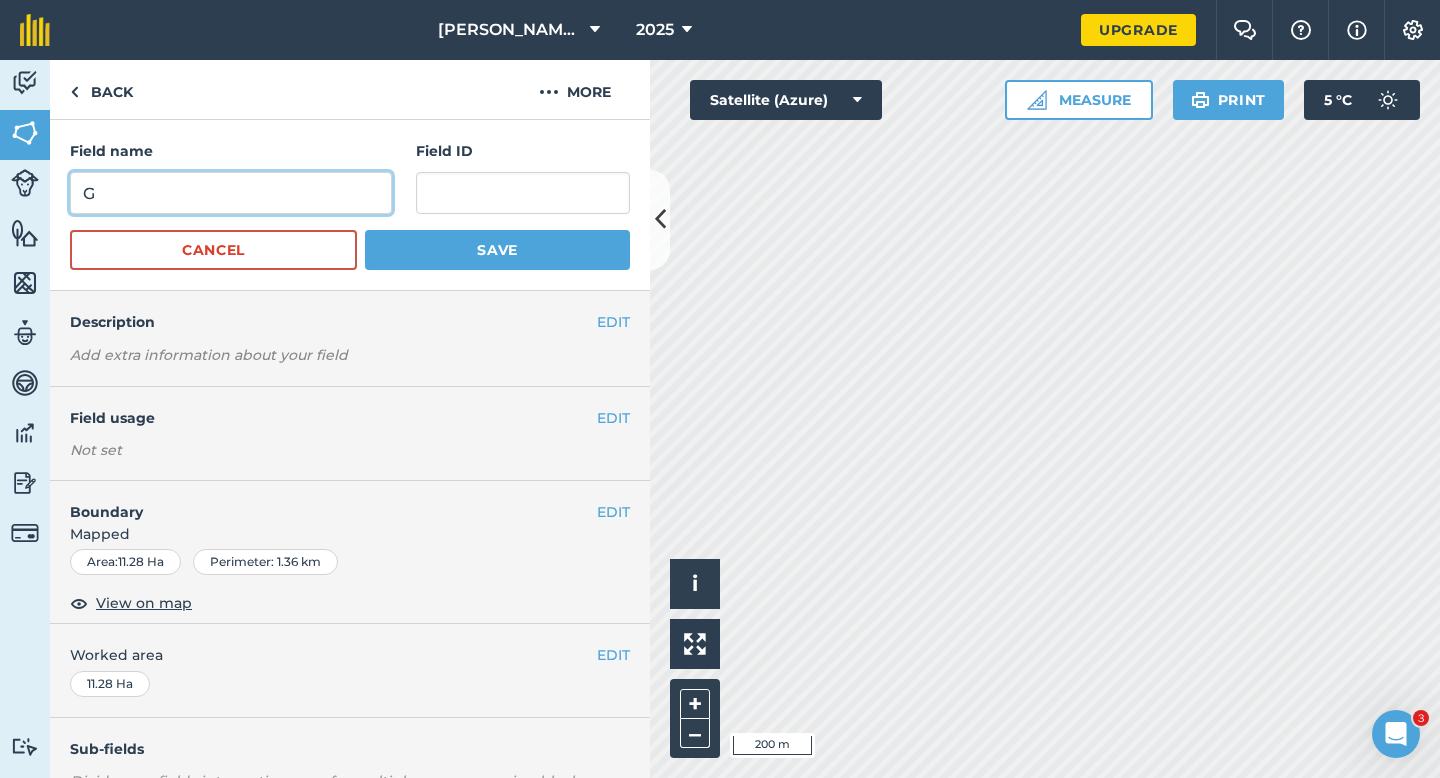 click on "G" at bounding box center (231, 193) 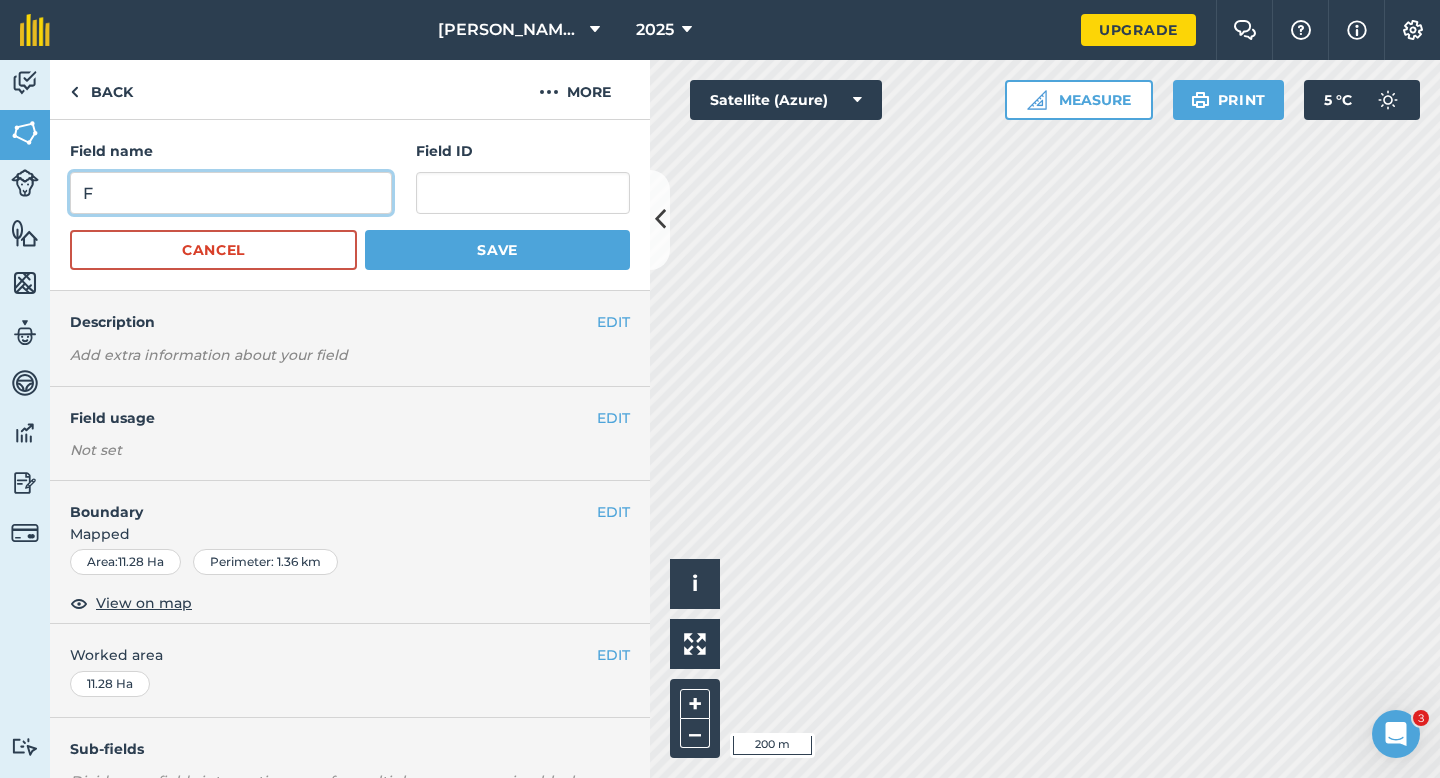type on "F" 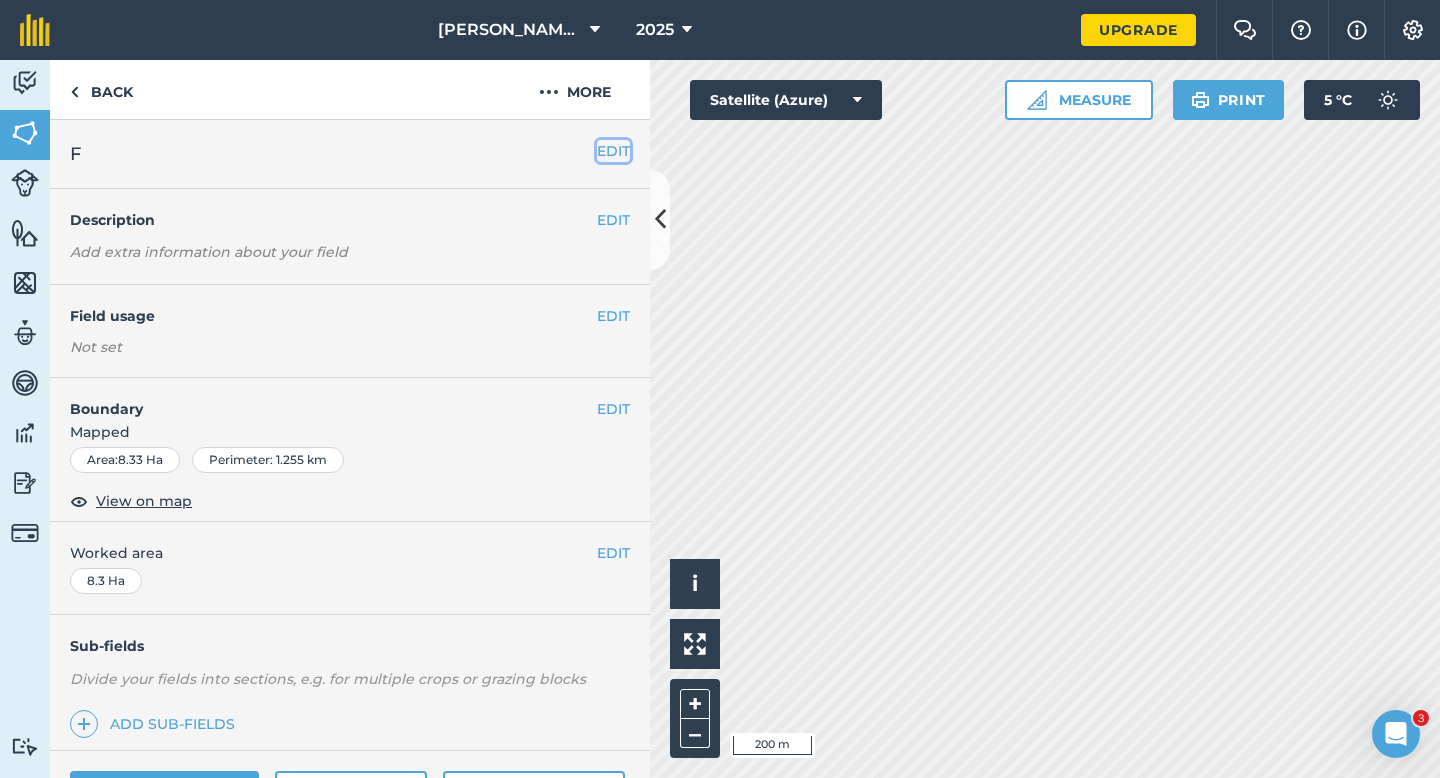 click on "EDIT" at bounding box center [613, 151] 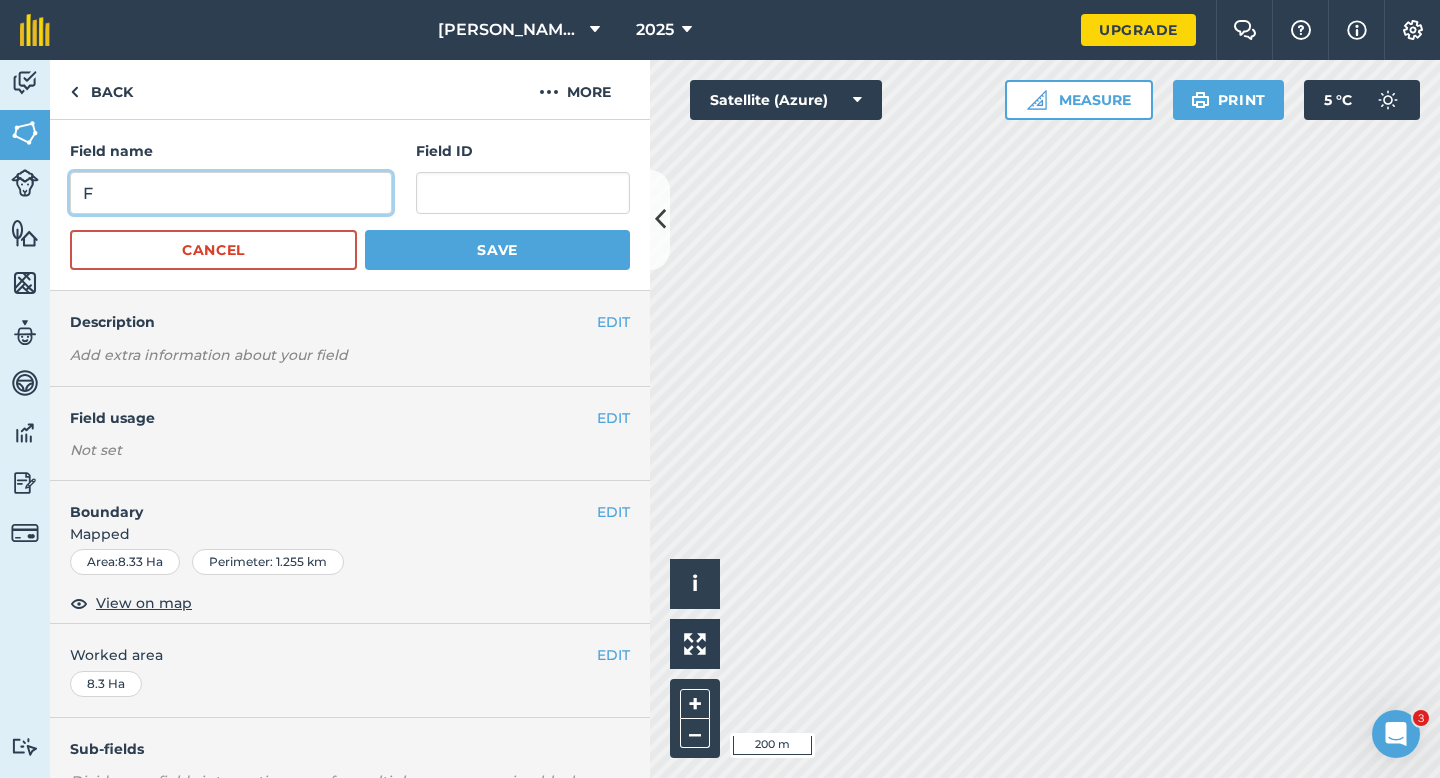 click on "F" at bounding box center [231, 193] 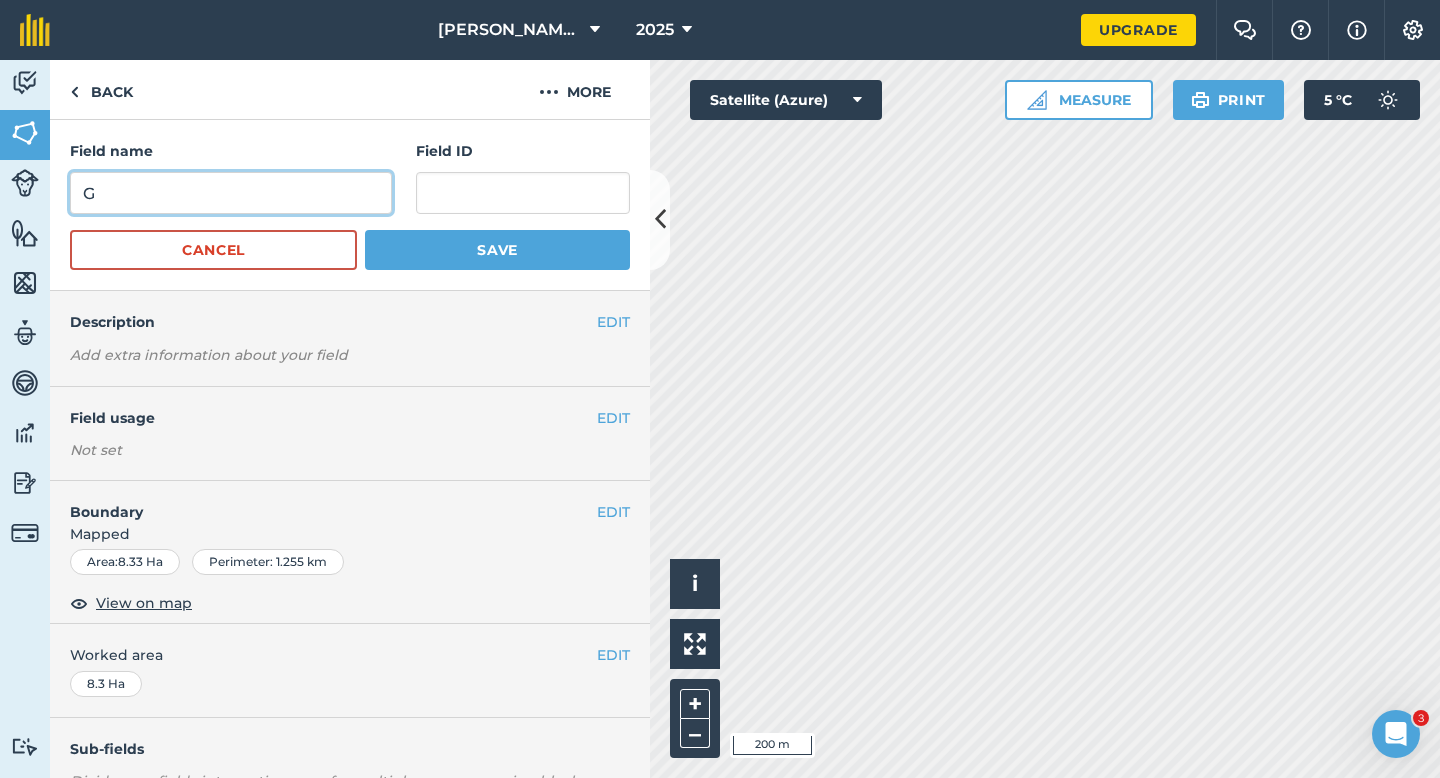 type on "G" 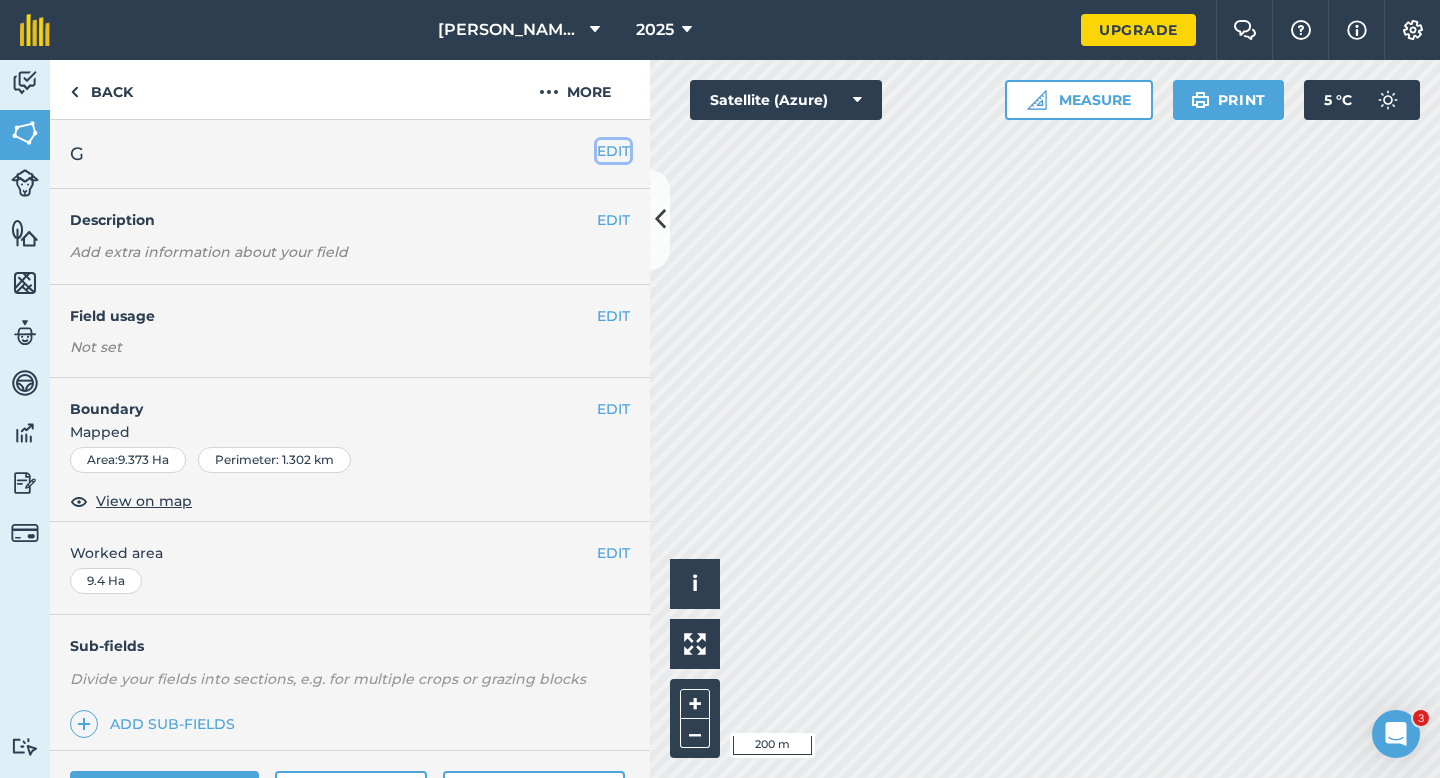 click on "EDIT" at bounding box center (613, 151) 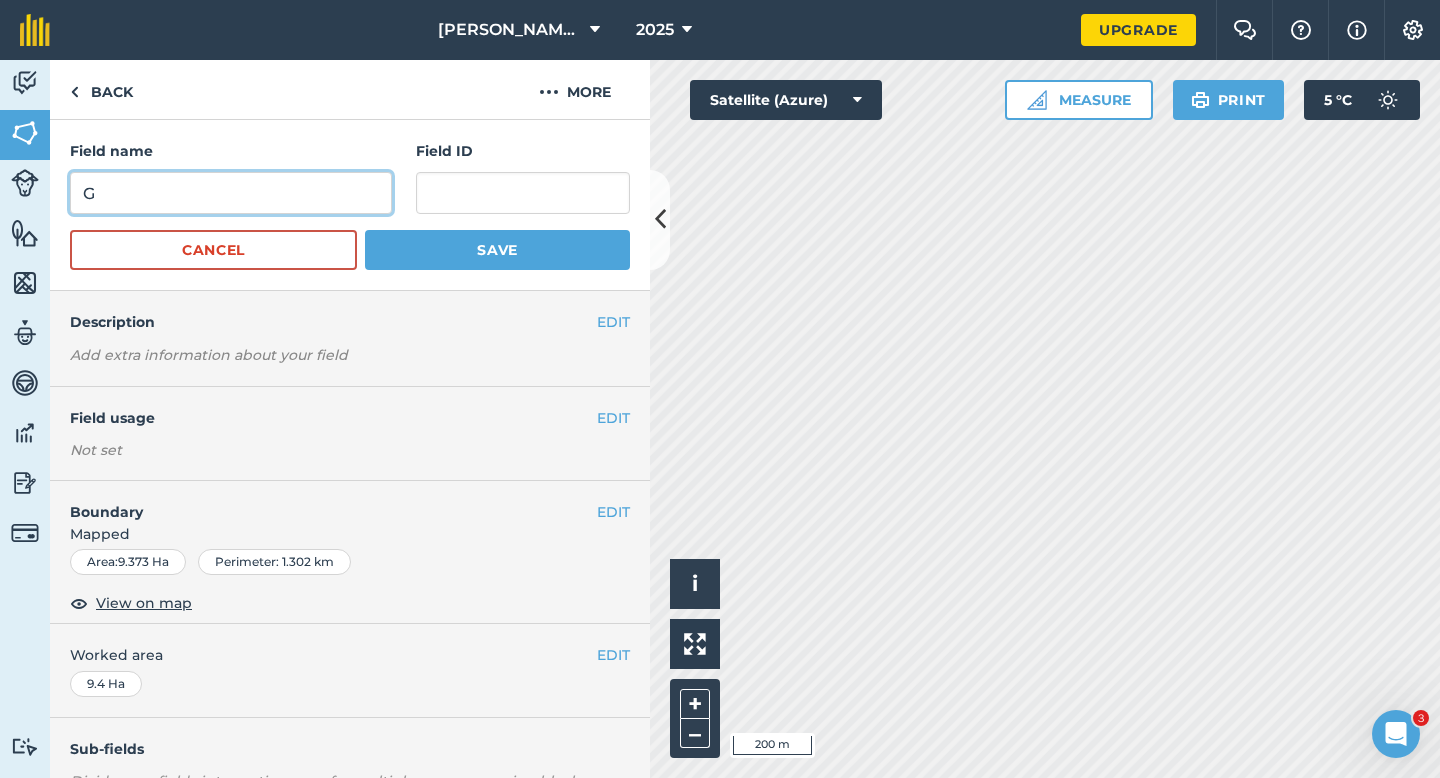 click on "G" at bounding box center (231, 193) 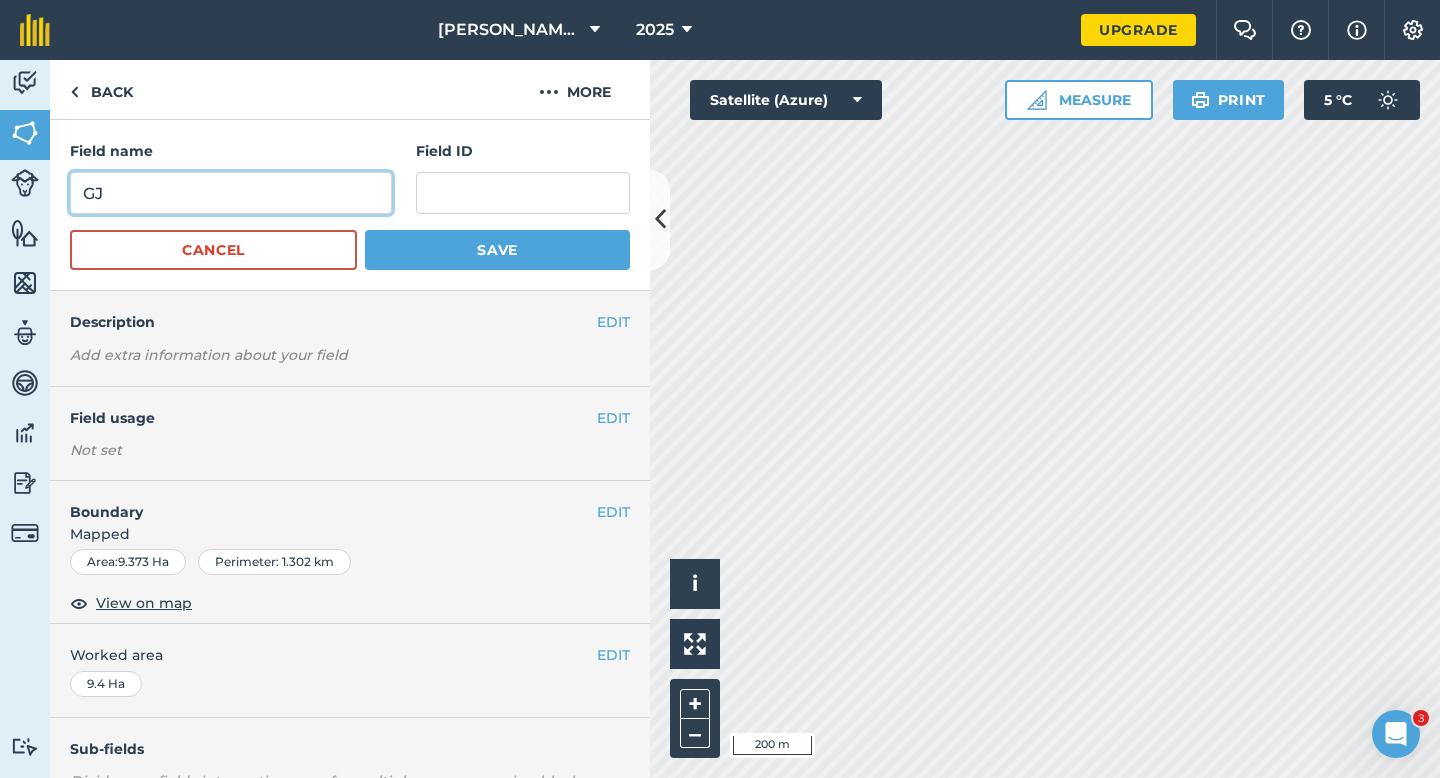 click on "GJ" at bounding box center (231, 193) 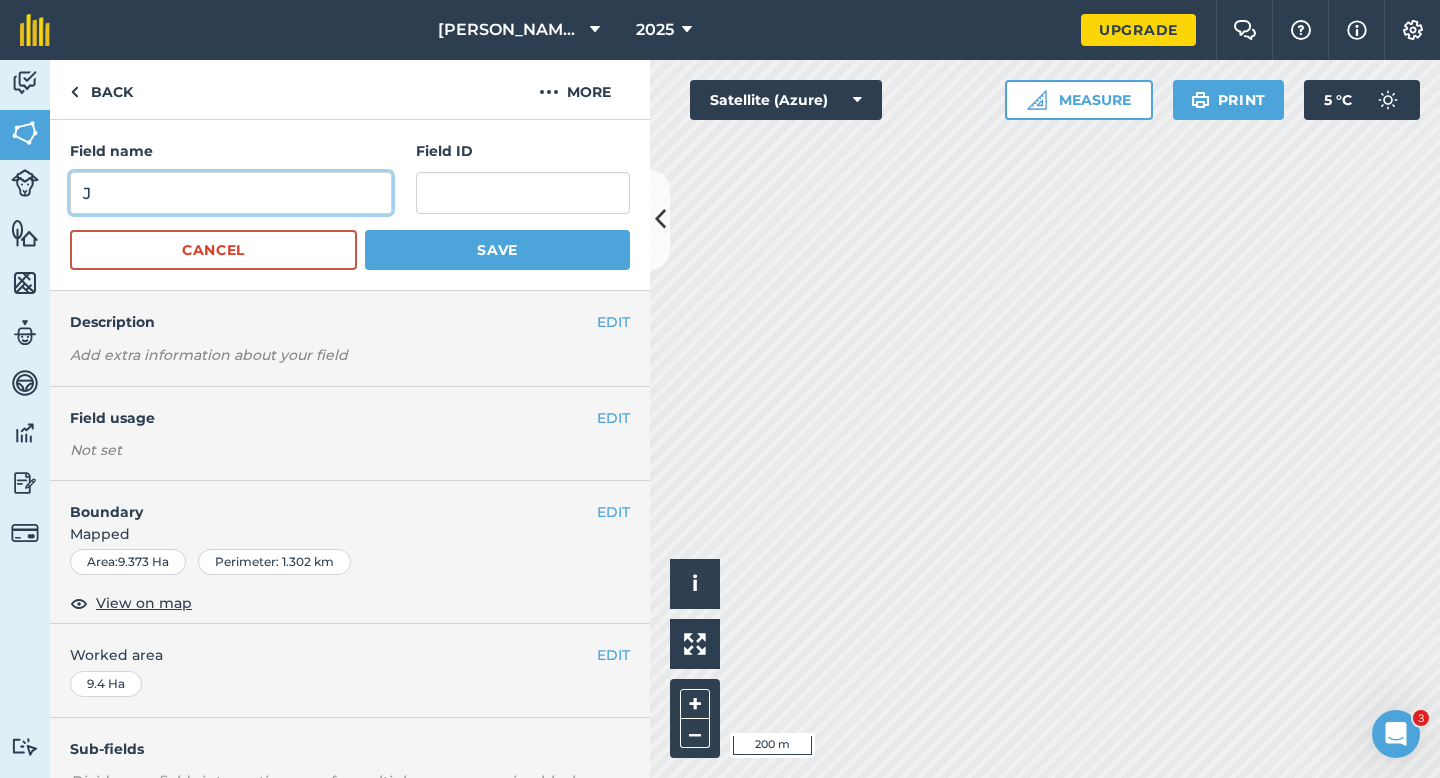 click on "J" at bounding box center [231, 193] 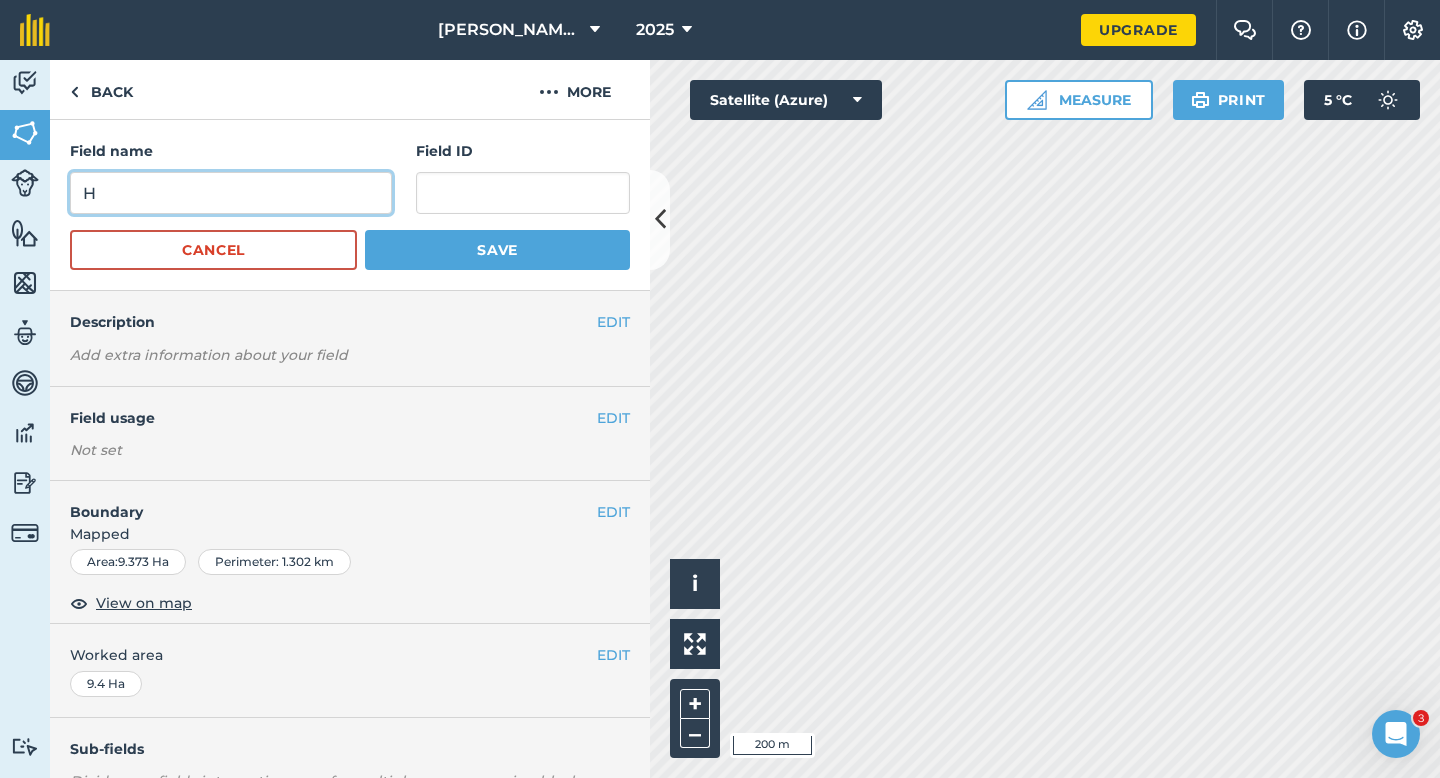 type on "H" 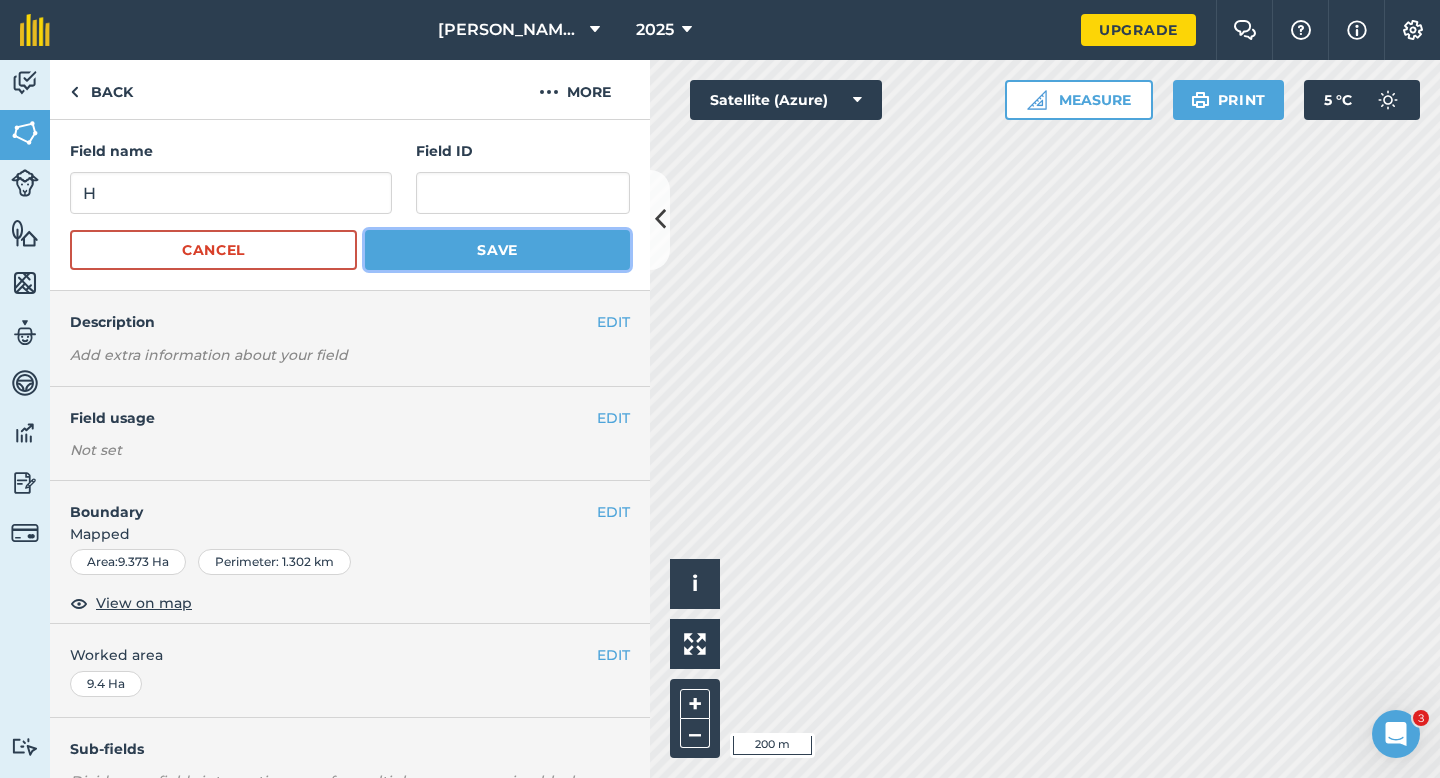 click on "Save" at bounding box center [497, 250] 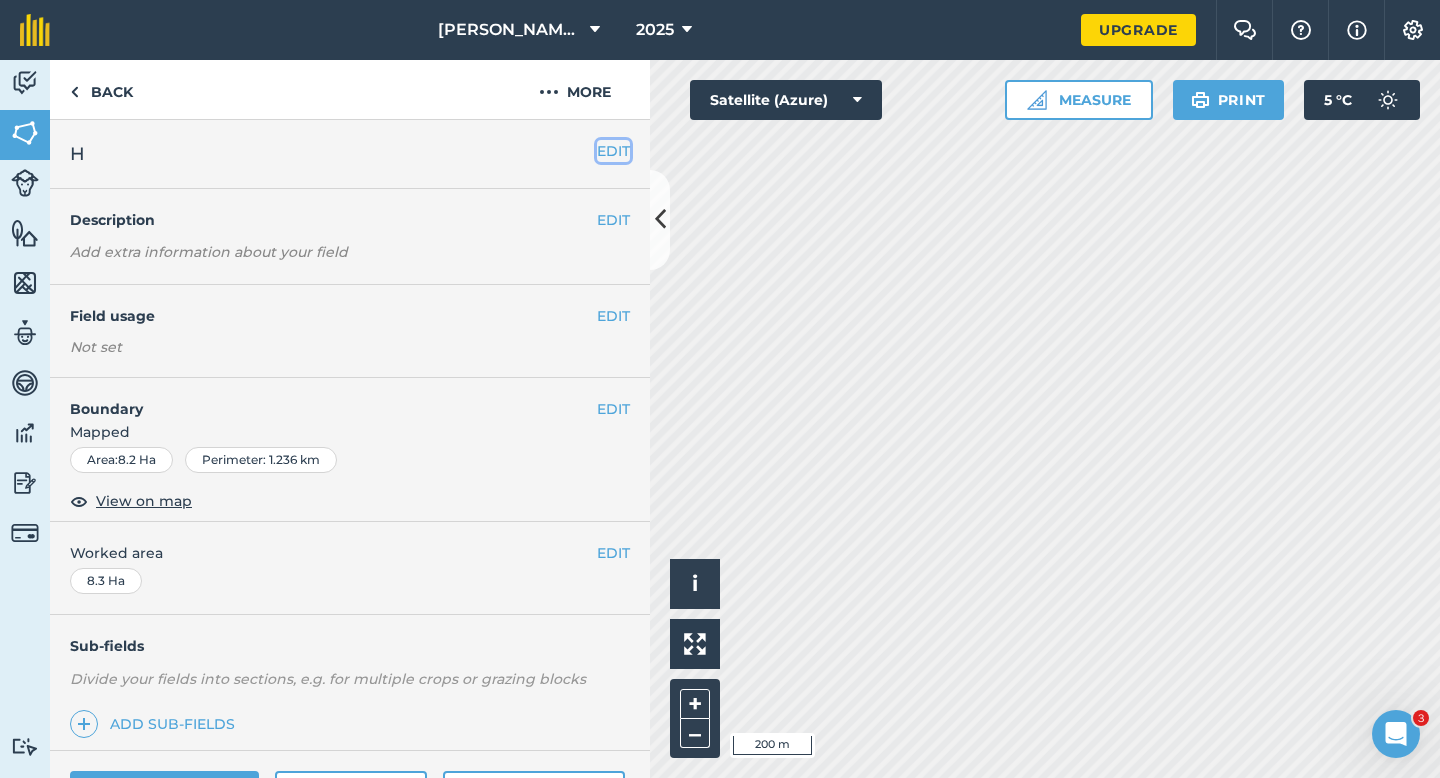 click on "EDIT" at bounding box center [613, 151] 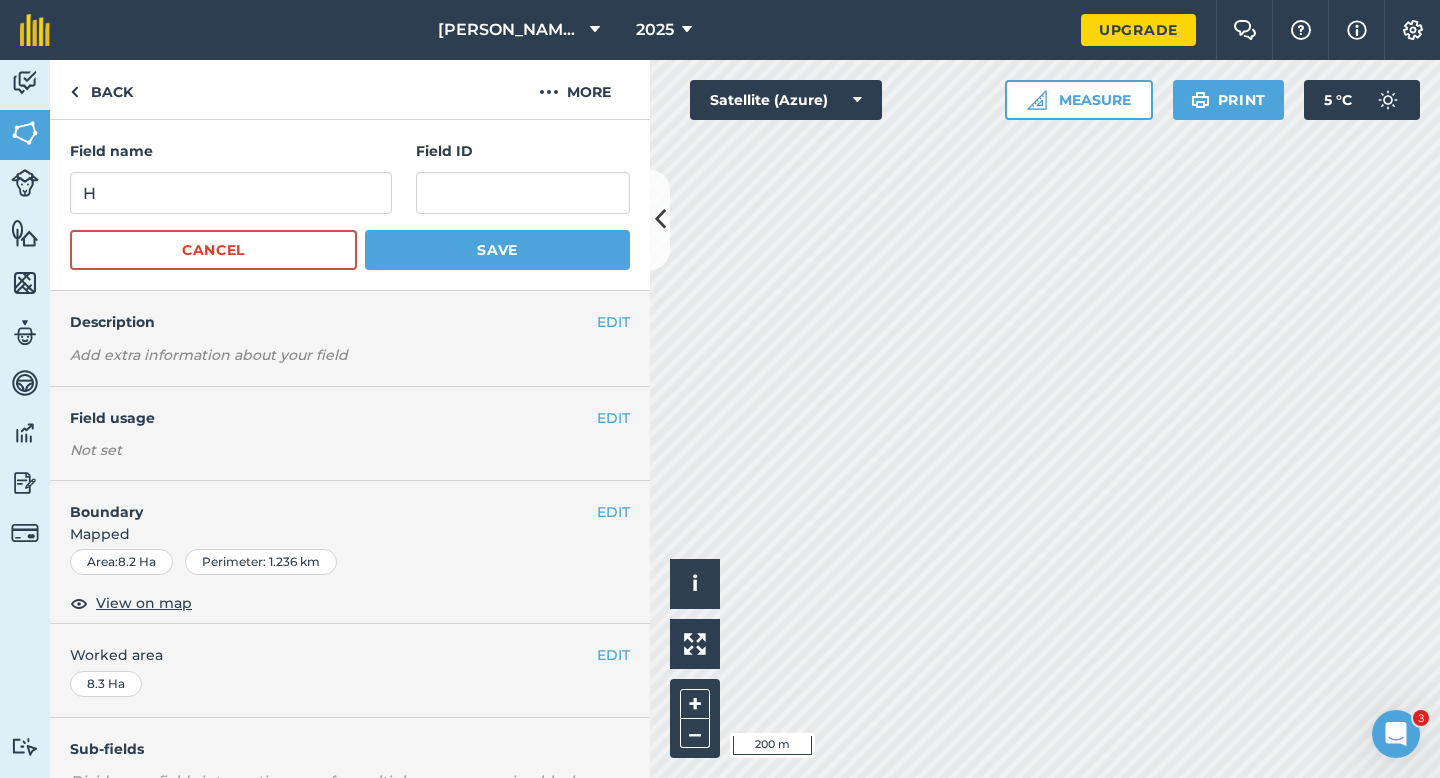 click on "Field name H Field ID" at bounding box center (350, 177) 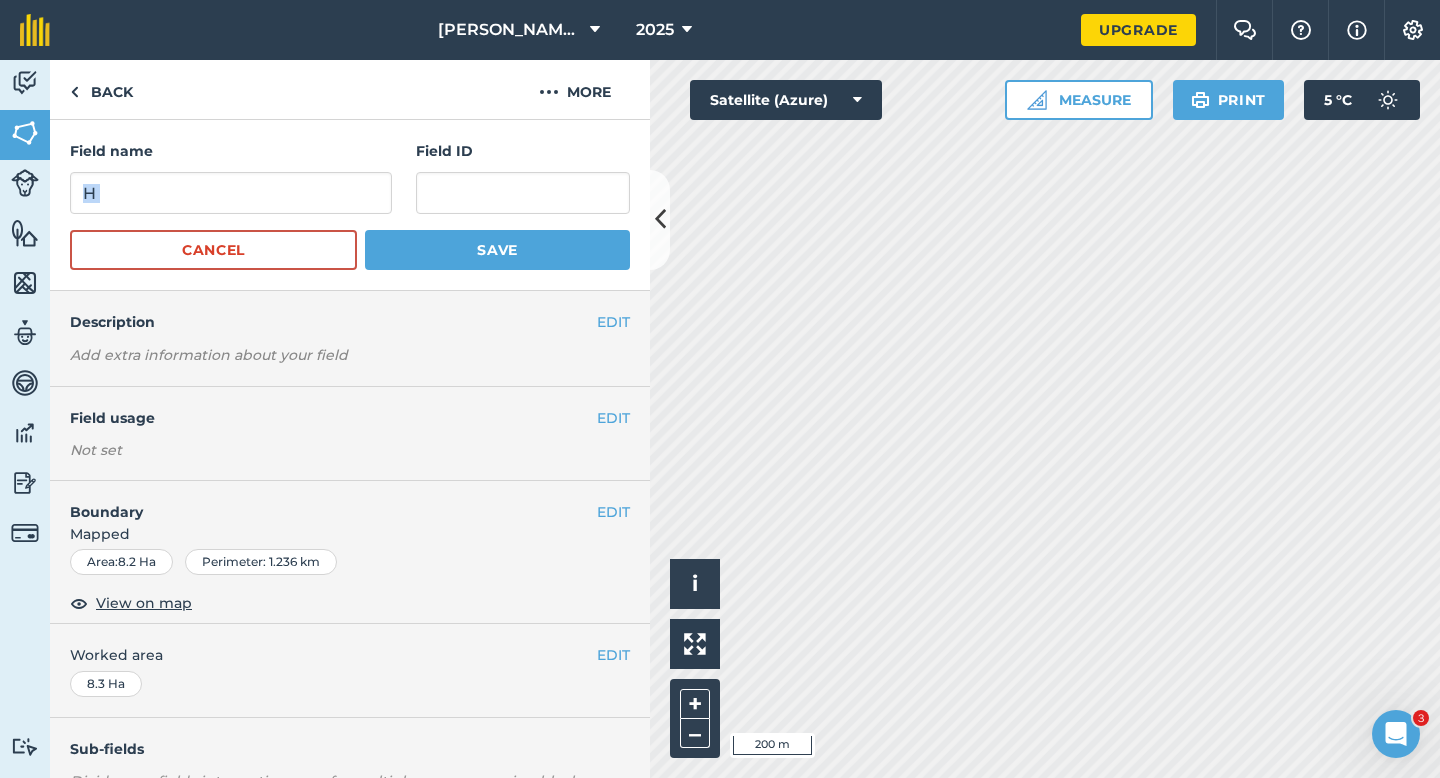 click on "Field name H Field ID" at bounding box center [350, 177] 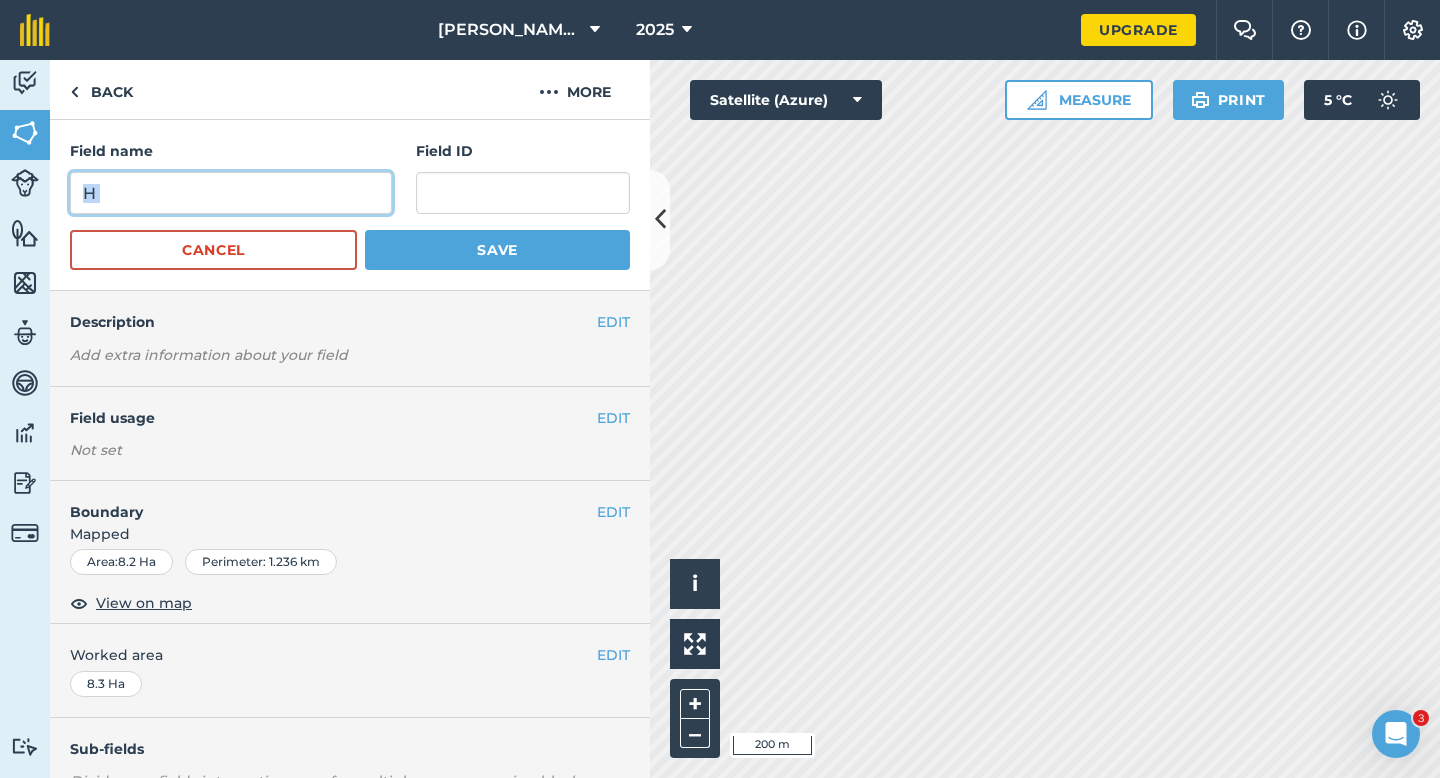 click on "H" at bounding box center (231, 193) 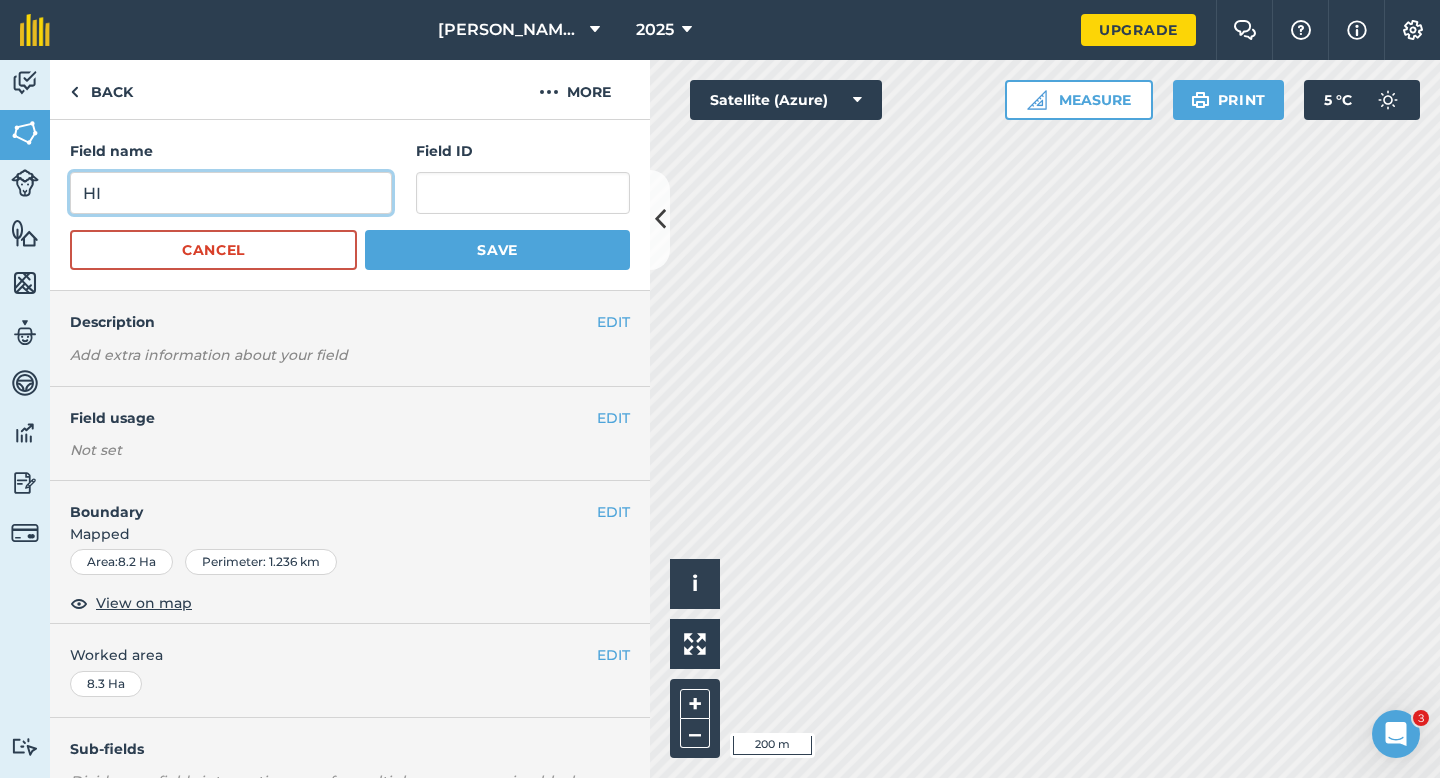 click on "HI" at bounding box center (231, 193) 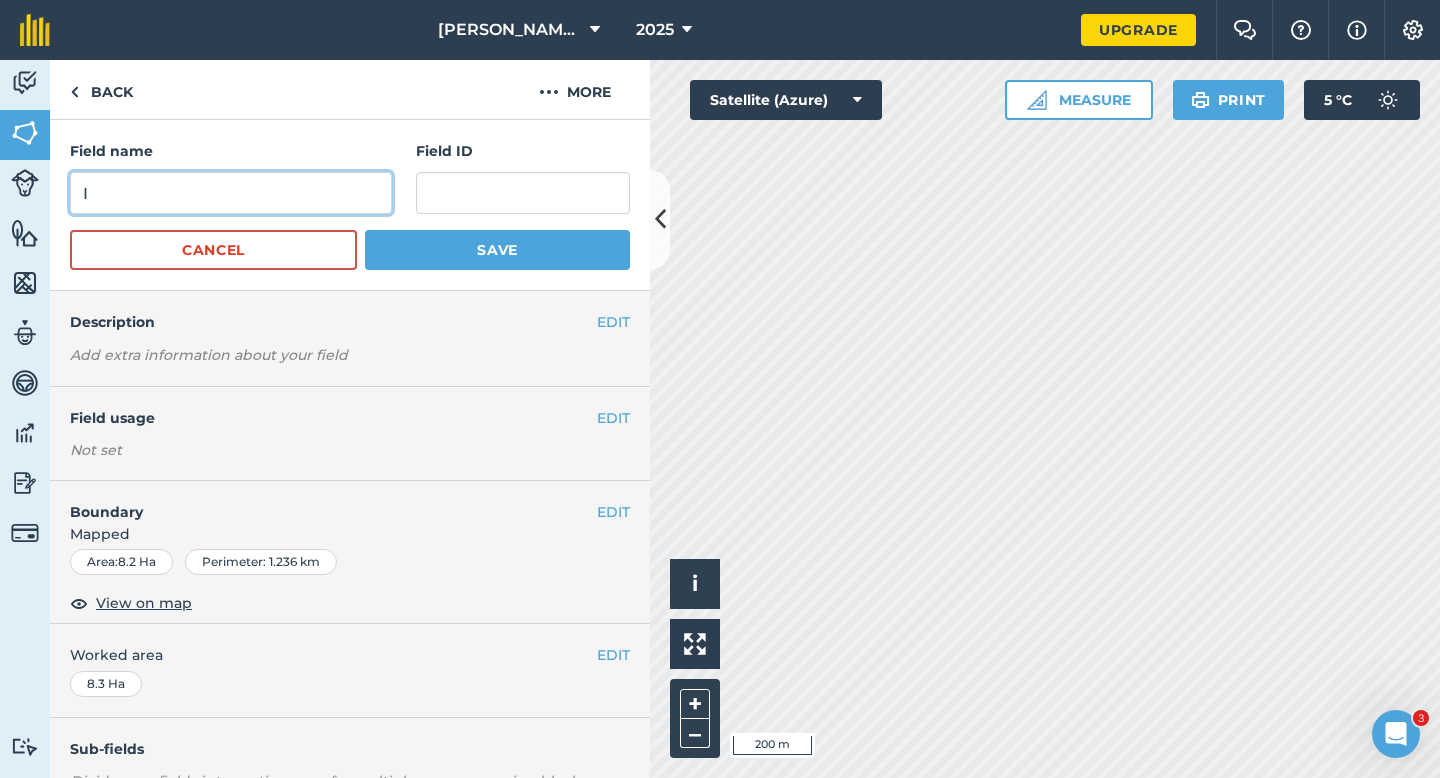 type on "I" 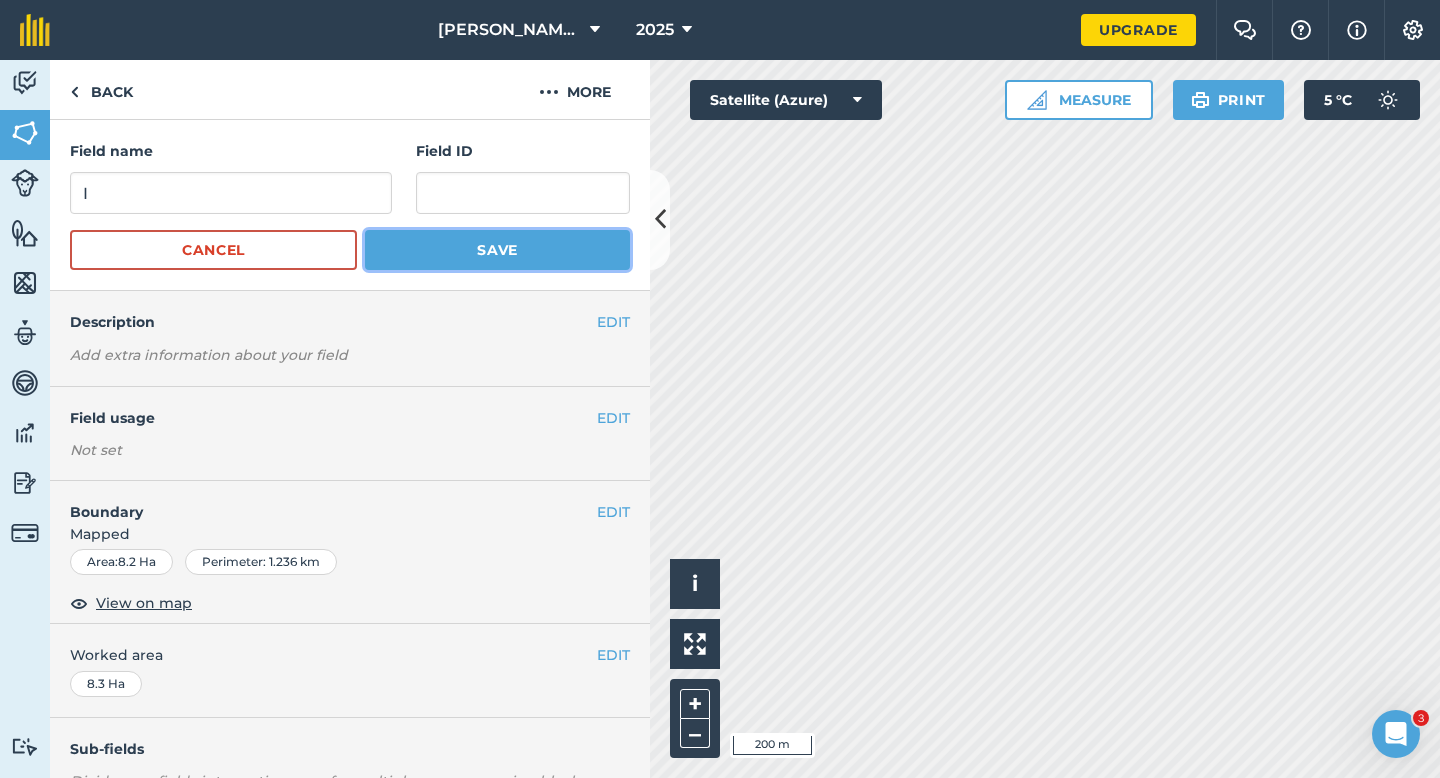 click on "Save" at bounding box center [497, 250] 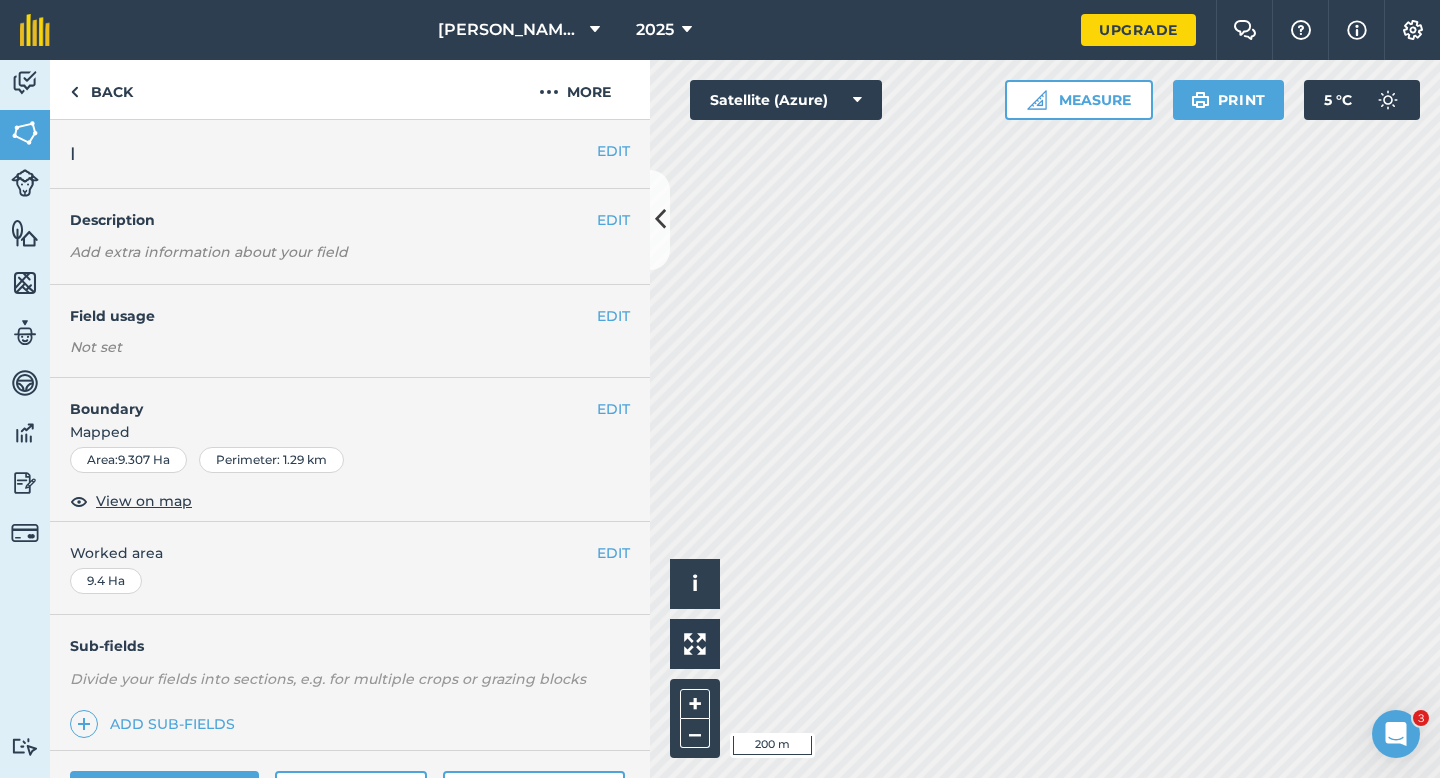 click on "EDIT I" at bounding box center [350, 154] 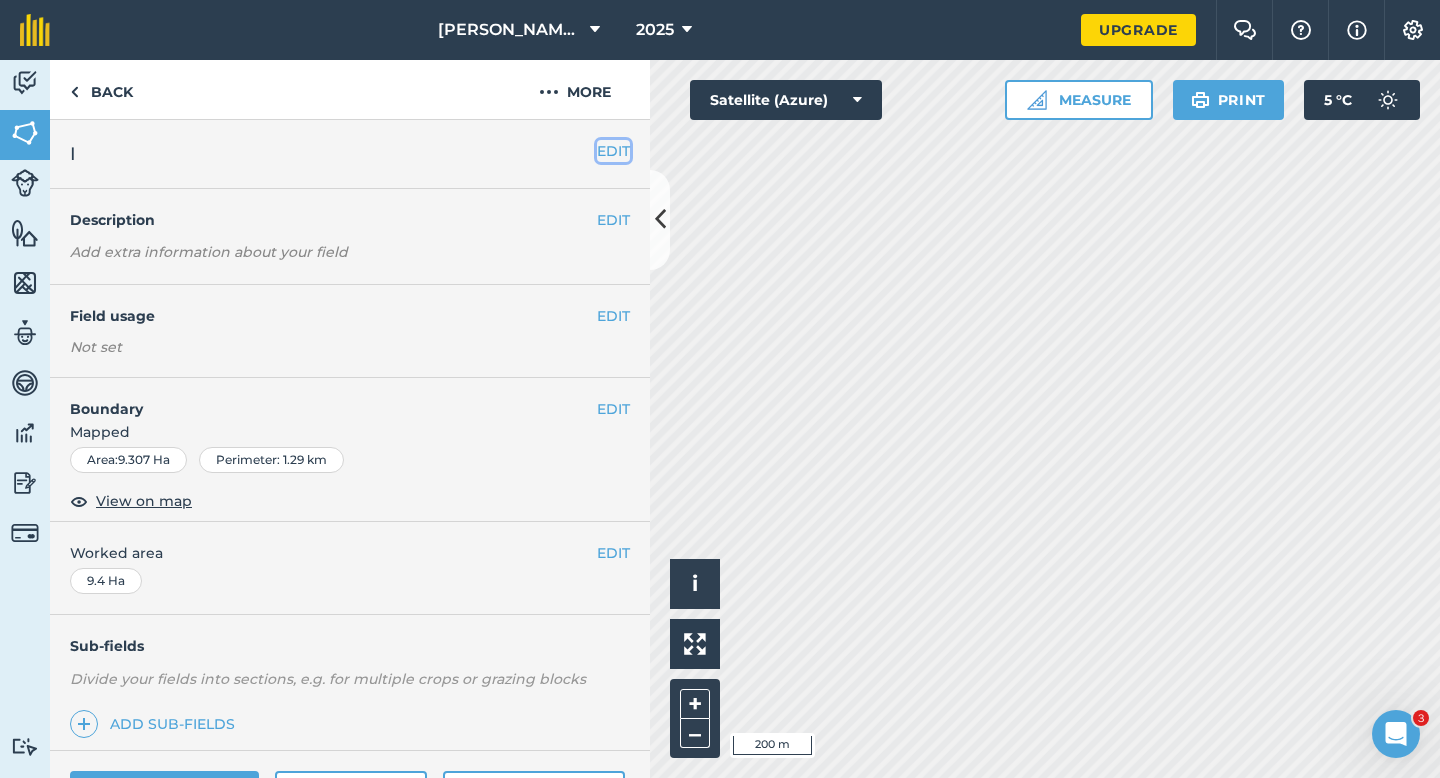 click on "EDIT" at bounding box center [613, 151] 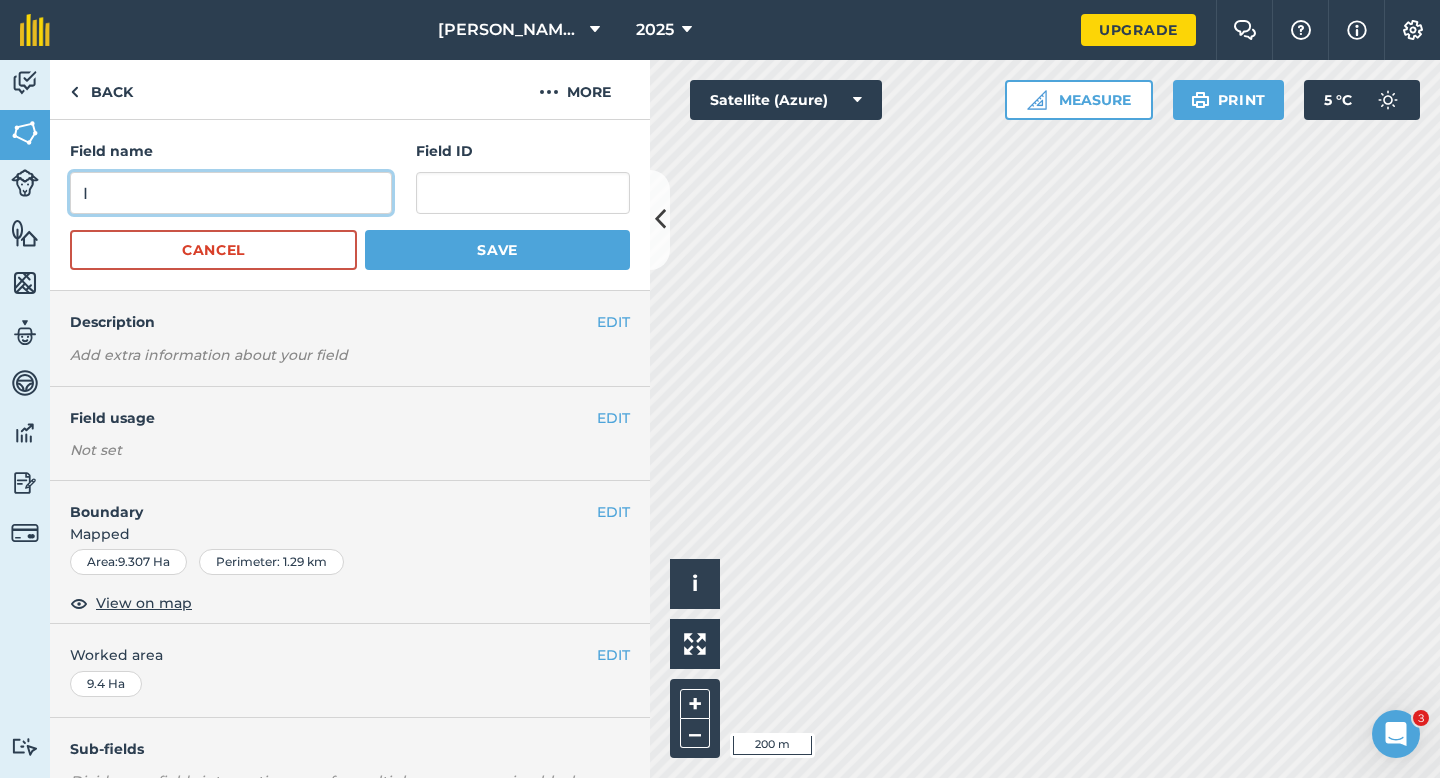 click on "I" at bounding box center [231, 193] 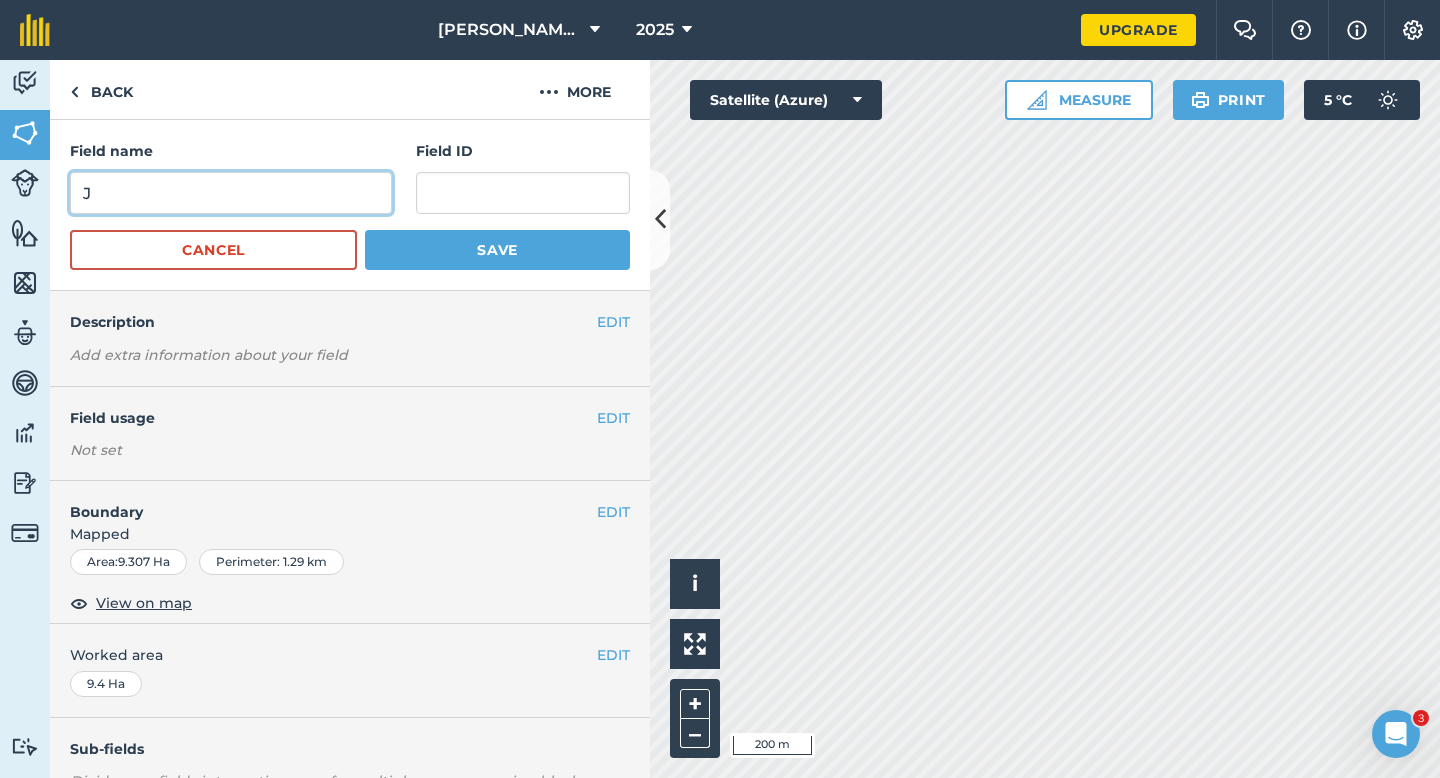 type on "J" 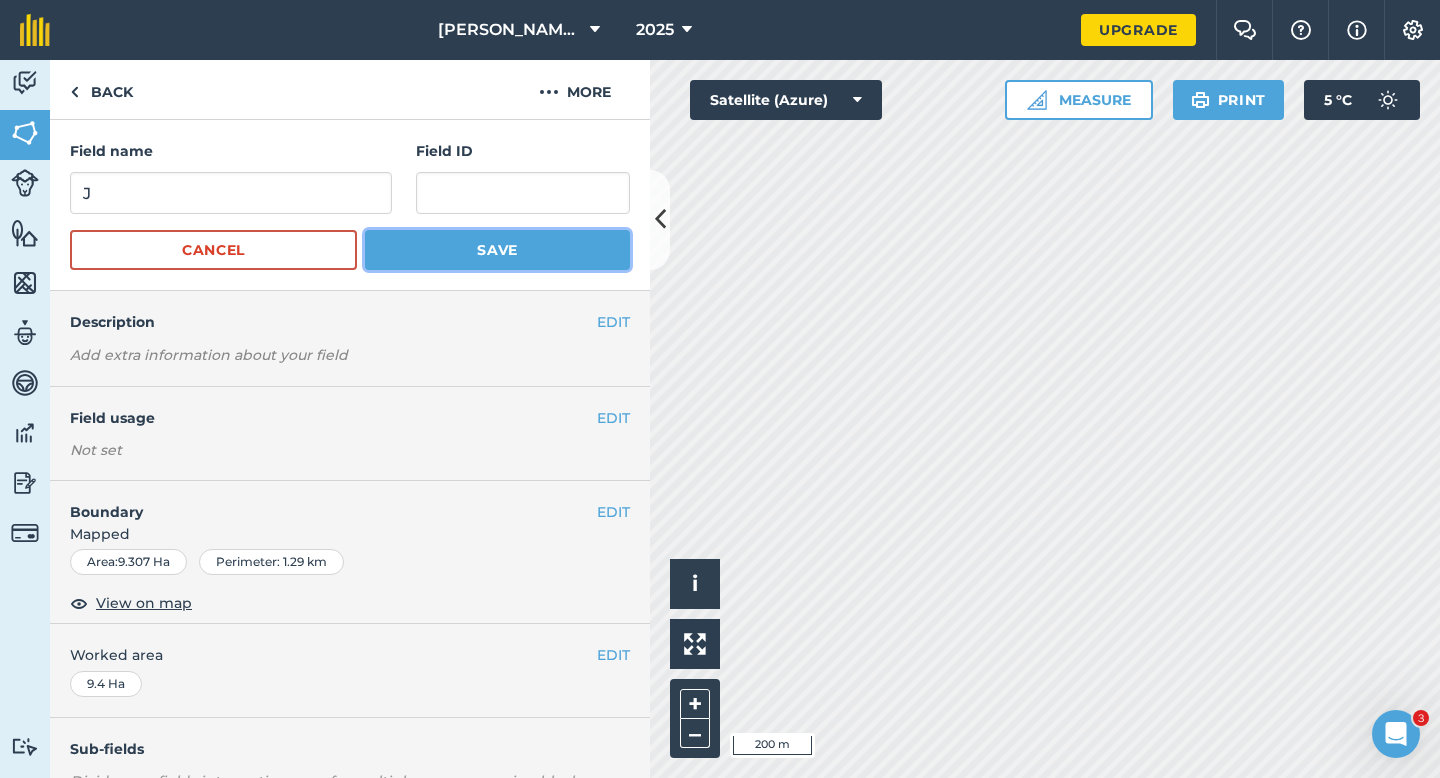 click on "Save" at bounding box center (497, 250) 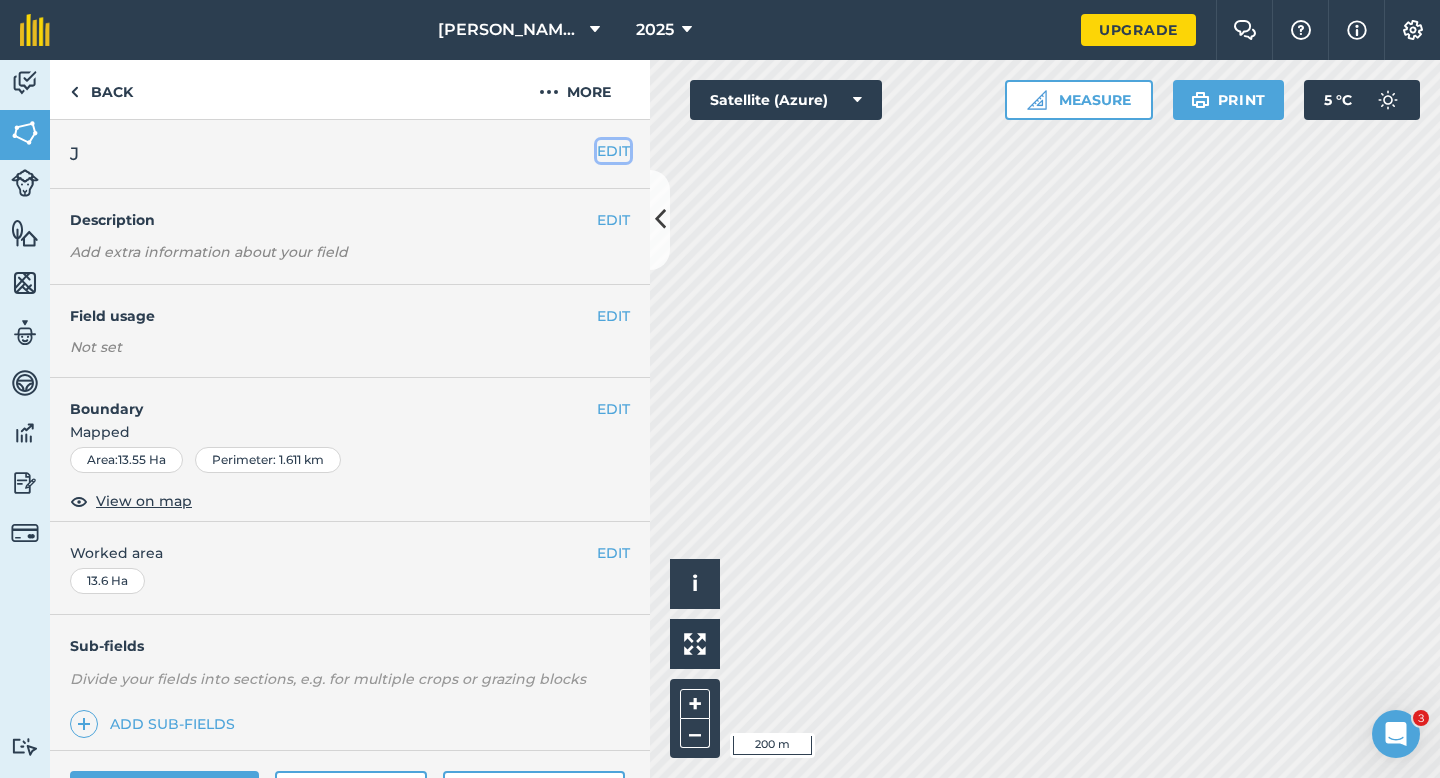 click on "EDIT" at bounding box center (613, 151) 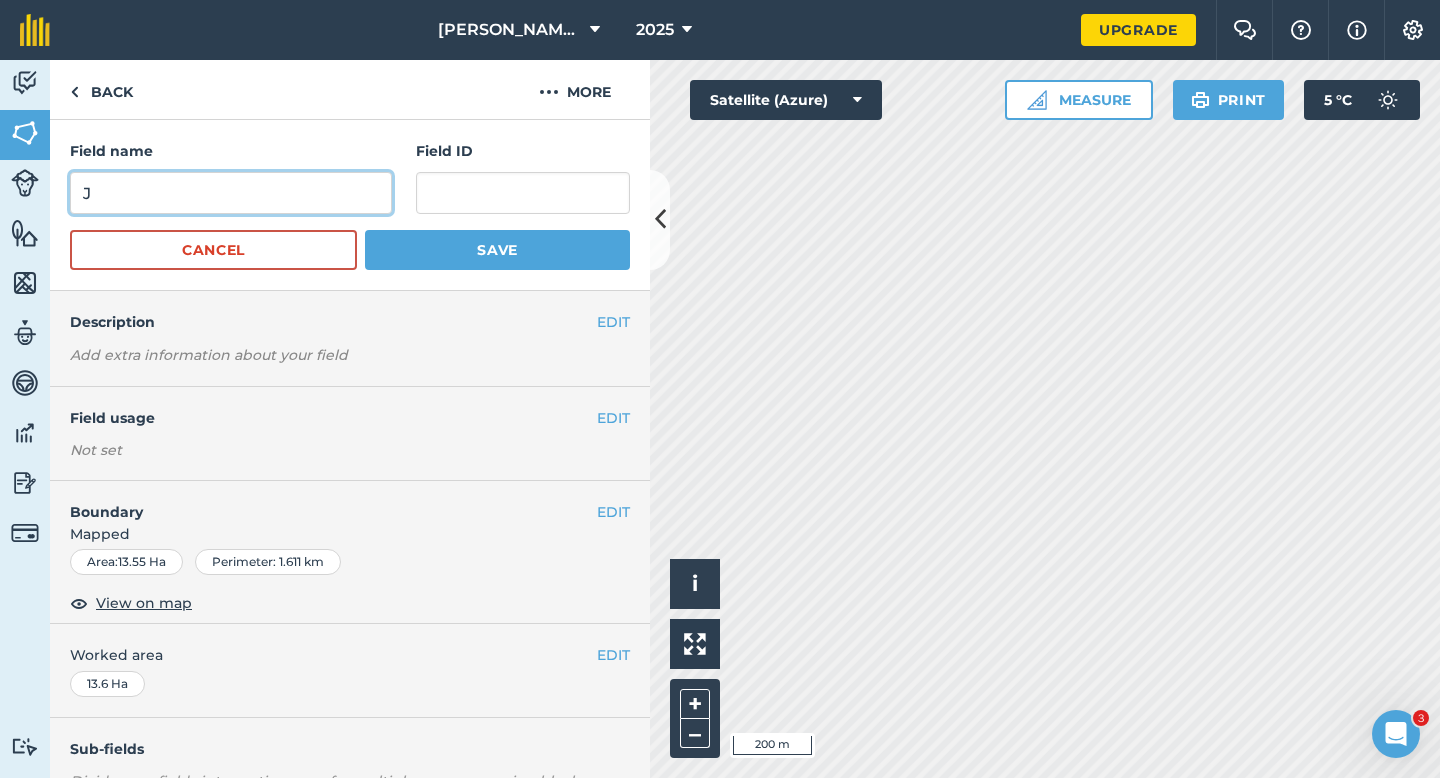 click on "J" at bounding box center (231, 193) 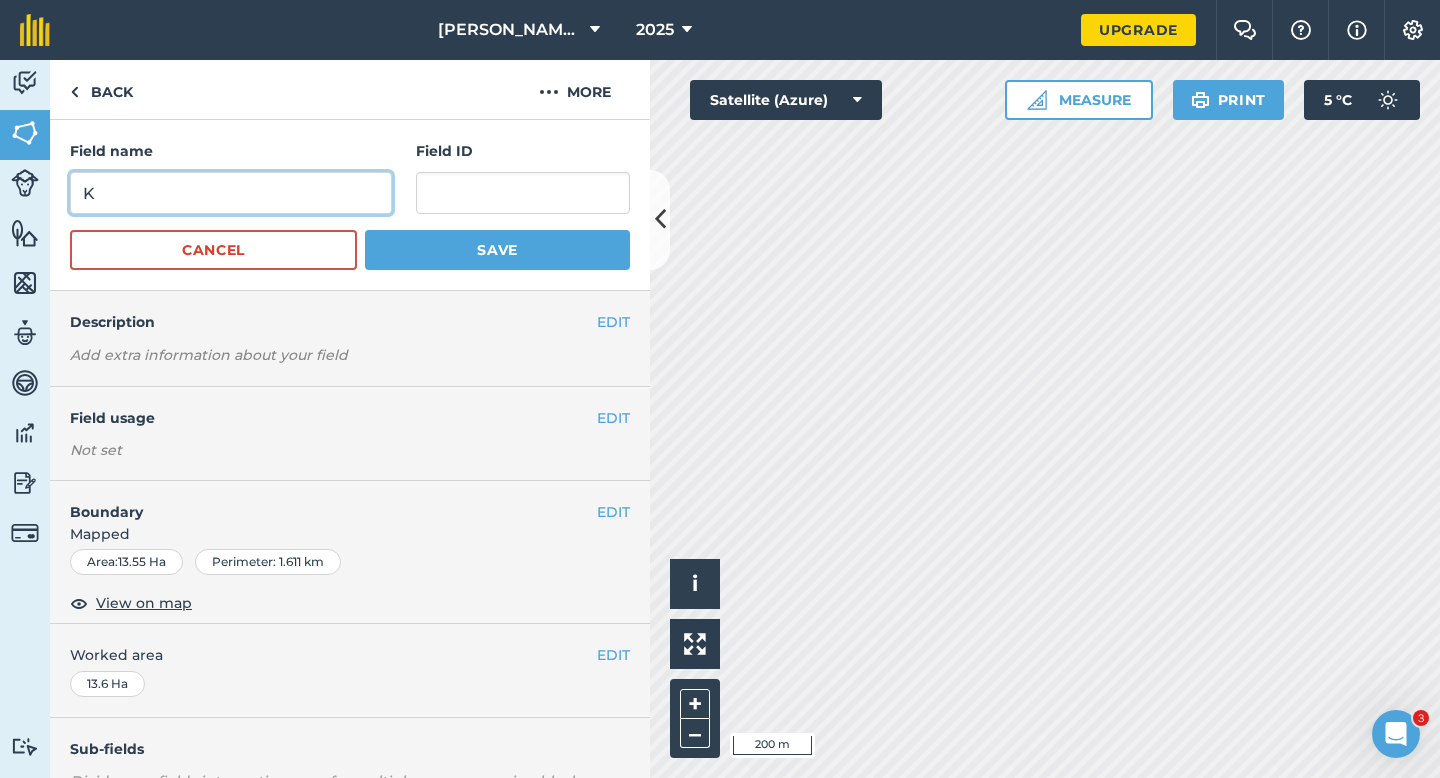 type on "K" 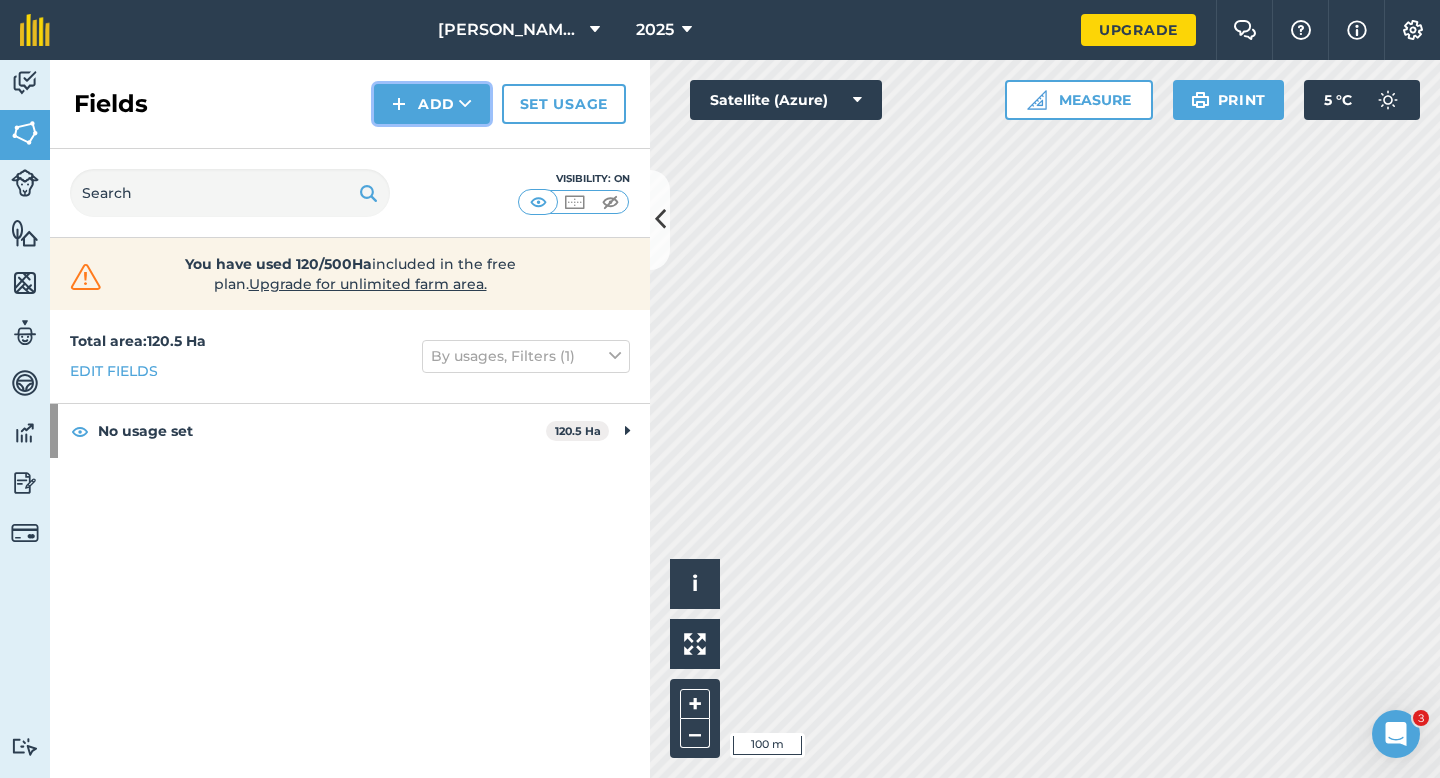 click on "Add" at bounding box center (432, 104) 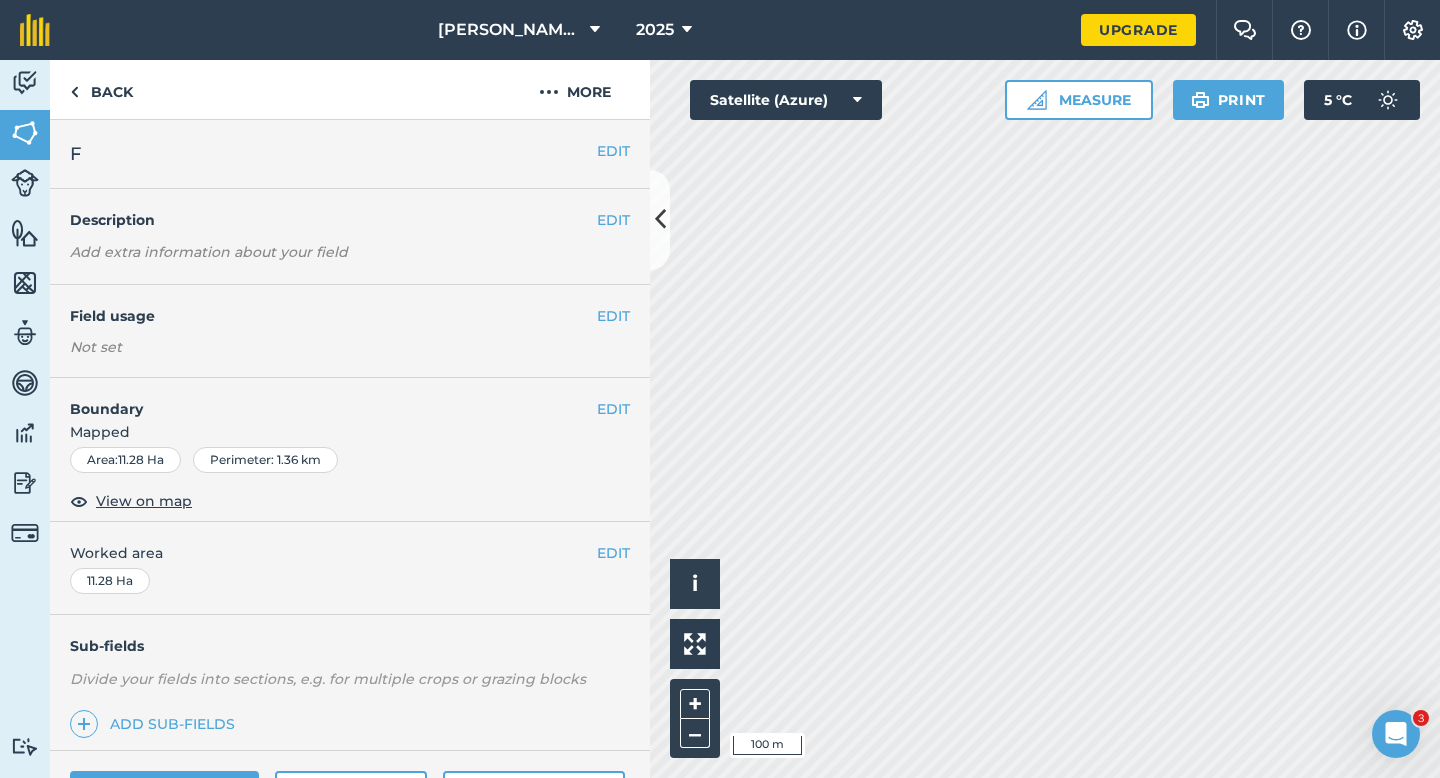 click on "EDIT Worked area 11.28   Ha" at bounding box center [350, 568] 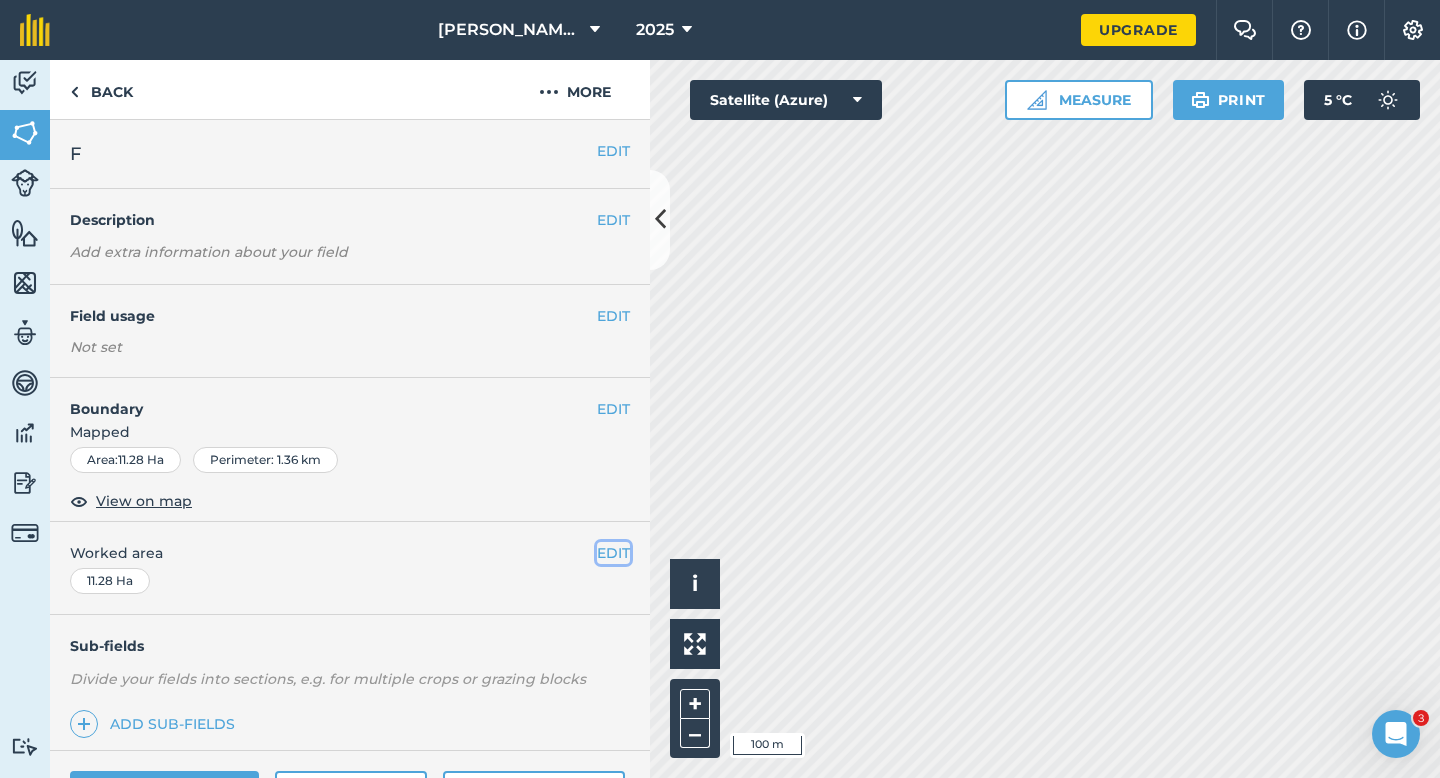 click on "EDIT" at bounding box center [613, 553] 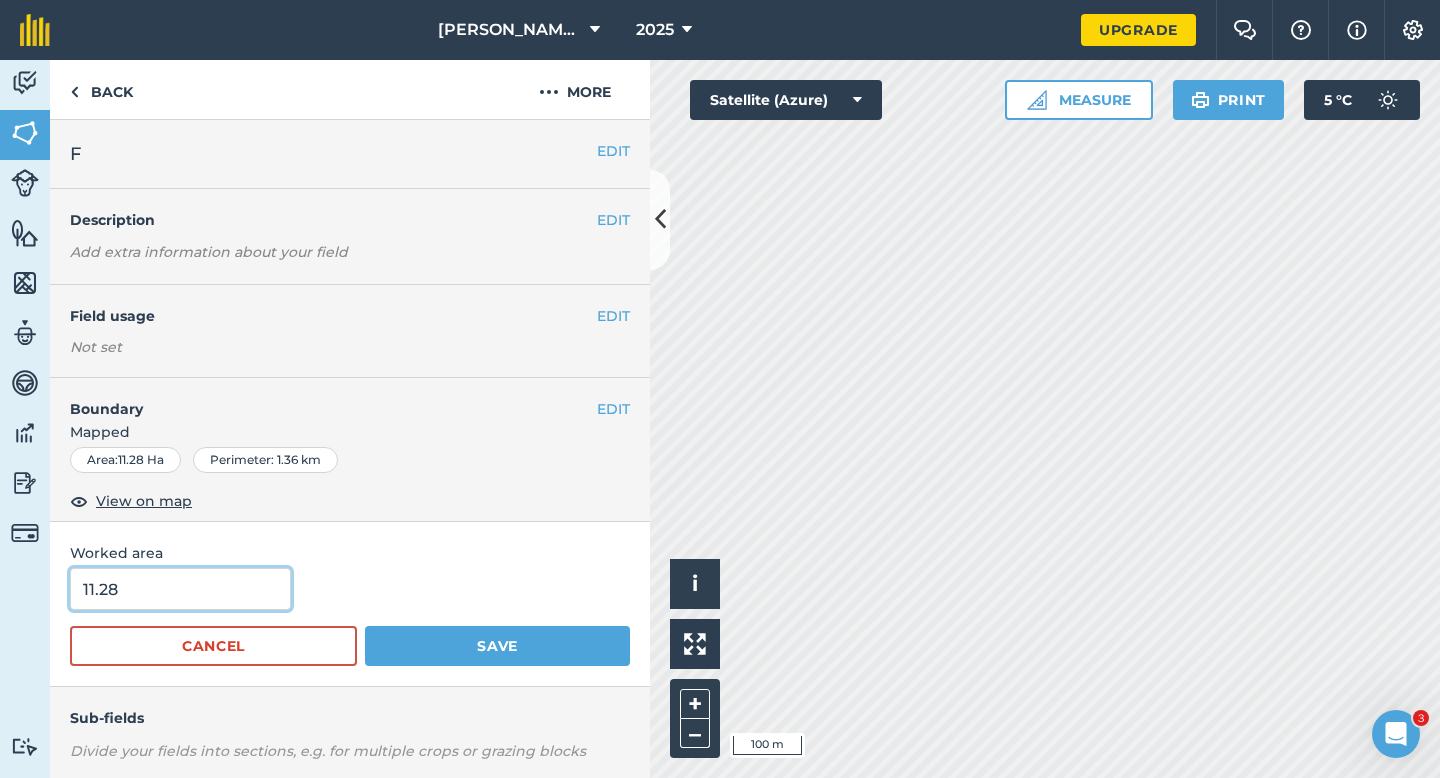 click on "11.28" at bounding box center [180, 589] 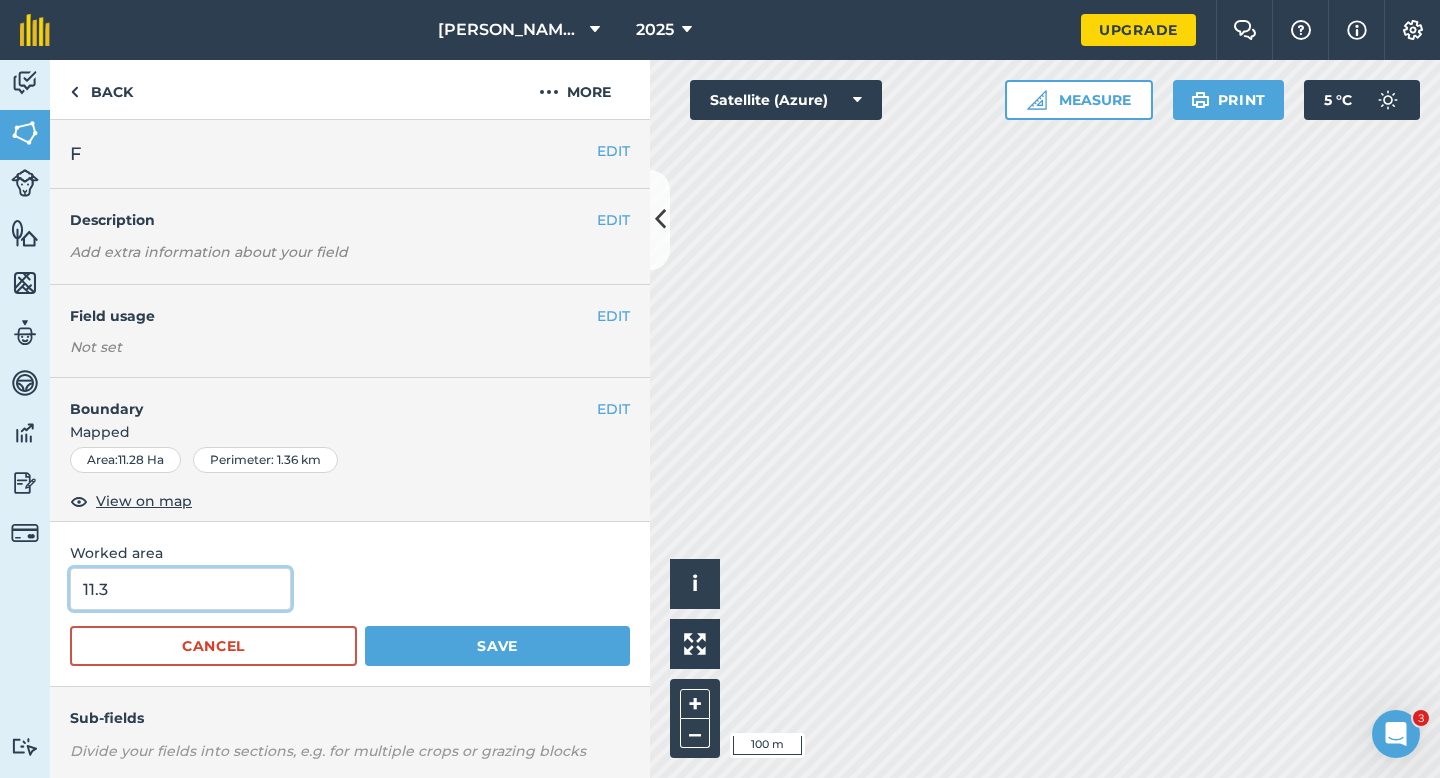 type on "11.3" 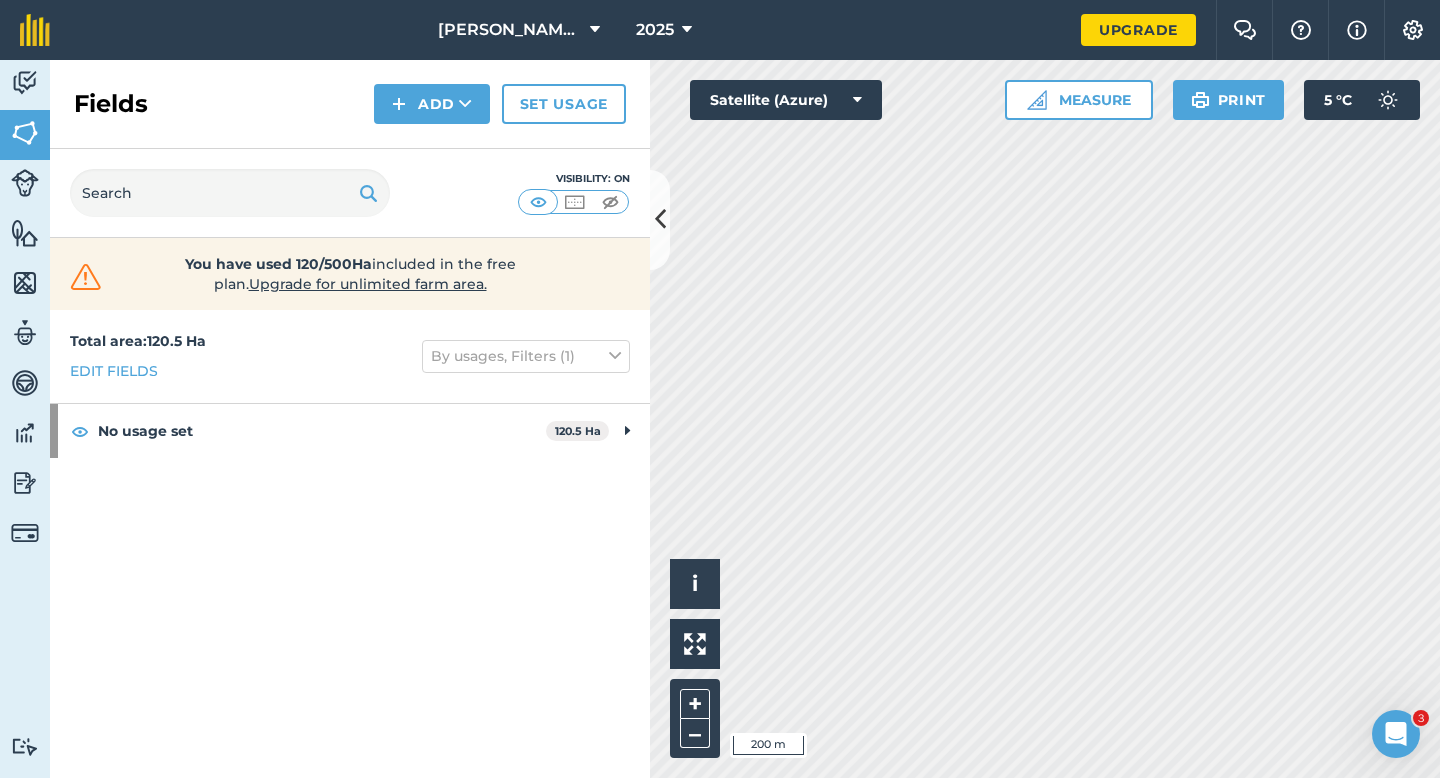 click on "Fields   Add   Set usage" at bounding box center (350, 104) 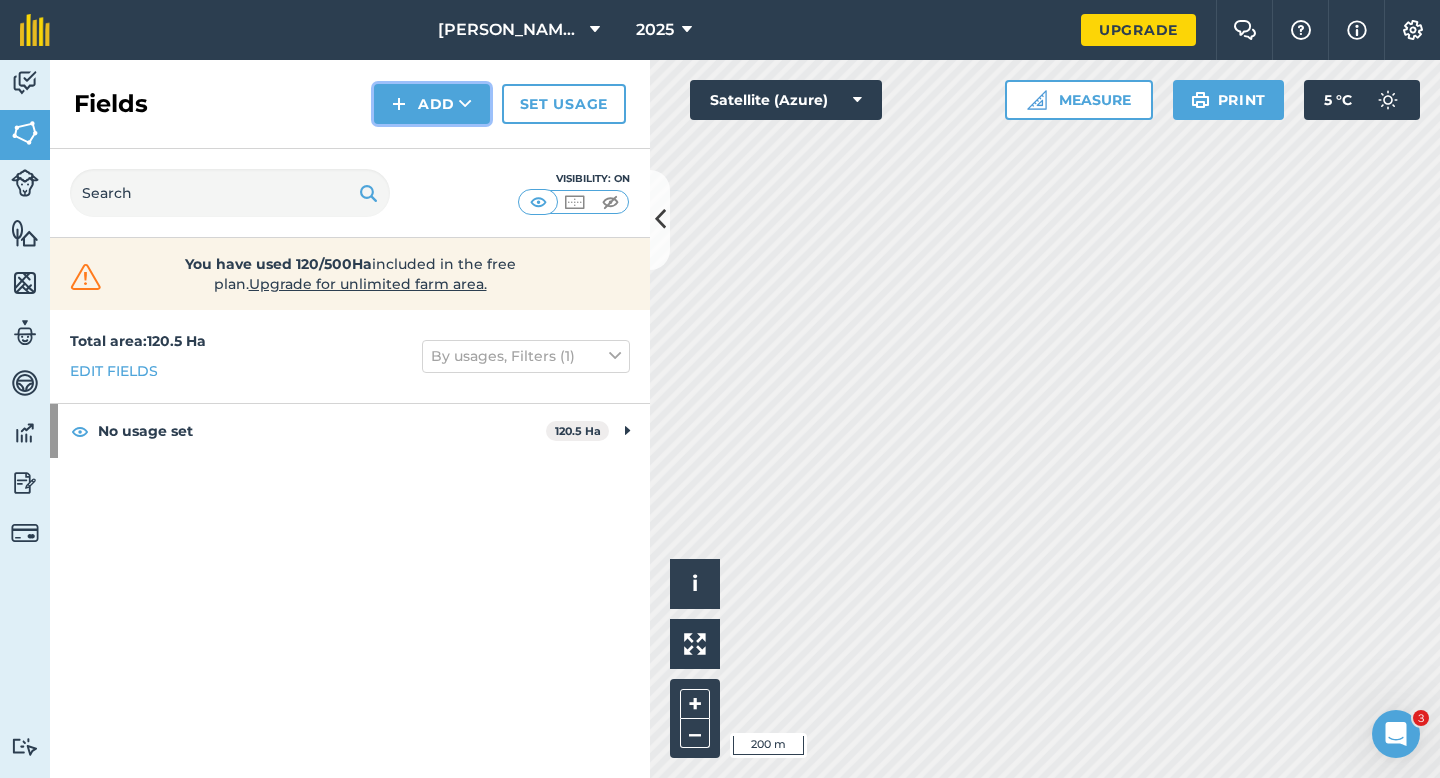 click on "Add" at bounding box center (432, 104) 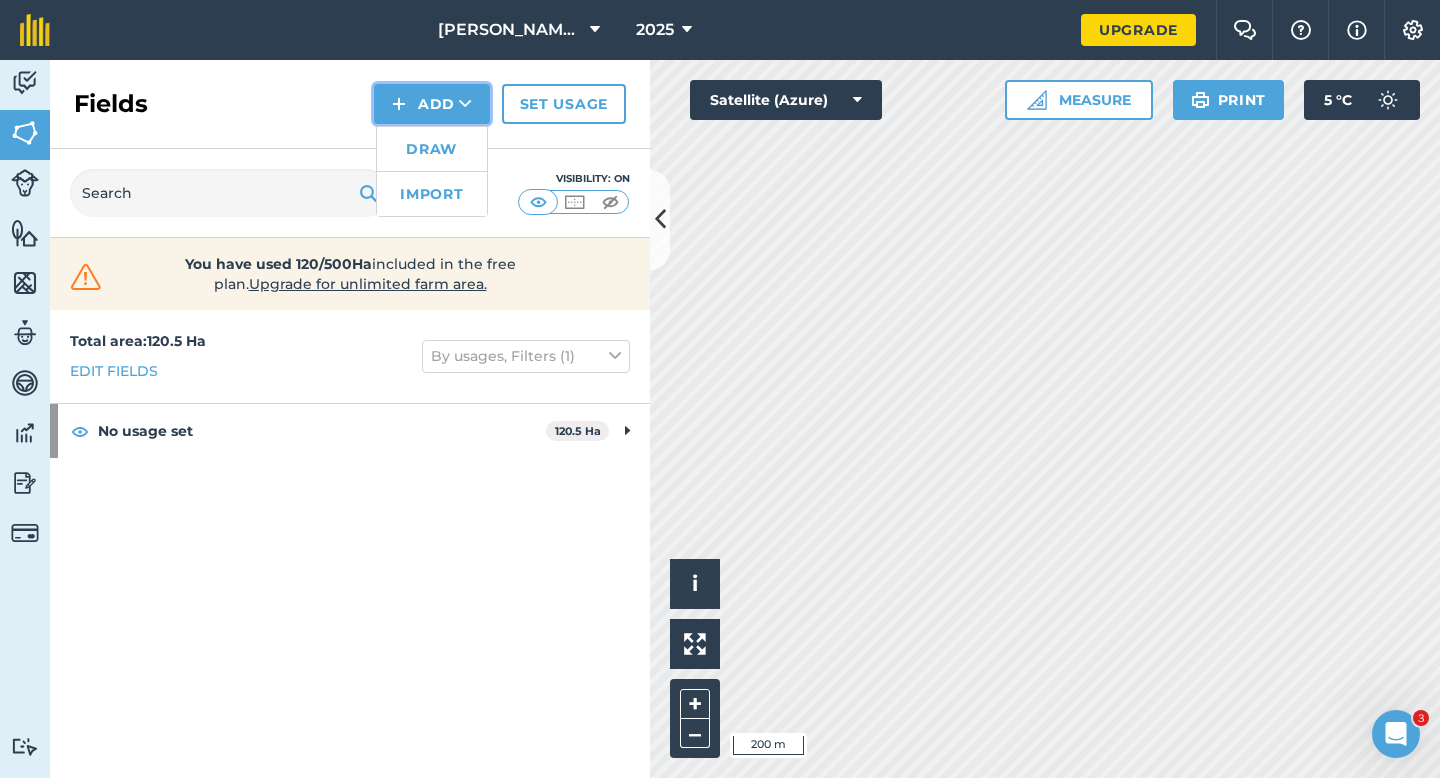 click on "Add   Draw Import" at bounding box center [432, 104] 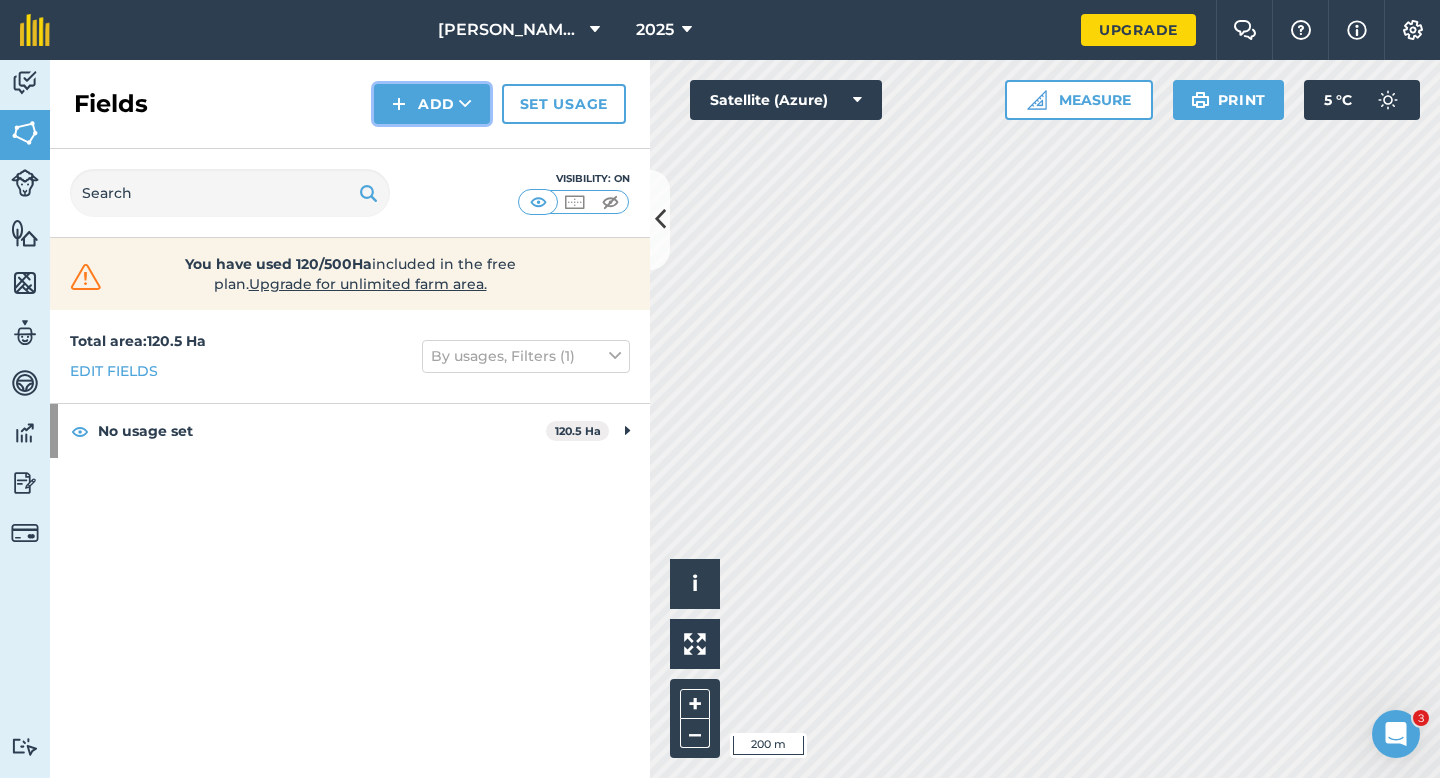 click on "Add" at bounding box center (432, 104) 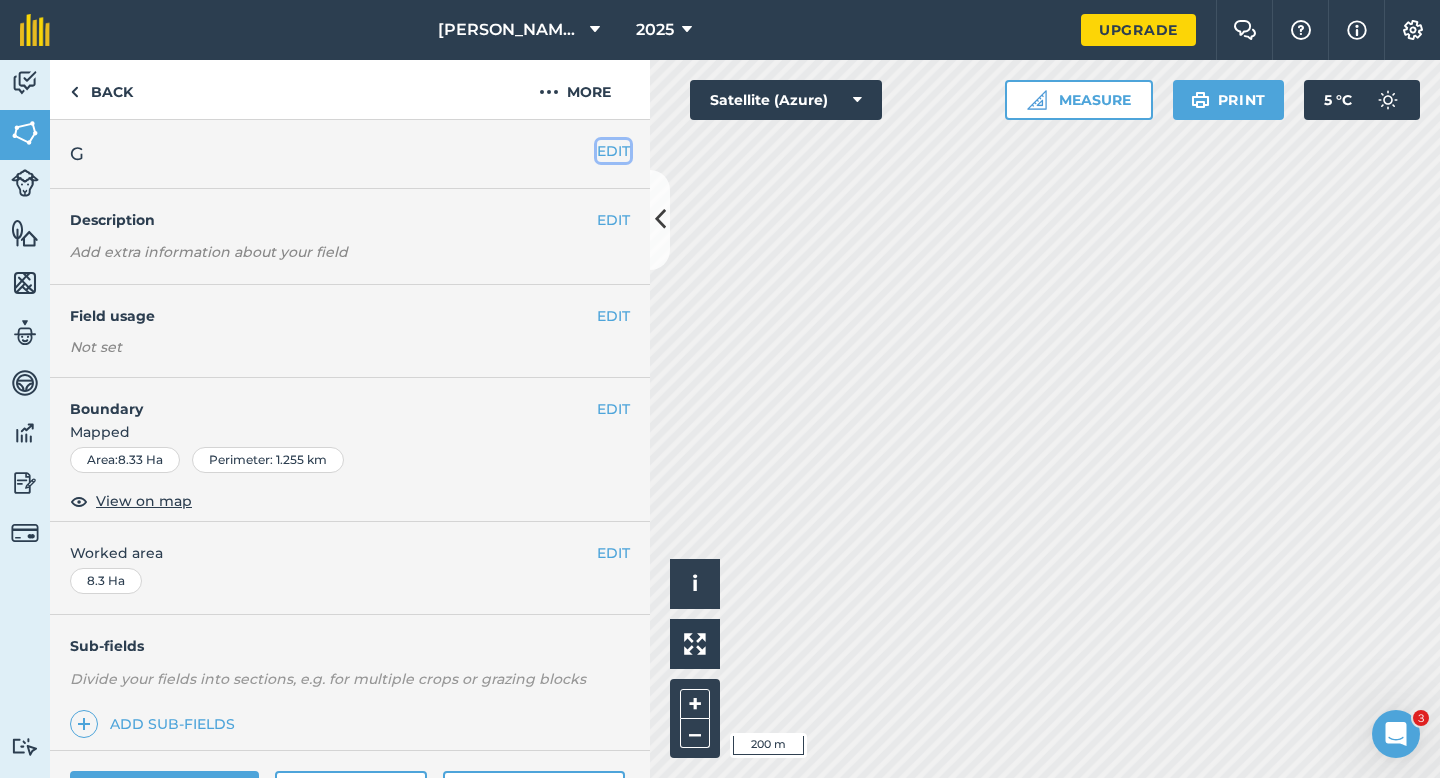 click on "EDIT" at bounding box center [613, 151] 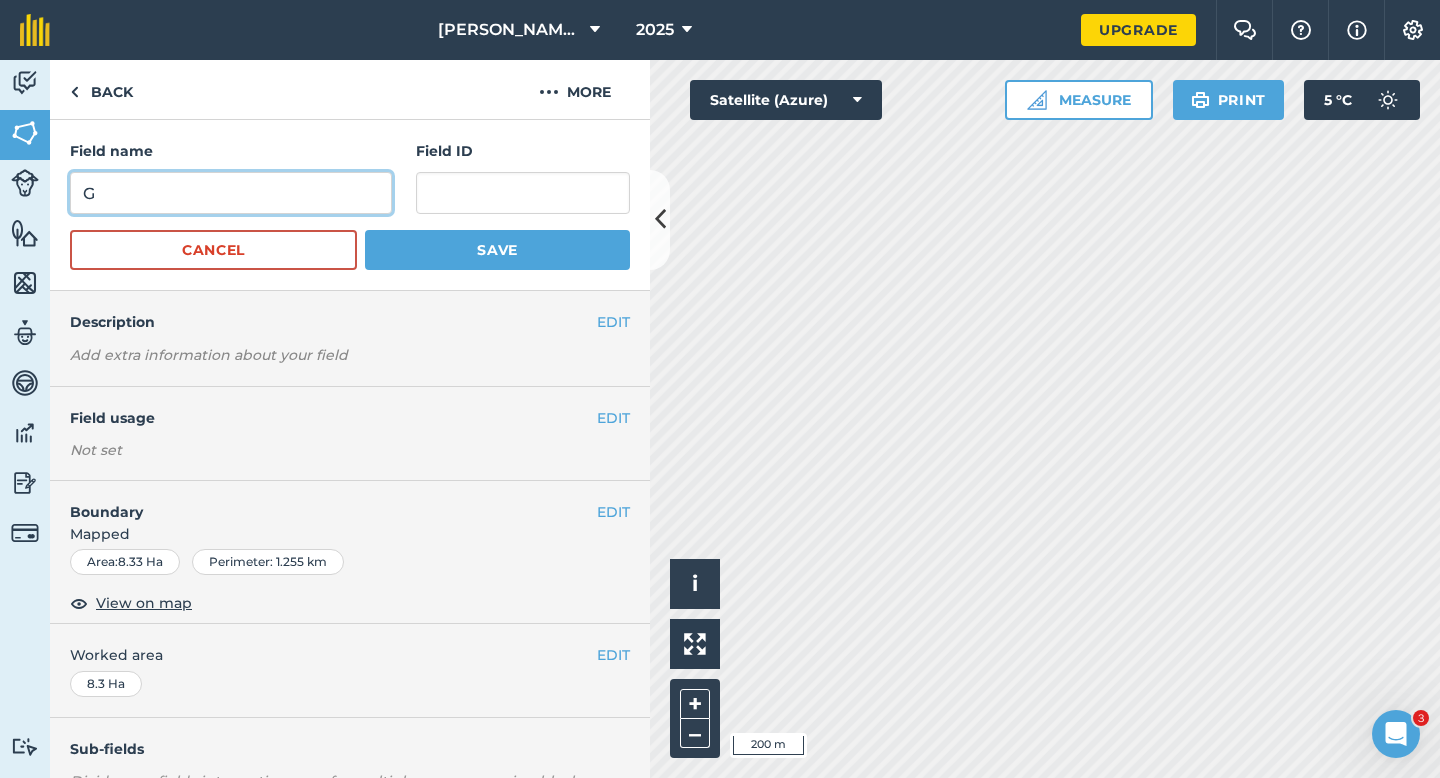 click on "G" at bounding box center [231, 193] 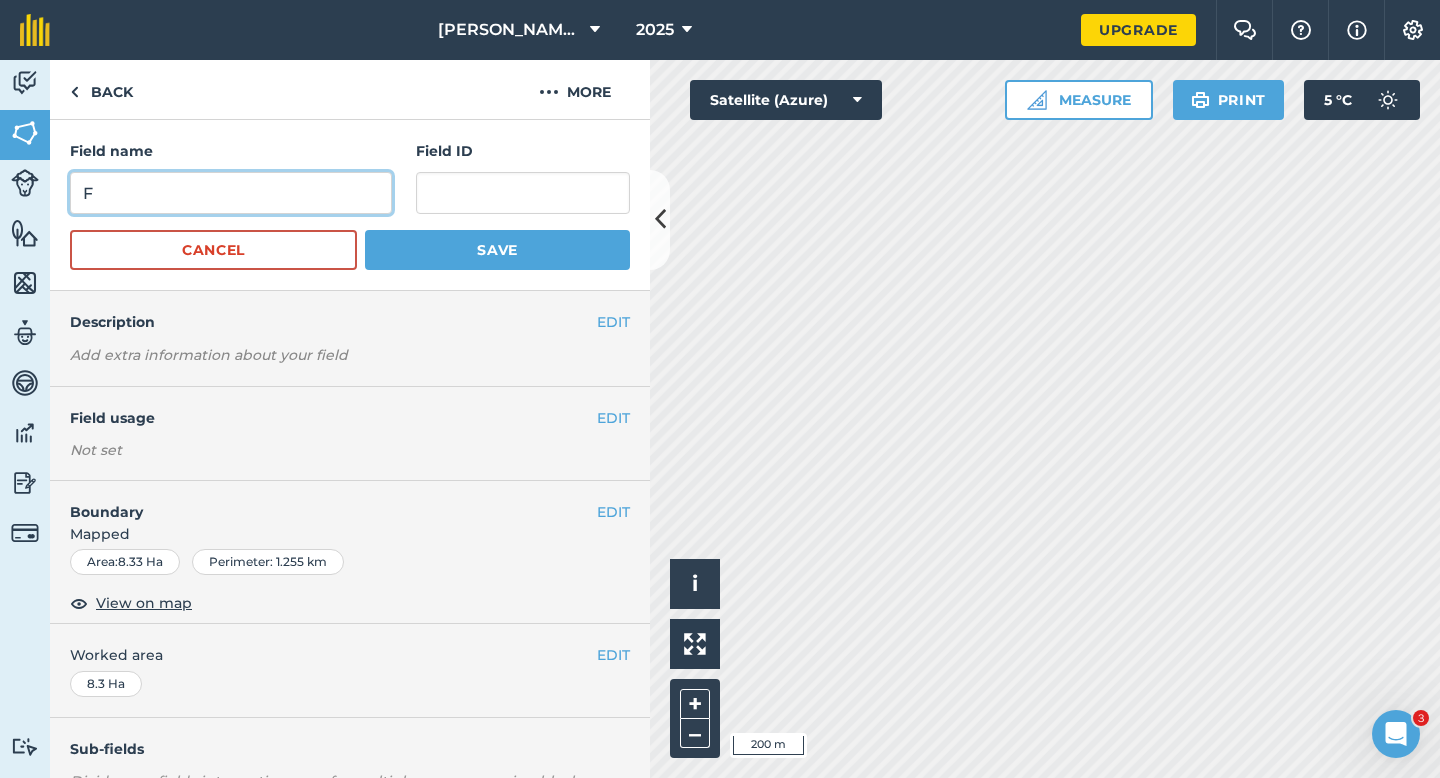 type on "F" 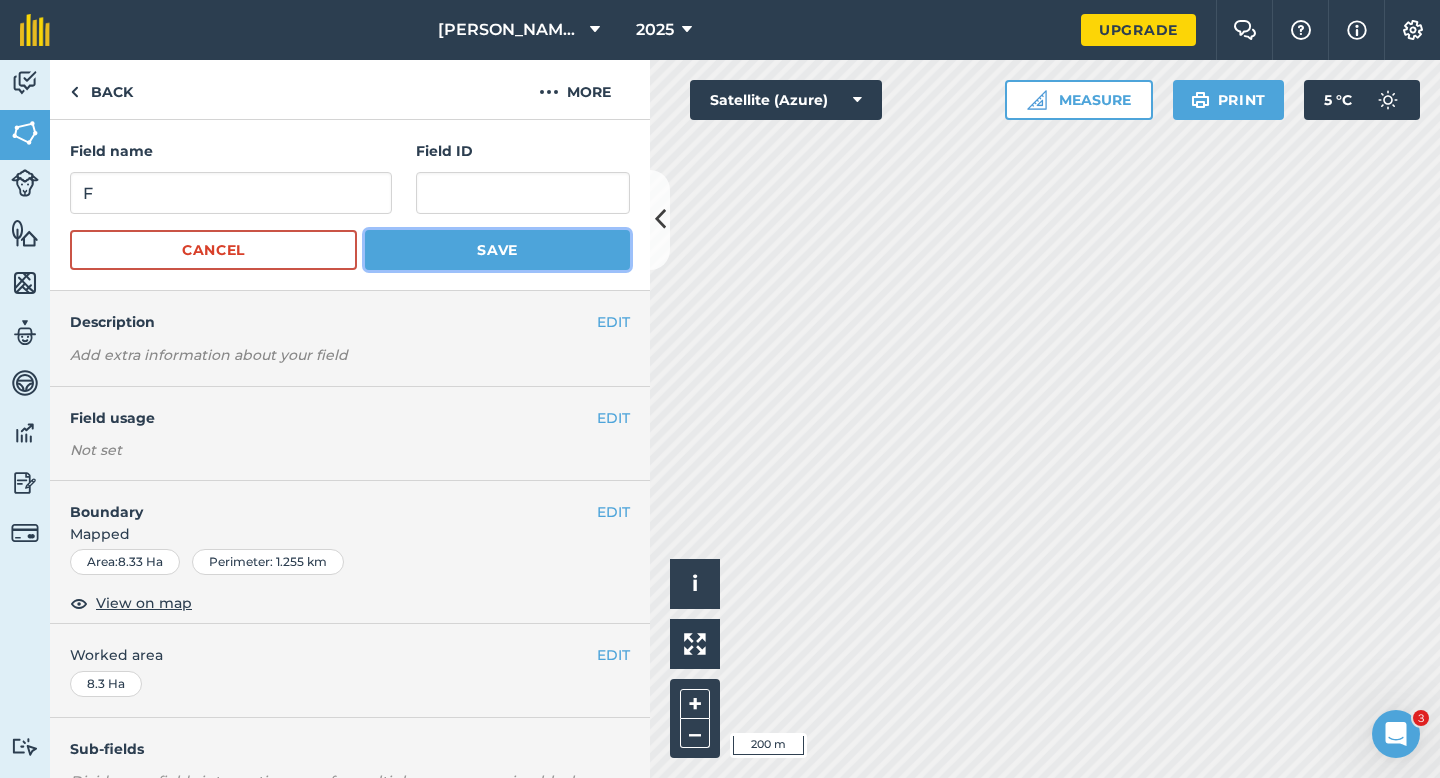 click on "Save" at bounding box center [497, 250] 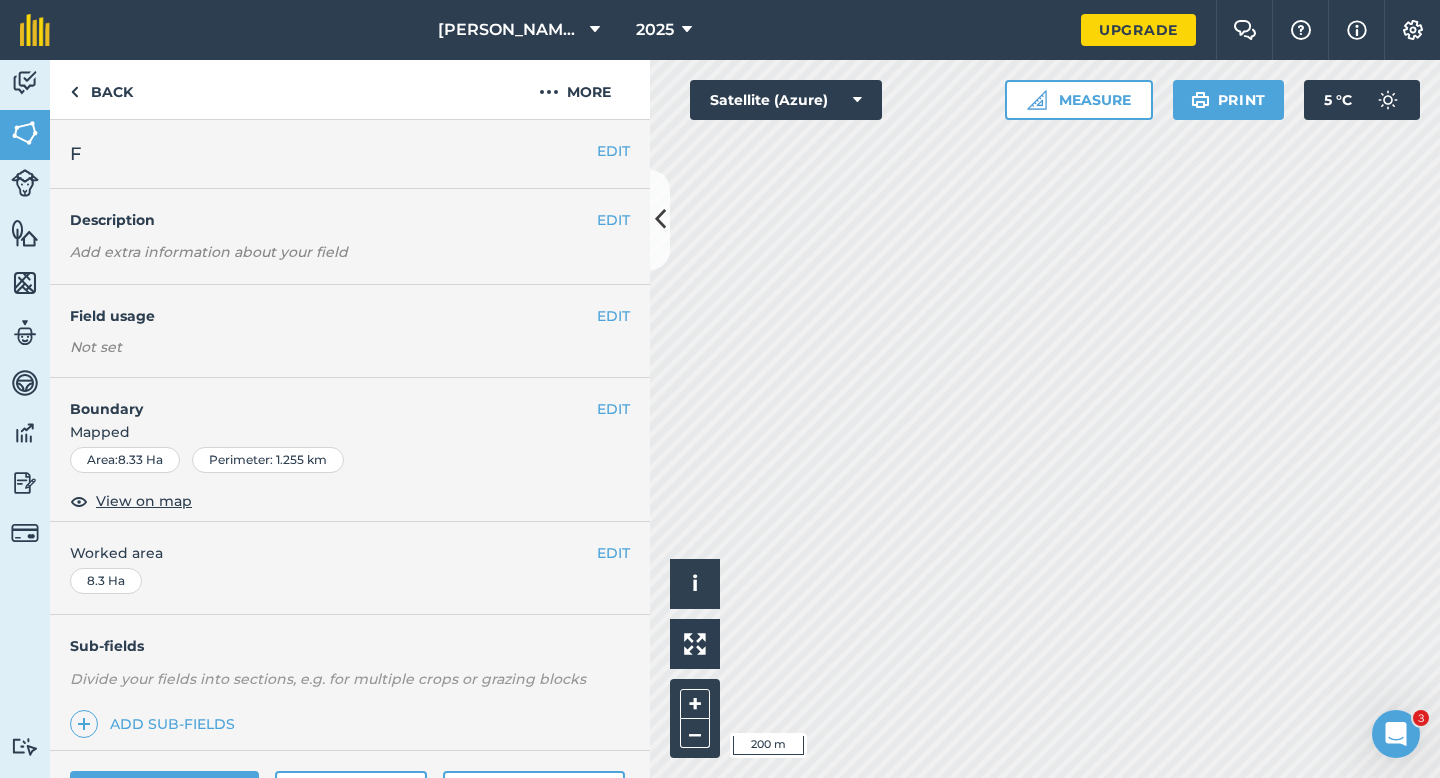 click on "EDIT F" at bounding box center [350, 154] 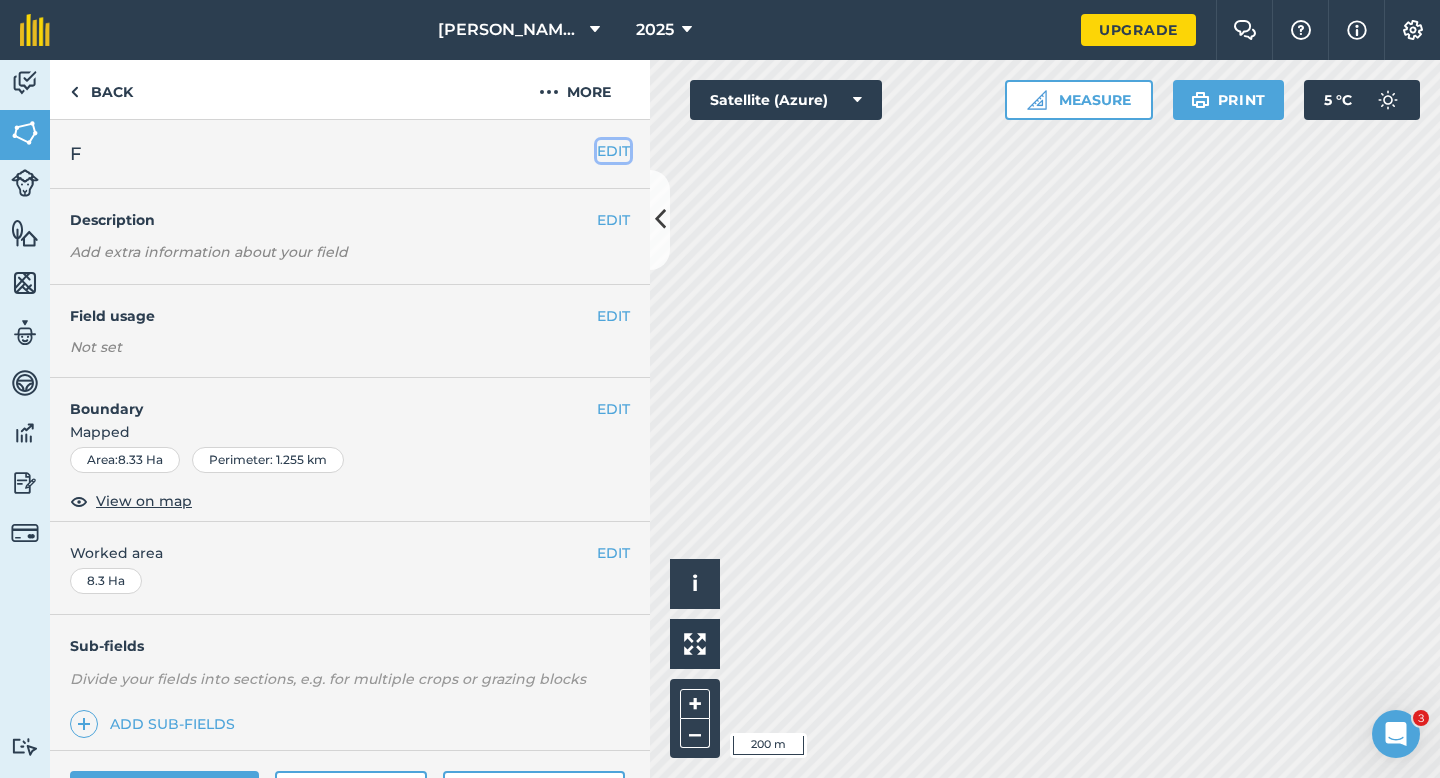 click on "EDIT" at bounding box center (613, 151) 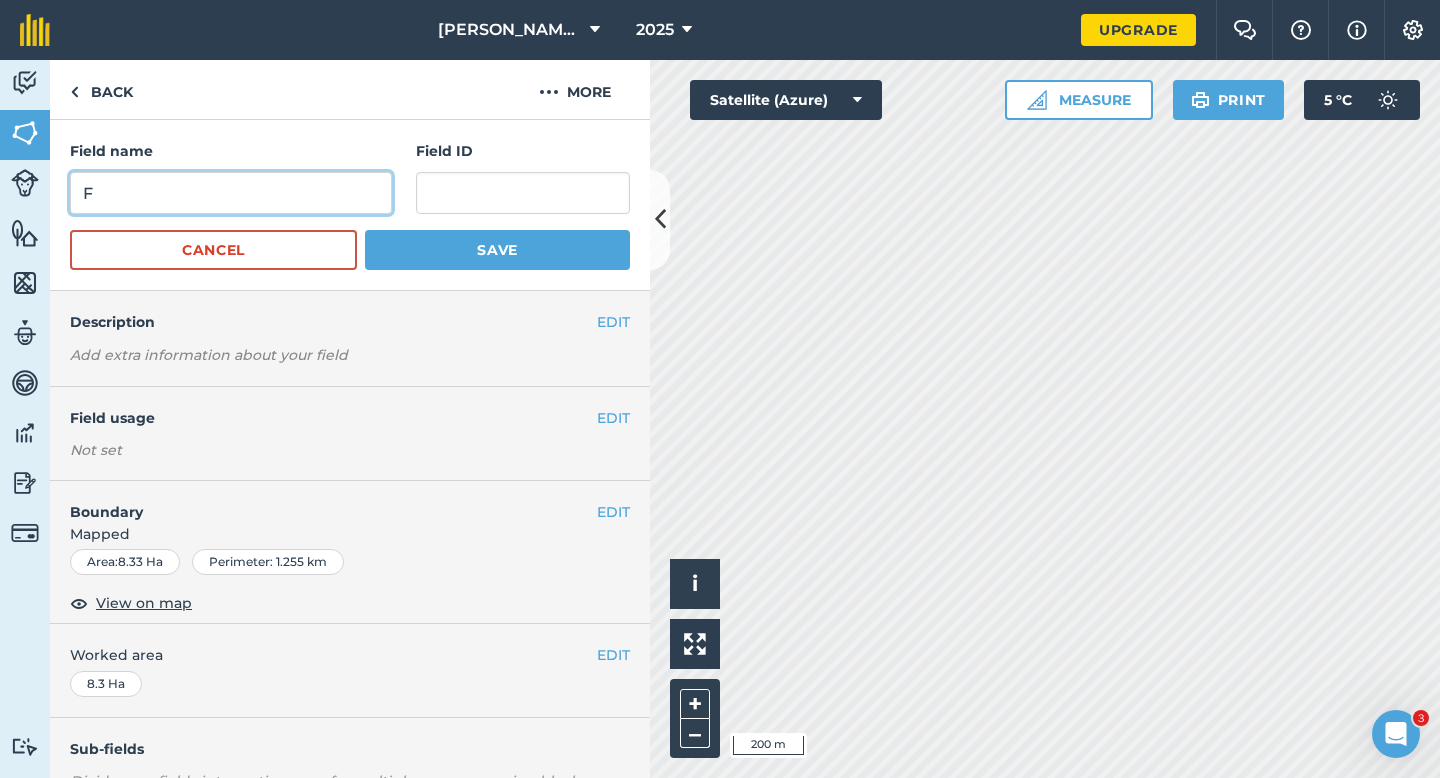 click on "F" at bounding box center (231, 193) 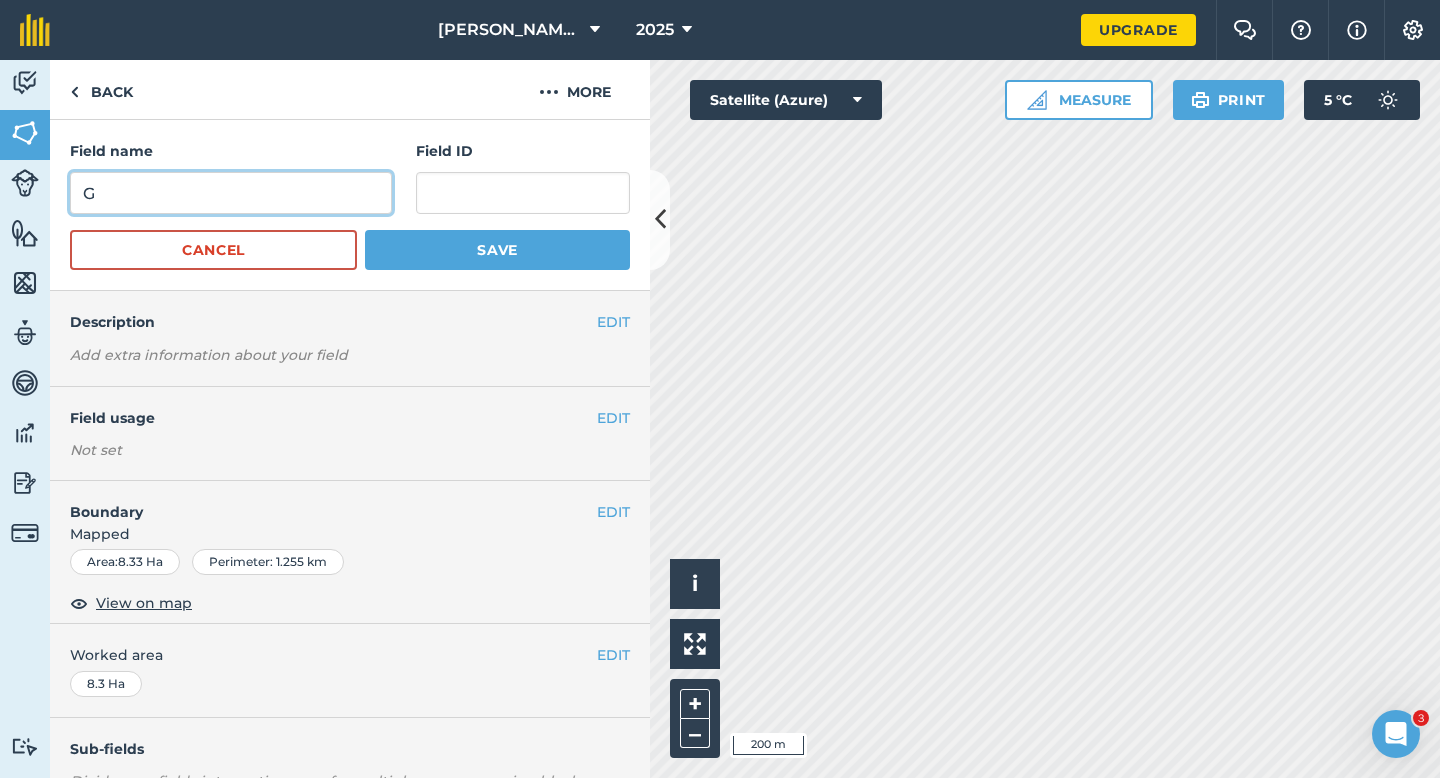 type on "G" 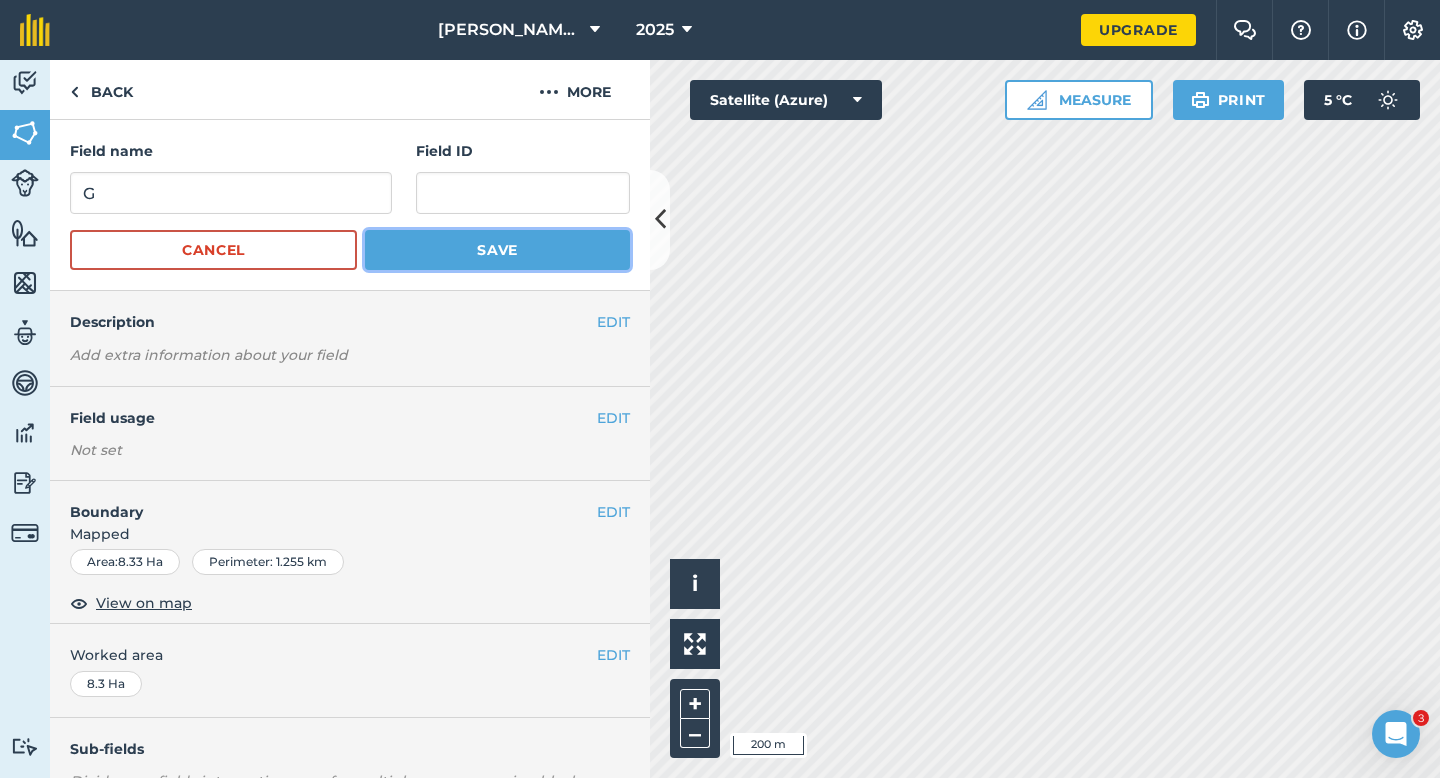 click on "Save" at bounding box center (497, 250) 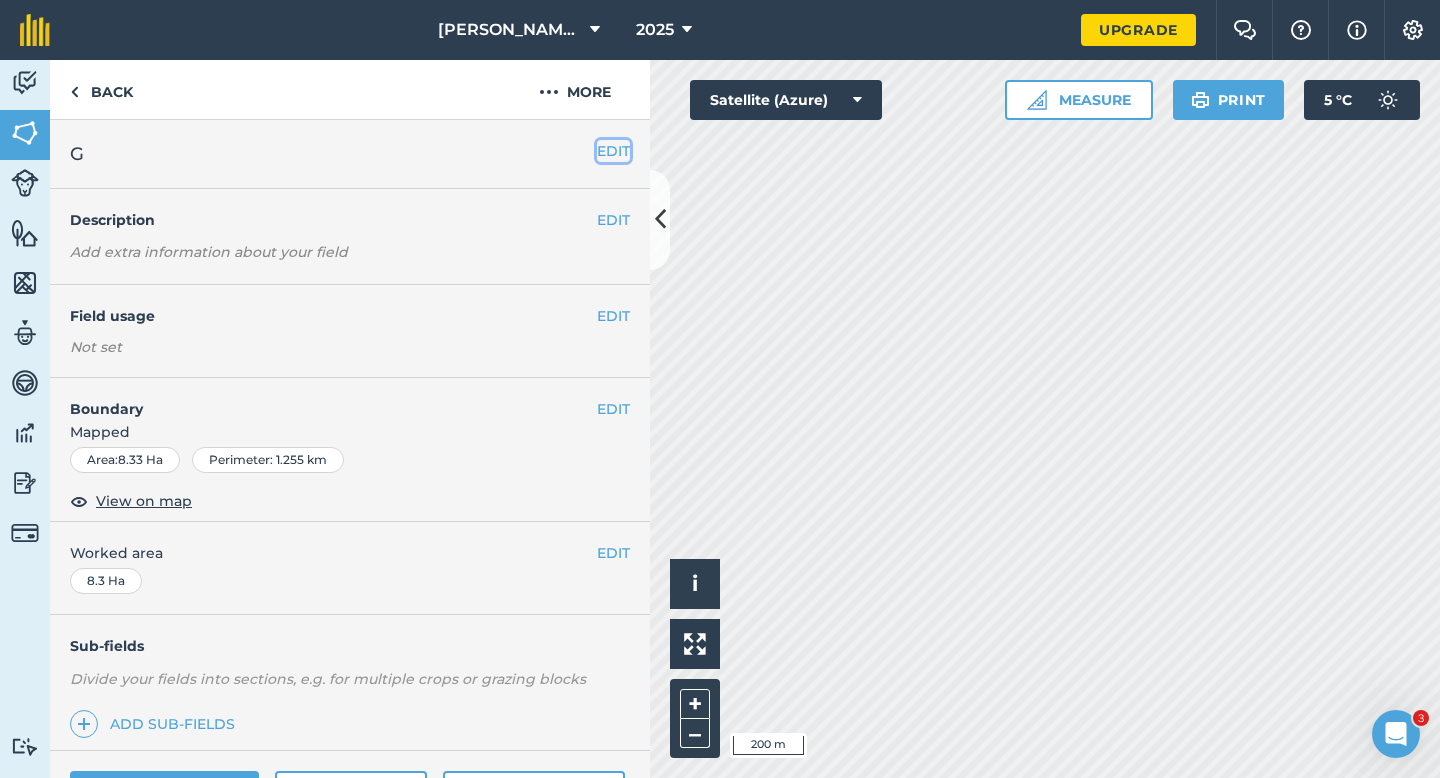 click on "EDIT" at bounding box center (613, 151) 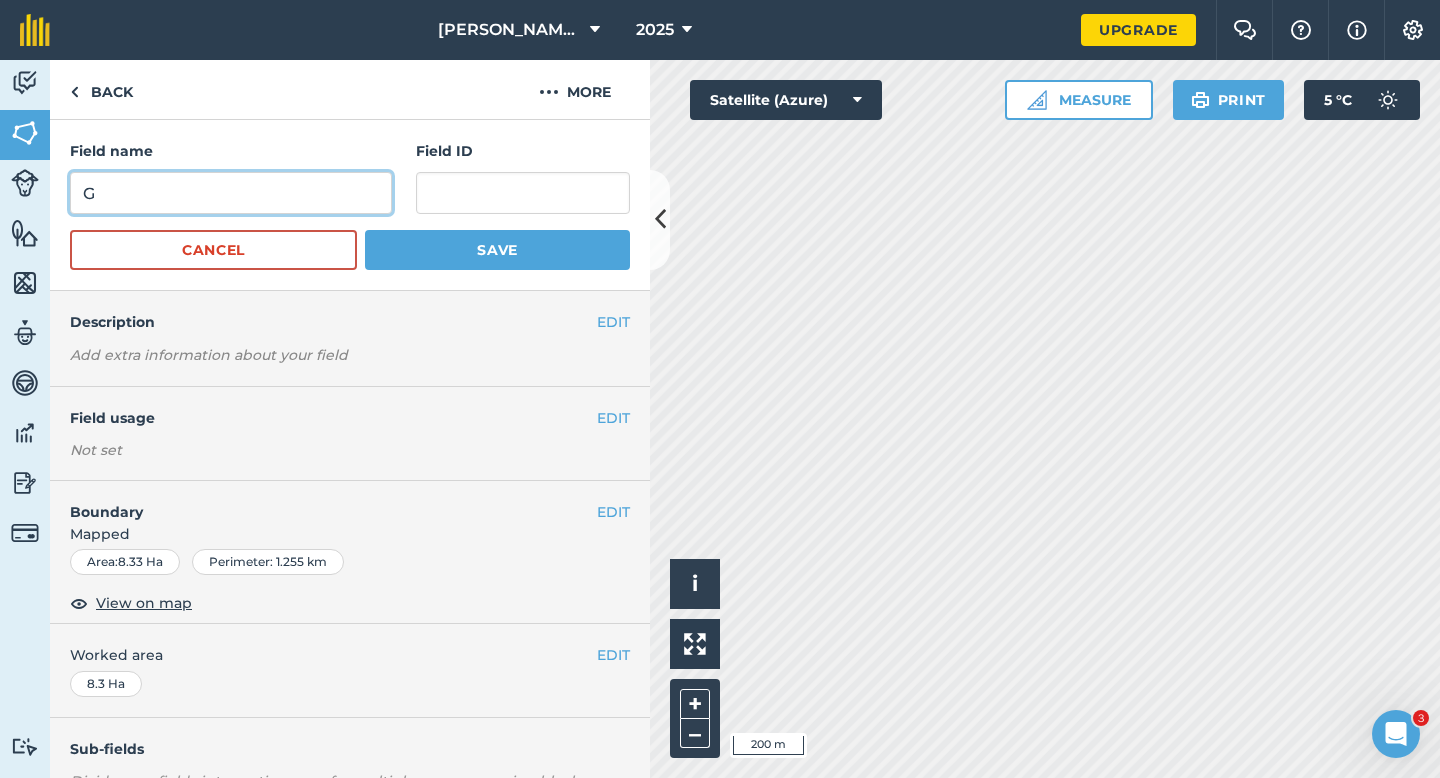 click on "G" at bounding box center (231, 193) 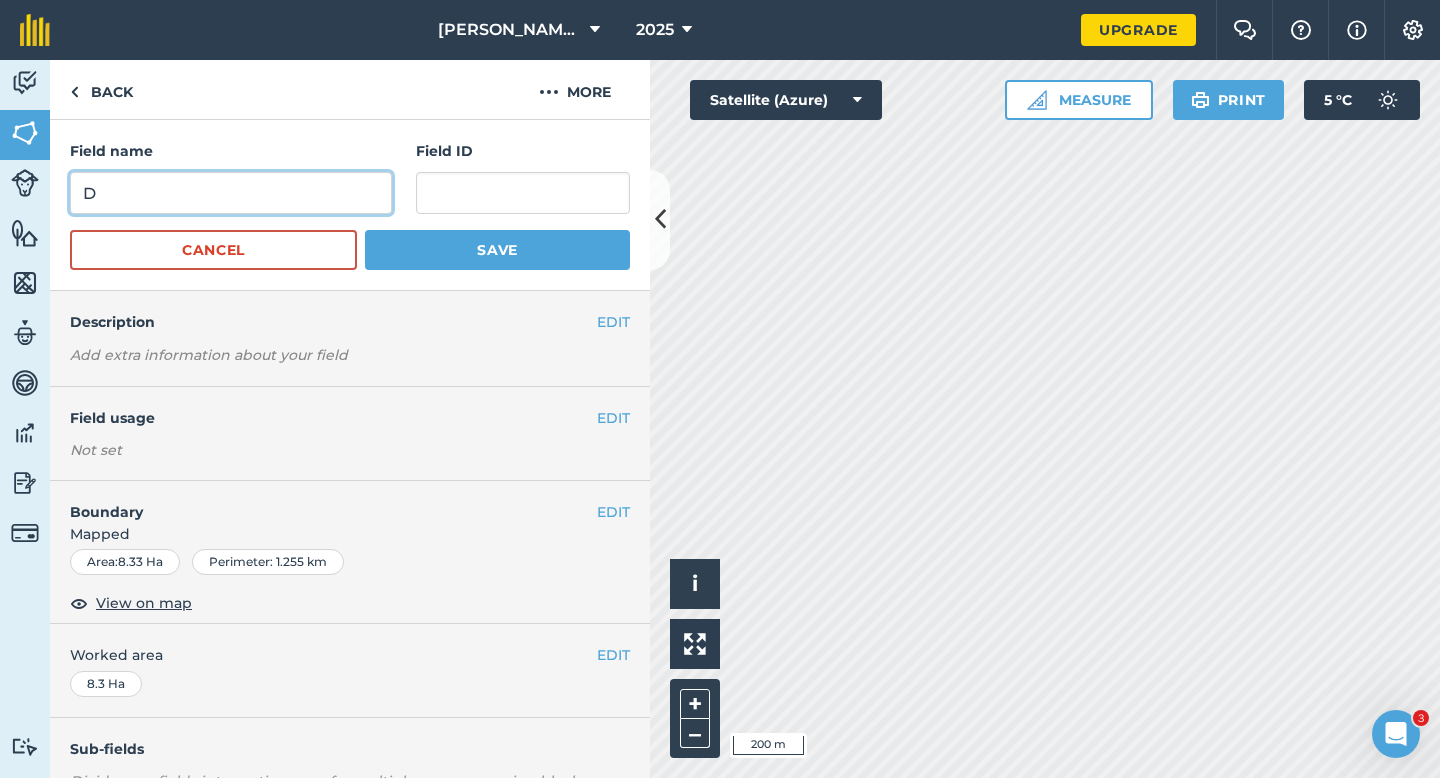 type on "D" 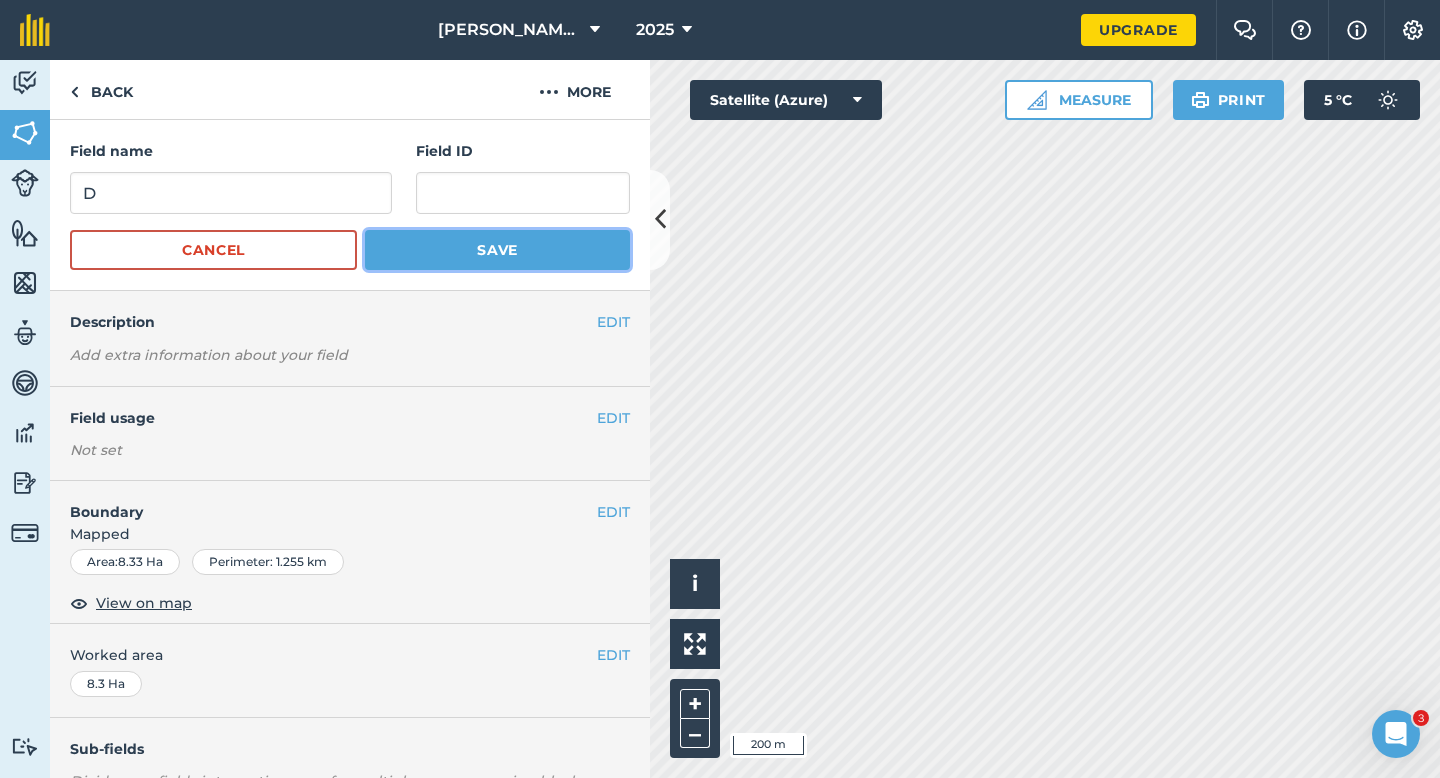 click on "Save" at bounding box center (497, 250) 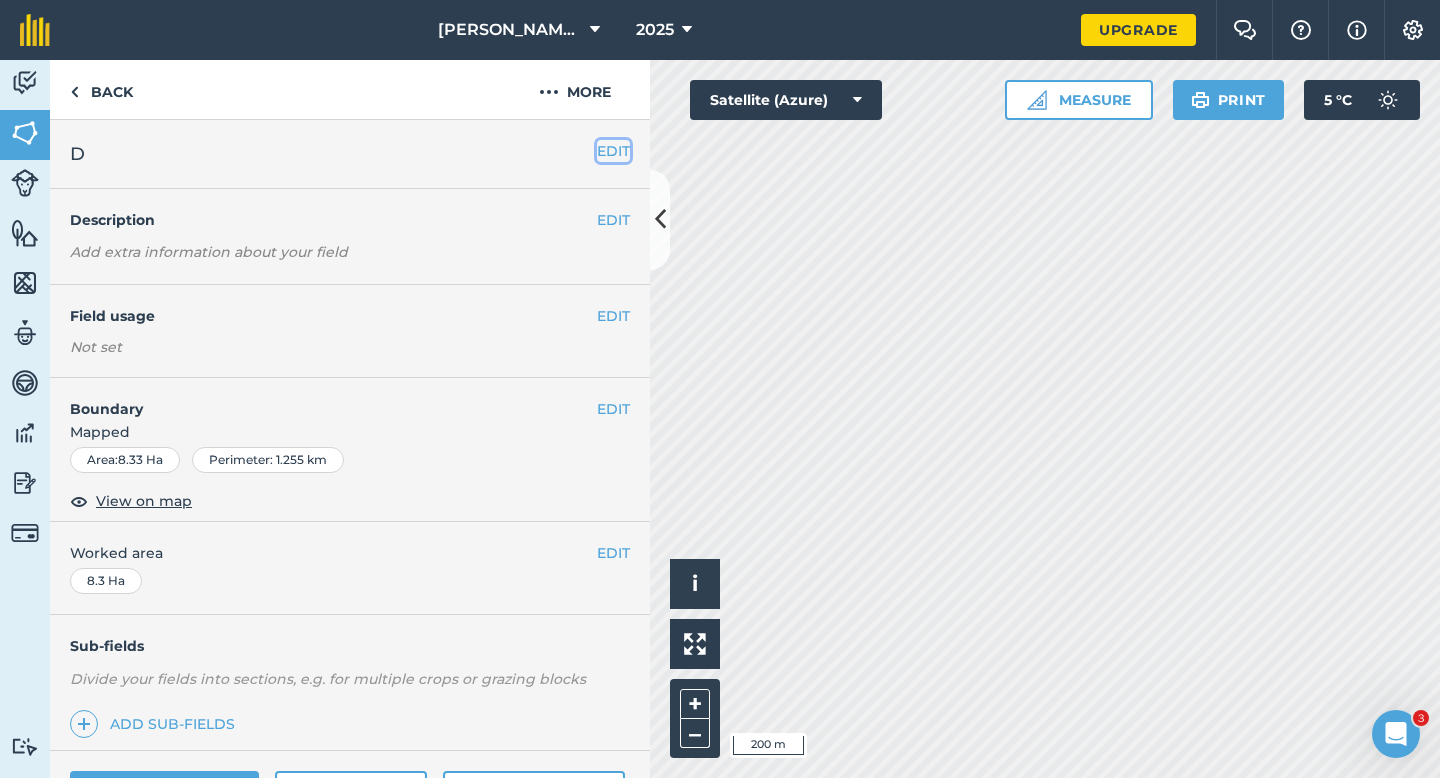 click on "EDIT" at bounding box center [613, 151] 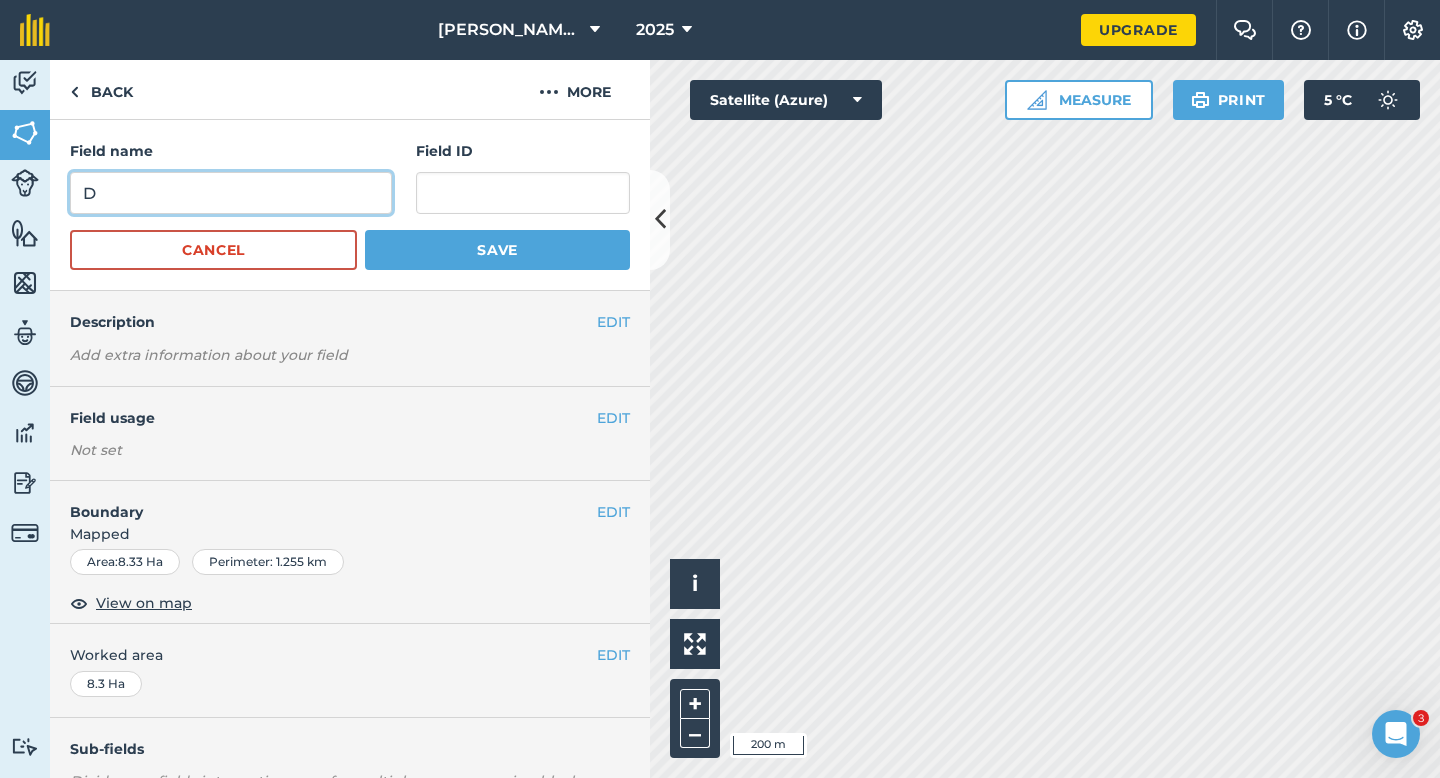 click on "D" at bounding box center (231, 193) 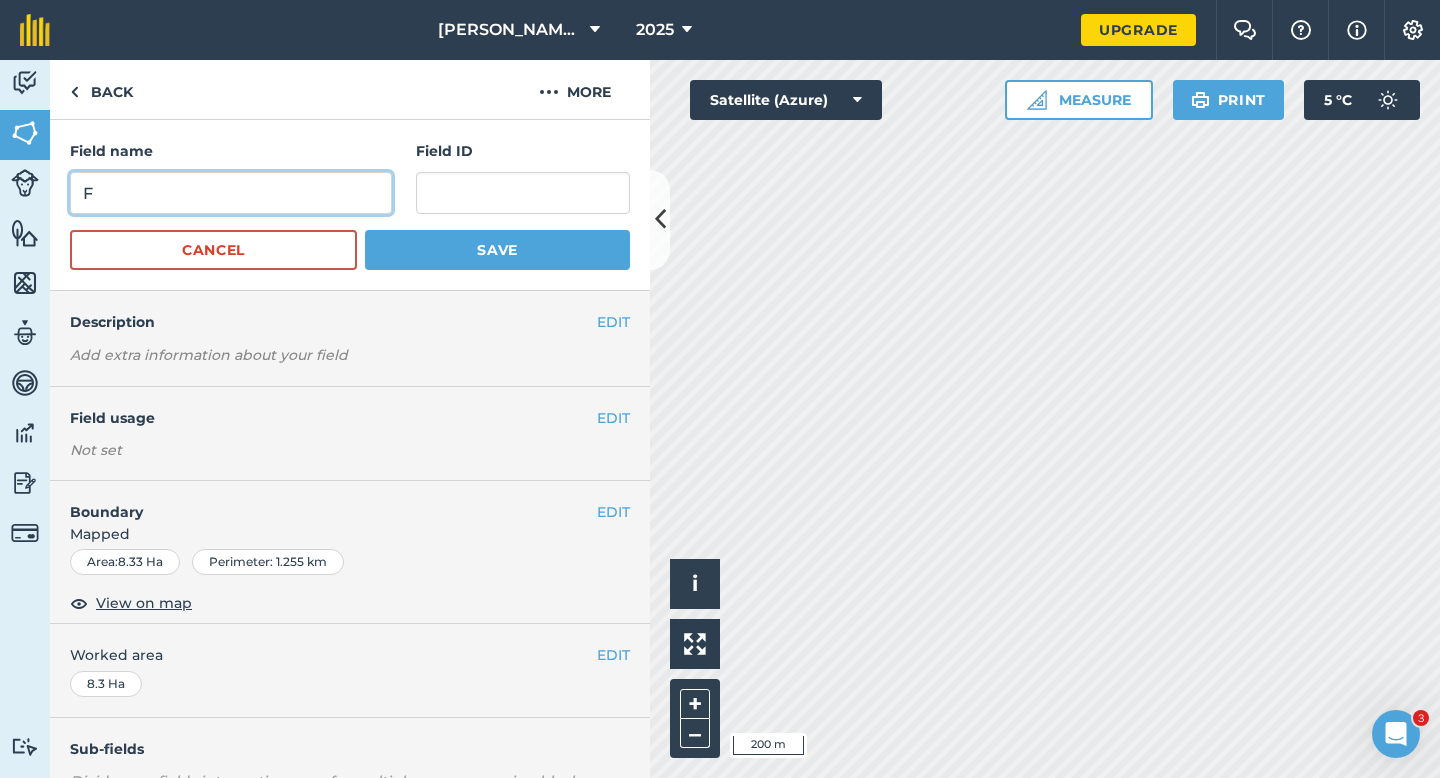 type on "F" 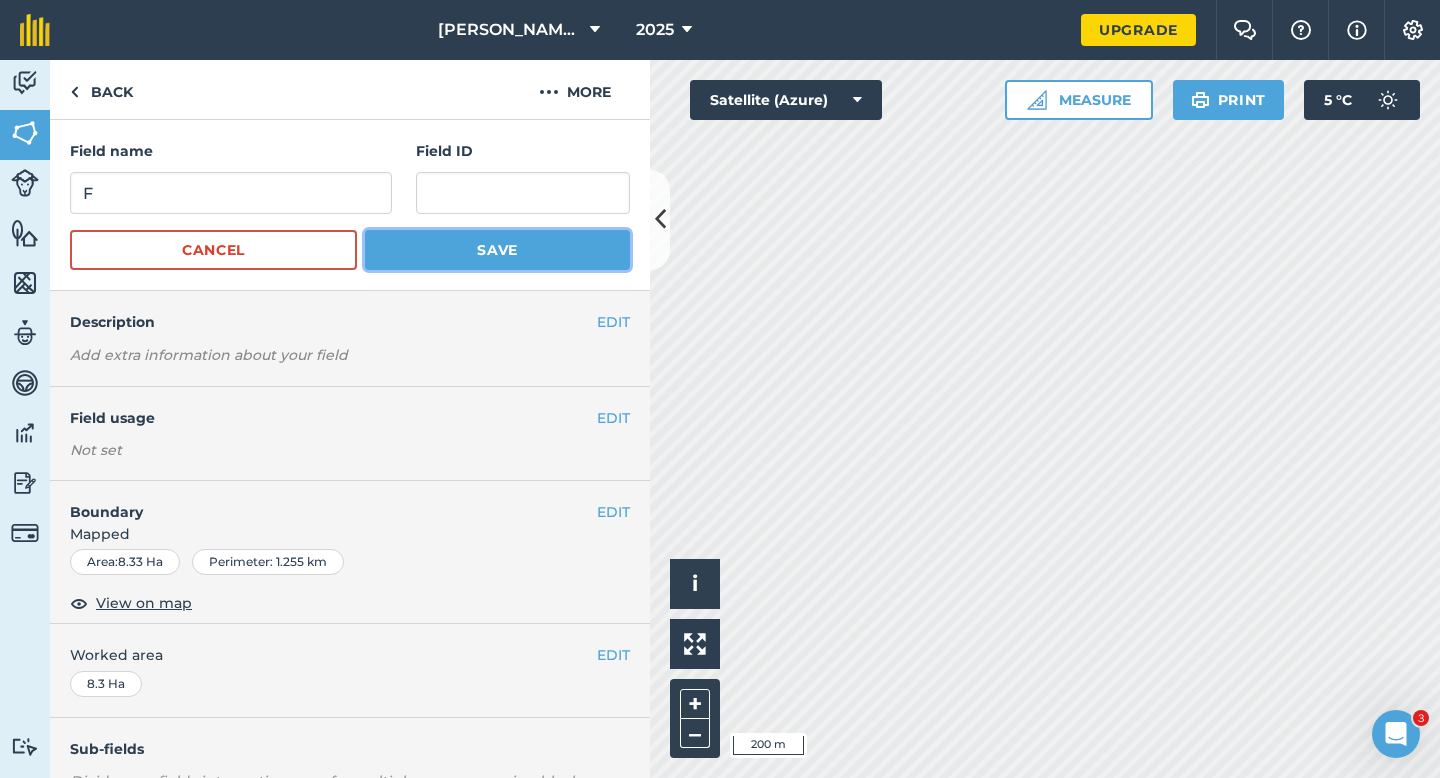 click on "Save" at bounding box center (497, 250) 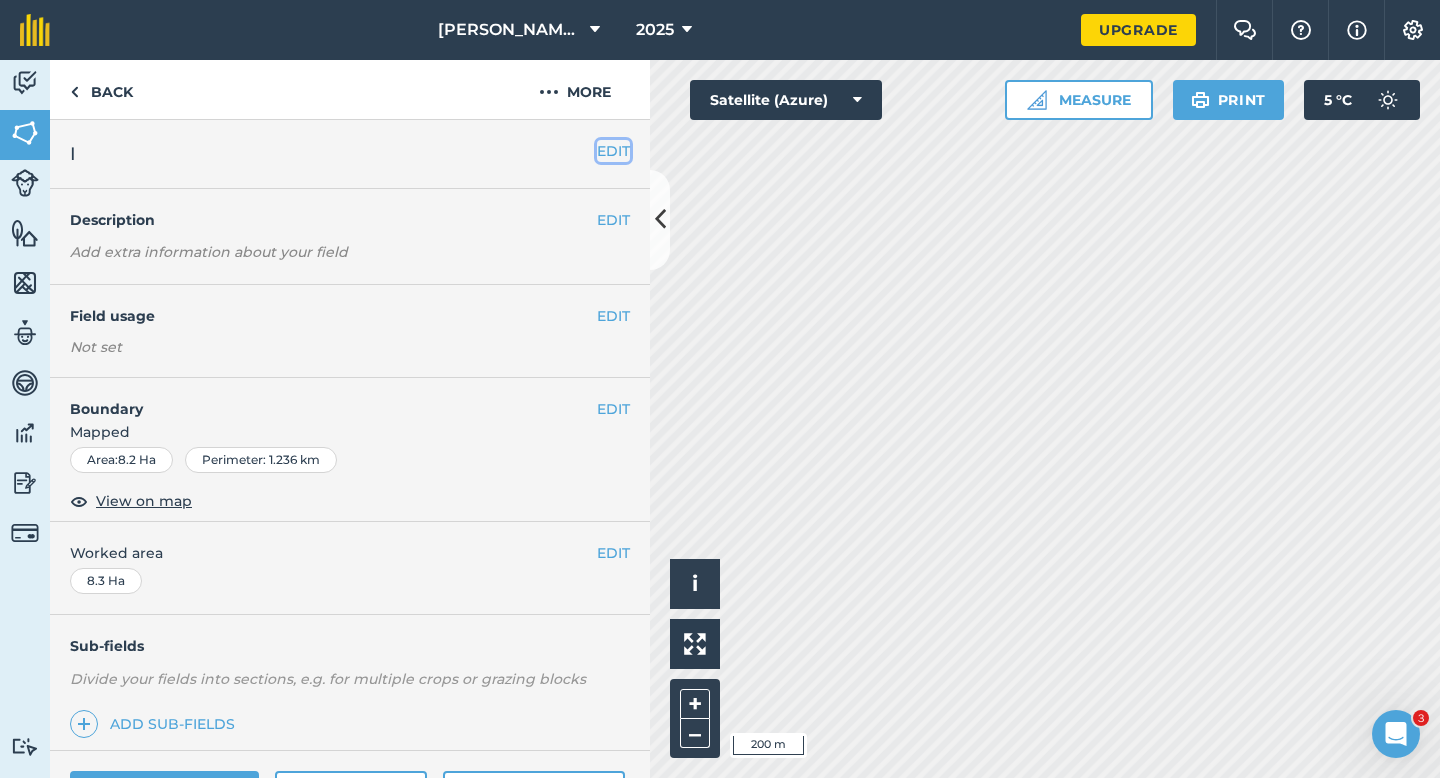 click on "EDIT" at bounding box center (613, 151) 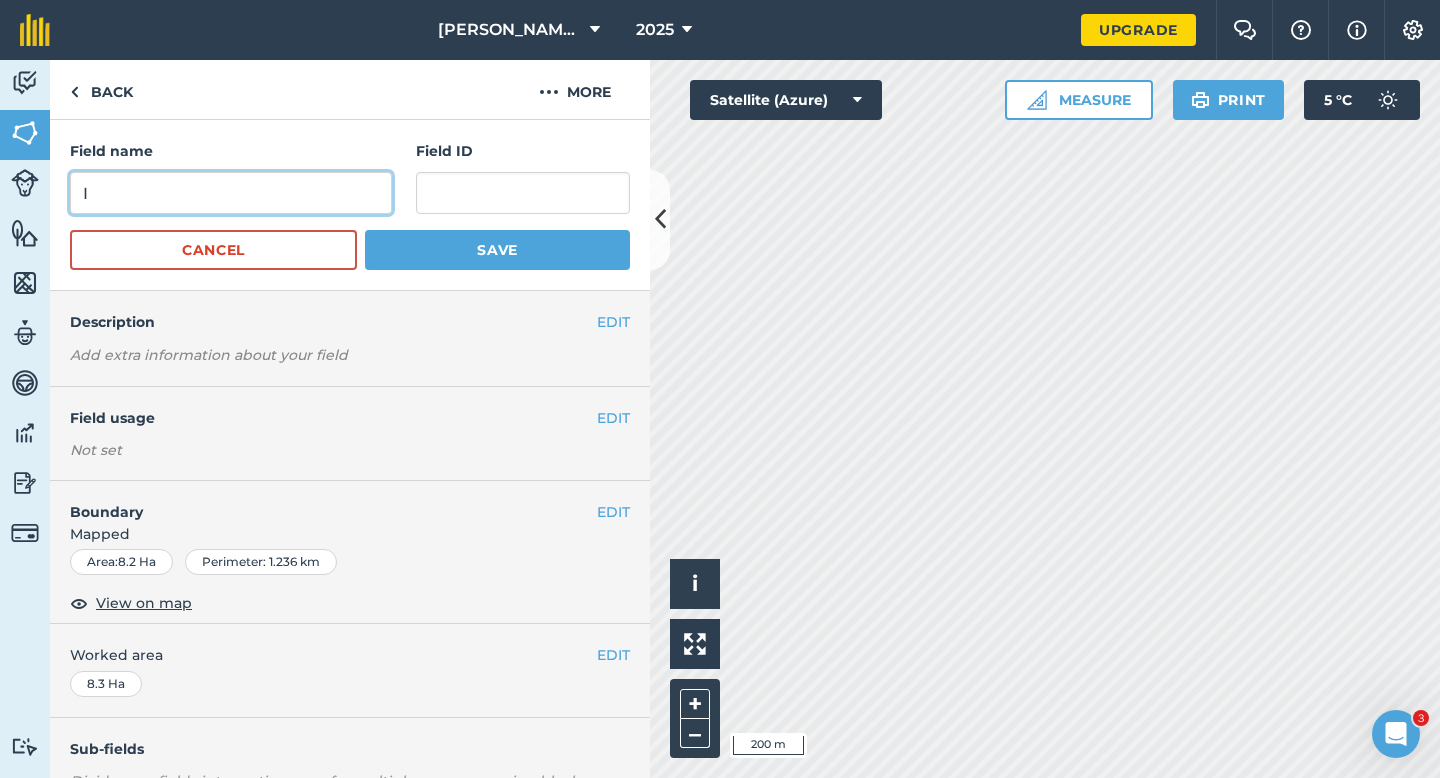 click on "I" at bounding box center [231, 193] 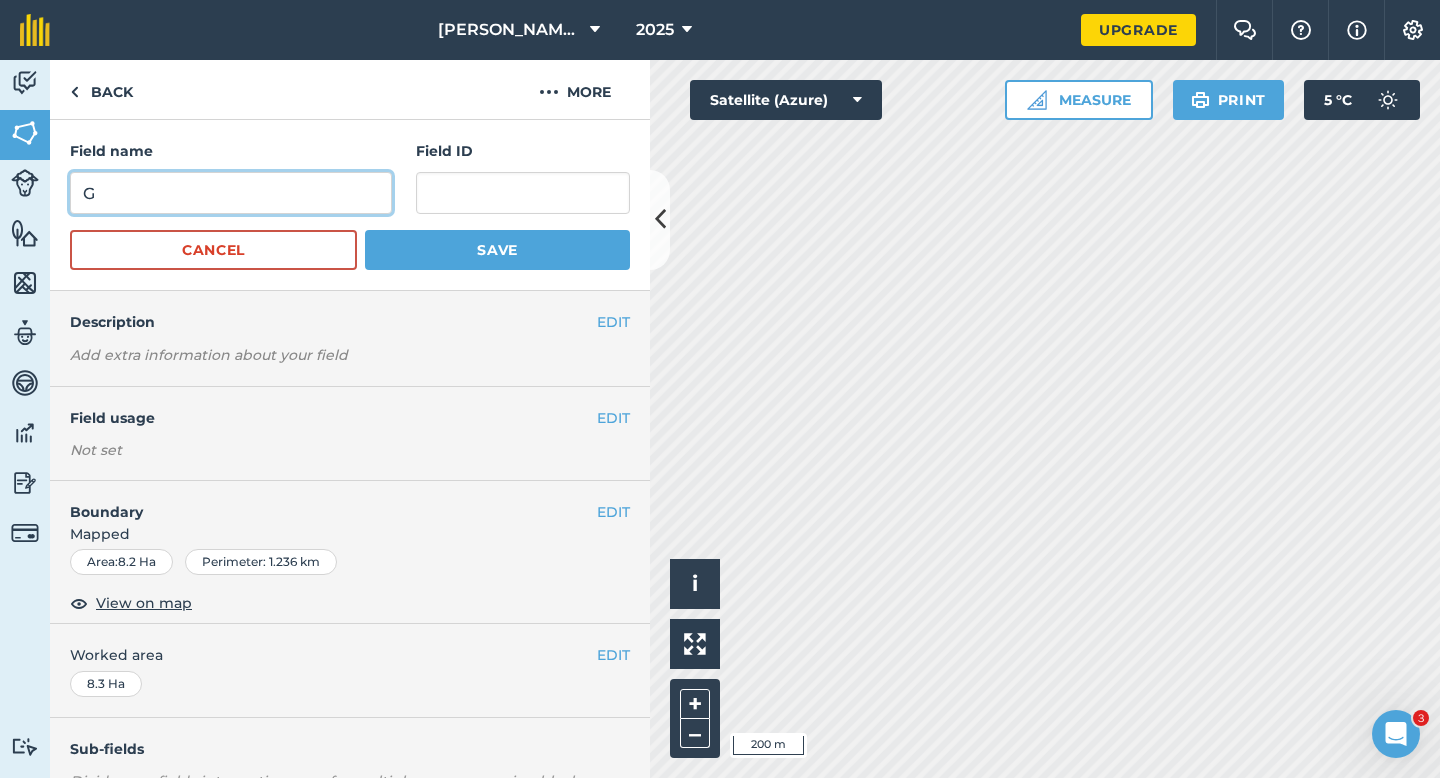 type on "G" 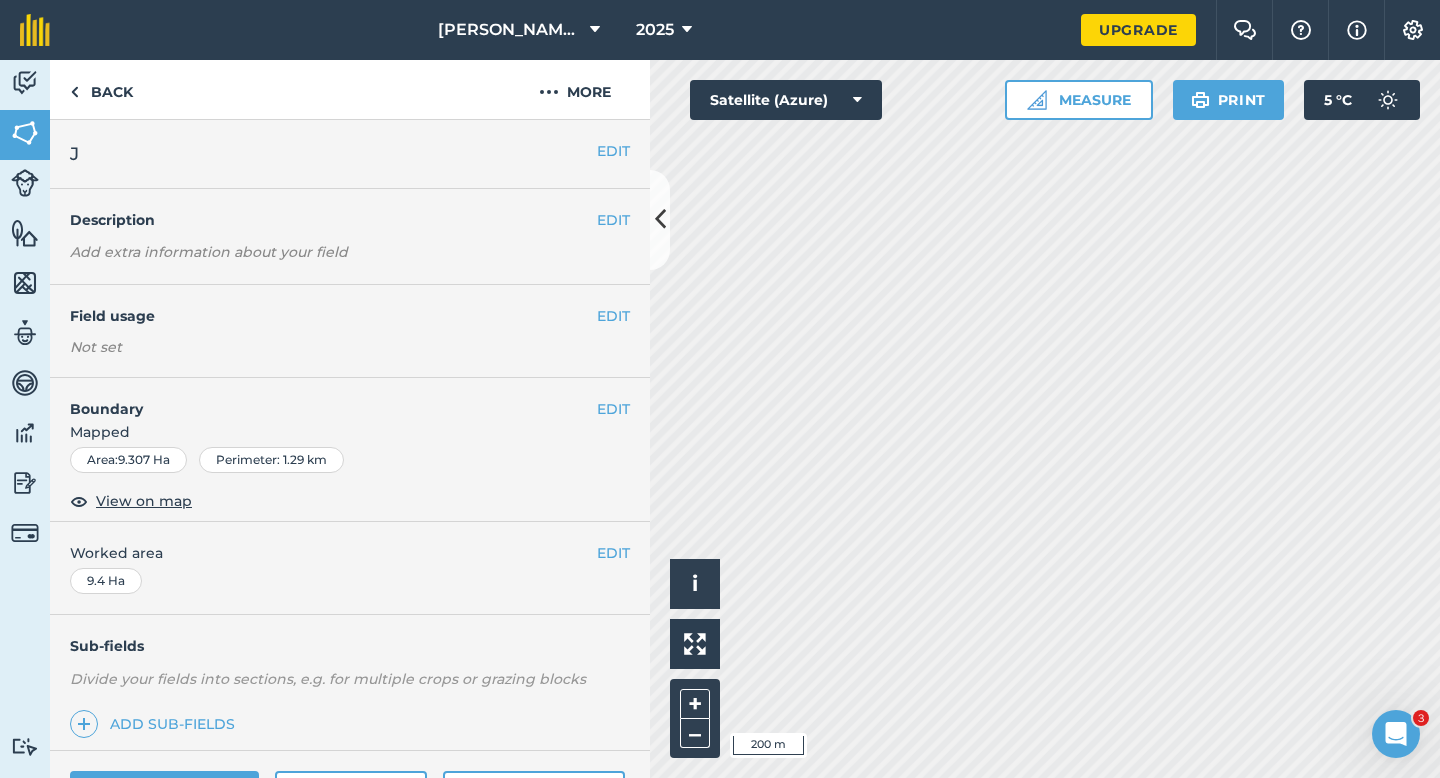 click on "EDIT J" at bounding box center (350, 154) 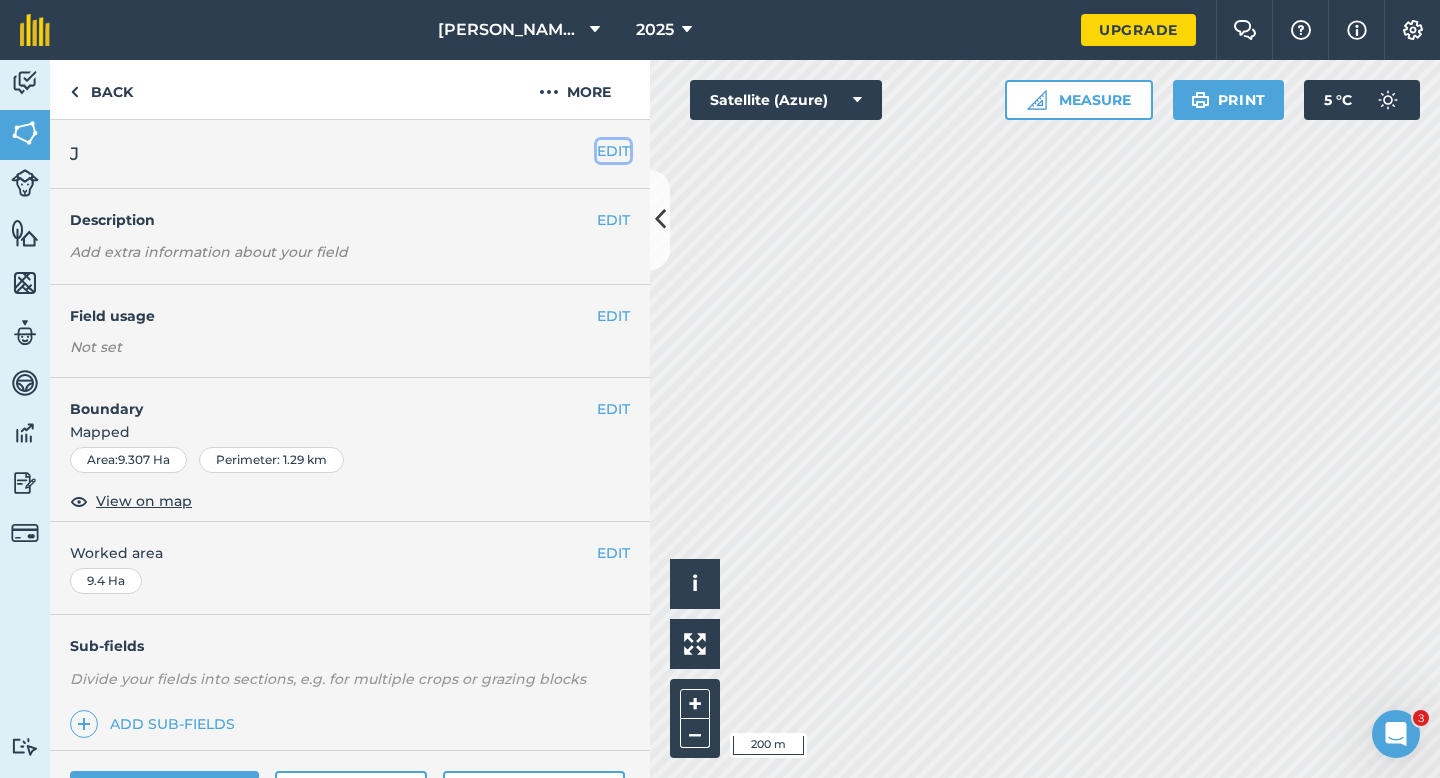 click on "EDIT" at bounding box center [613, 151] 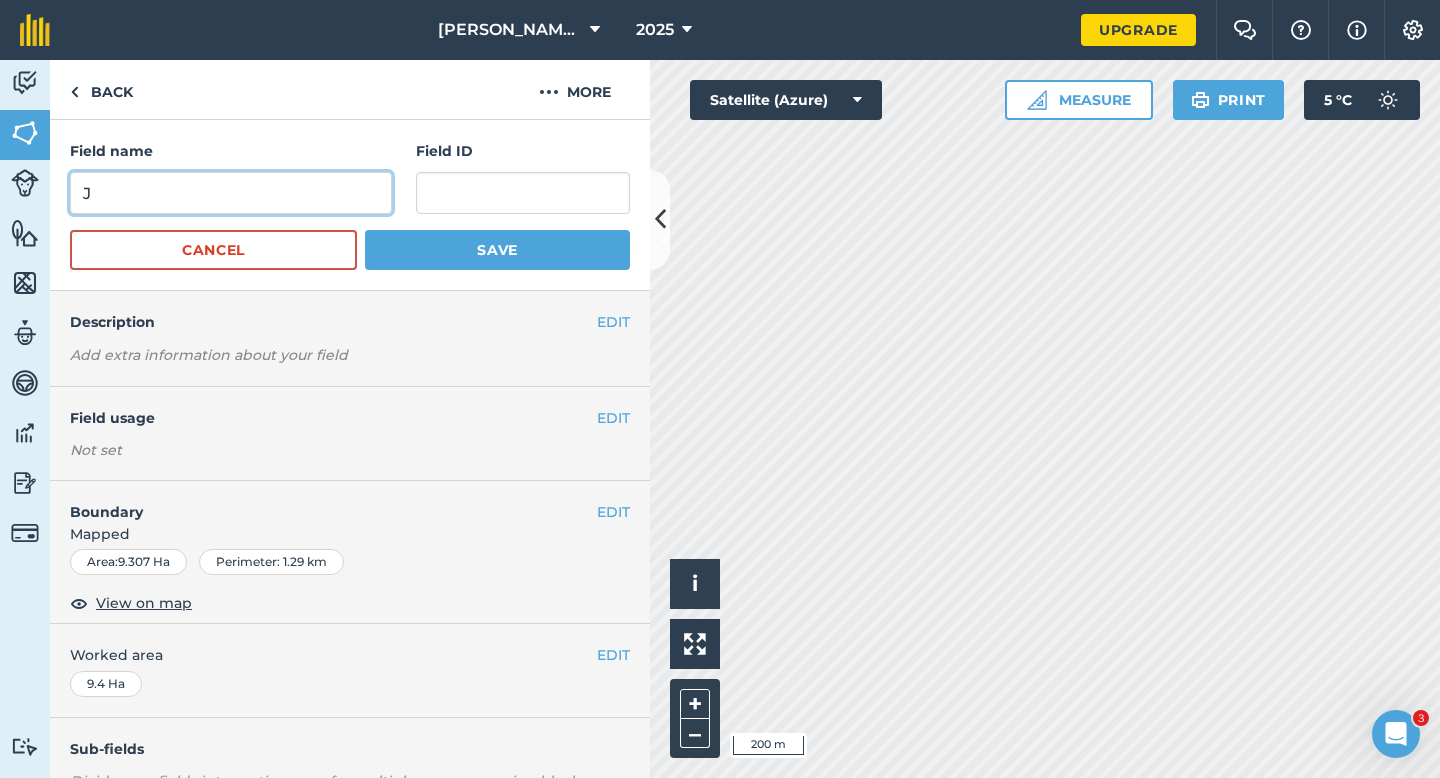 click on "J" at bounding box center [231, 193] 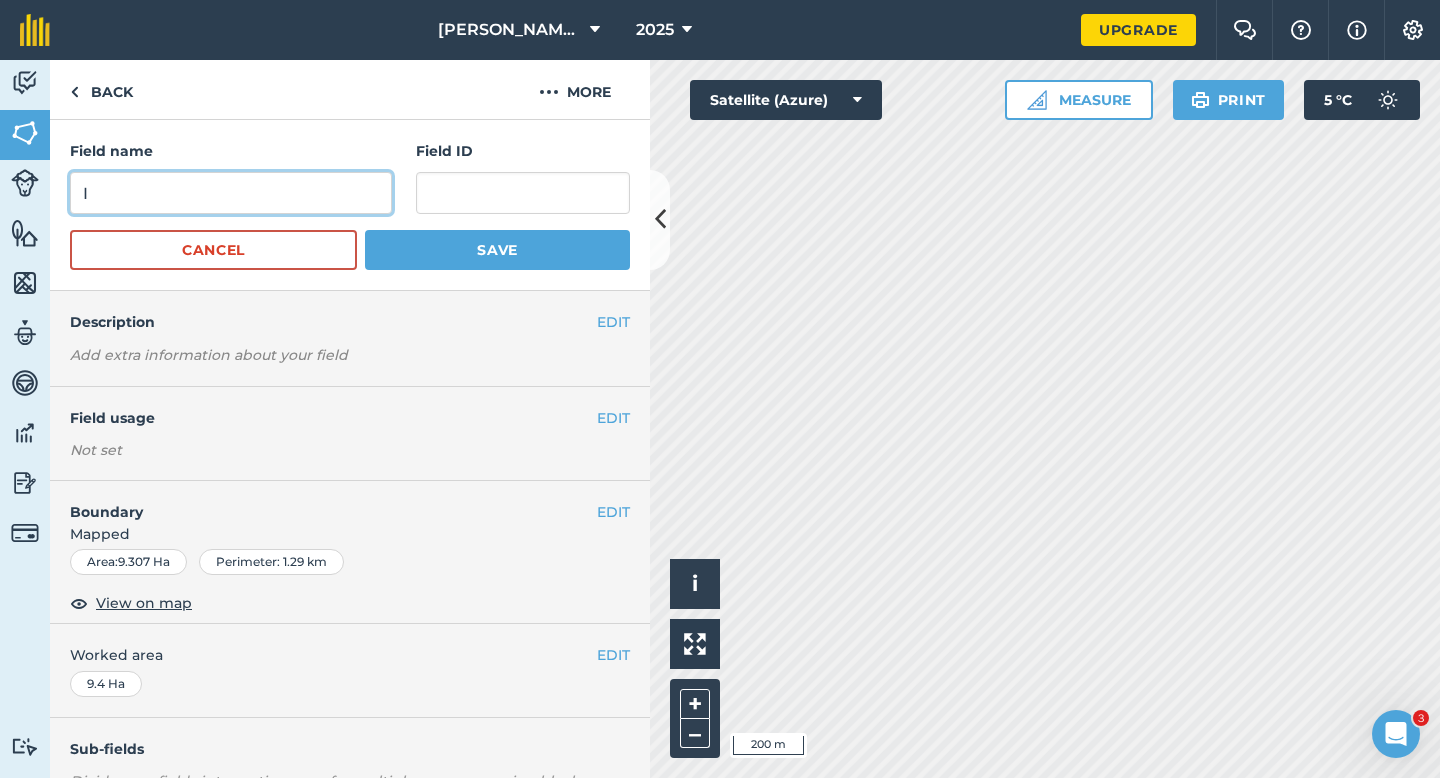 type on "I" 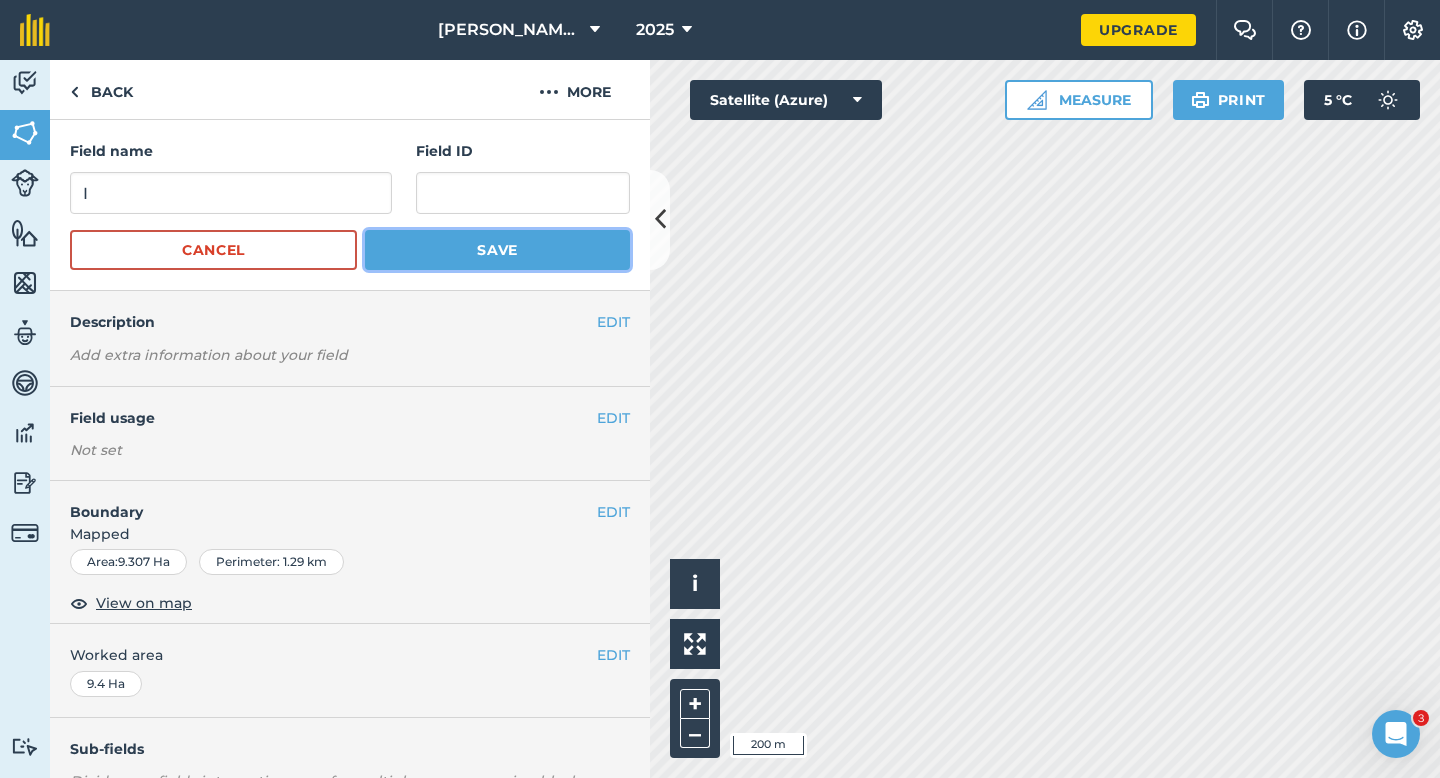 click on "Save" at bounding box center (497, 250) 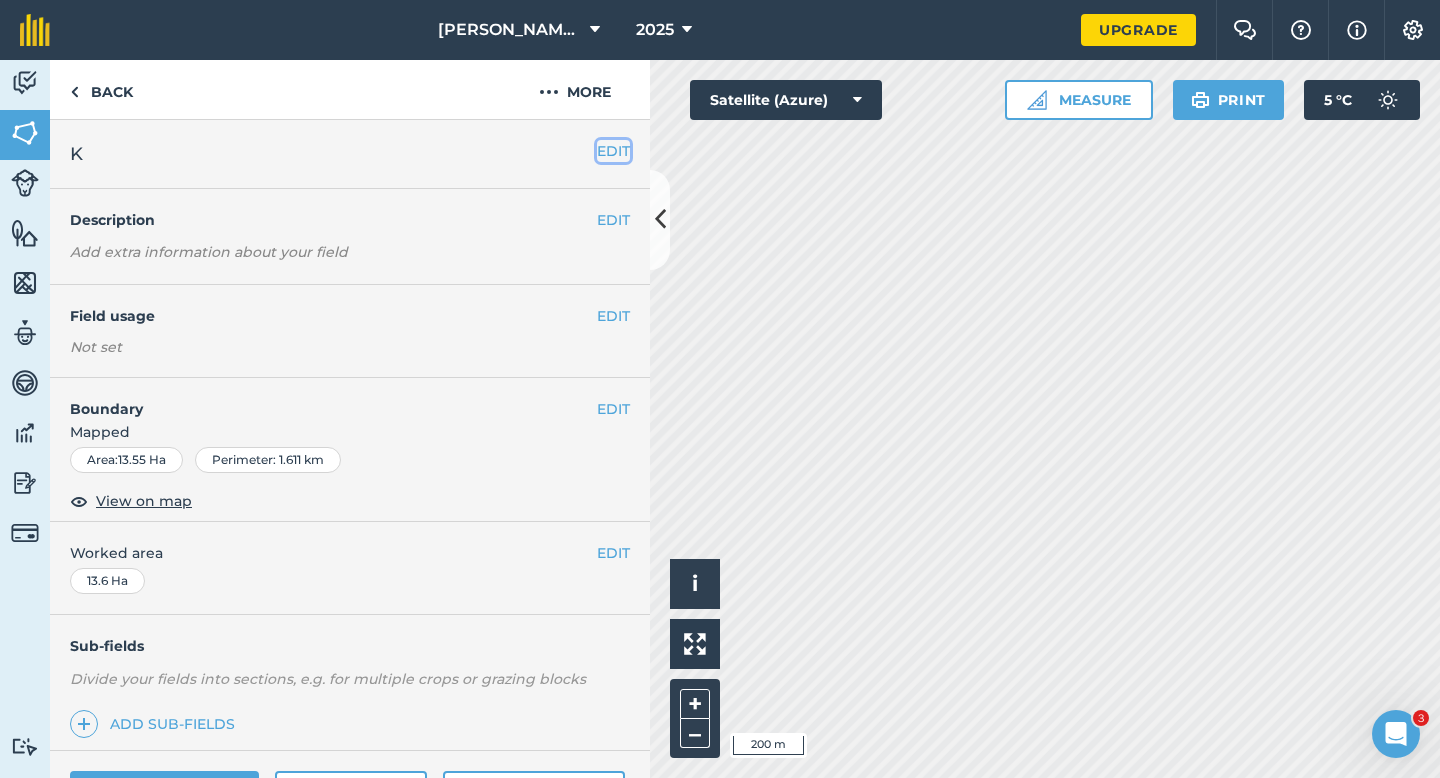 click on "EDIT" at bounding box center (613, 151) 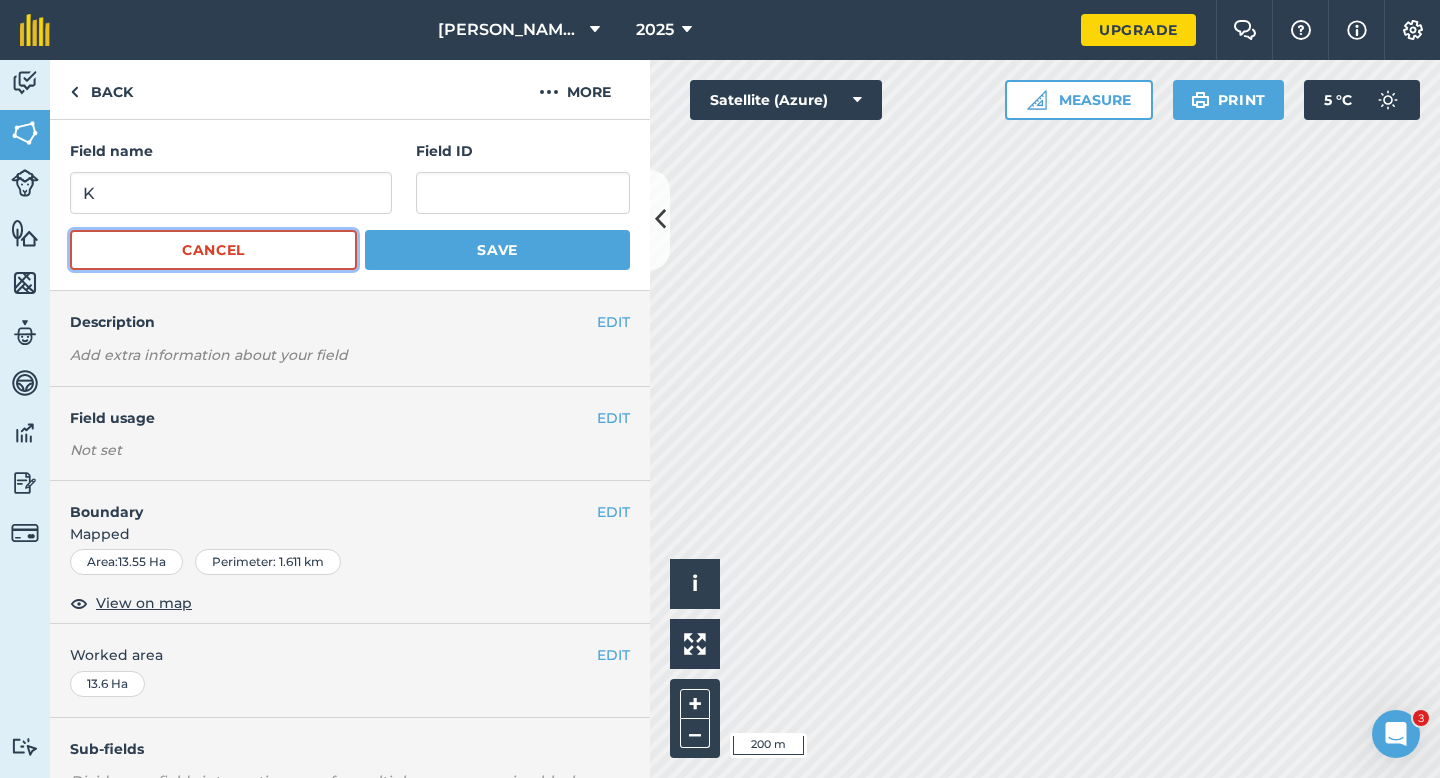 click on "Cancel" at bounding box center (213, 250) 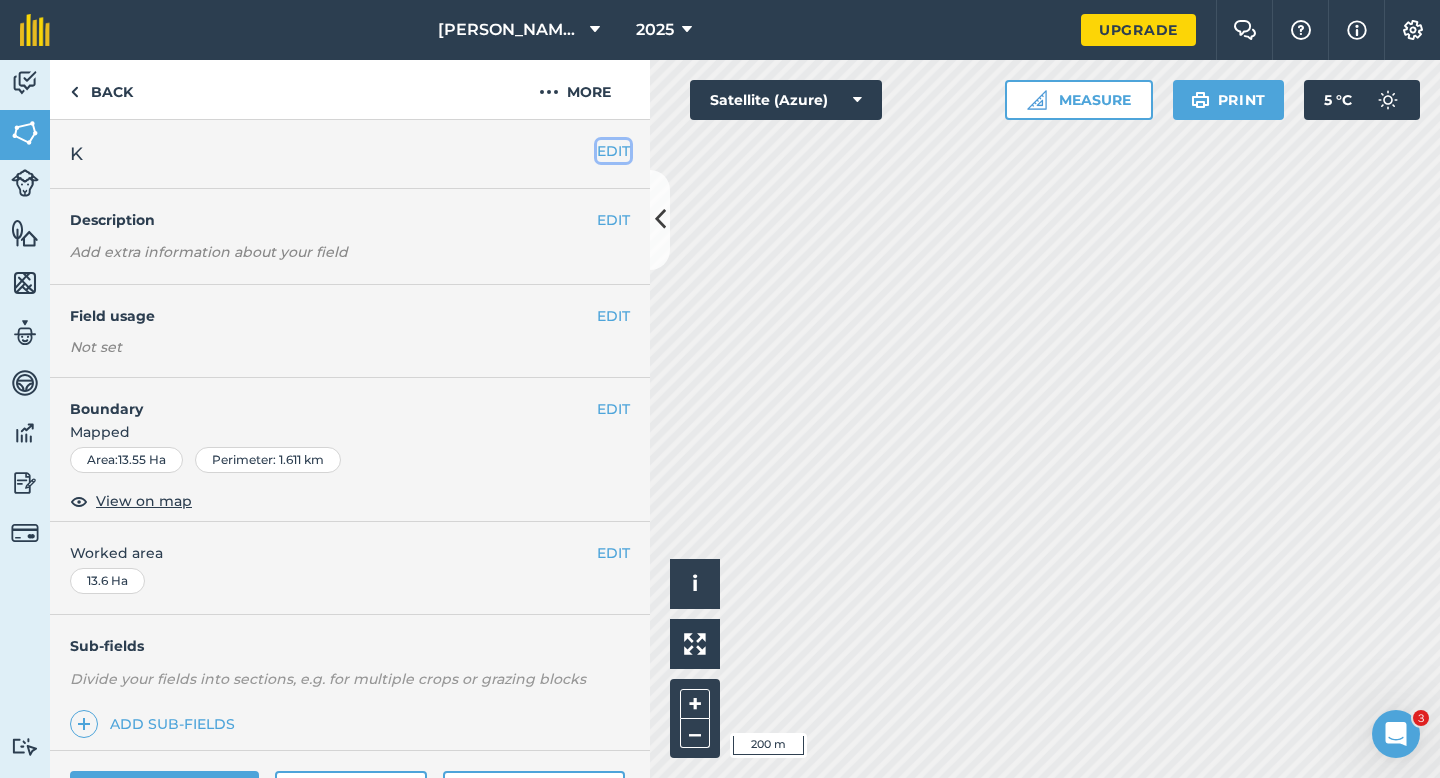 click on "EDIT" at bounding box center [613, 151] 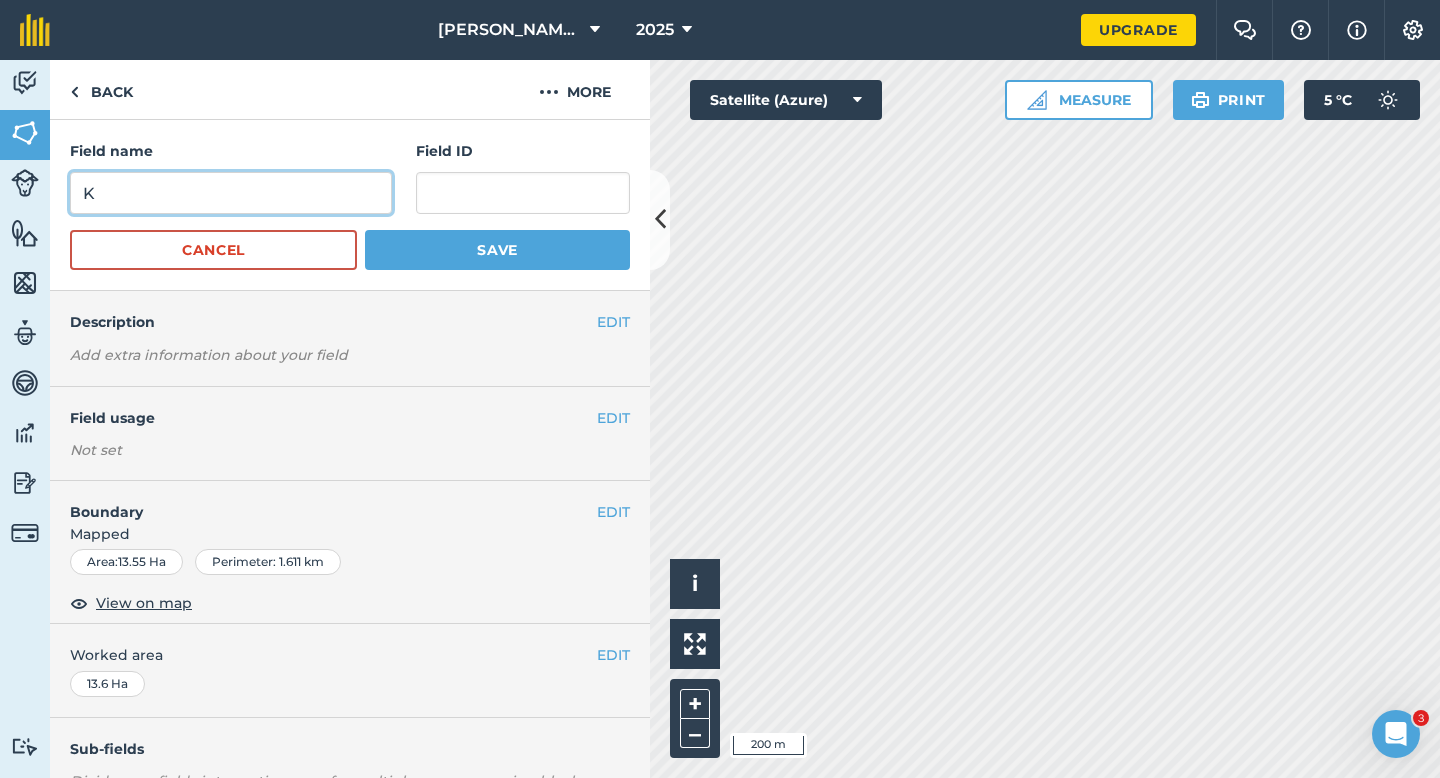 click on "K" at bounding box center [231, 193] 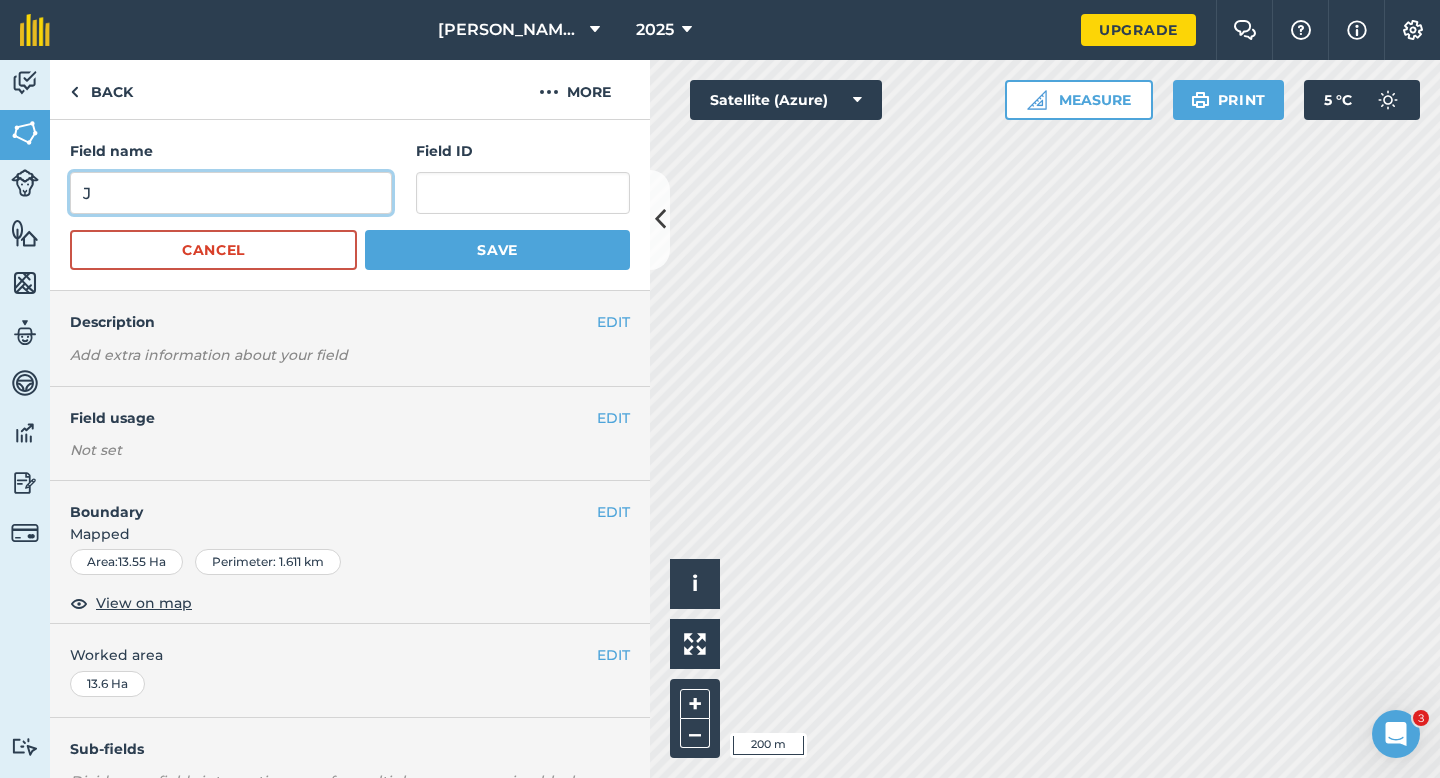 type on "J" 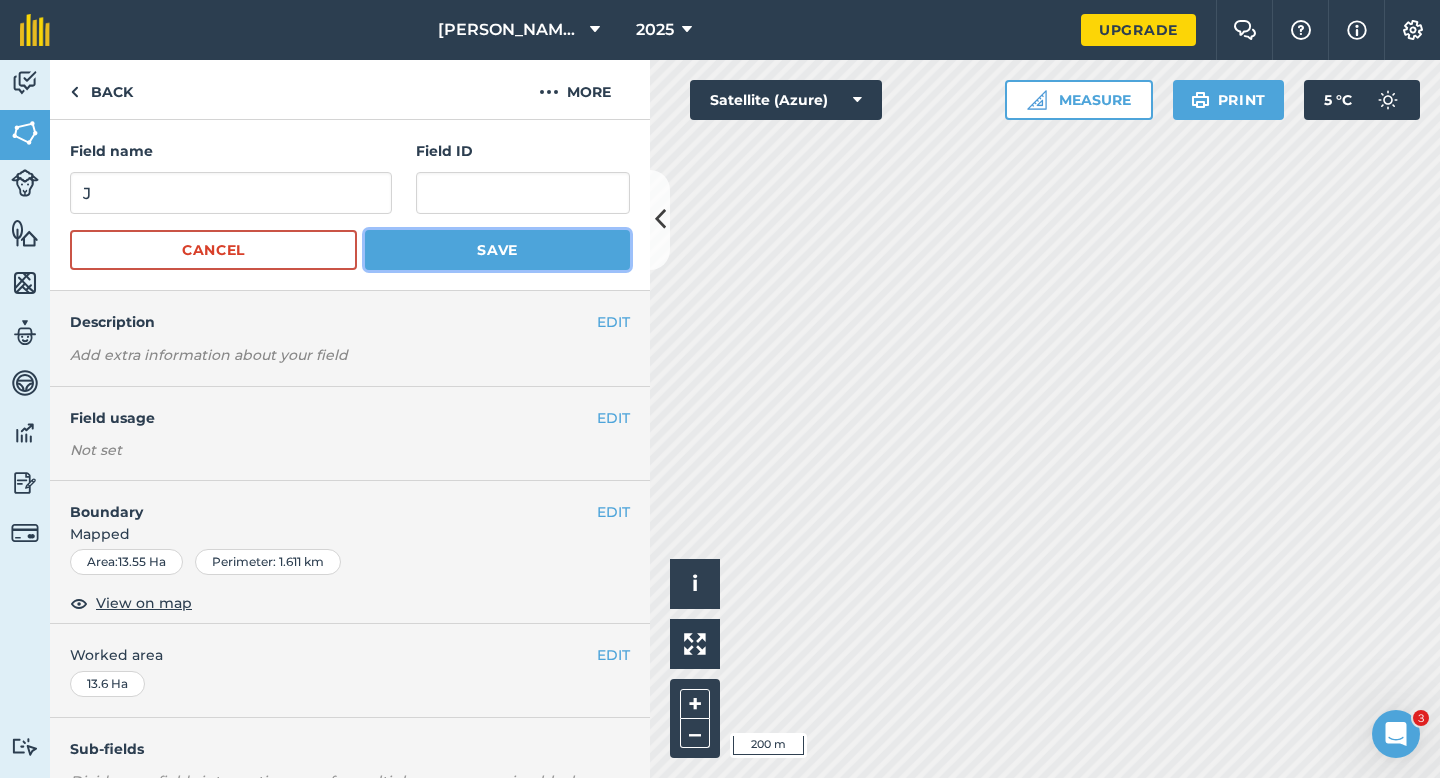 click on "Save" at bounding box center (497, 250) 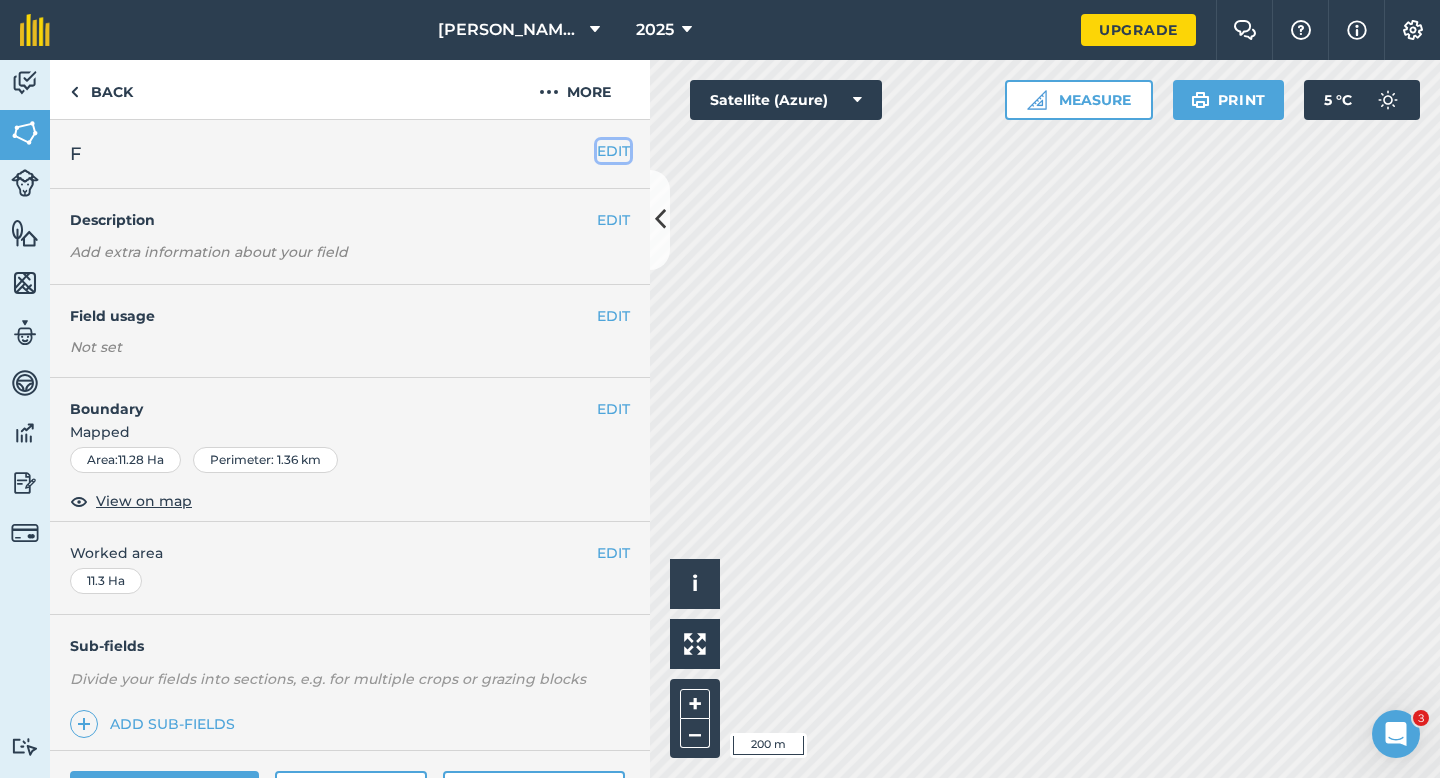 click on "EDIT" at bounding box center [613, 151] 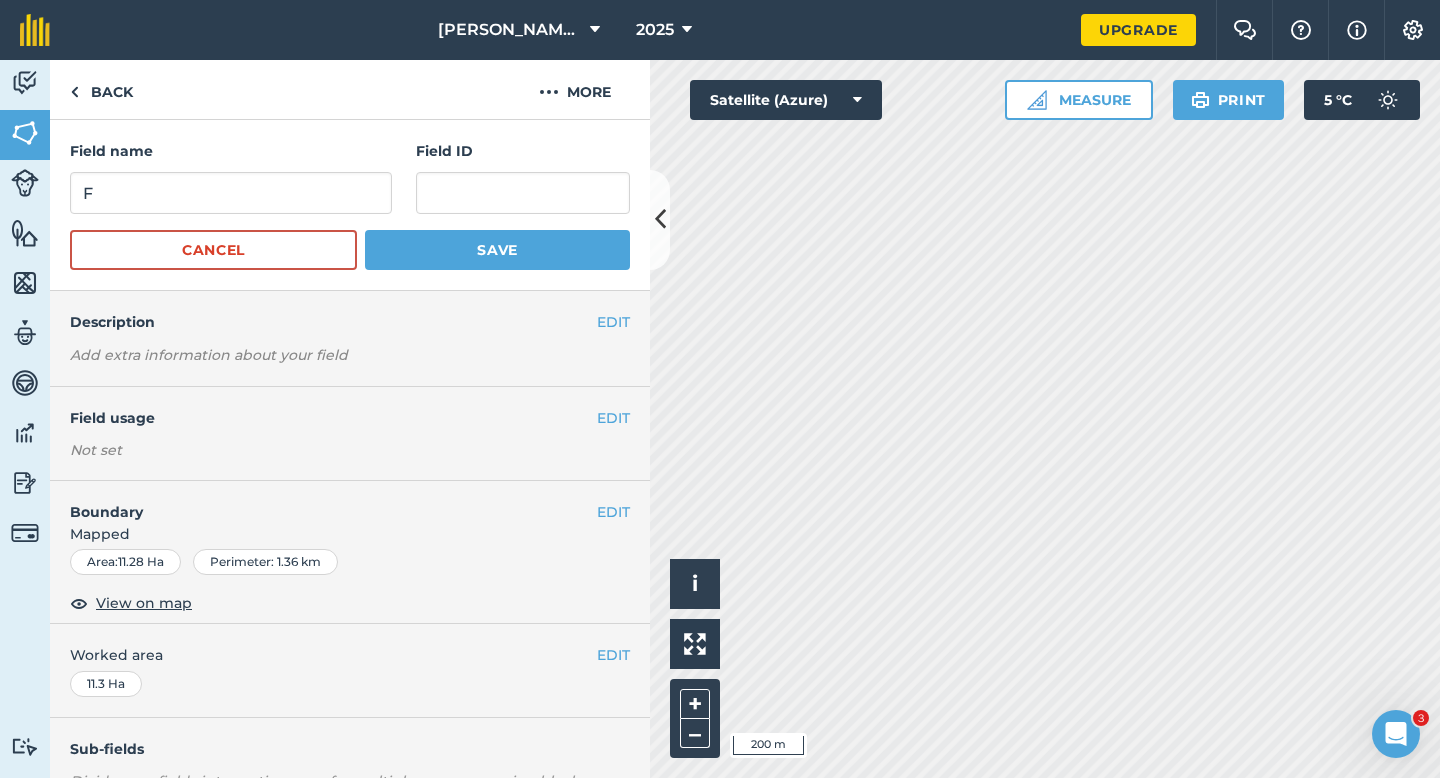 click on "Field name" at bounding box center [231, 151] 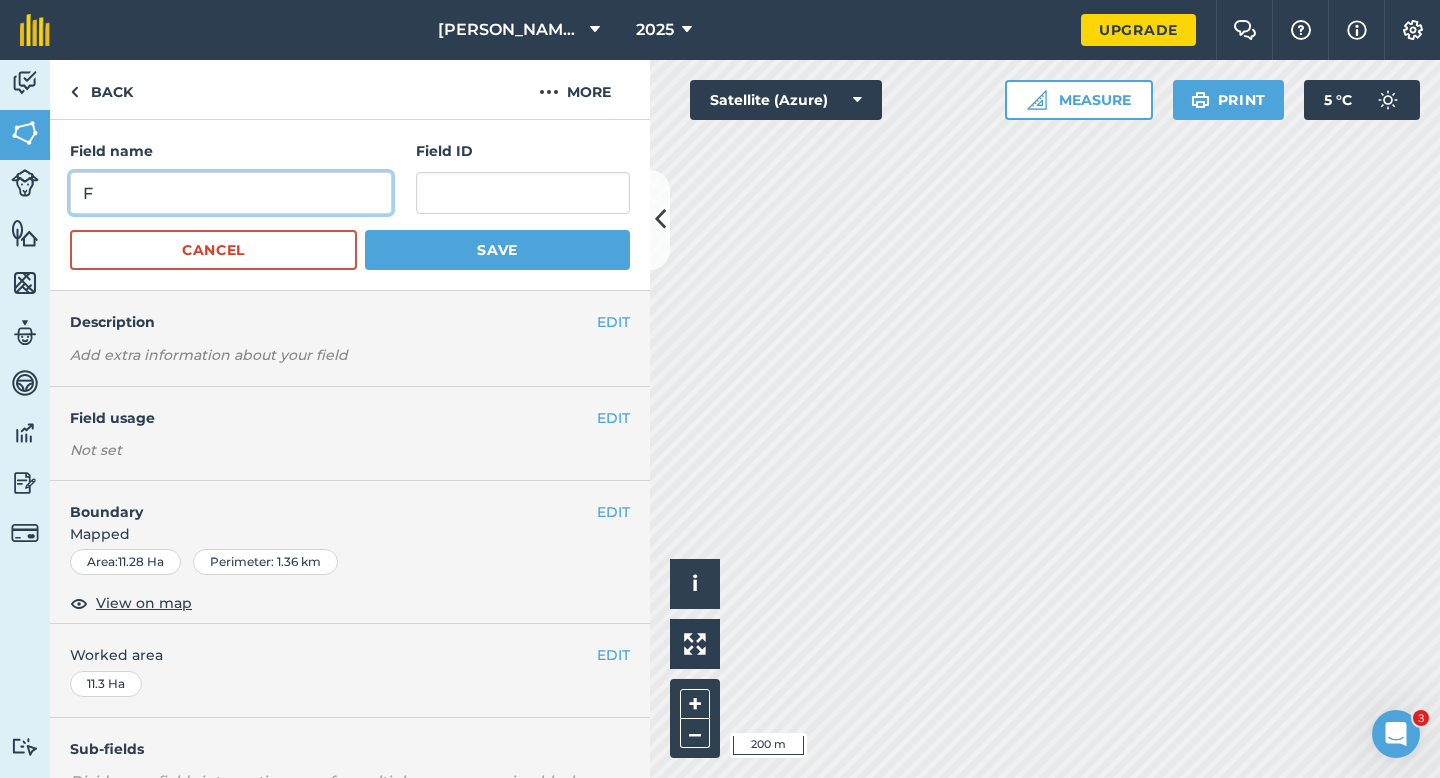 click on "F" at bounding box center [231, 193] 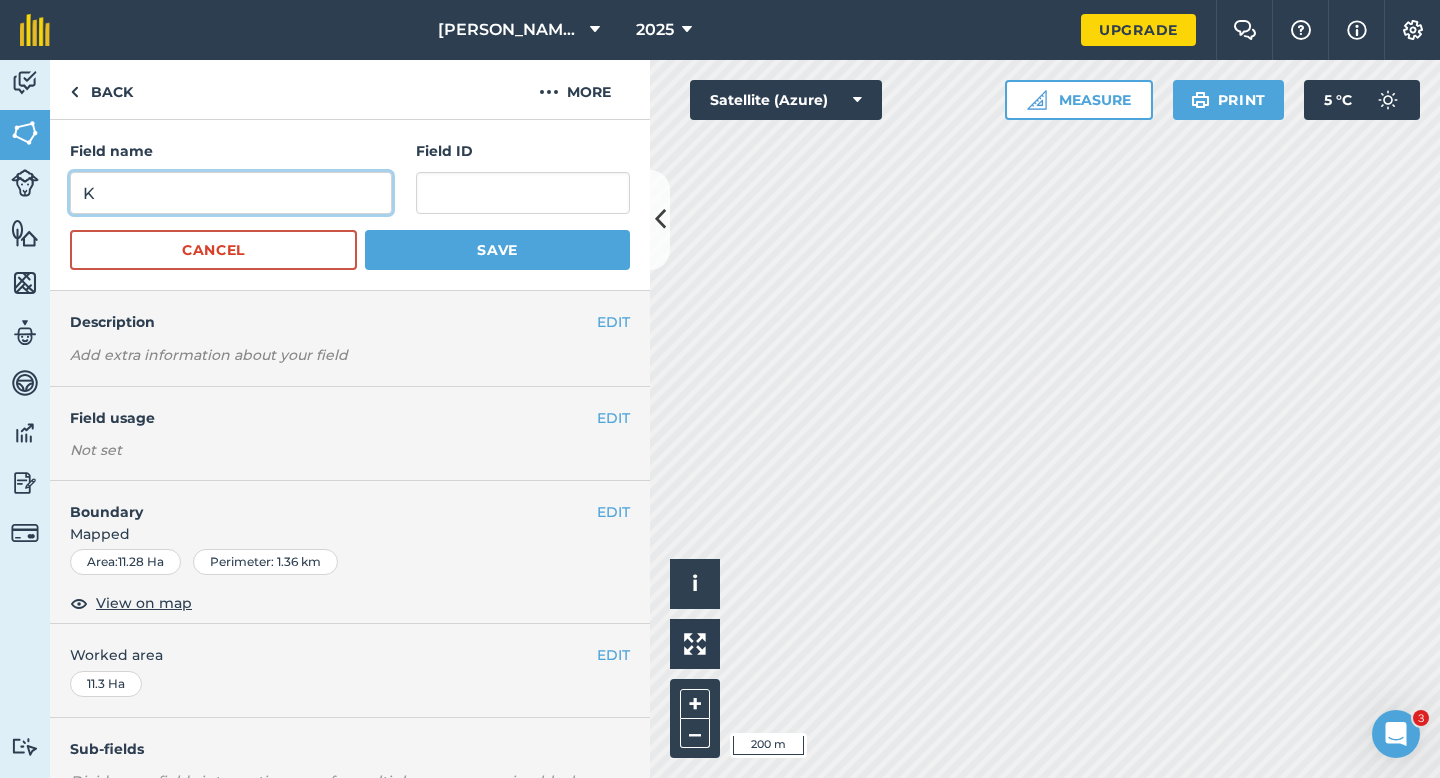 type on "K" 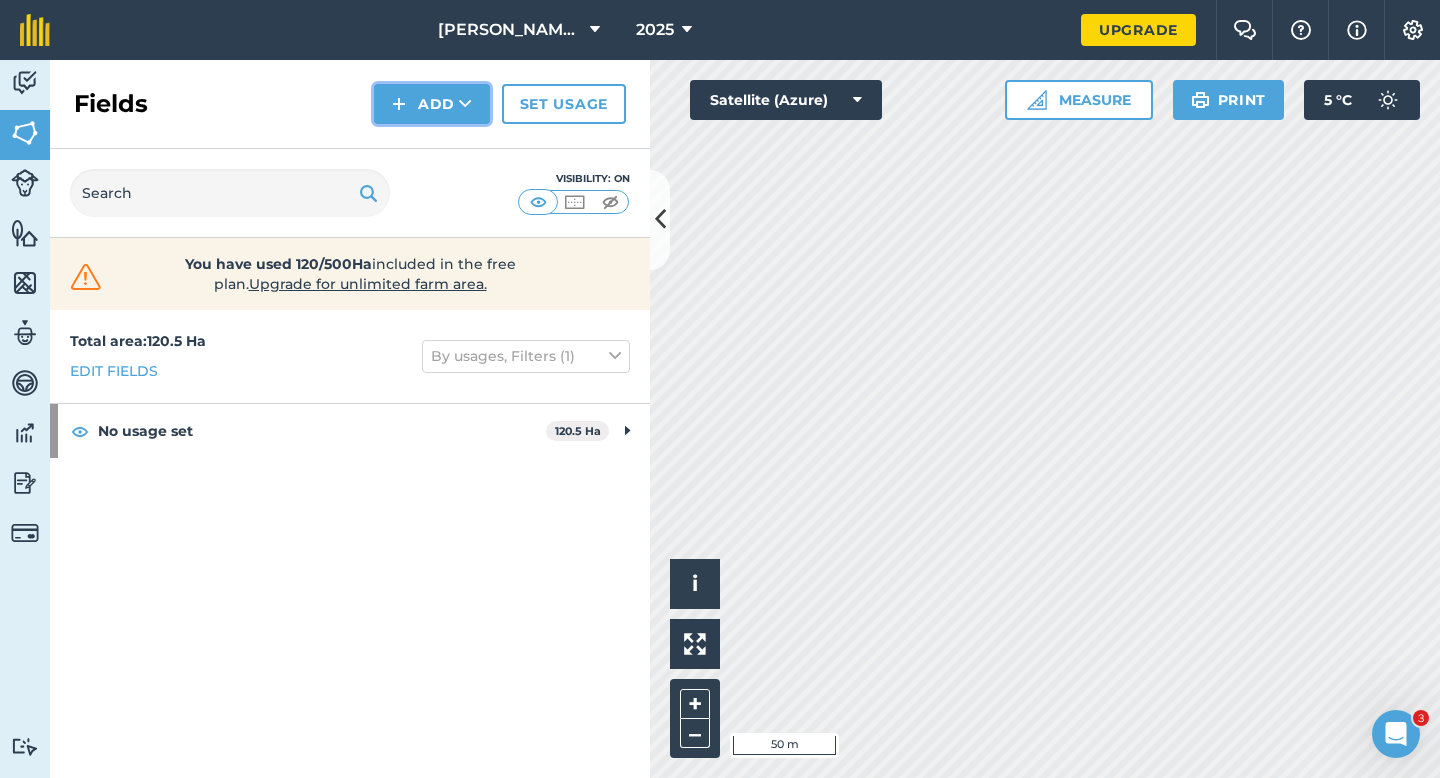 click at bounding box center (399, 104) 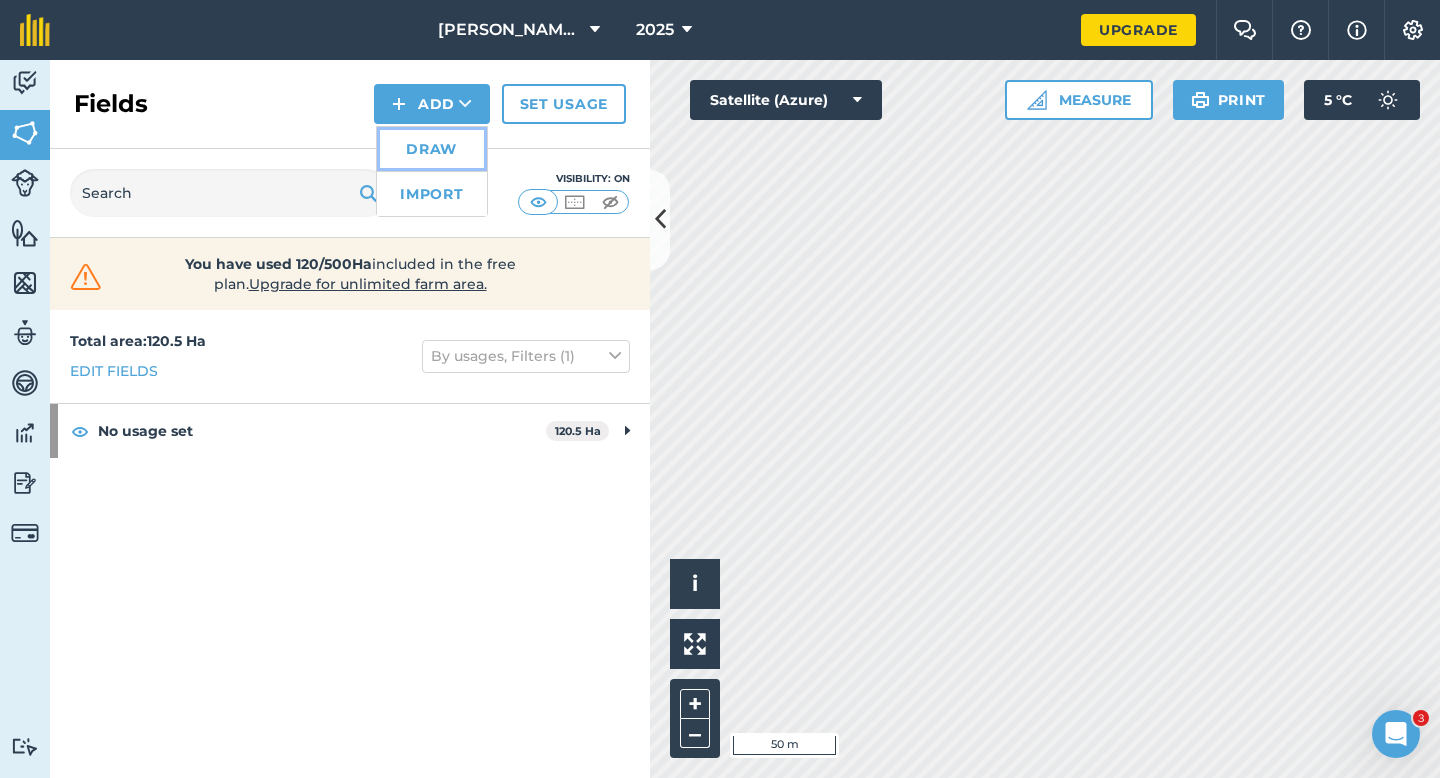 click on "Draw" at bounding box center [432, 149] 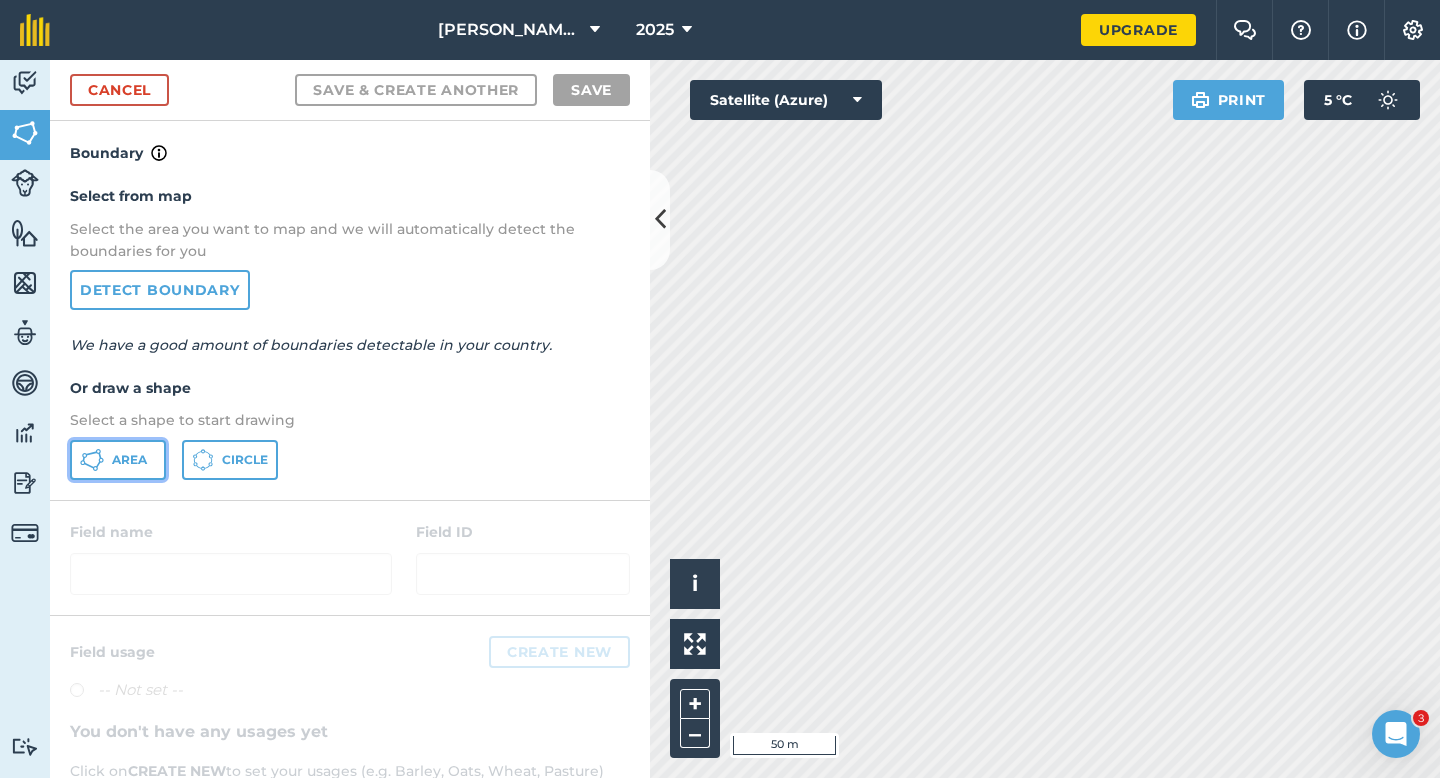 click on "Area" at bounding box center (129, 460) 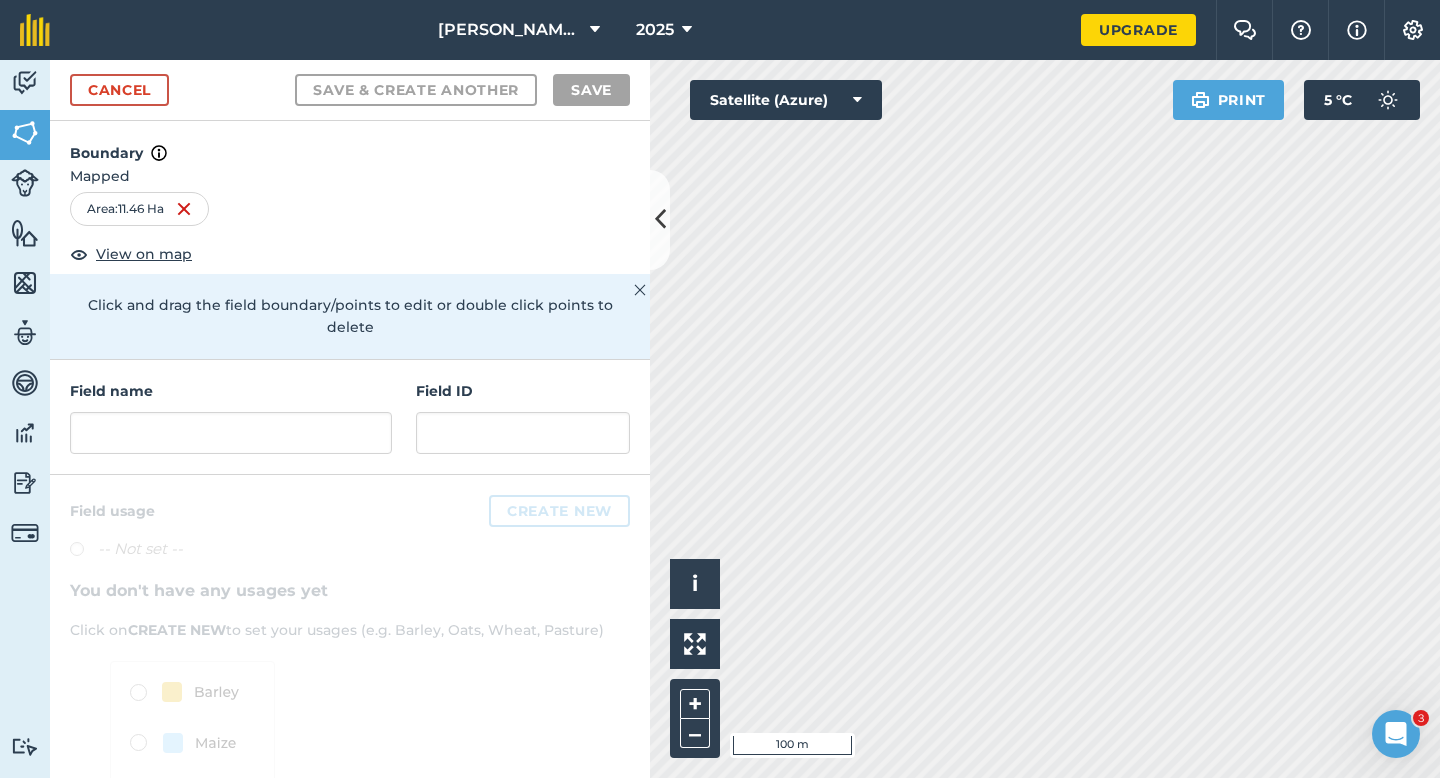 click on "Field name Field ID" at bounding box center (350, 417) 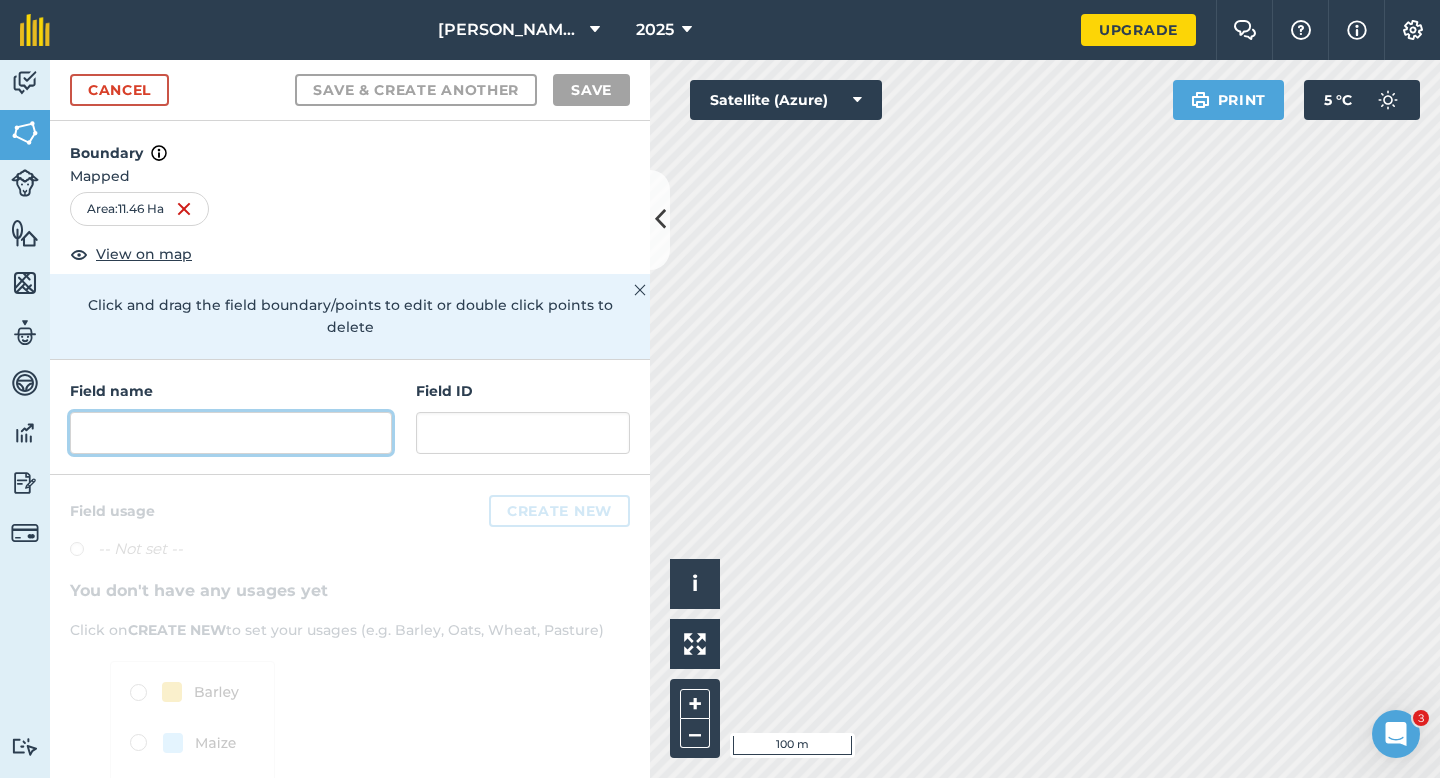 click at bounding box center (231, 433) 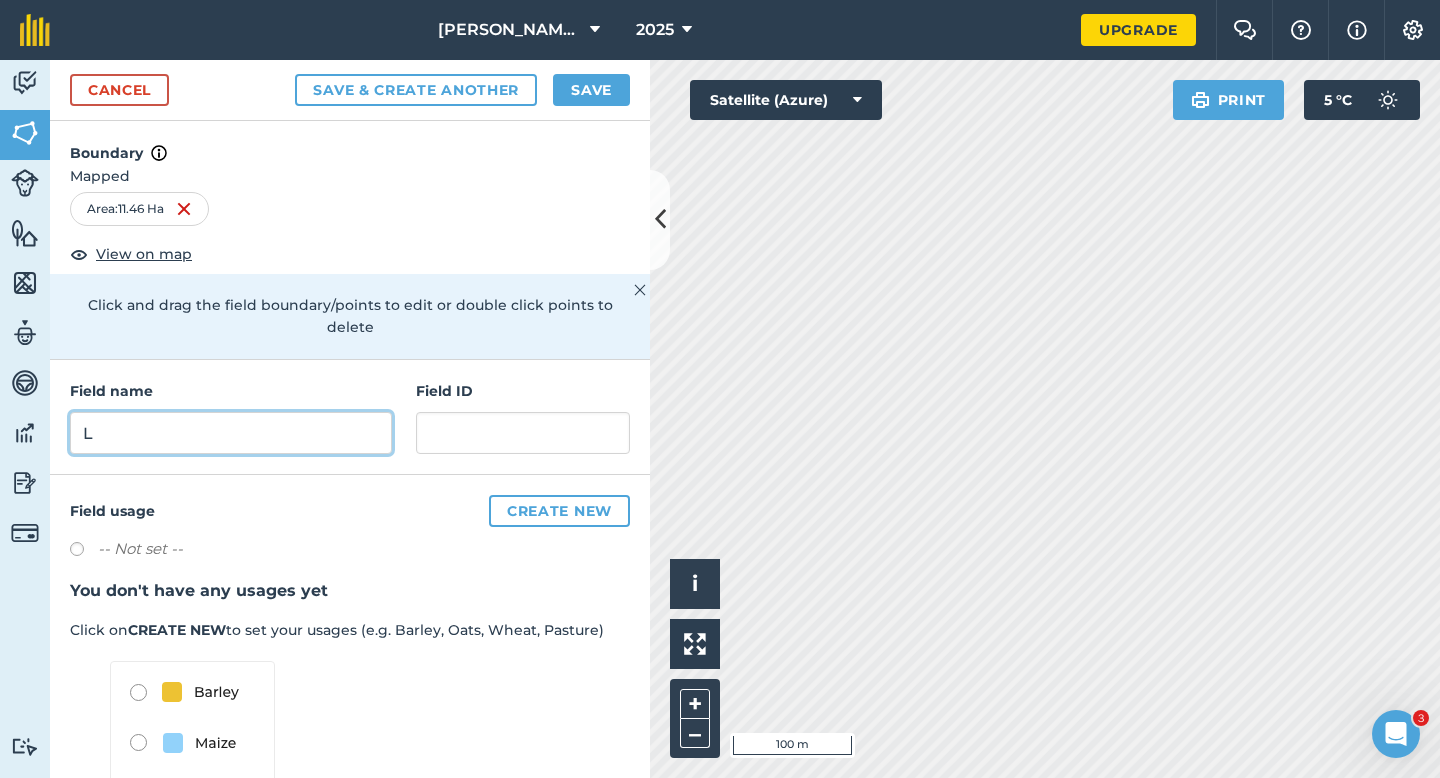 type on "L" 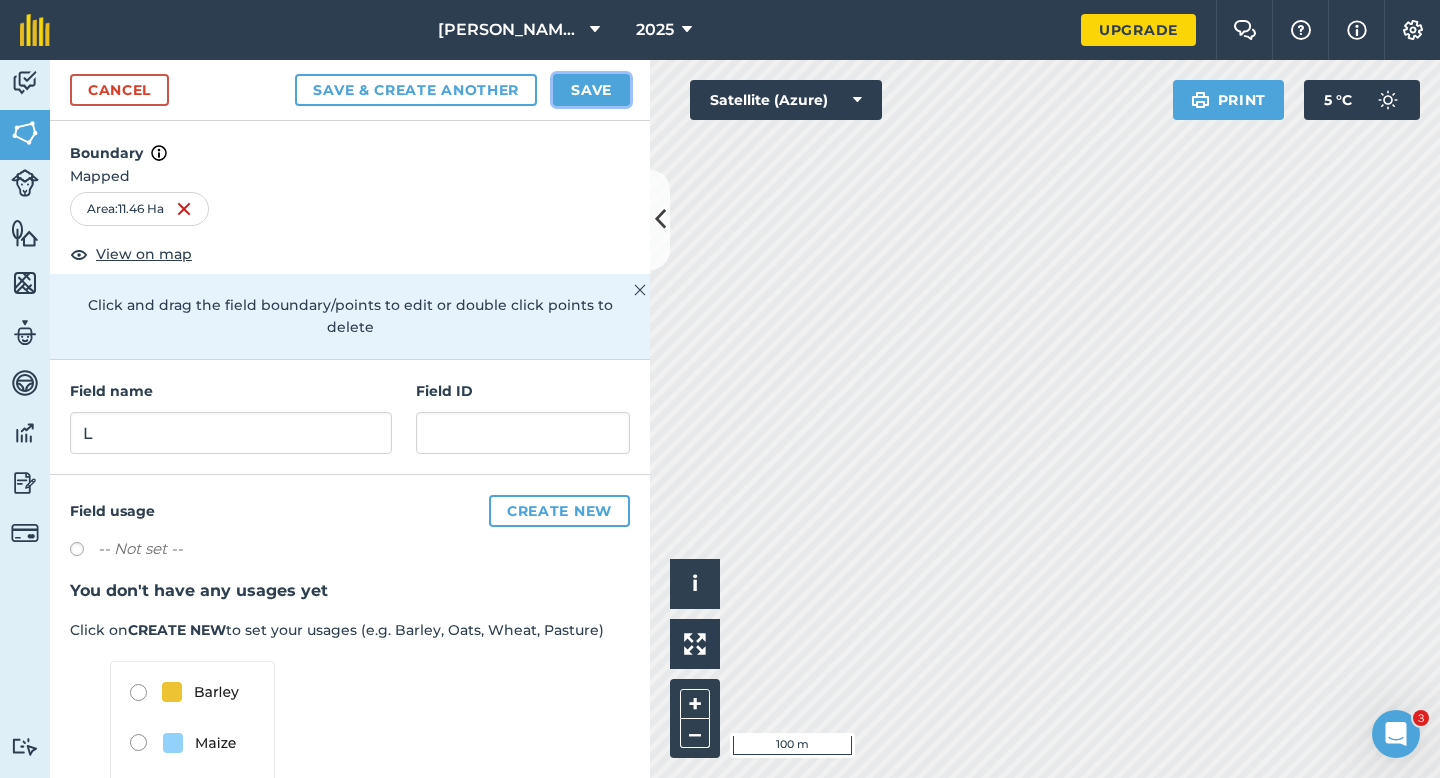 click on "Save" at bounding box center (591, 90) 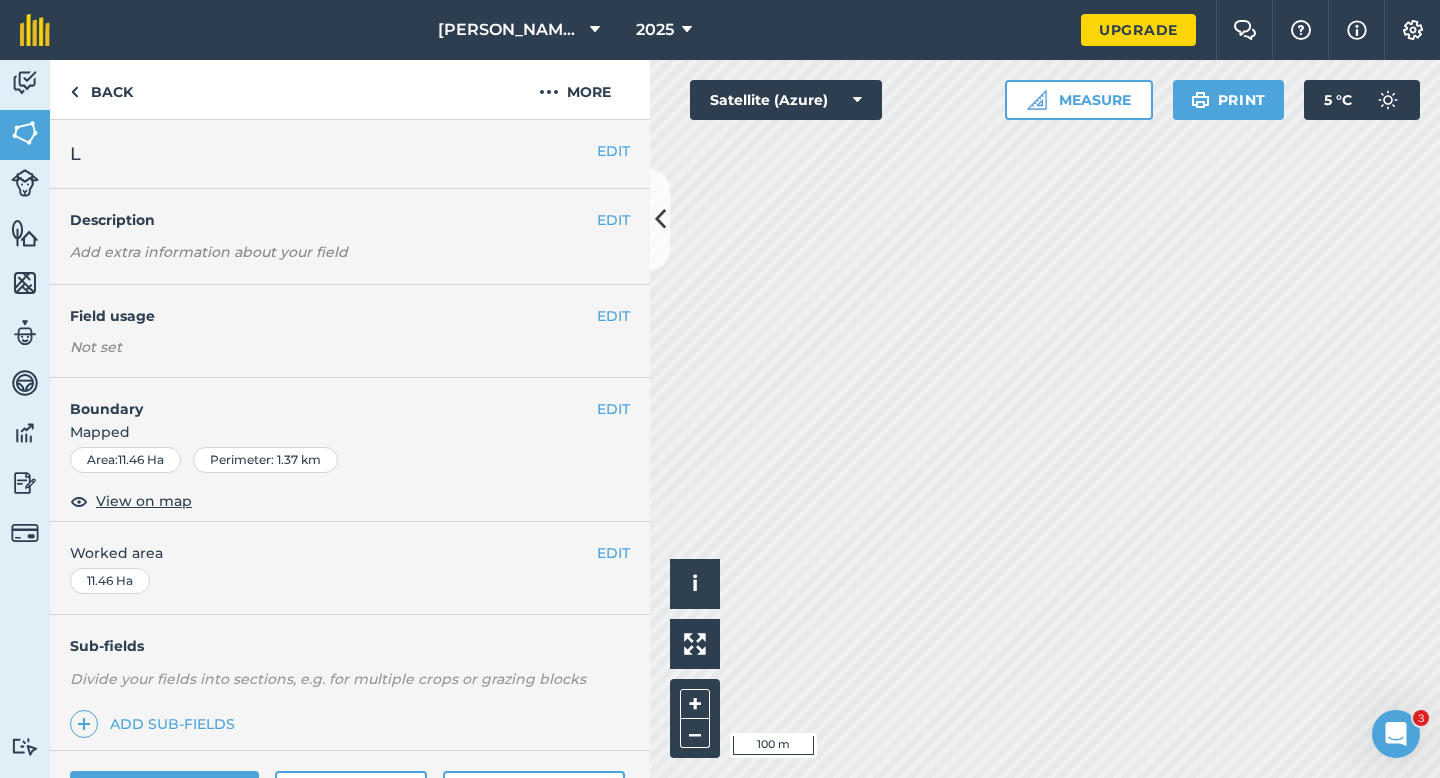 click on "EDIT Worked area 11.46   Ha" at bounding box center (350, 568) 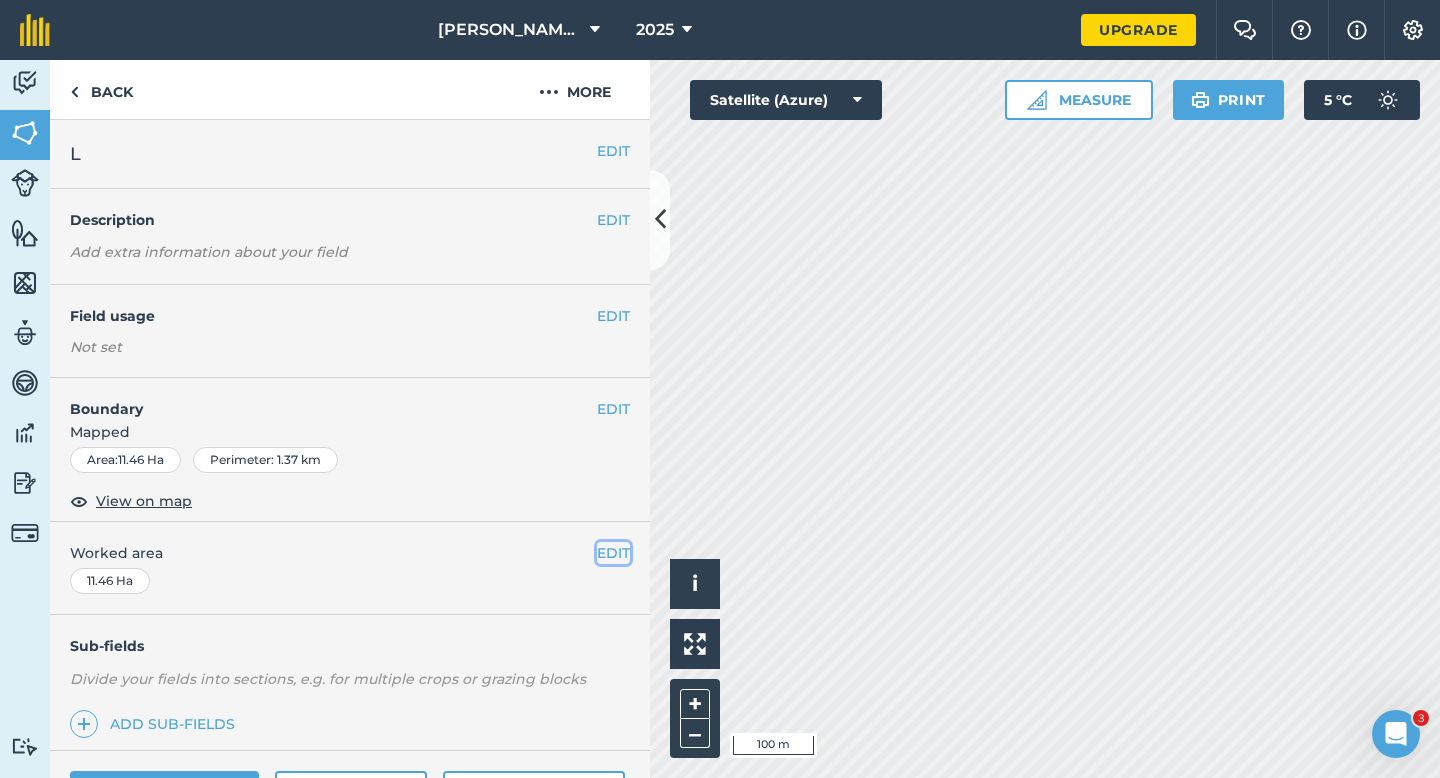 click on "EDIT" at bounding box center [613, 553] 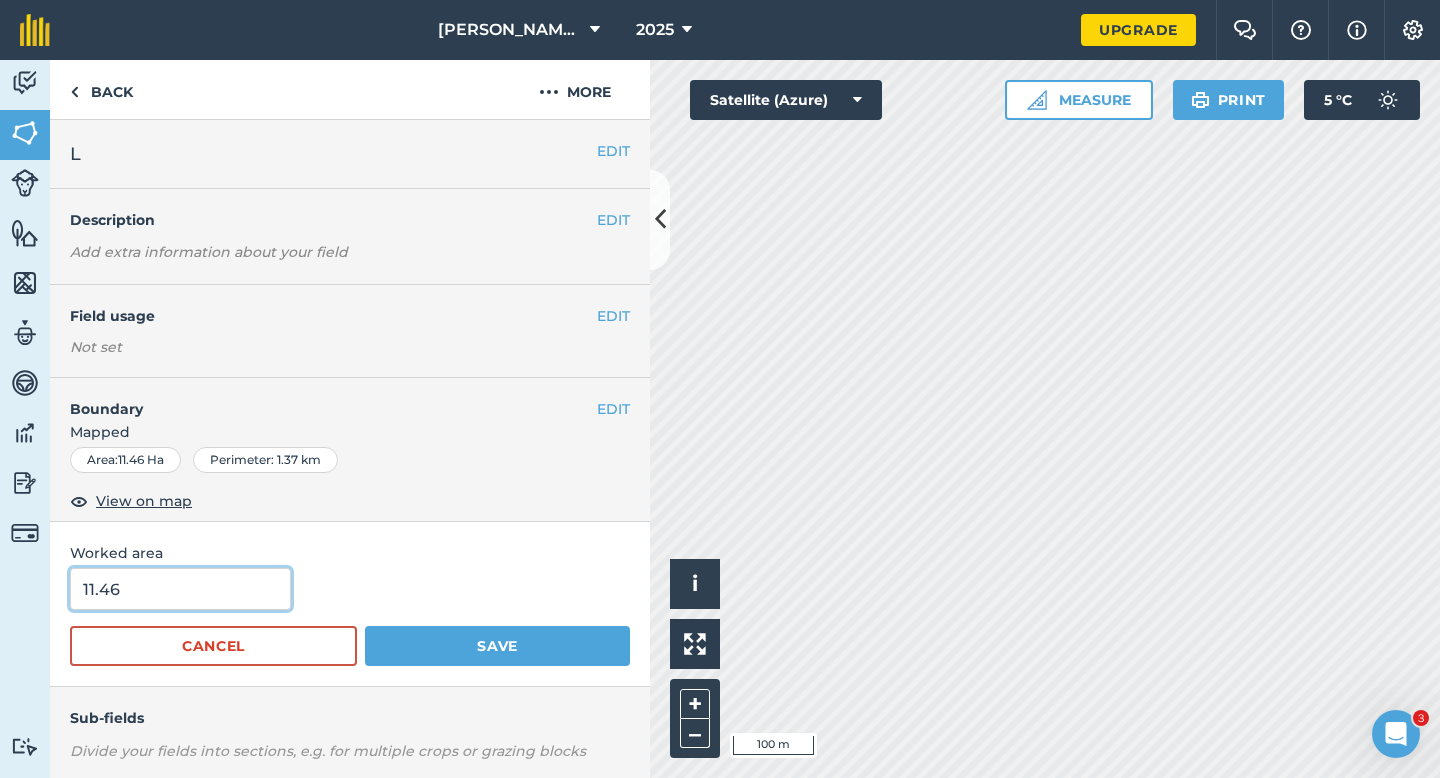 click on "11.46" at bounding box center [180, 589] 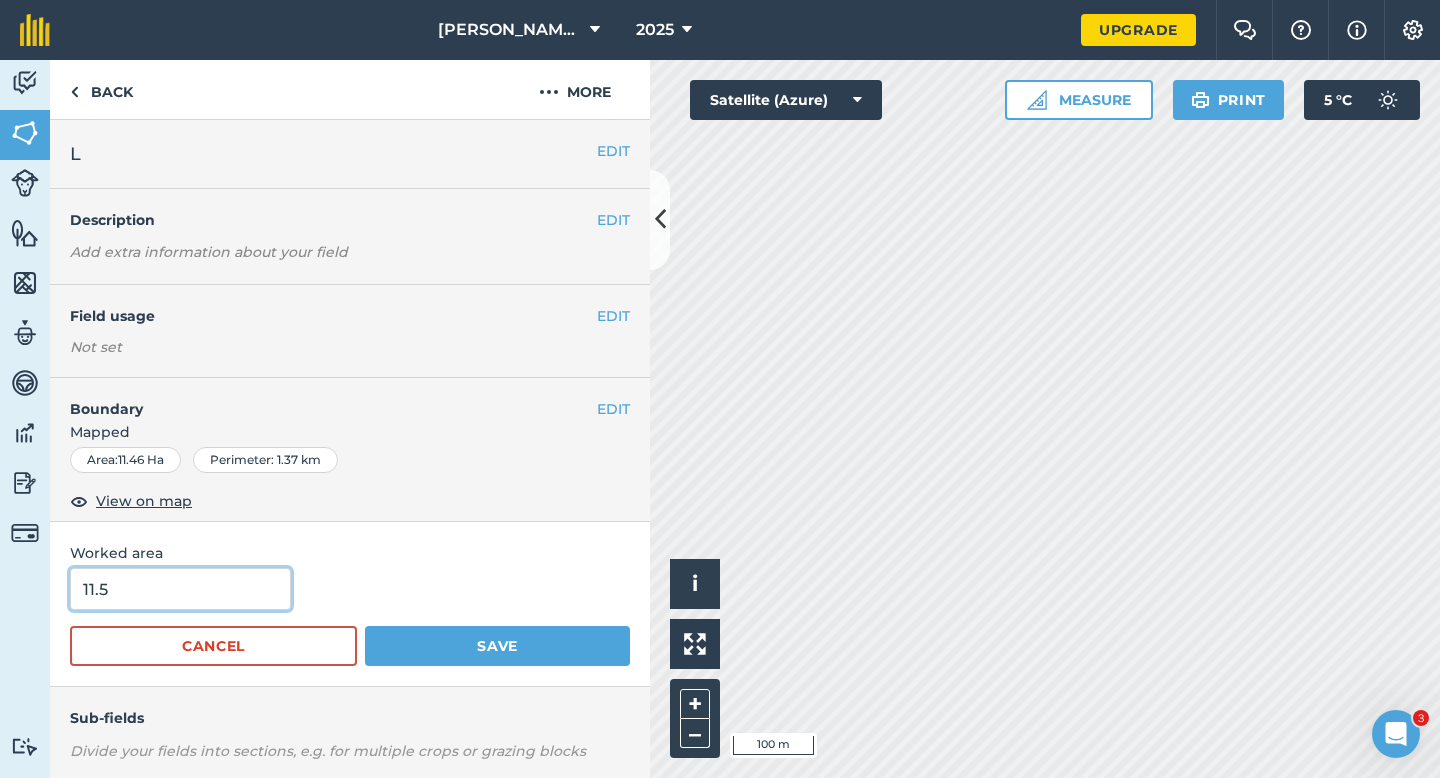 type on "11.5" 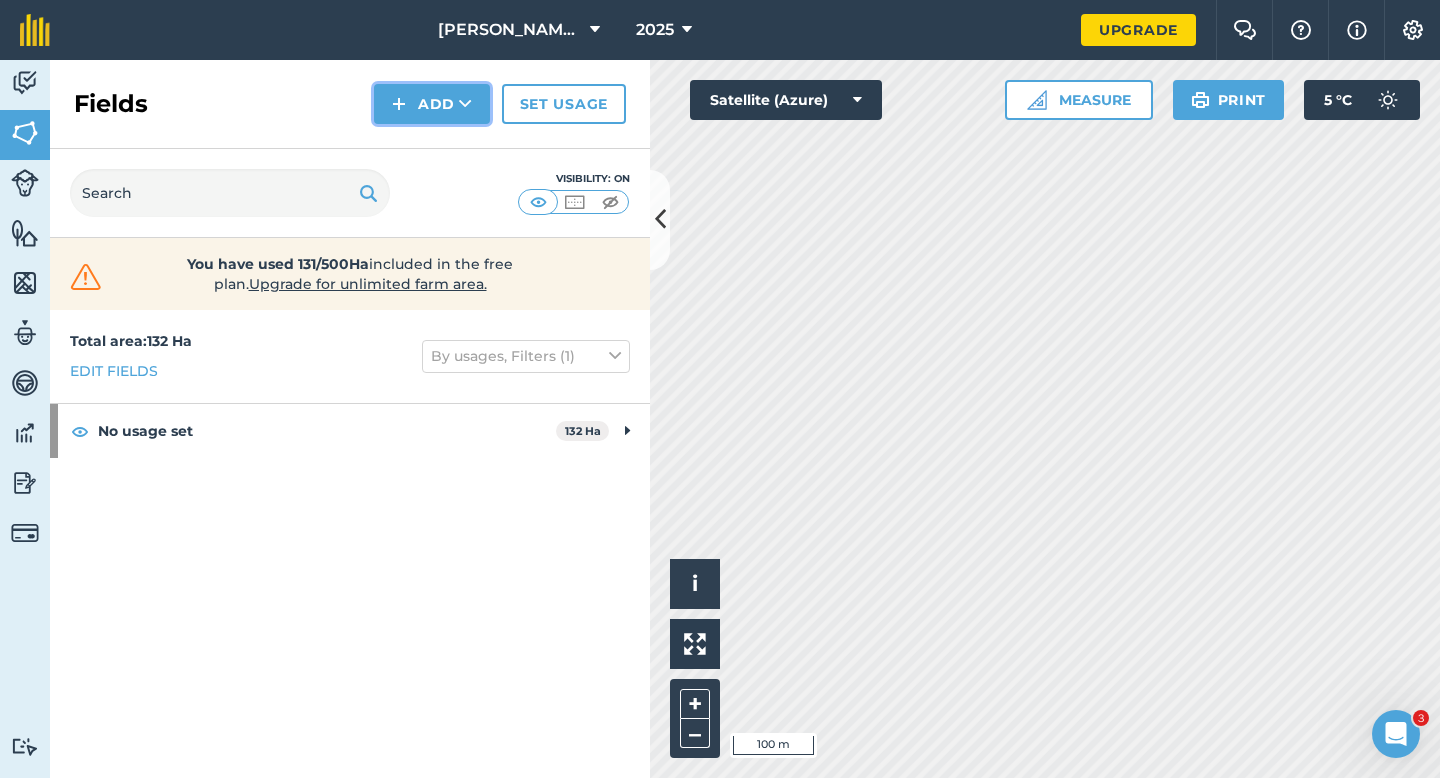 click on "Add" at bounding box center (432, 104) 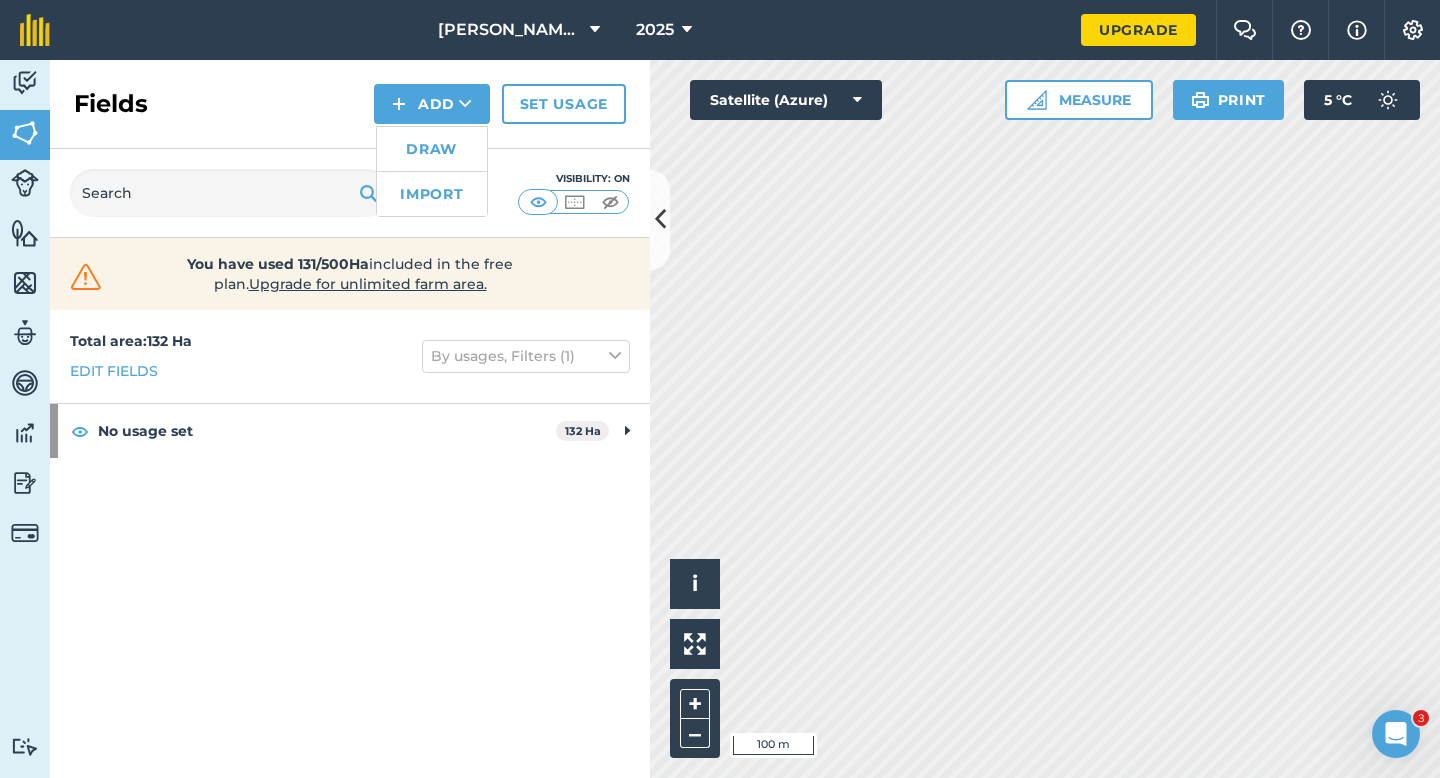 click on "Draw" at bounding box center (432, 149) 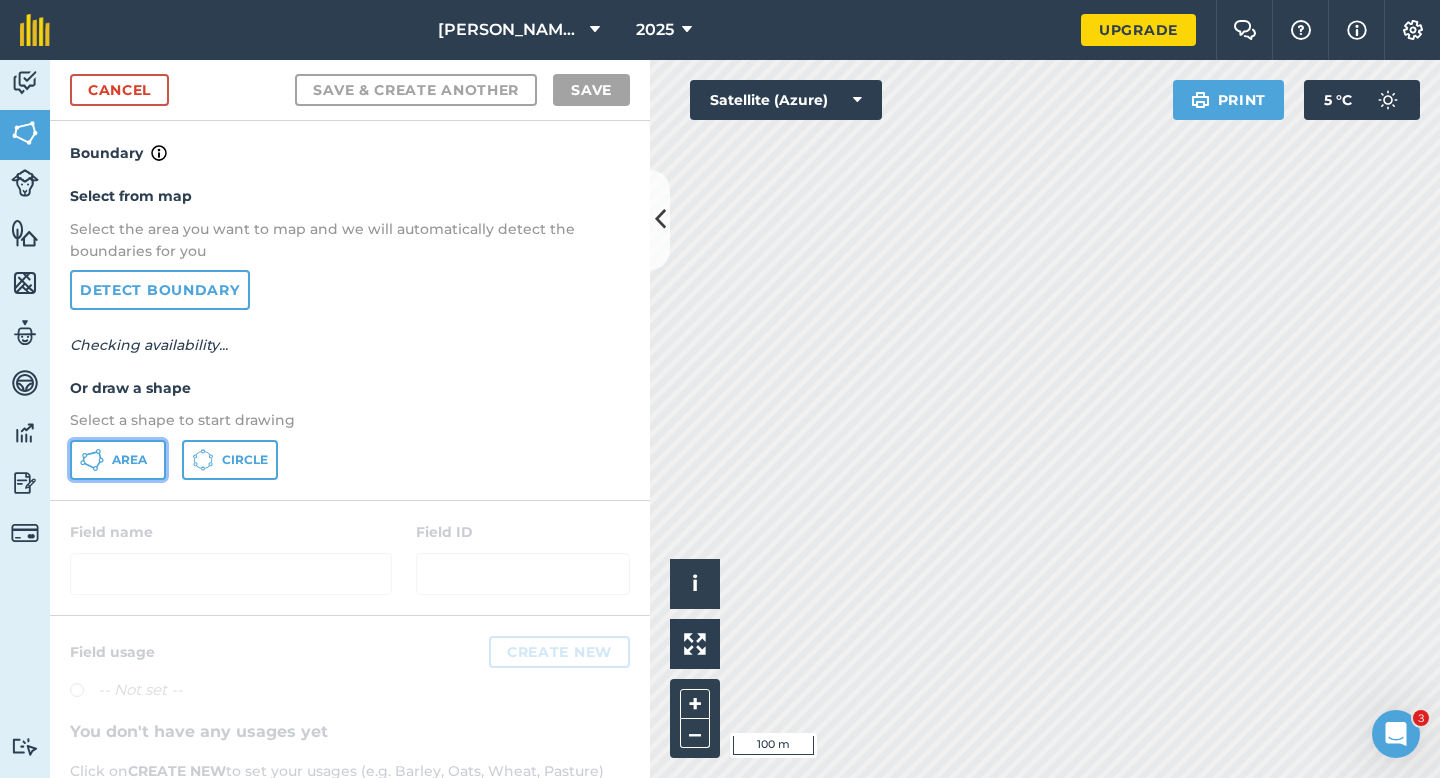 click on "Area" at bounding box center [129, 460] 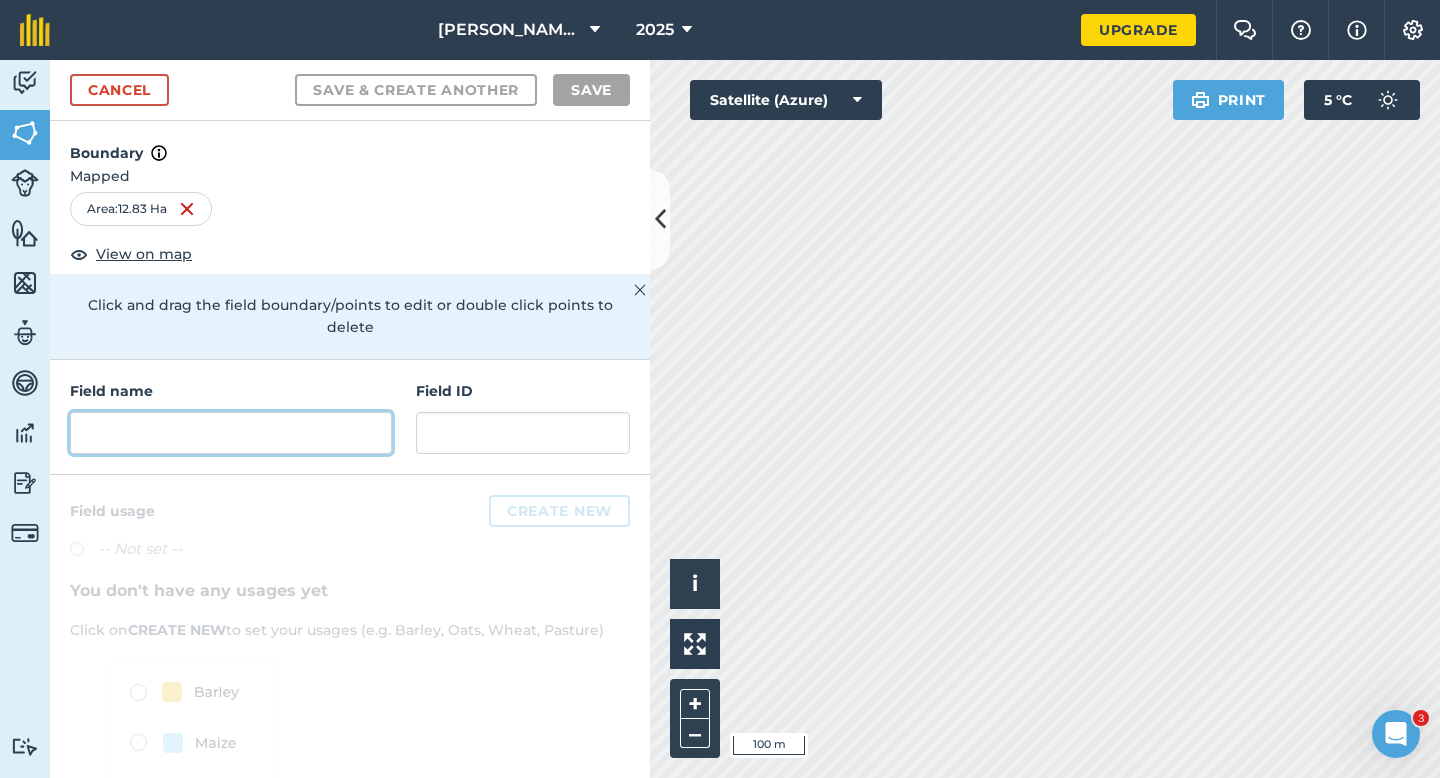 click at bounding box center (231, 433) 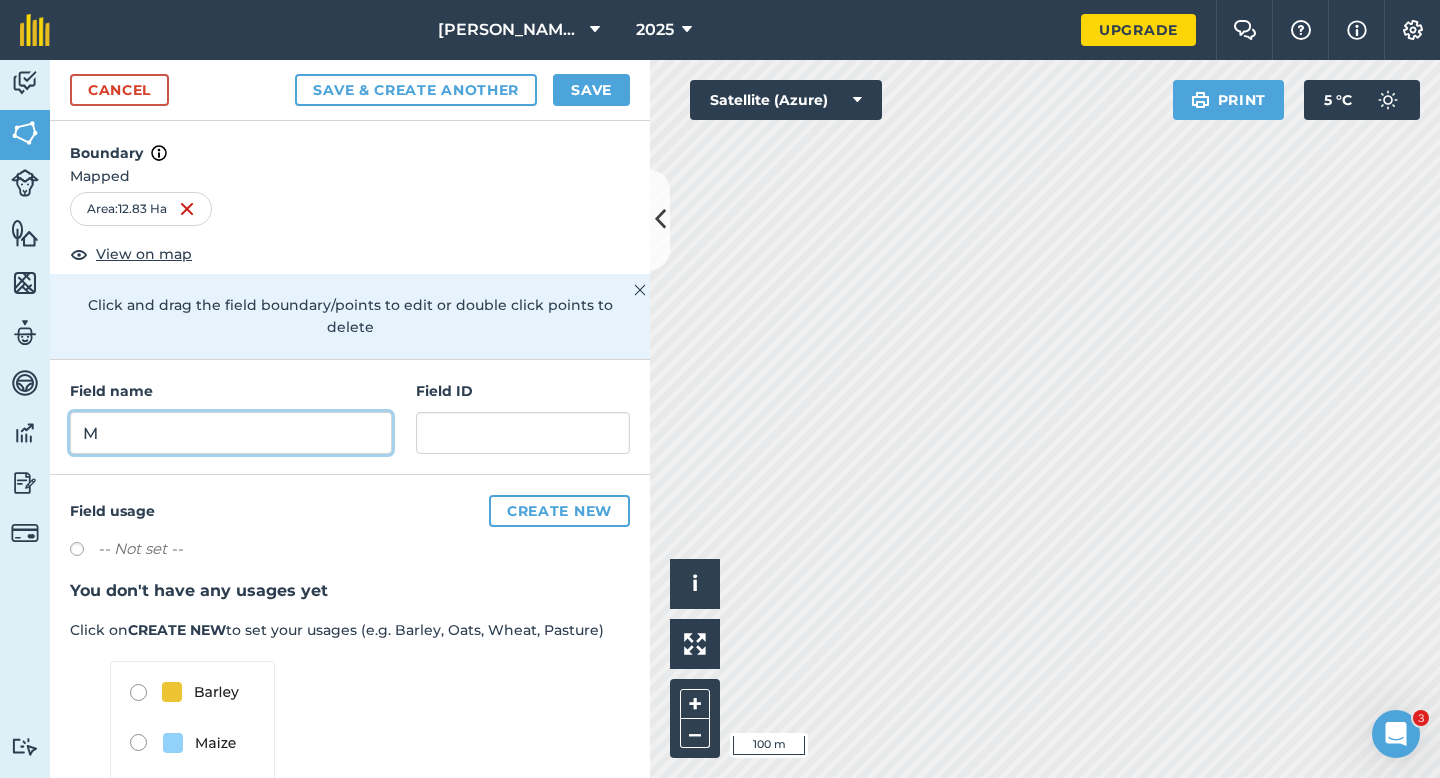 type on "M" 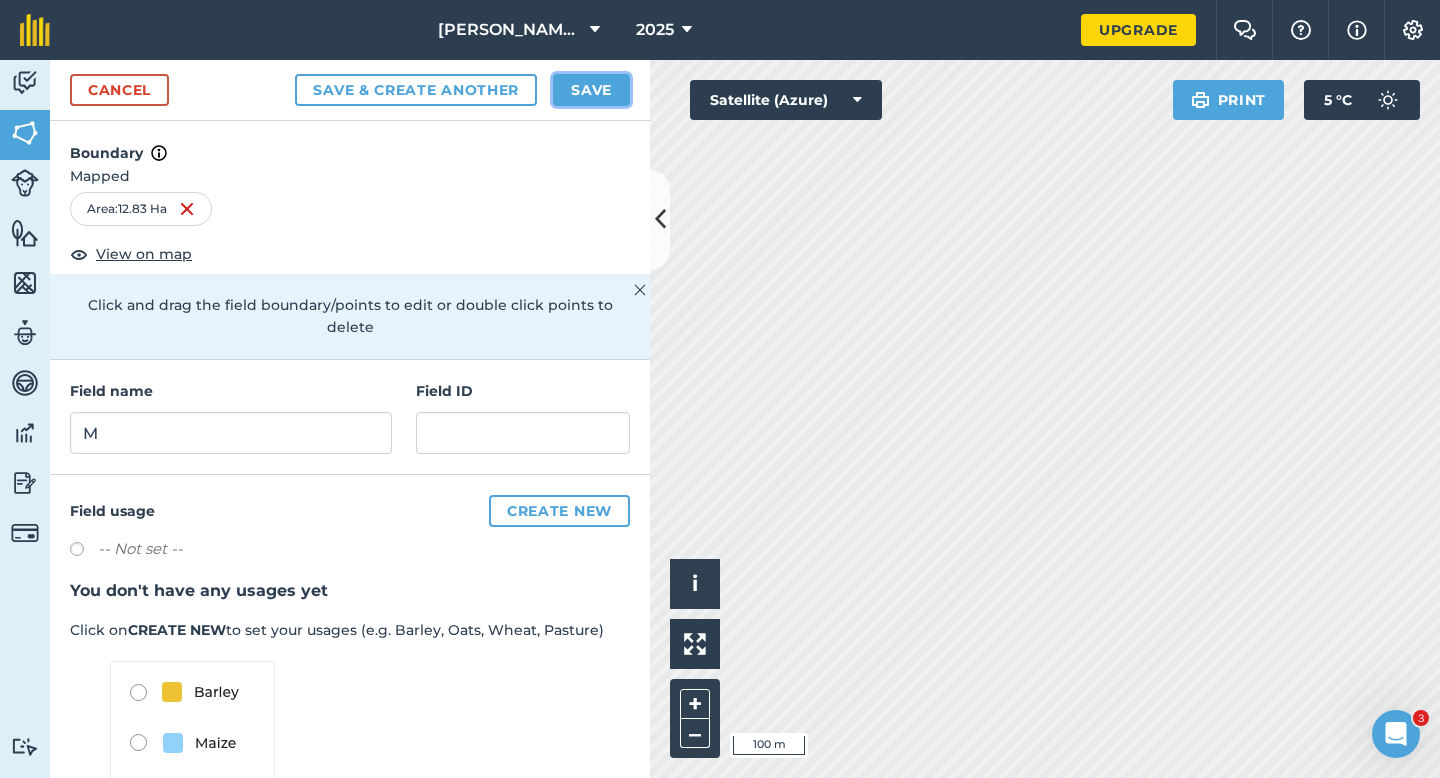 click on "Save" at bounding box center (591, 90) 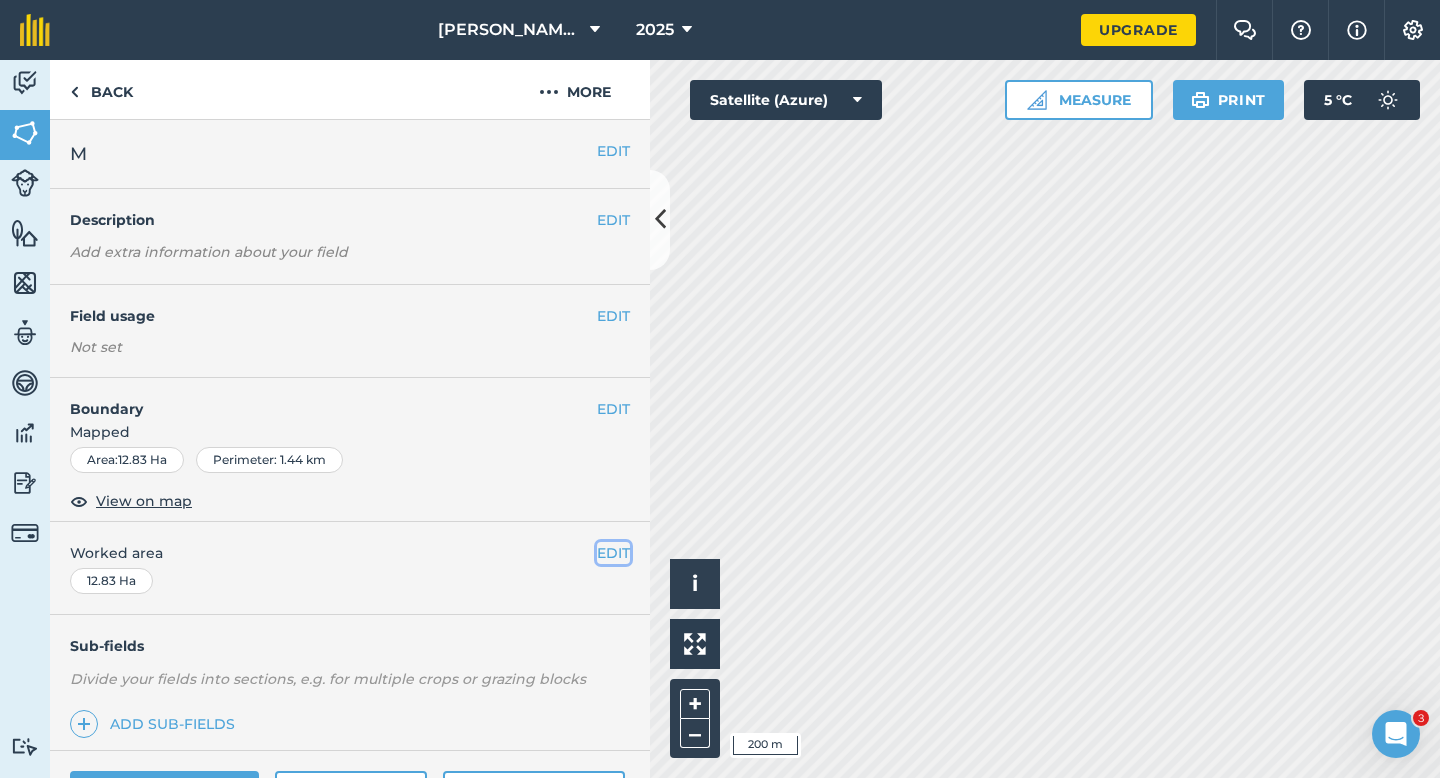 click on "EDIT" at bounding box center (613, 553) 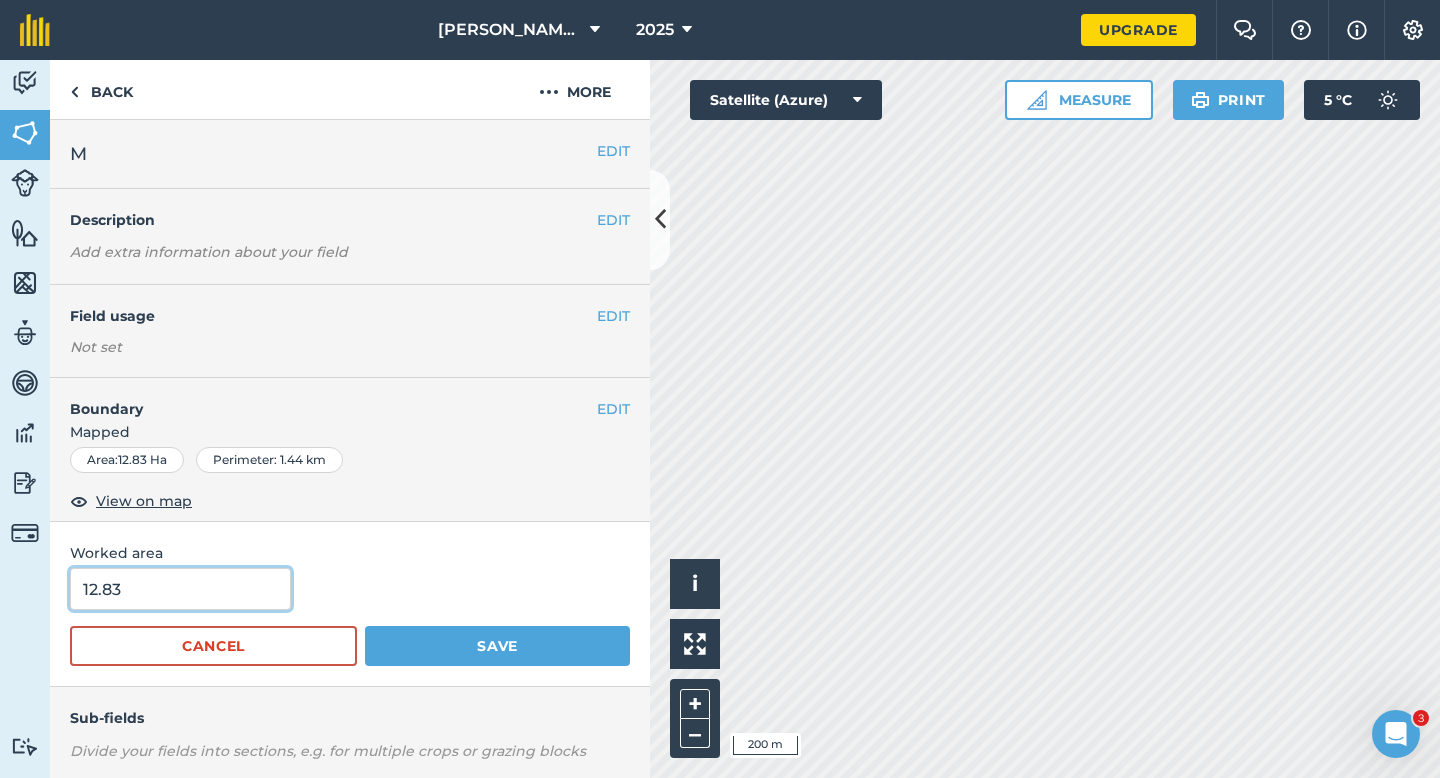 click on "12.83" at bounding box center (180, 589) 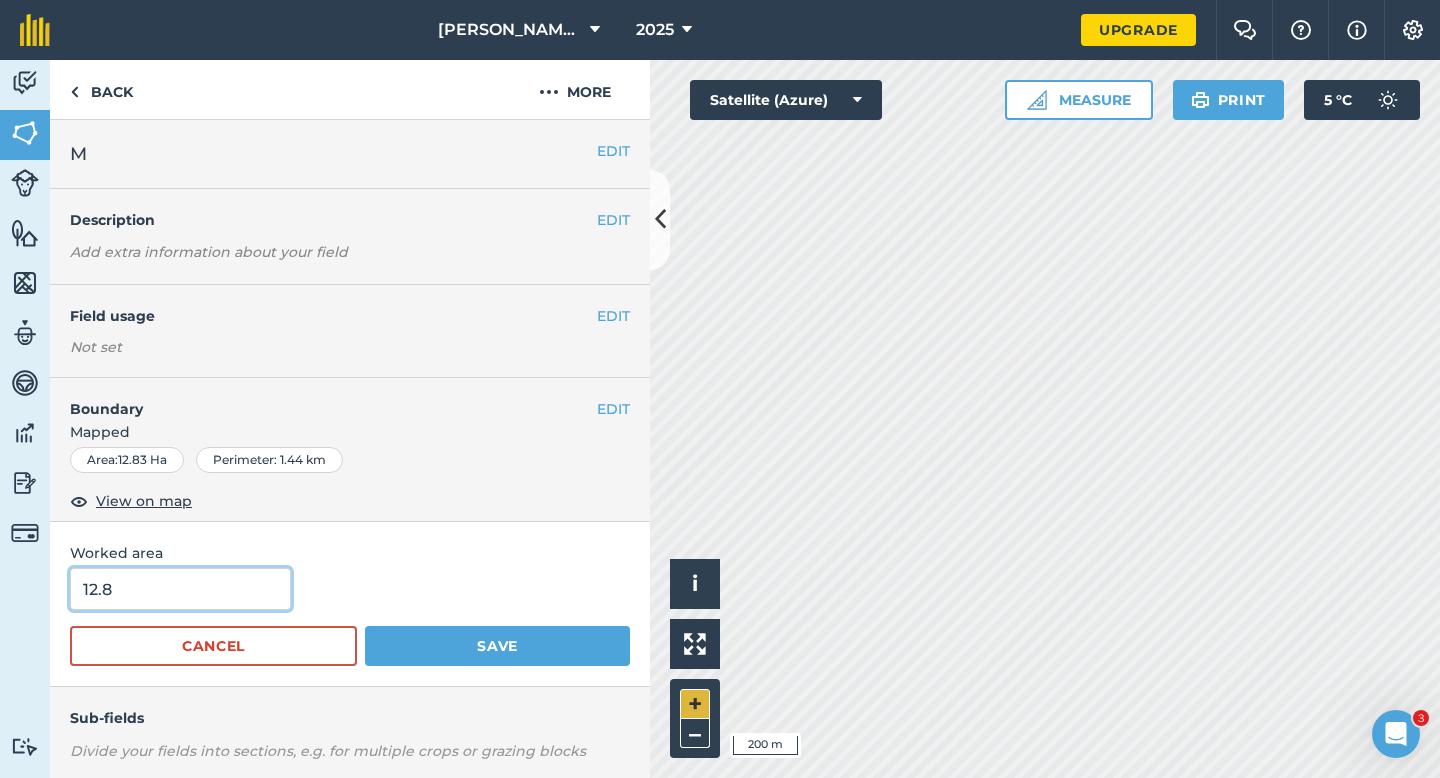 type on "12.8" 